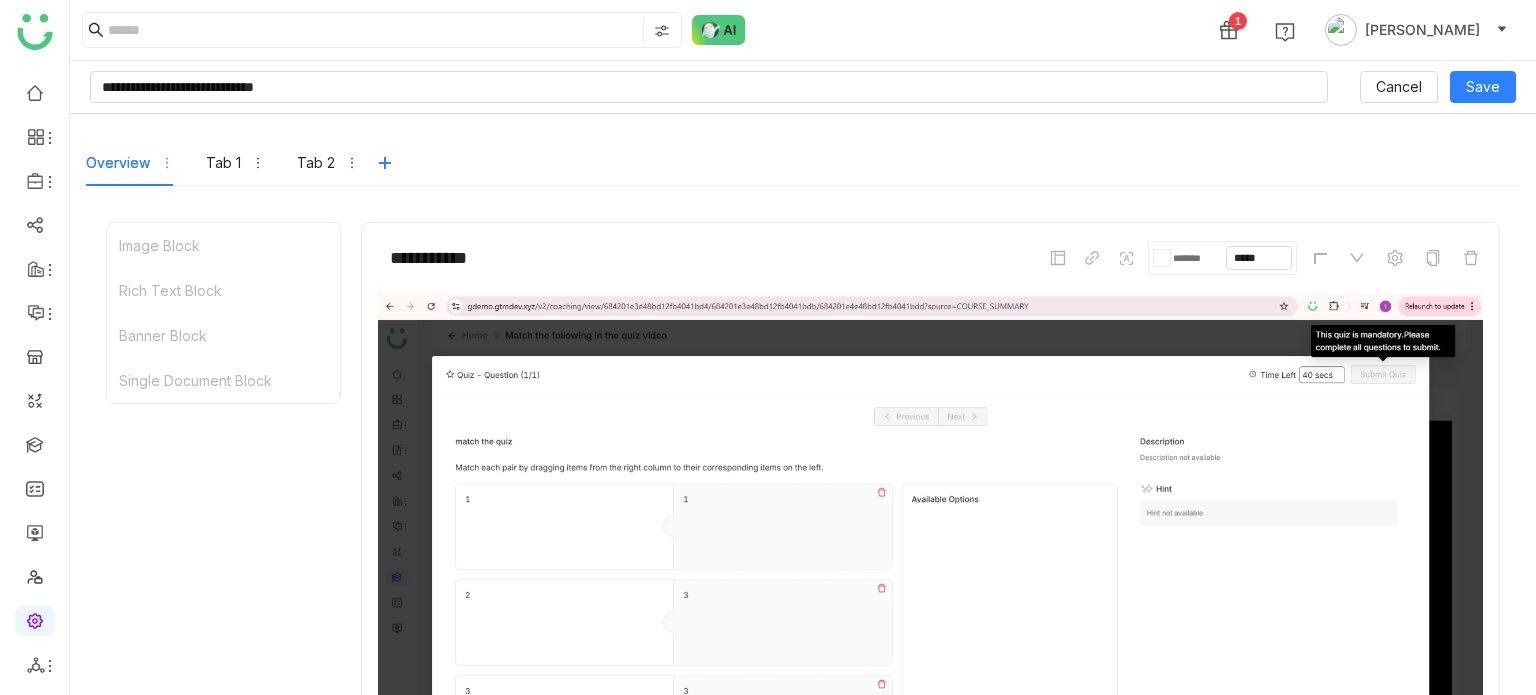 scroll, scrollTop: 0, scrollLeft: 0, axis: both 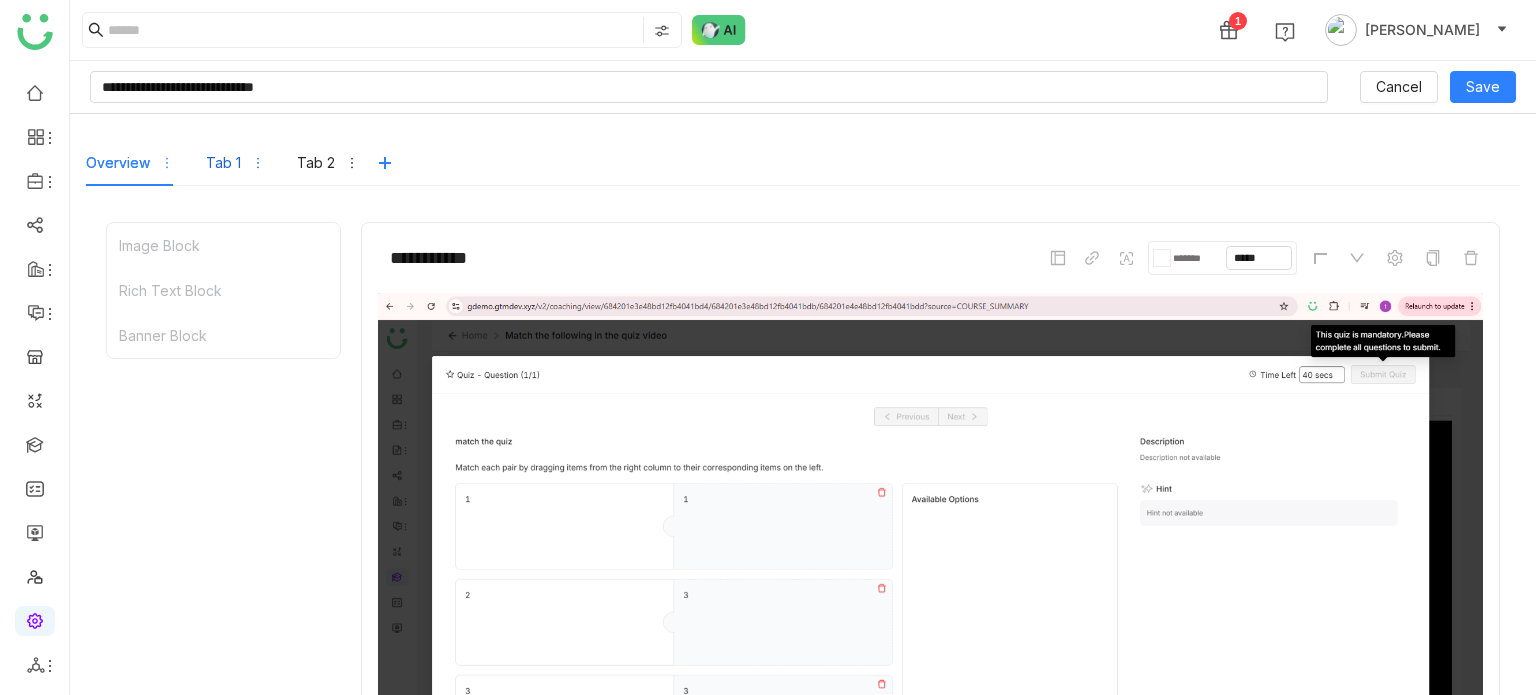 click on "Tab 1" at bounding box center (235, 163) 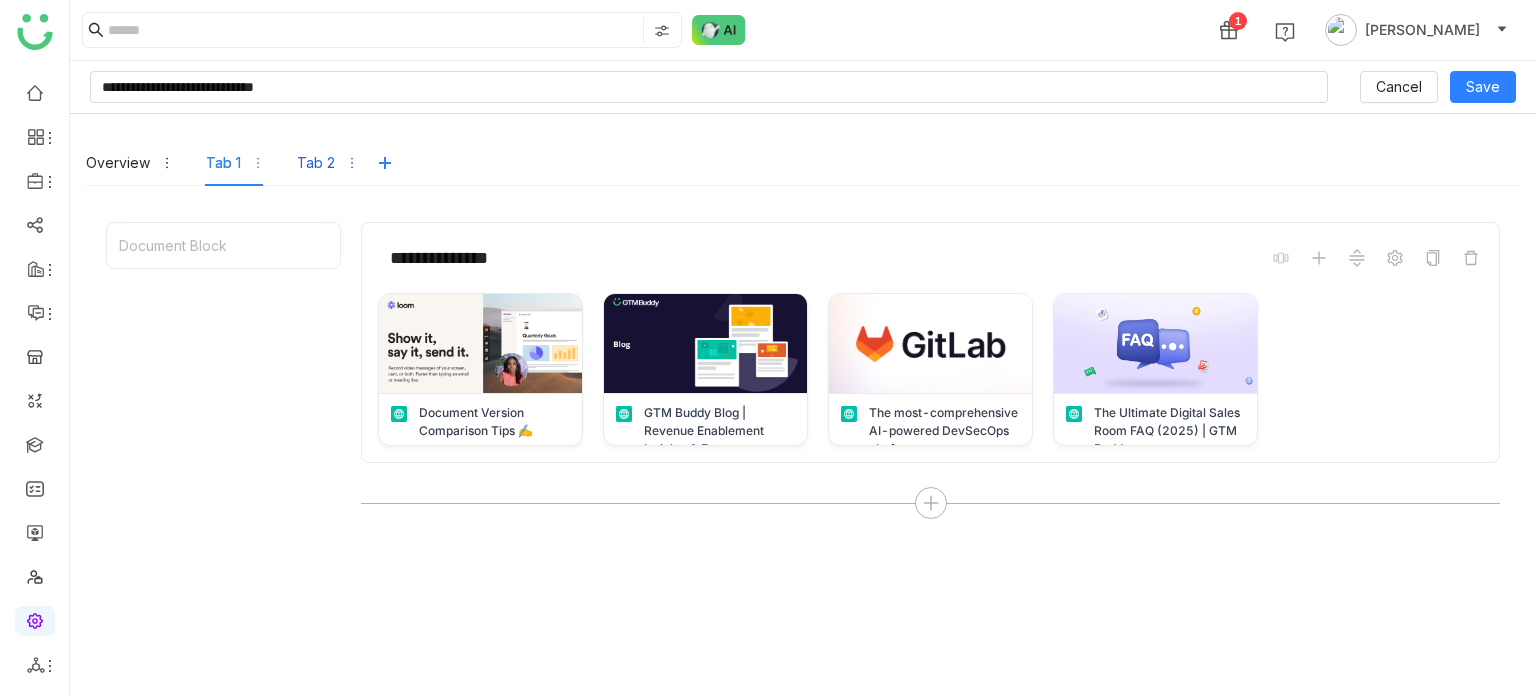 click on "Tab 2" at bounding box center [316, 163] 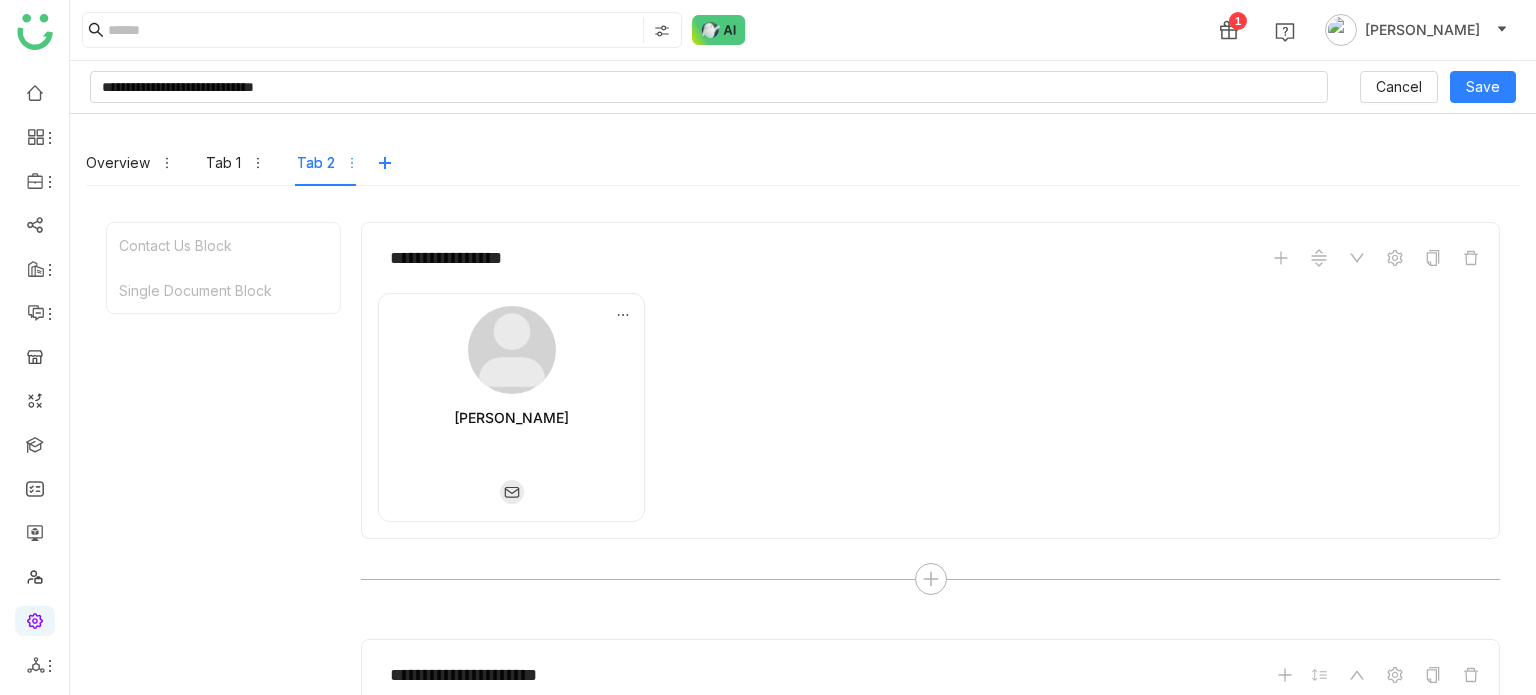 scroll, scrollTop: 510, scrollLeft: 0, axis: vertical 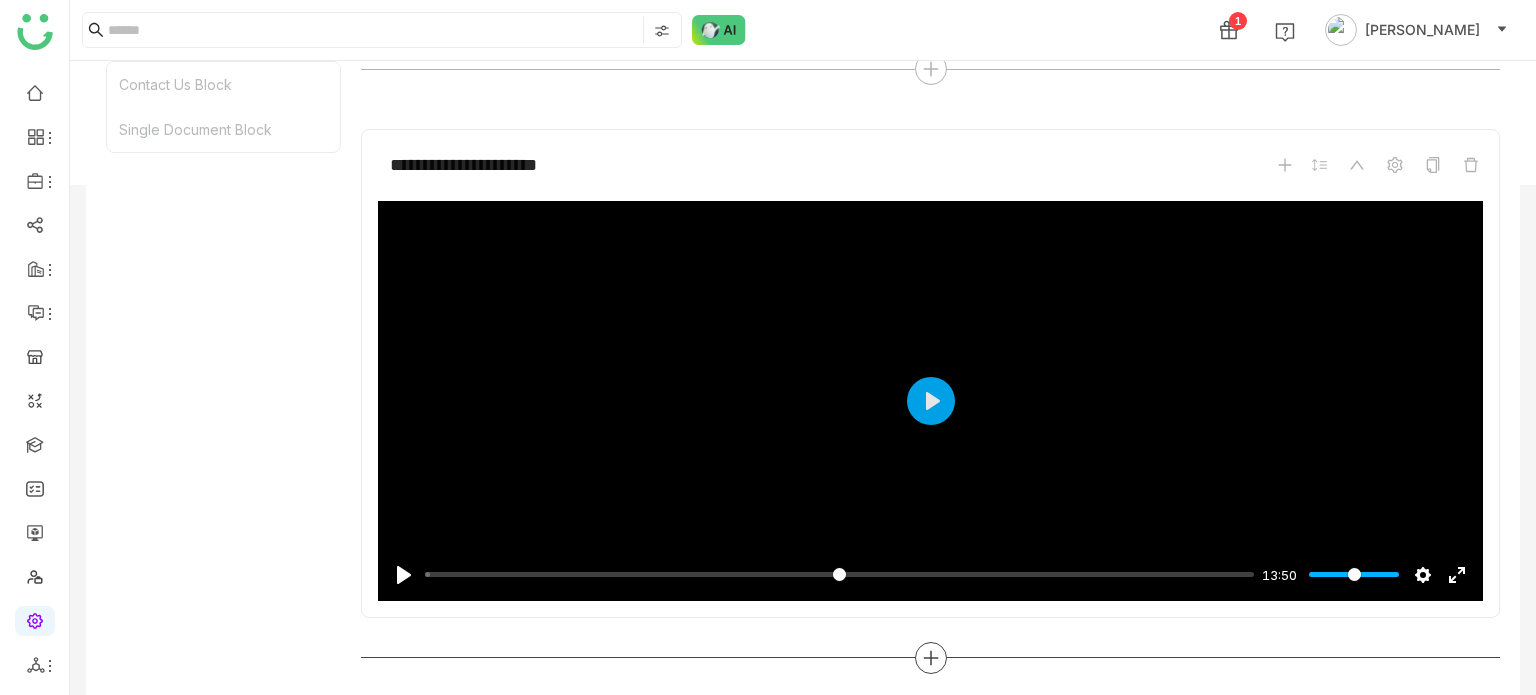click 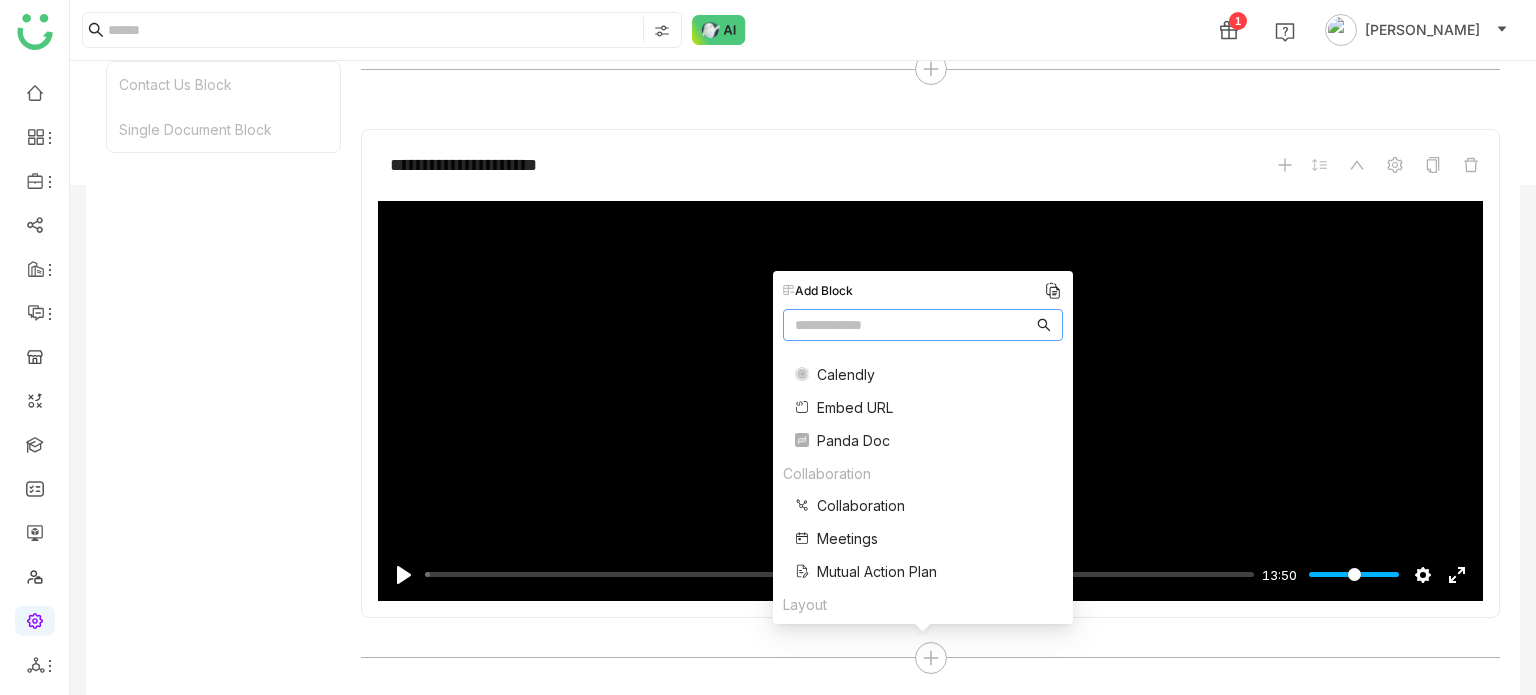 scroll, scrollTop: 294, scrollLeft: 0, axis: vertical 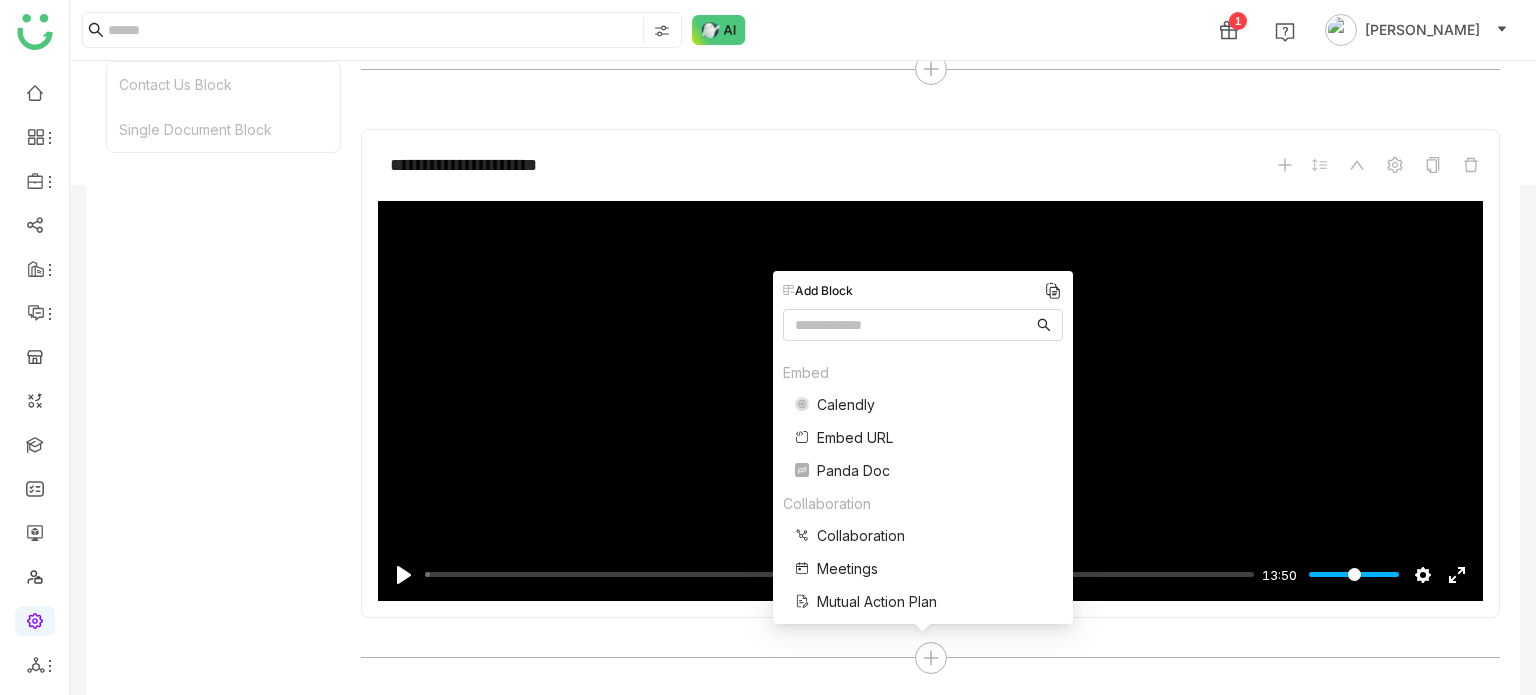 click on "Collaboration" at bounding box center (861, 535) 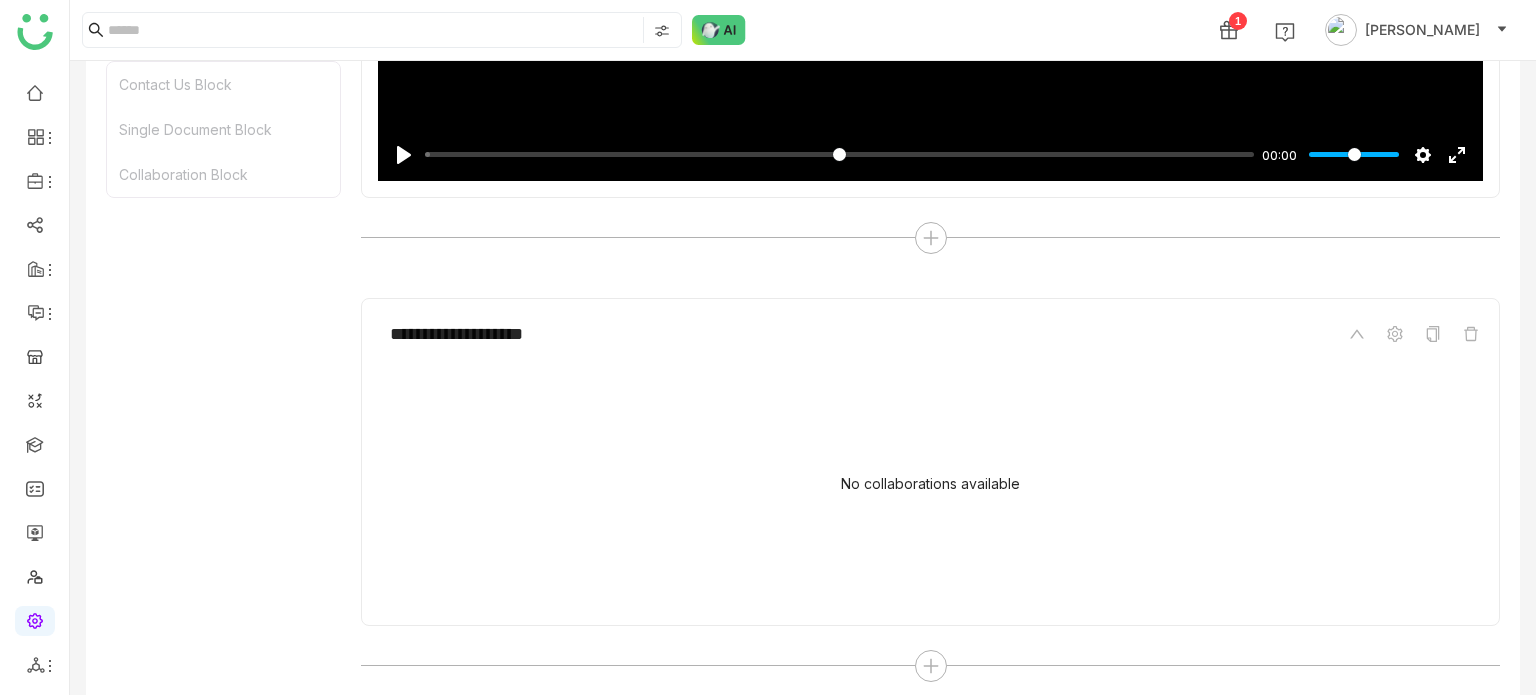 scroll, scrollTop: 937, scrollLeft: 0, axis: vertical 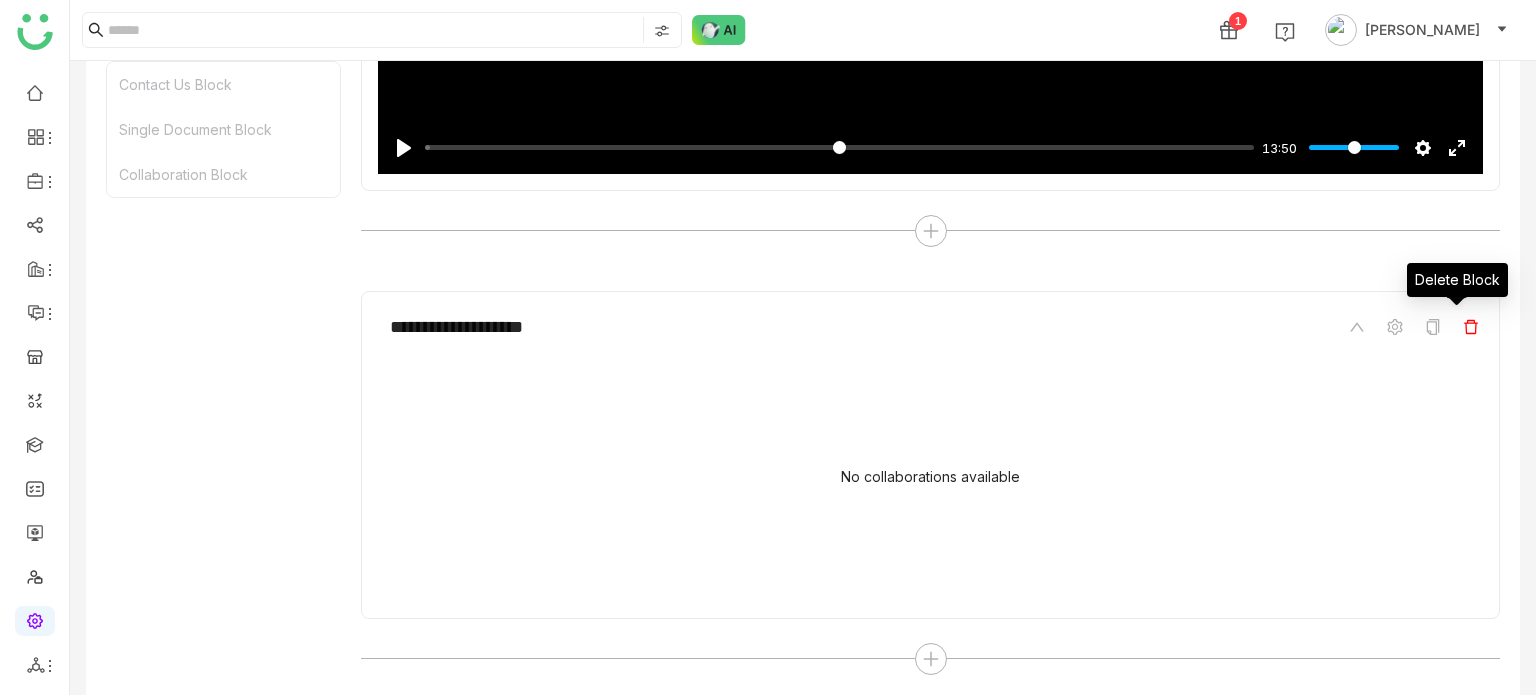 click 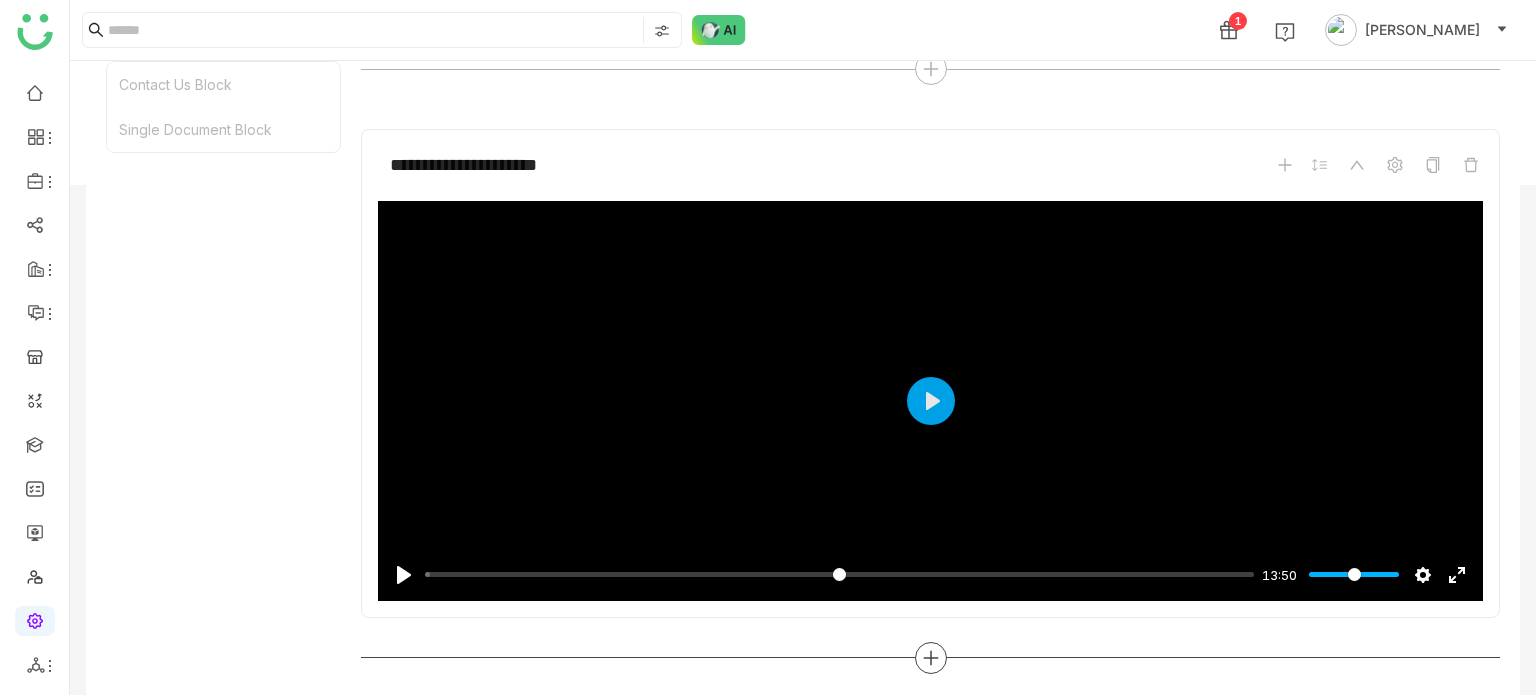 click 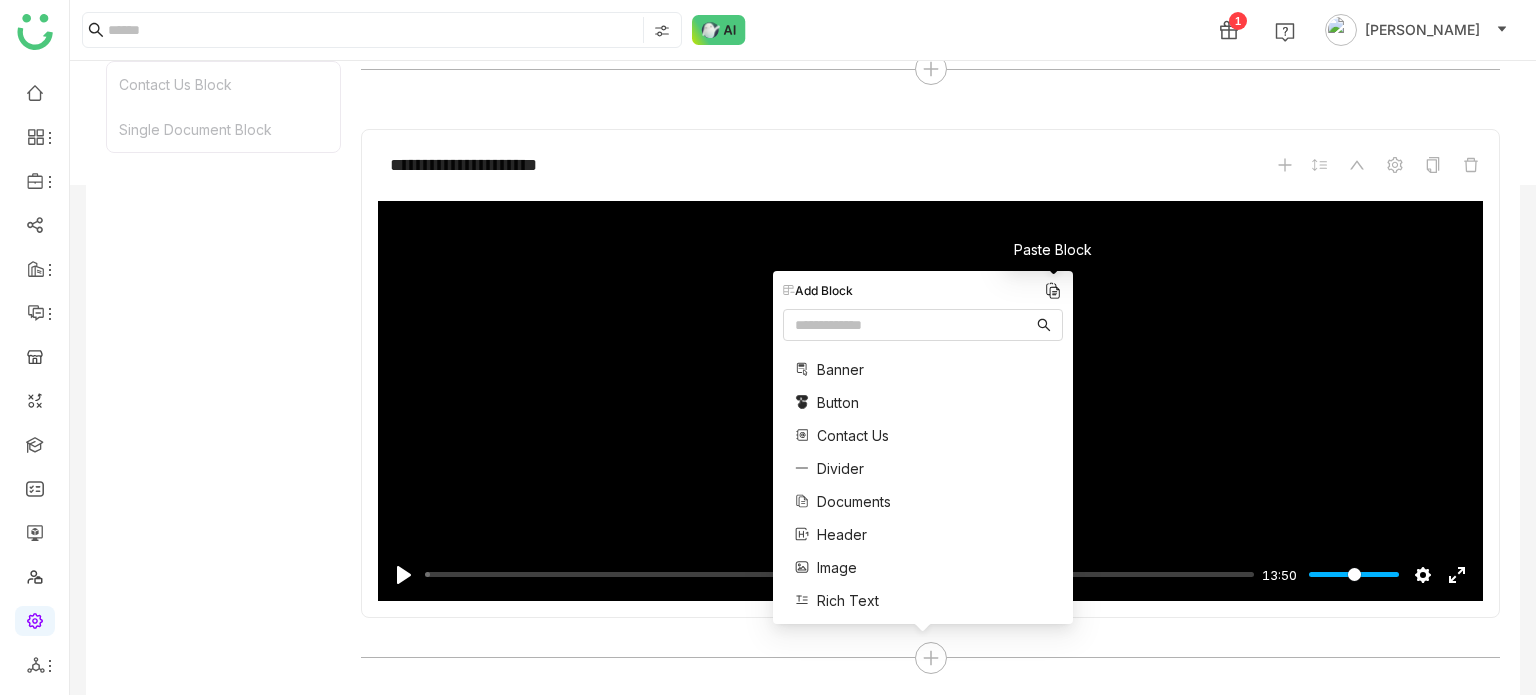 click at bounding box center [1053, 291] 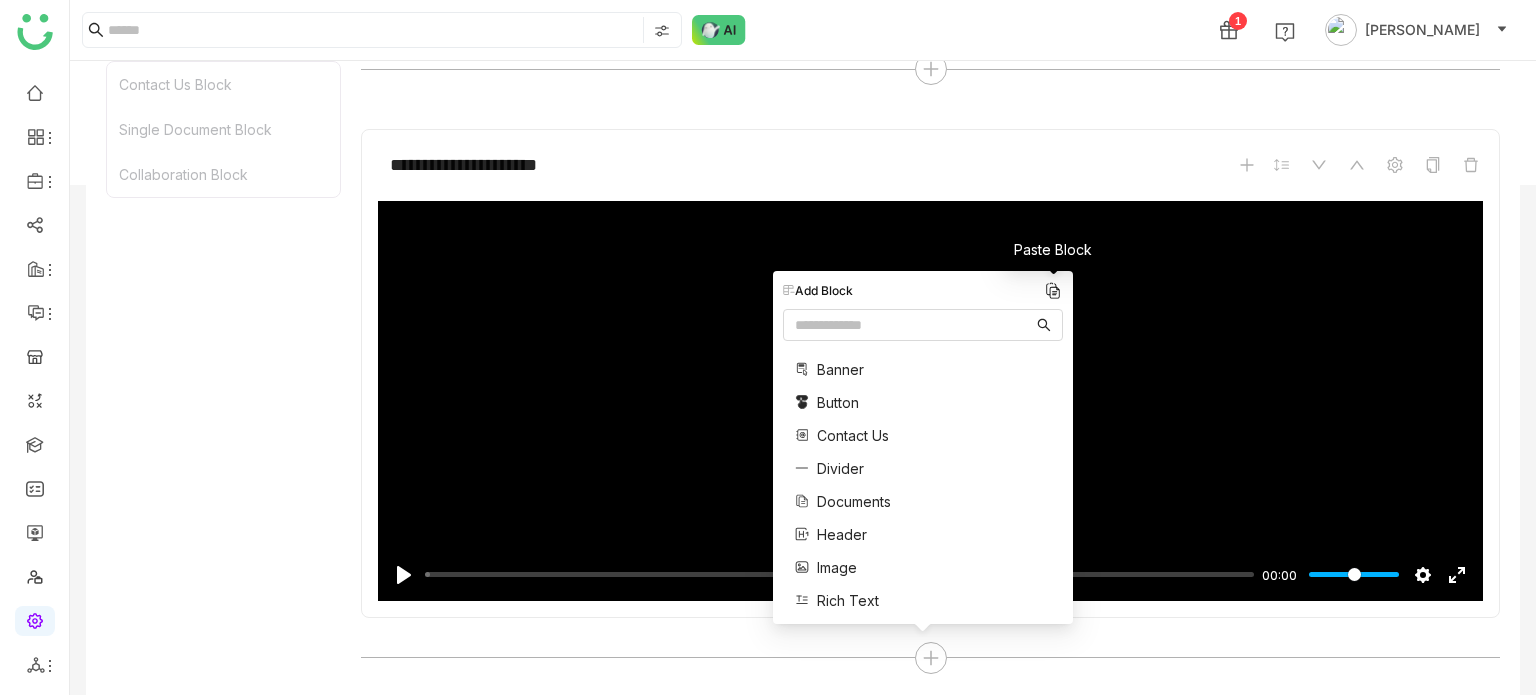 scroll, scrollTop: 937, scrollLeft: 0, axis: vertical 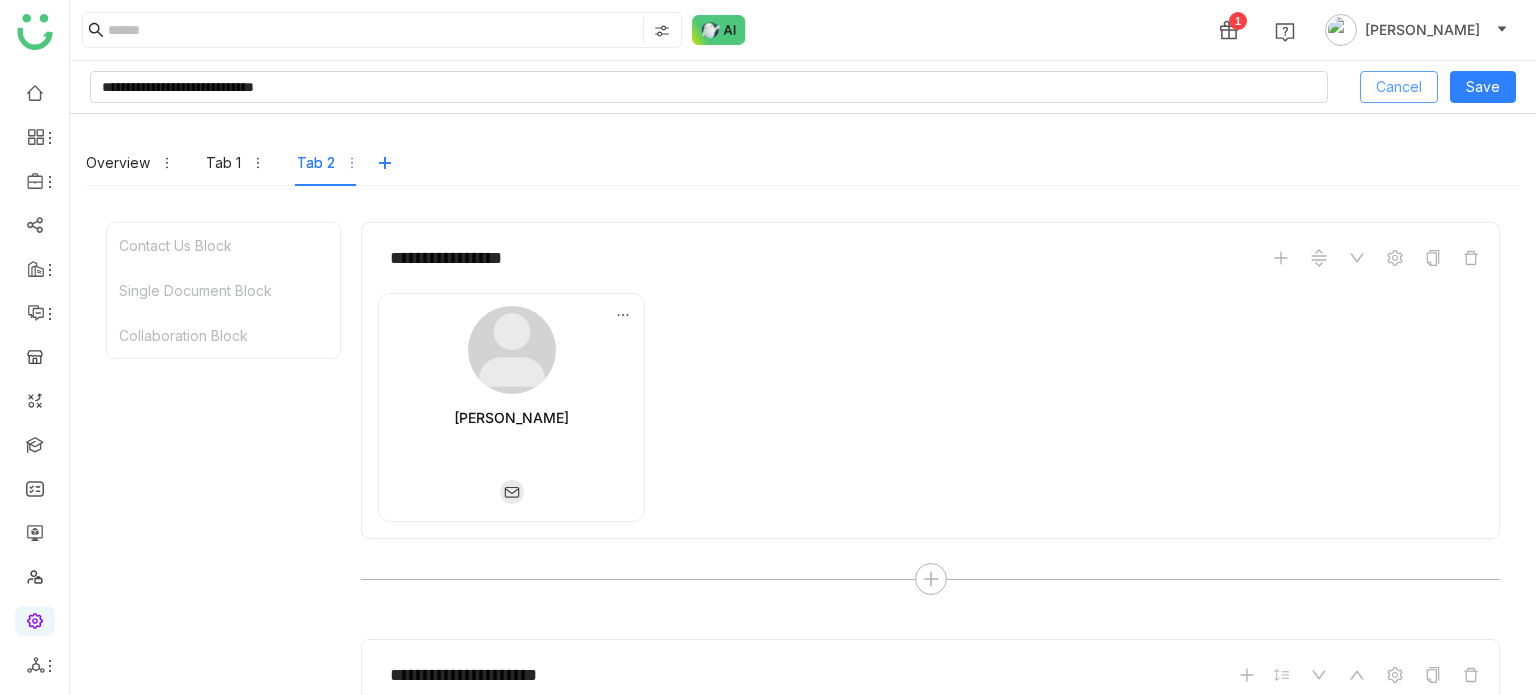 click on "Cancel" 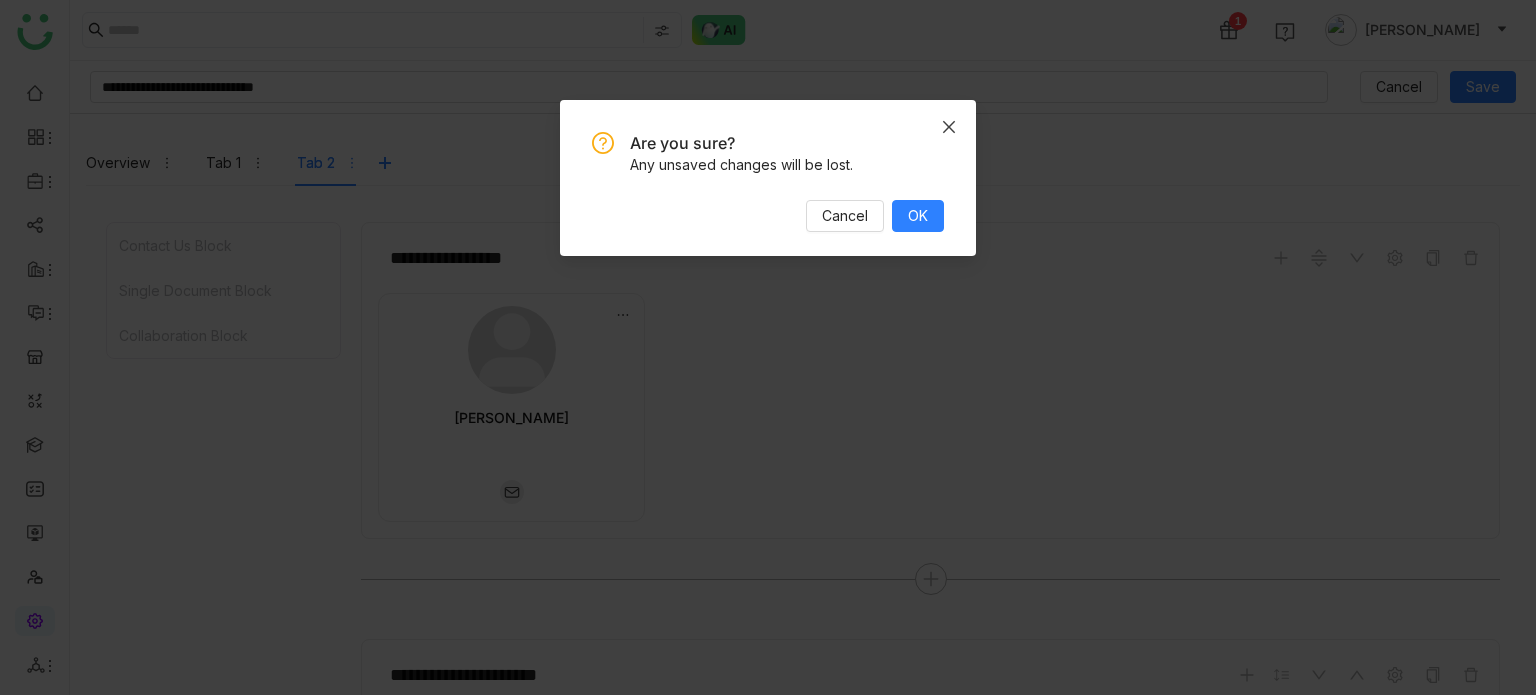 click at bounding box center (949, 127) 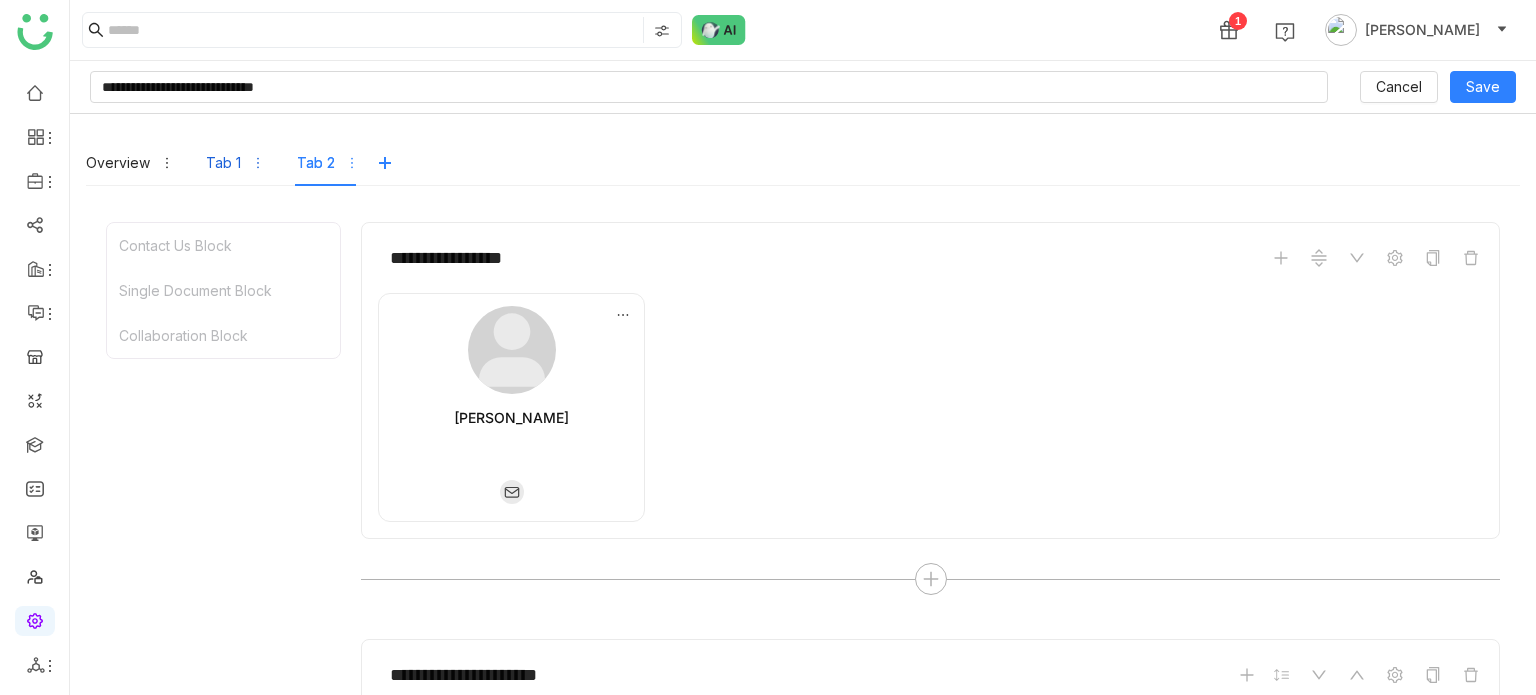 click on "Tab 1" at bounding box center [223, 163] 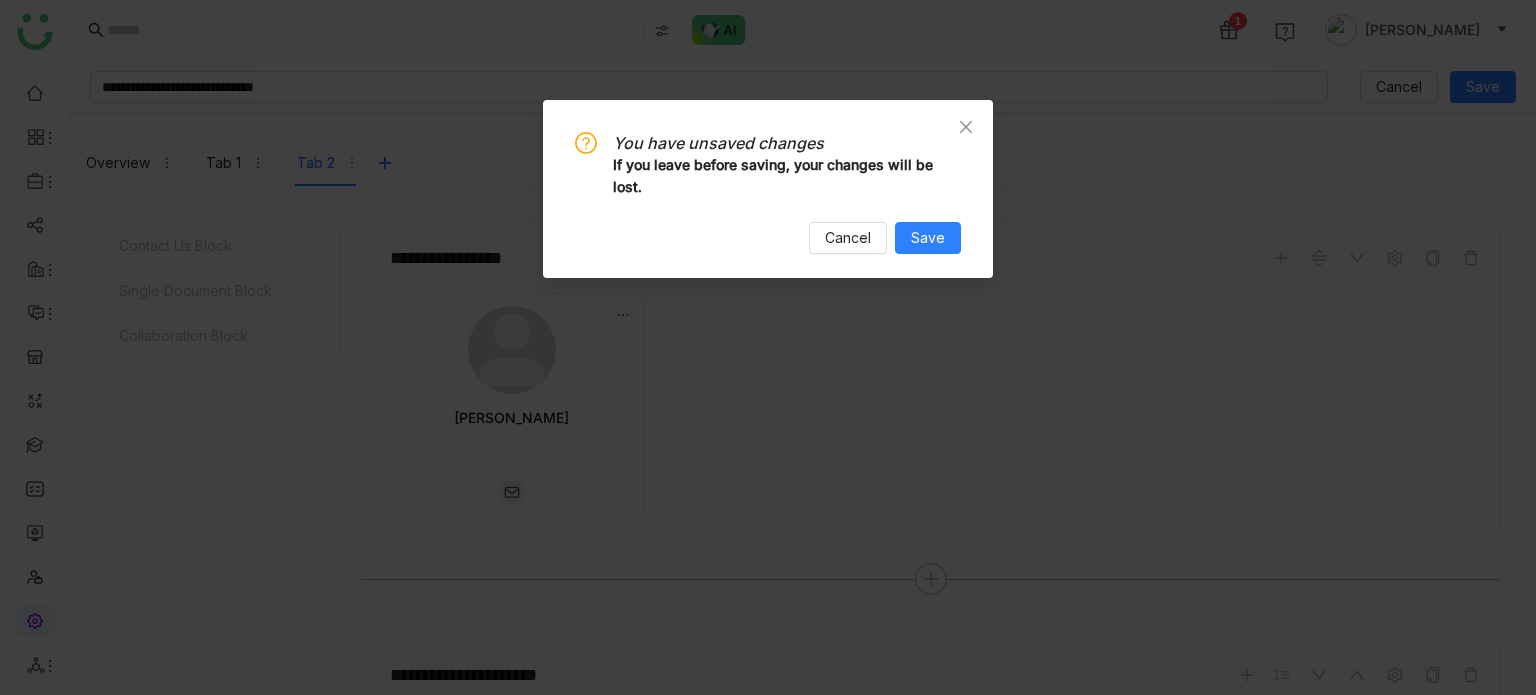 click on "You have unsaved changes If you leave before saving, your changes will be lost.  Cancel   Save" at bounding box center [768, 347] 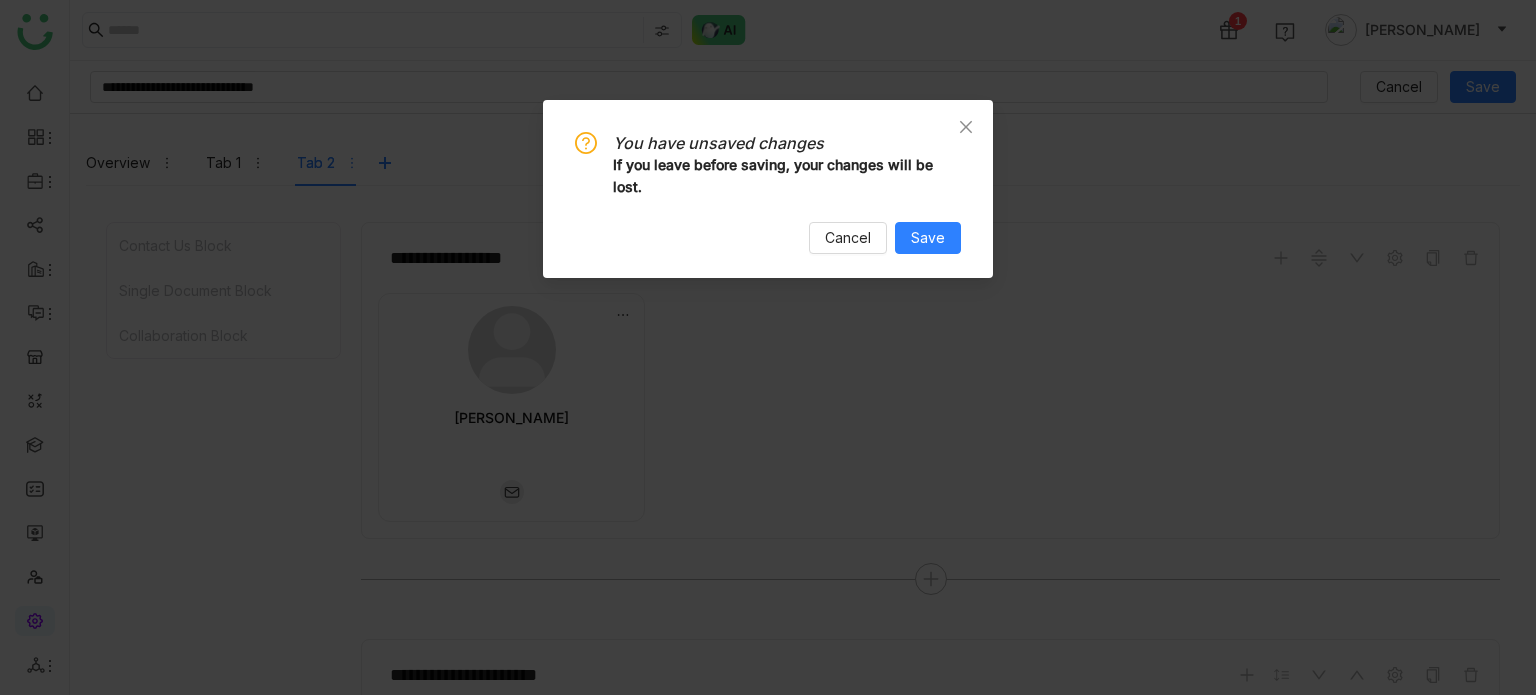 click on "You have unsaved changes If you leave before saving, your changes will be lost.  Cancel   Save" at bounding box center [768, 347] 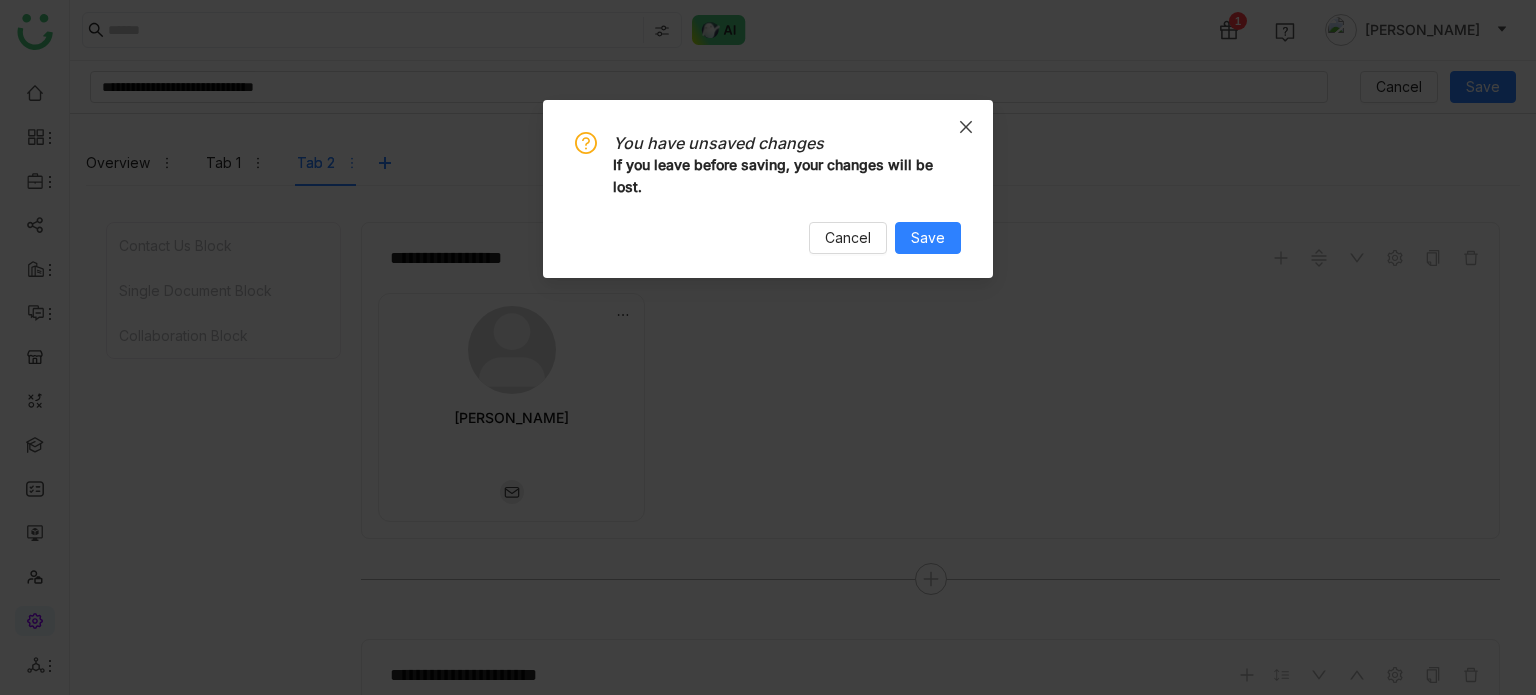 click at bounding box center (966, 127) 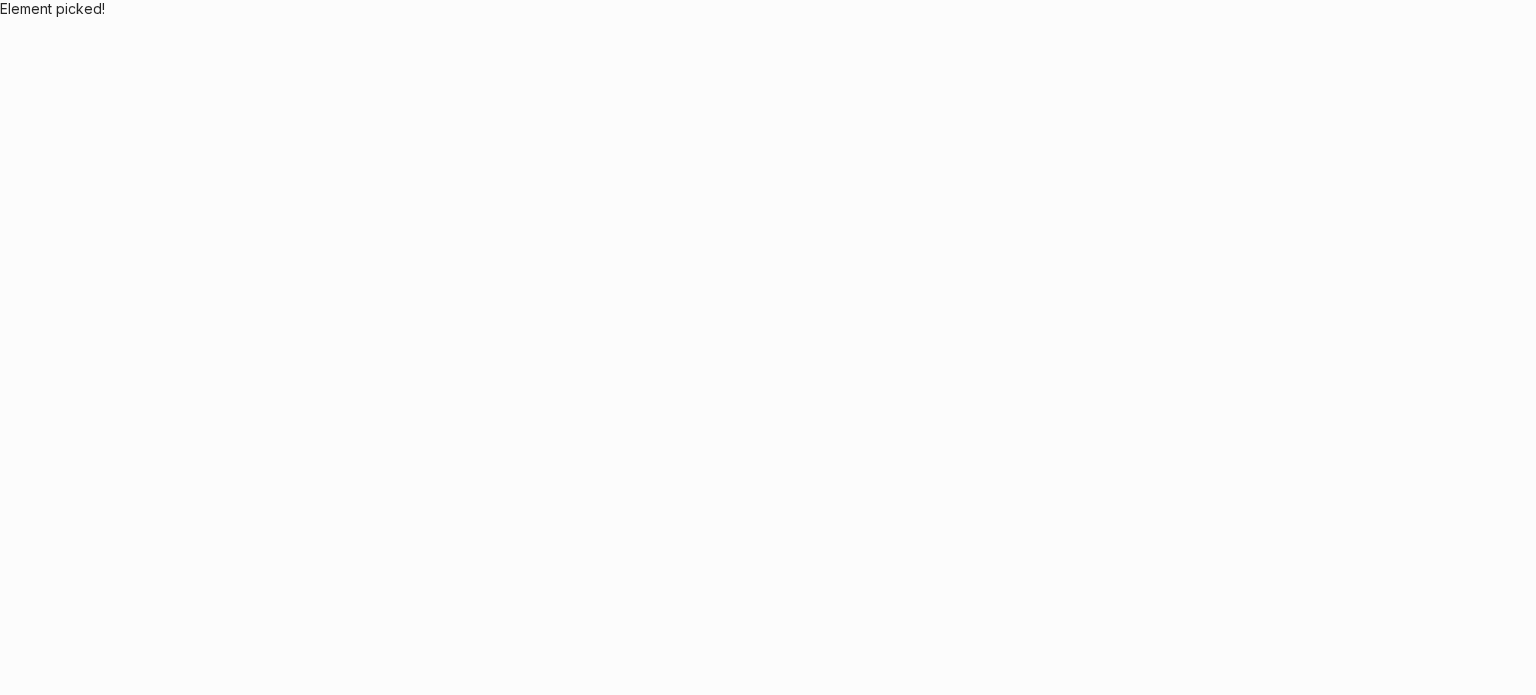 scroll, scrollTop: 0, scrollLeft: 0, axis: both 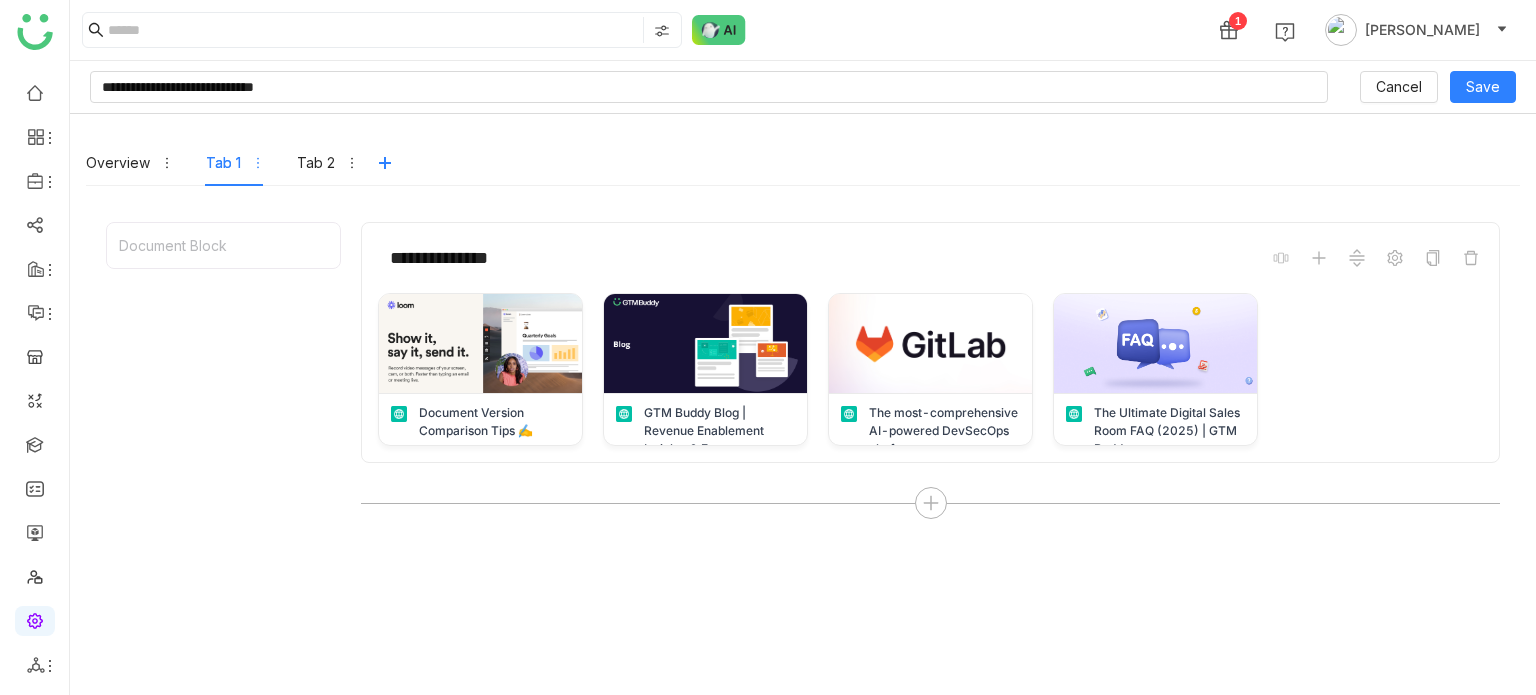 click at bounding box center (35, 619) 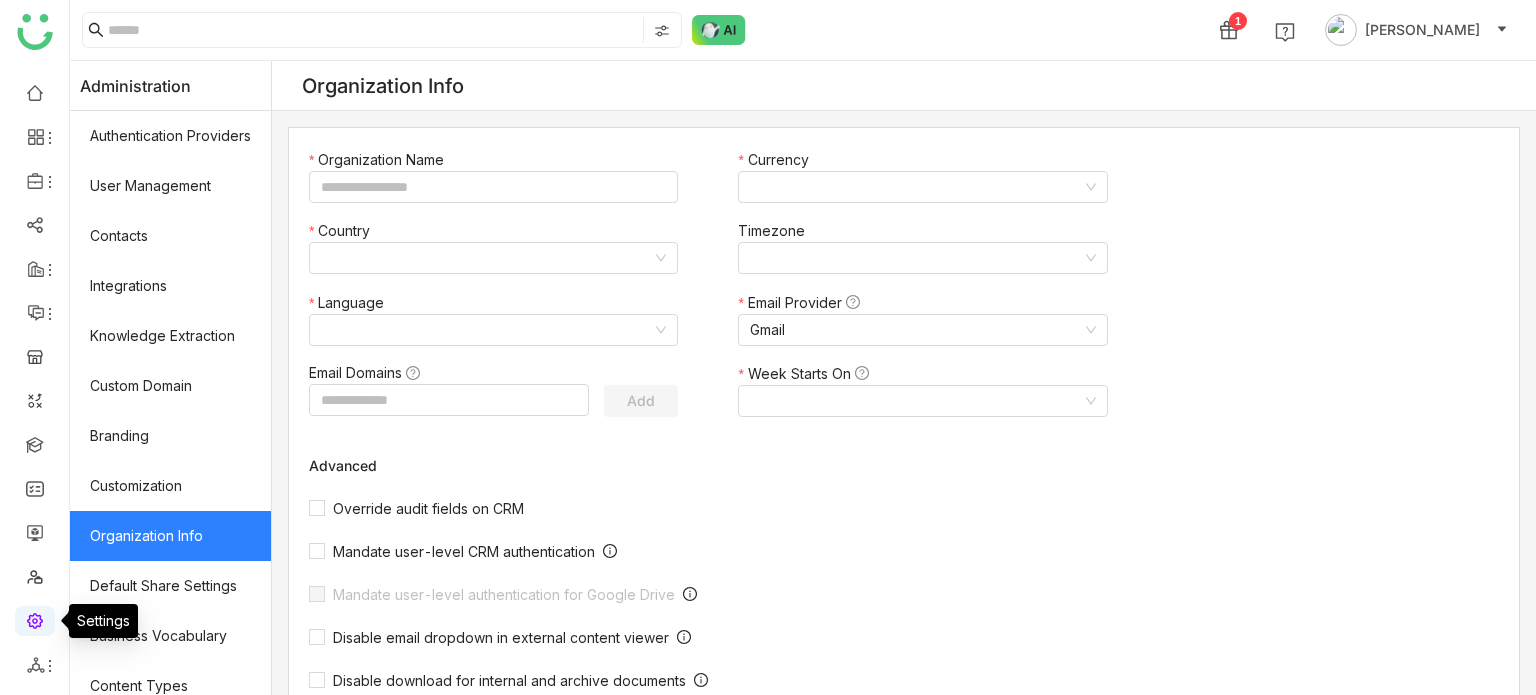 type on "*******" 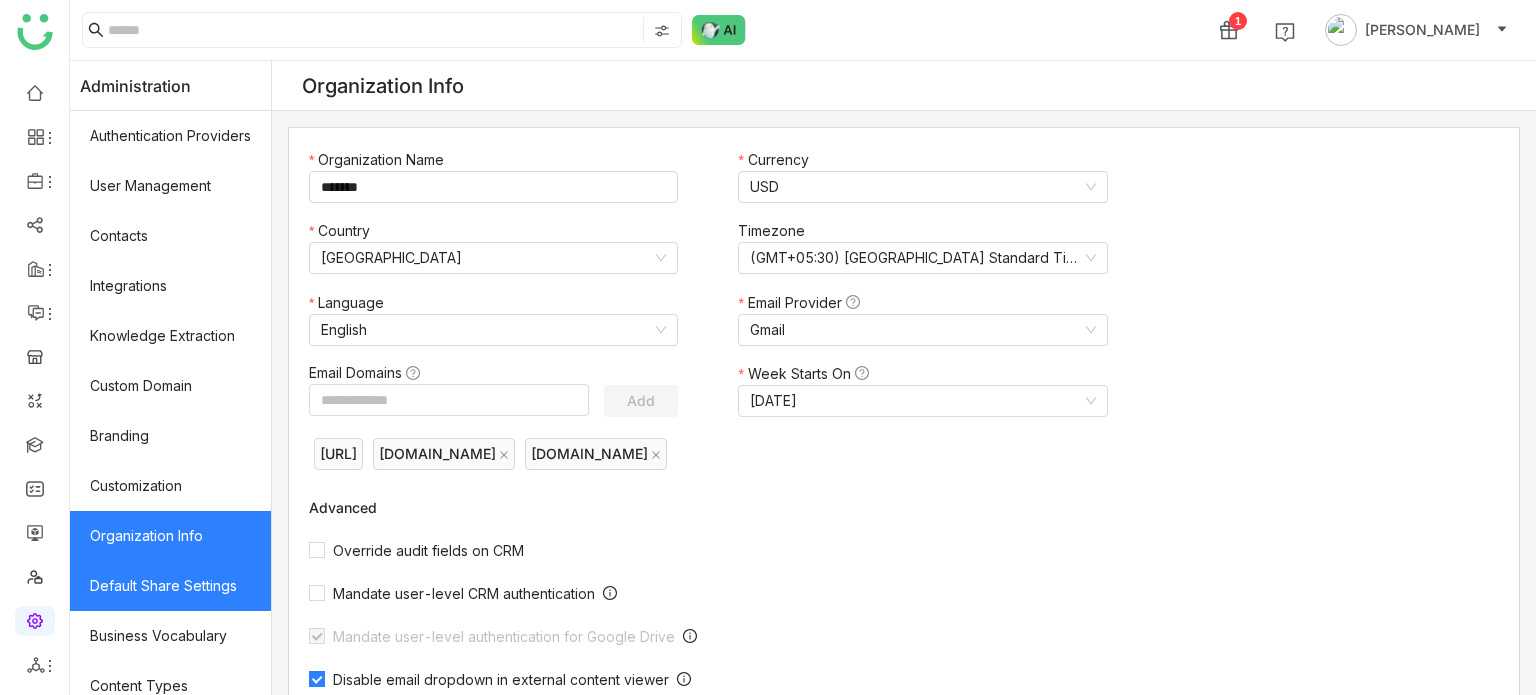click on "Default Share Settings" 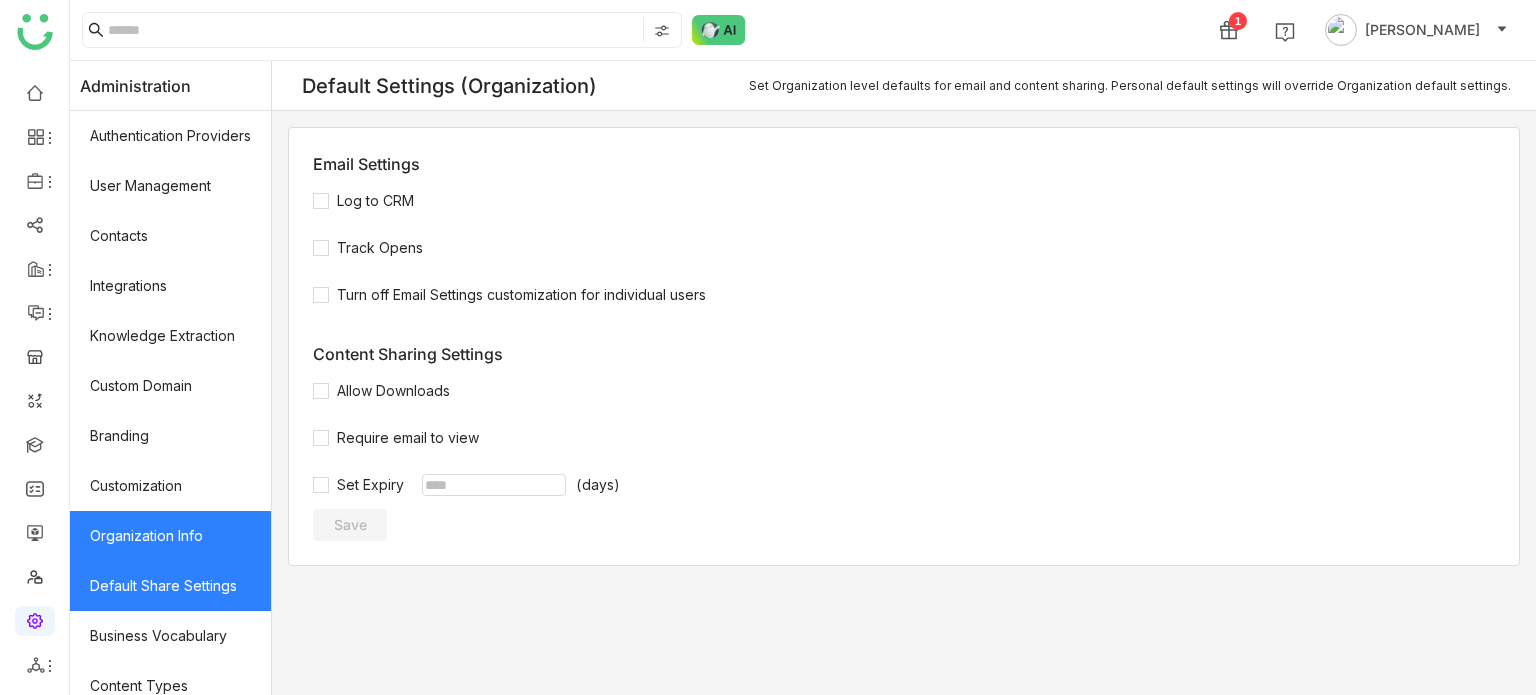 click on "Organization Info" 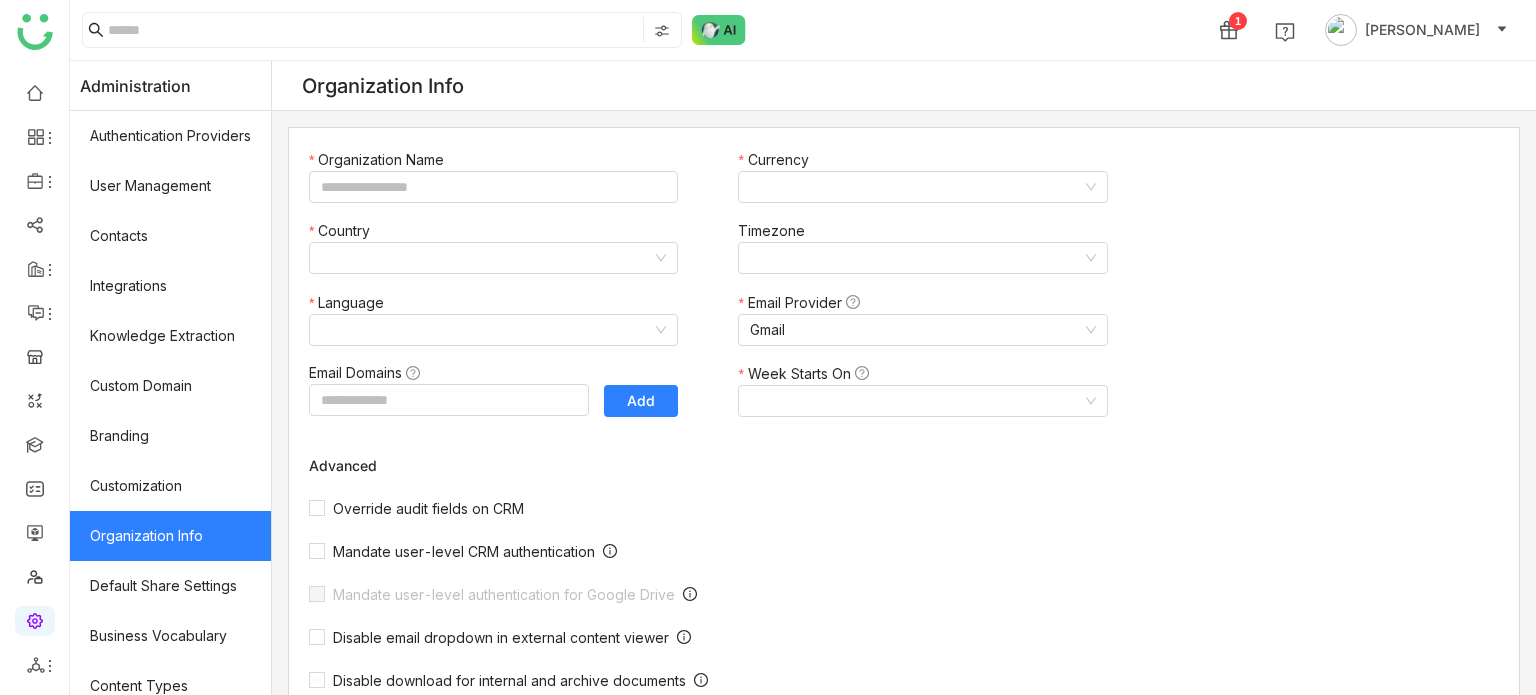 type on "*******" 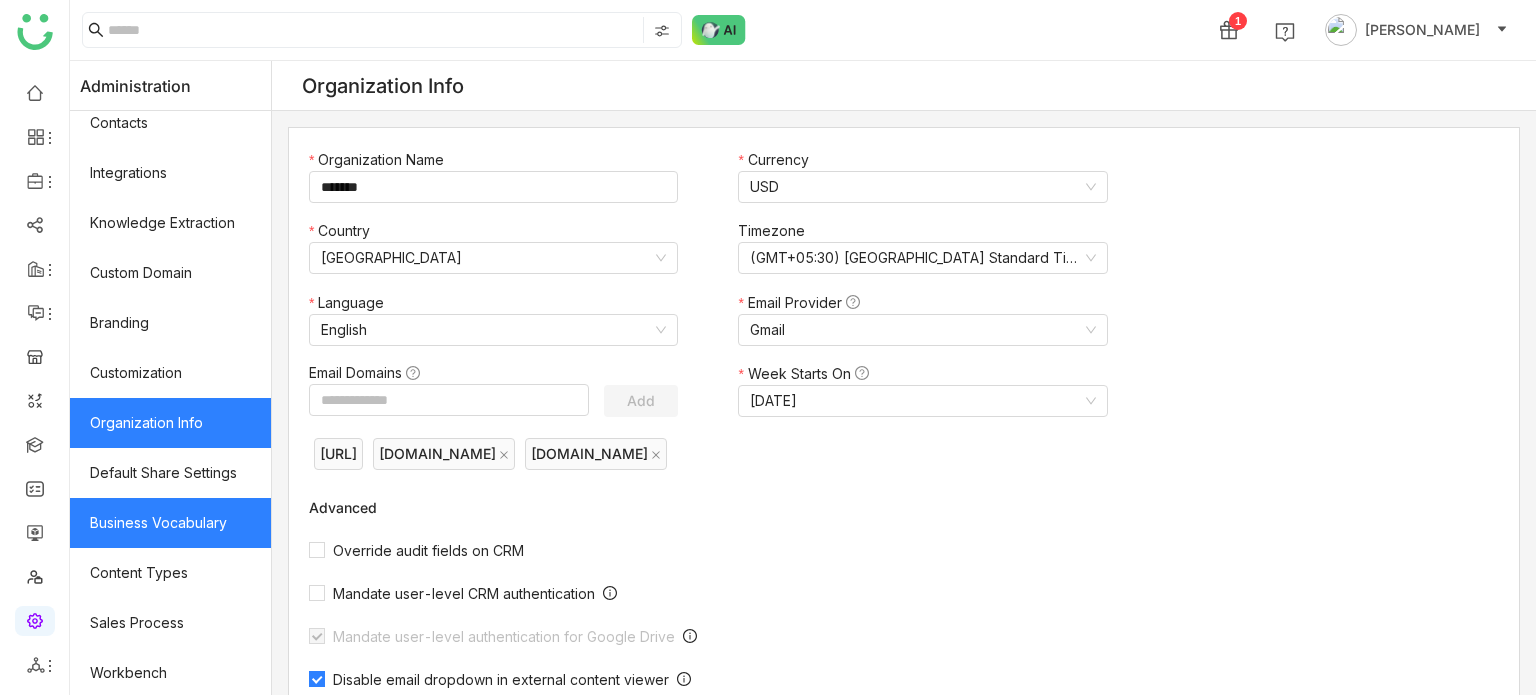 scroll, scrollTop: 112, scrollLeft: 0, axis: vertical 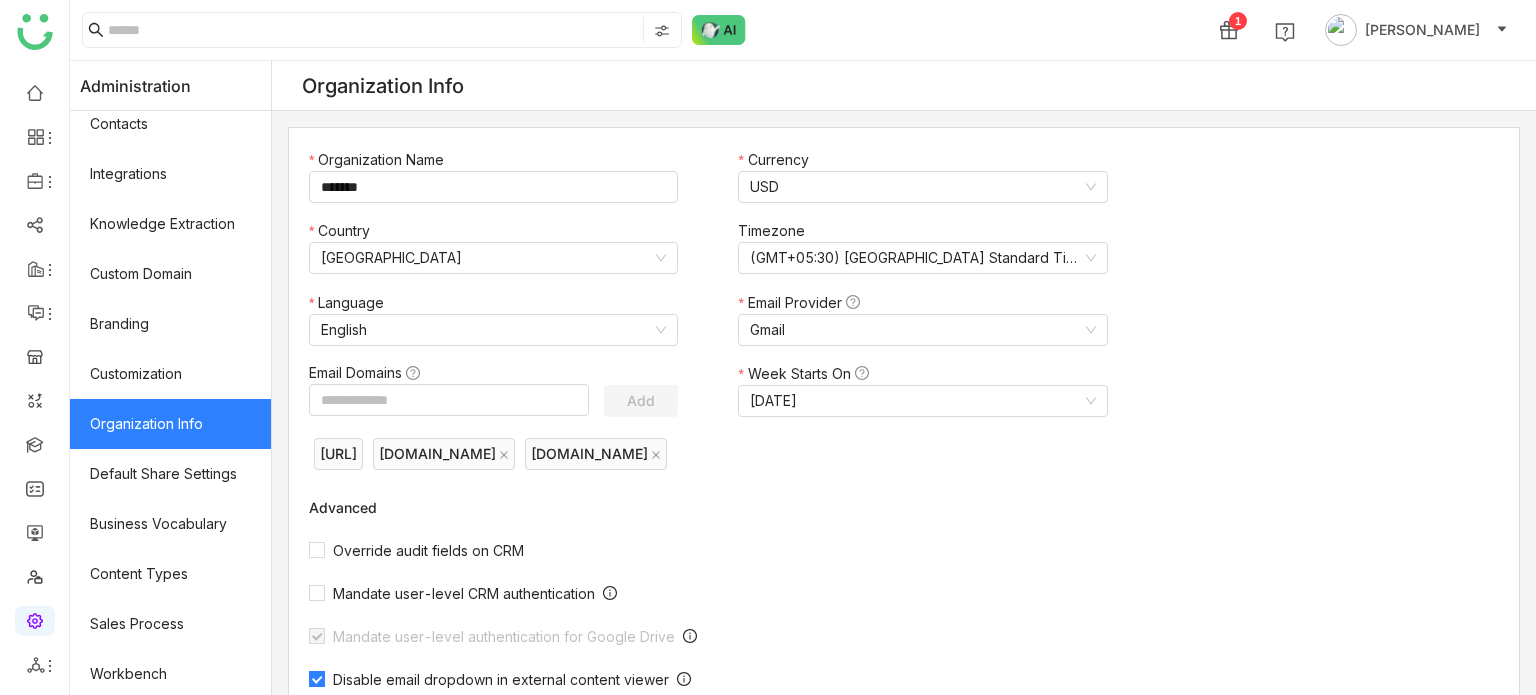 click on "Organization Info" 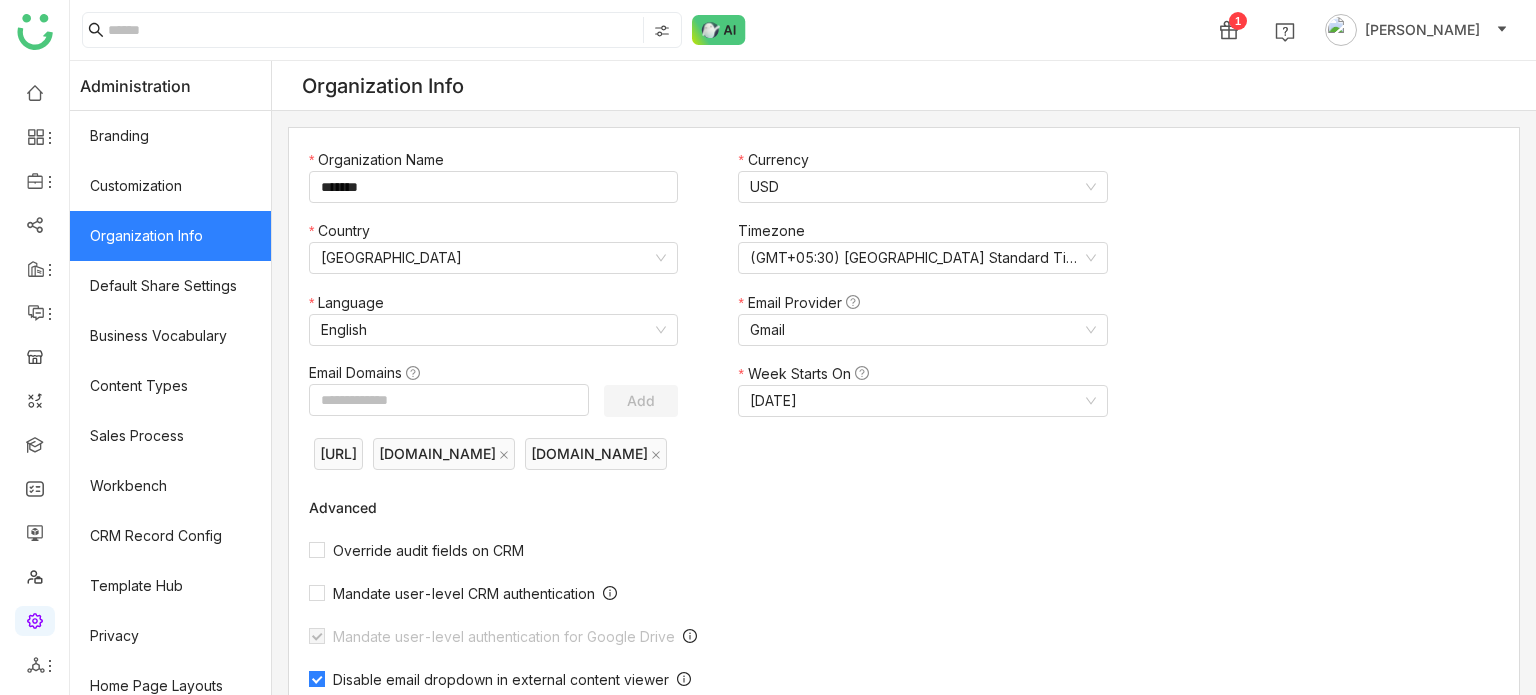 scroll, scrollTop: 365, scrollLeft: 0, axis: vertical 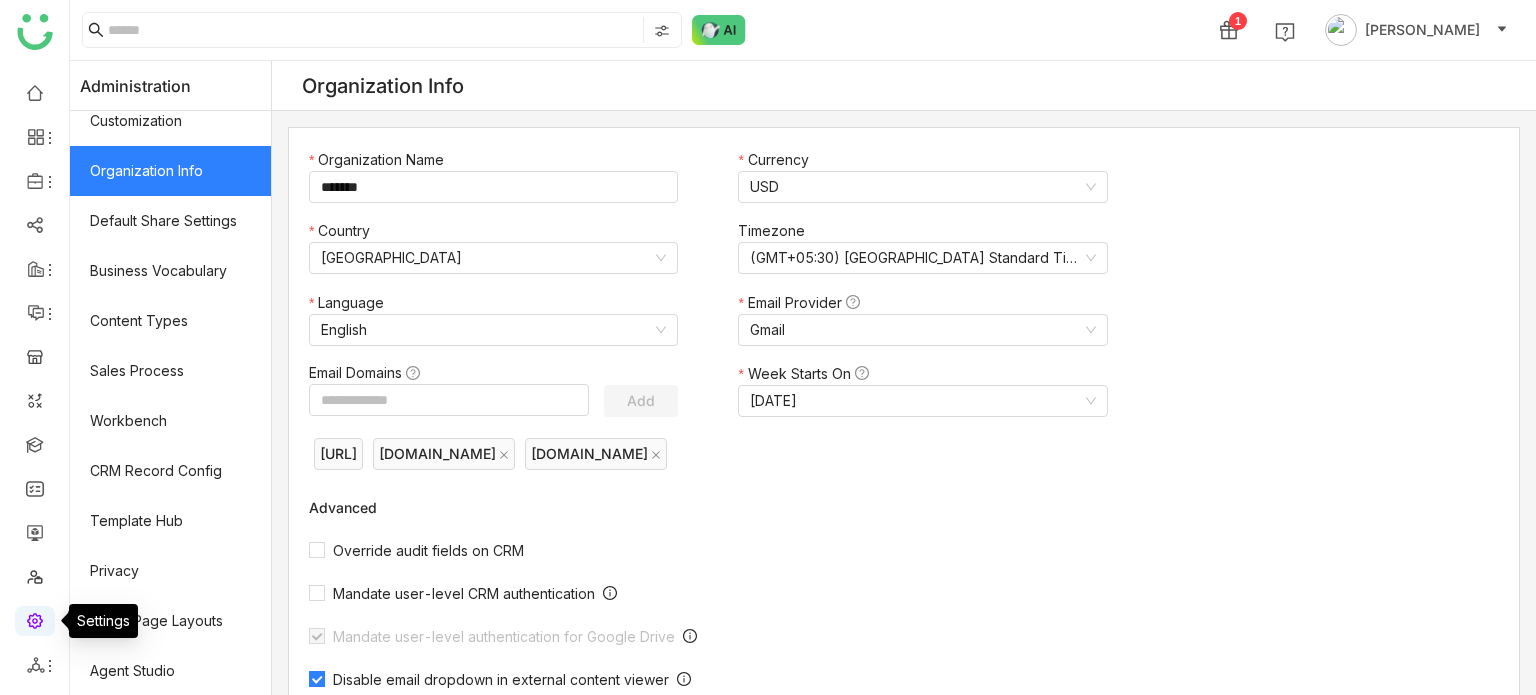 click at bounding box center (35, 619) 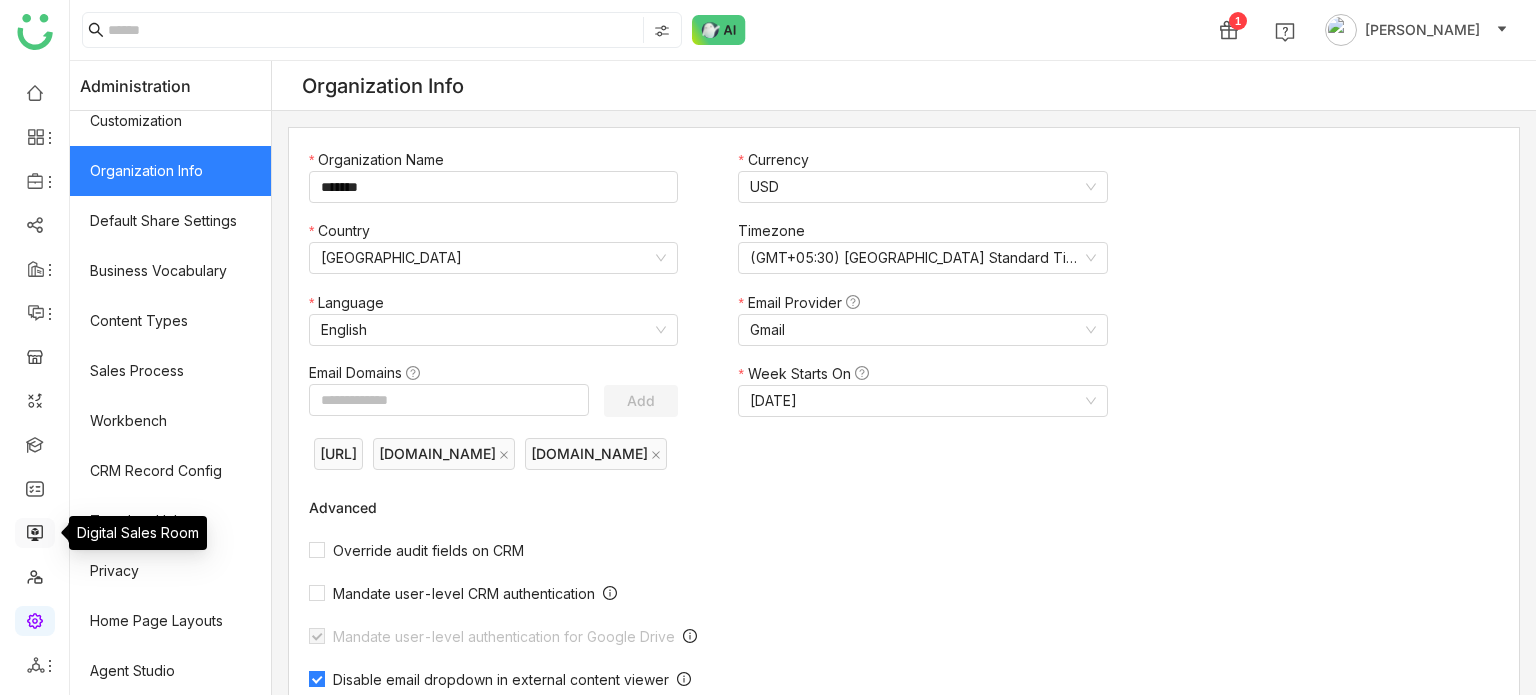 click at bounding box center [35, 531] 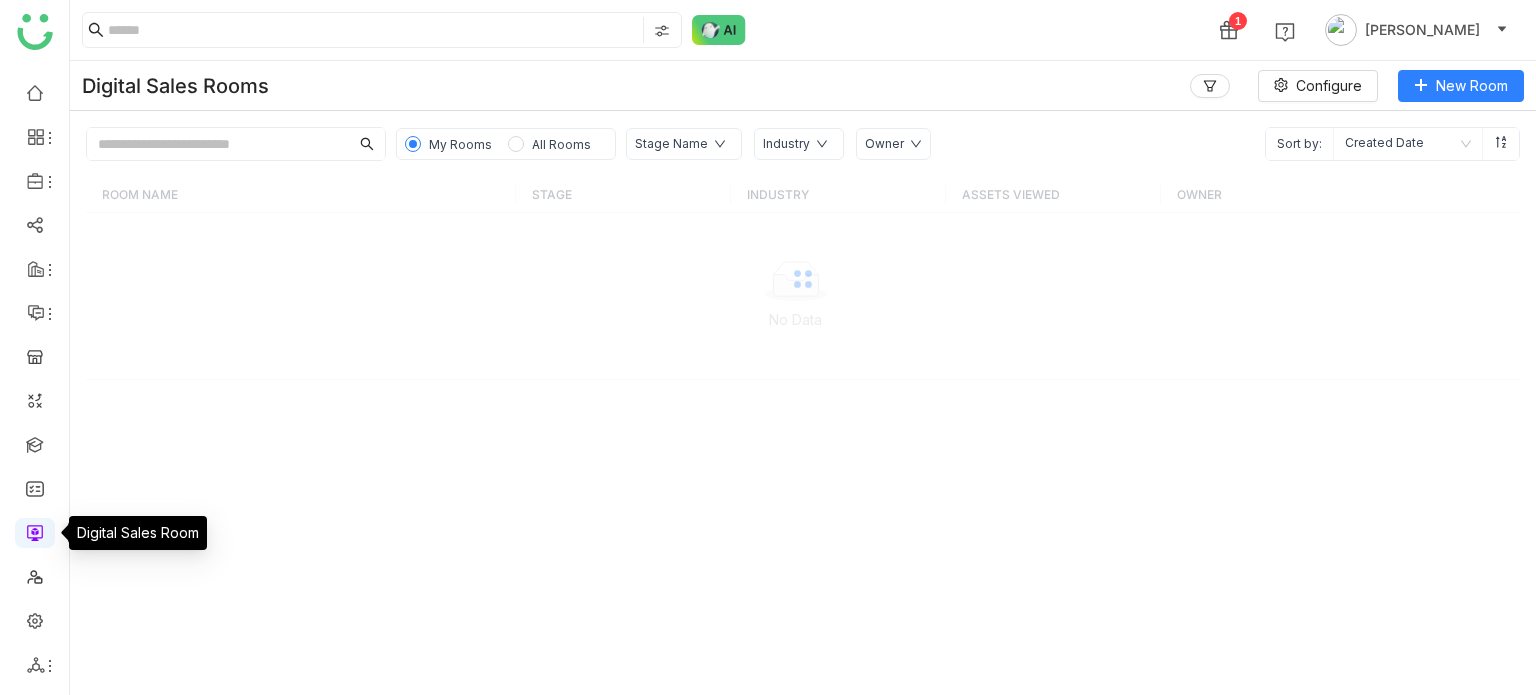click at bounding box center (35, 531) 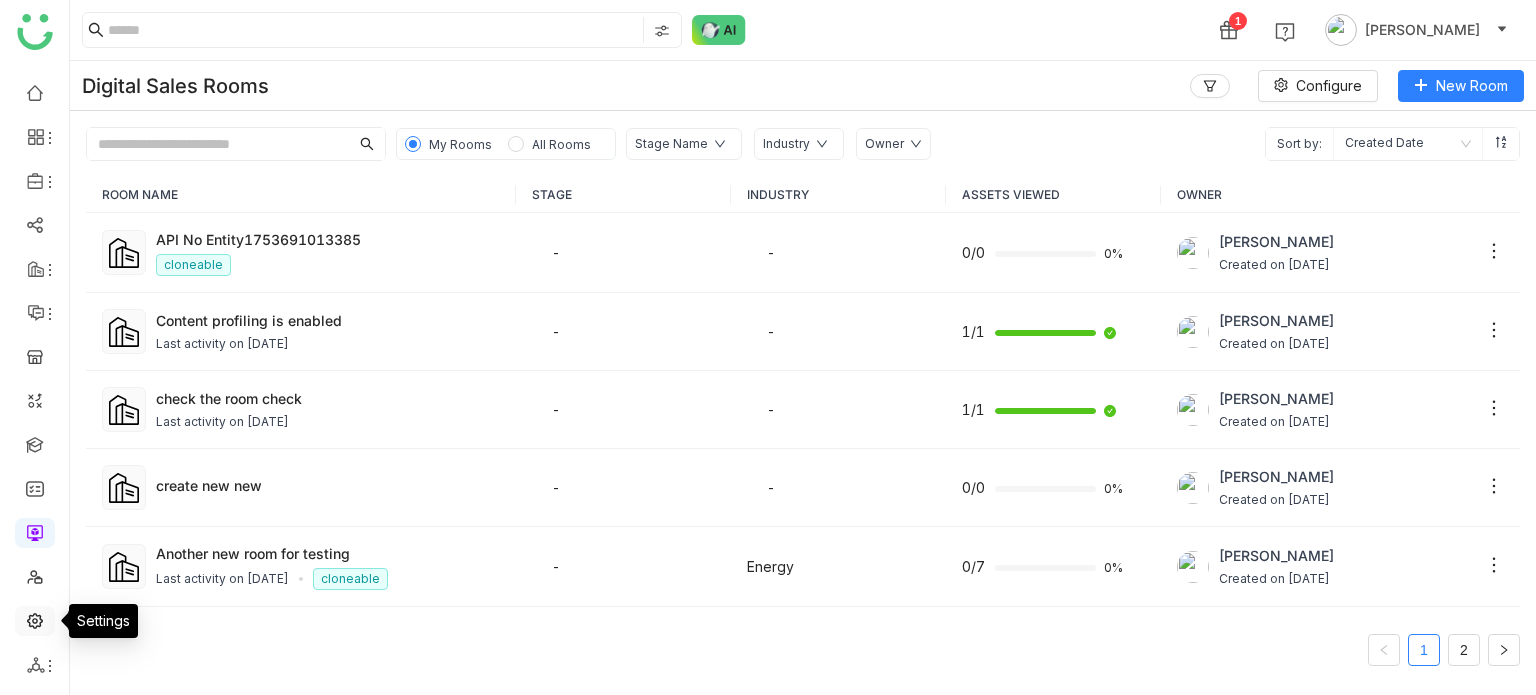 click at bounding box center [35, 619] 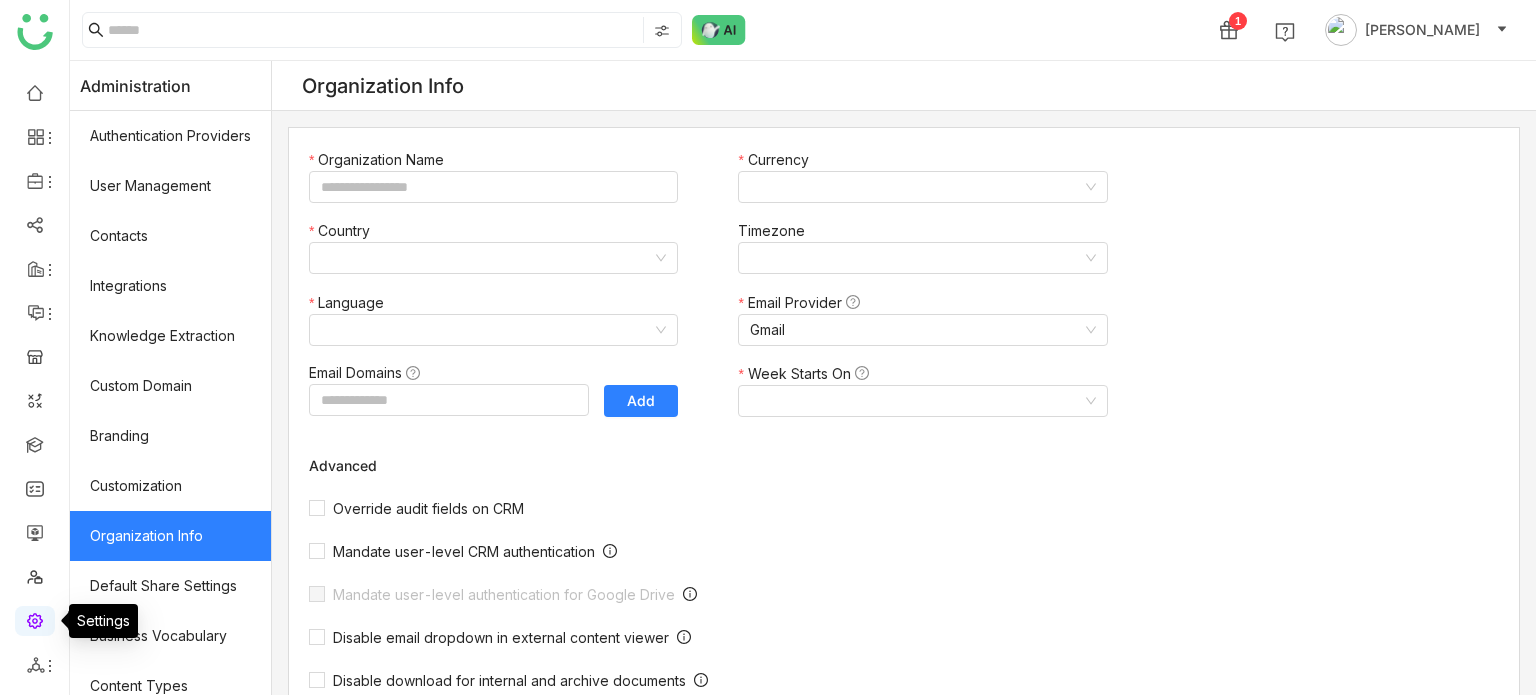 type on "*******" 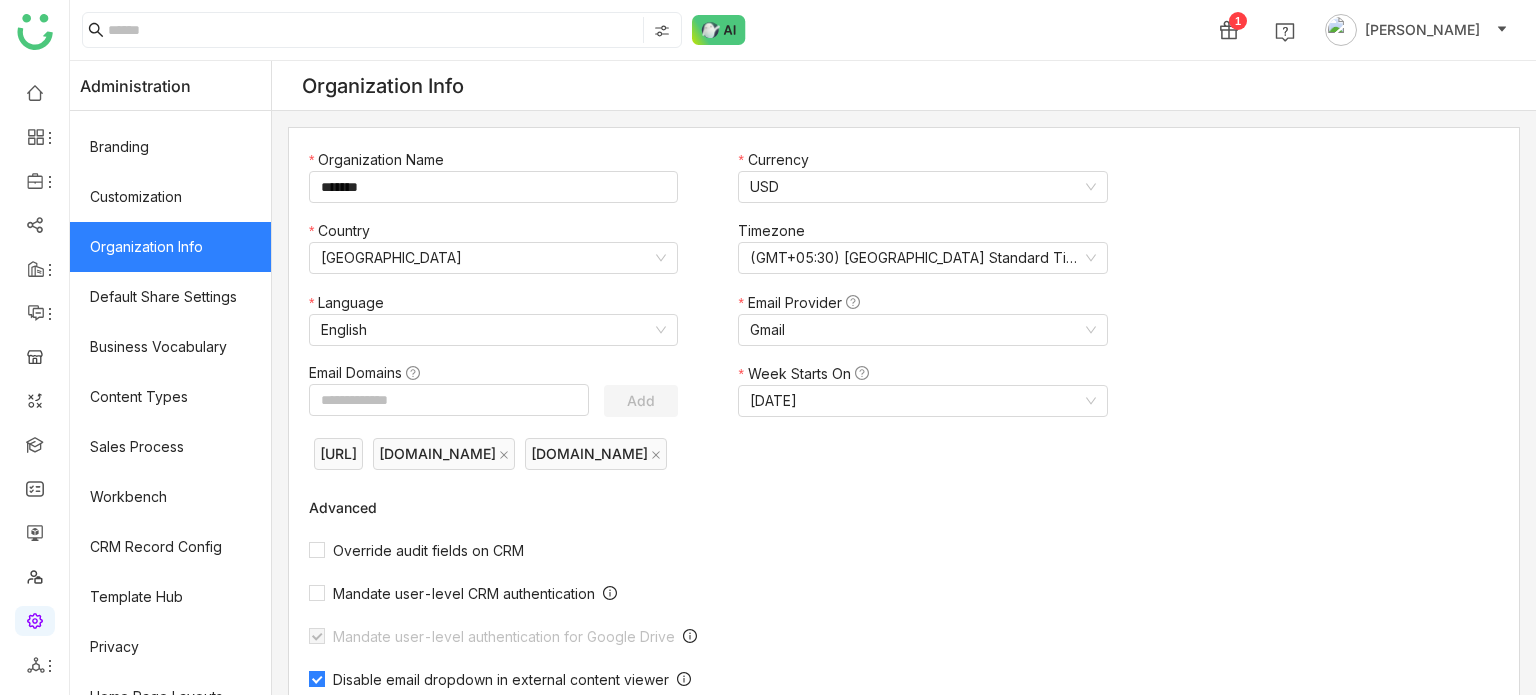 scroll, scrollTop: 365, scrollLeft: 0, axis: vertical 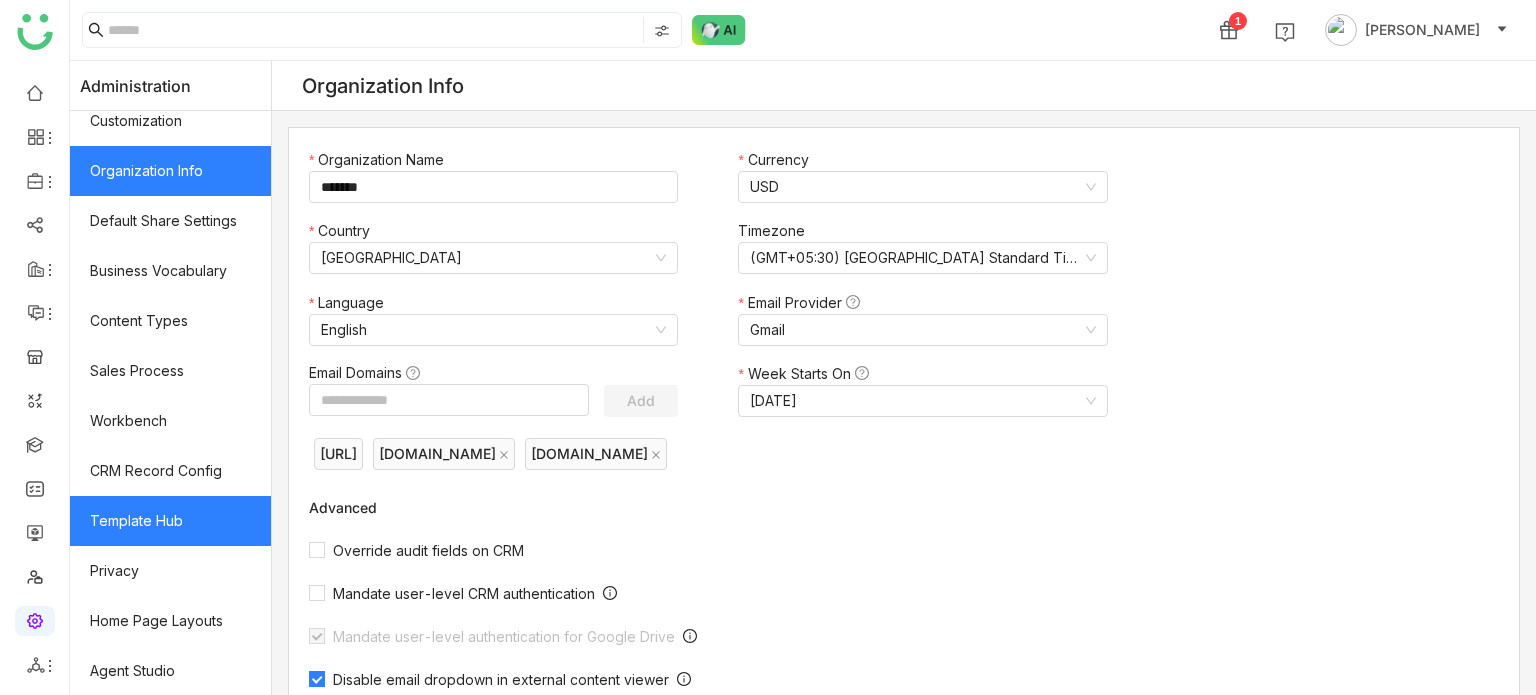 click on "Template Hub" 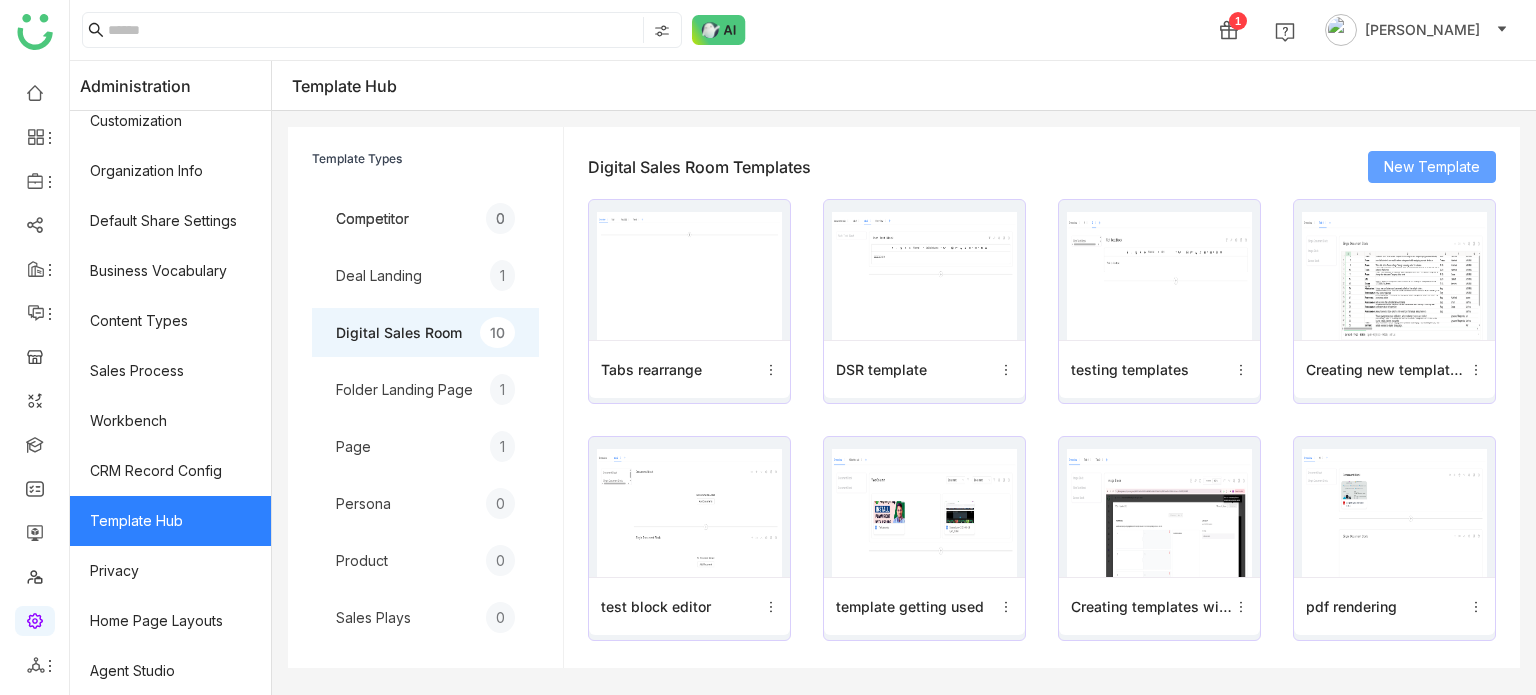 click on "New Template" 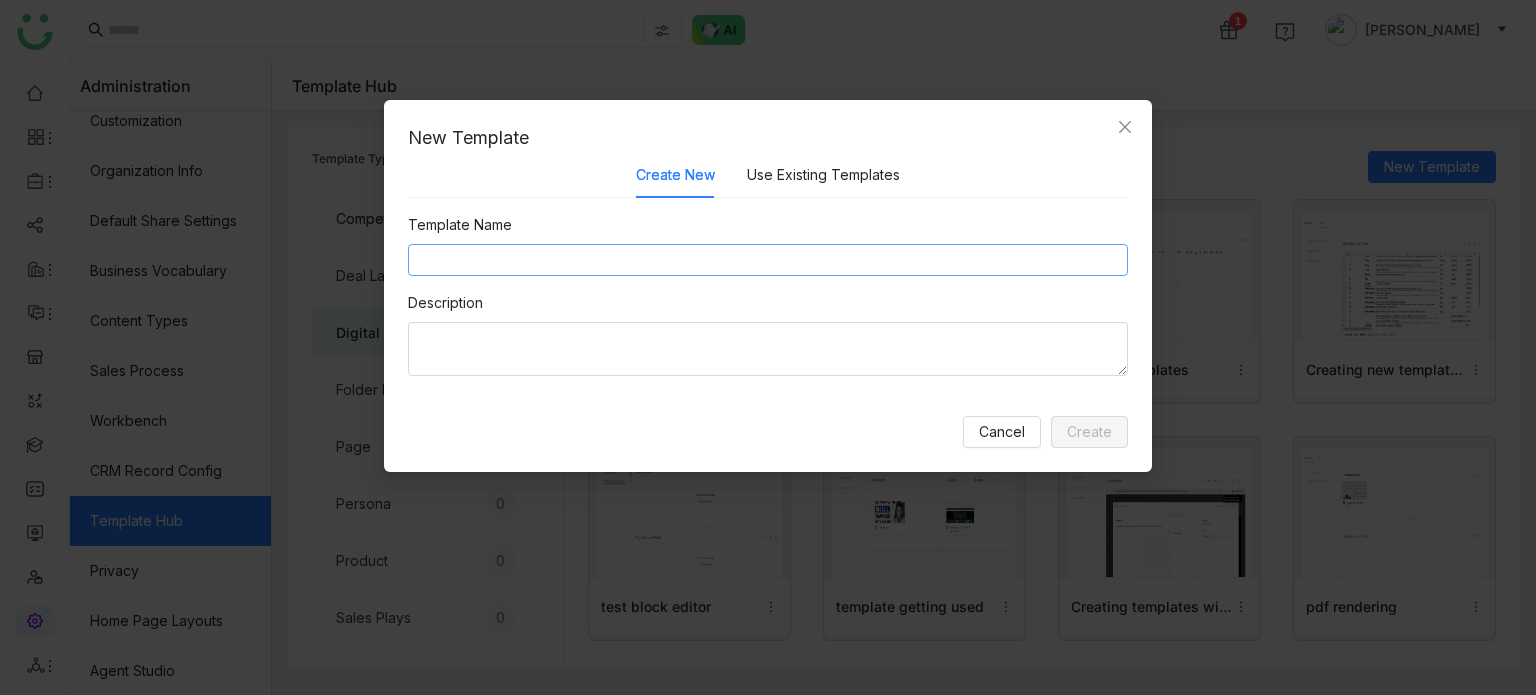 click 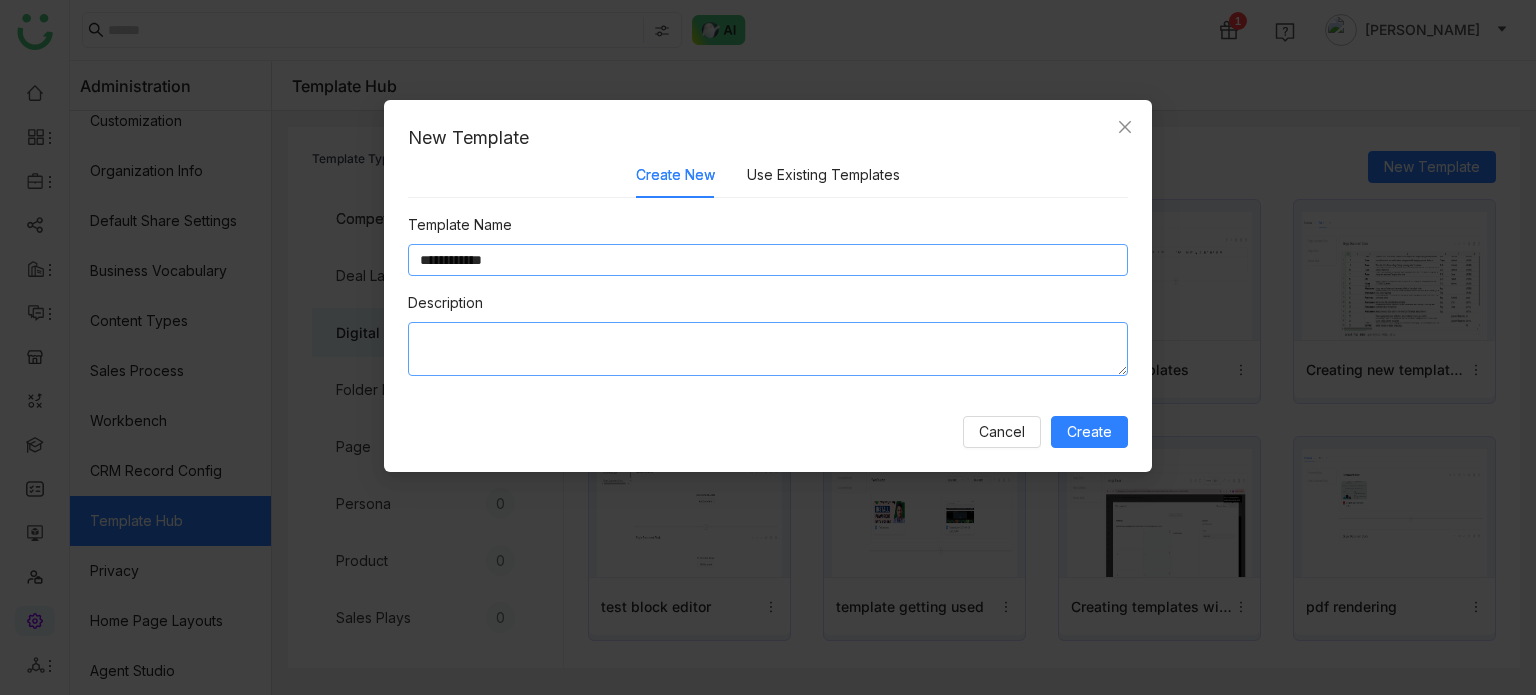 type on "**********" 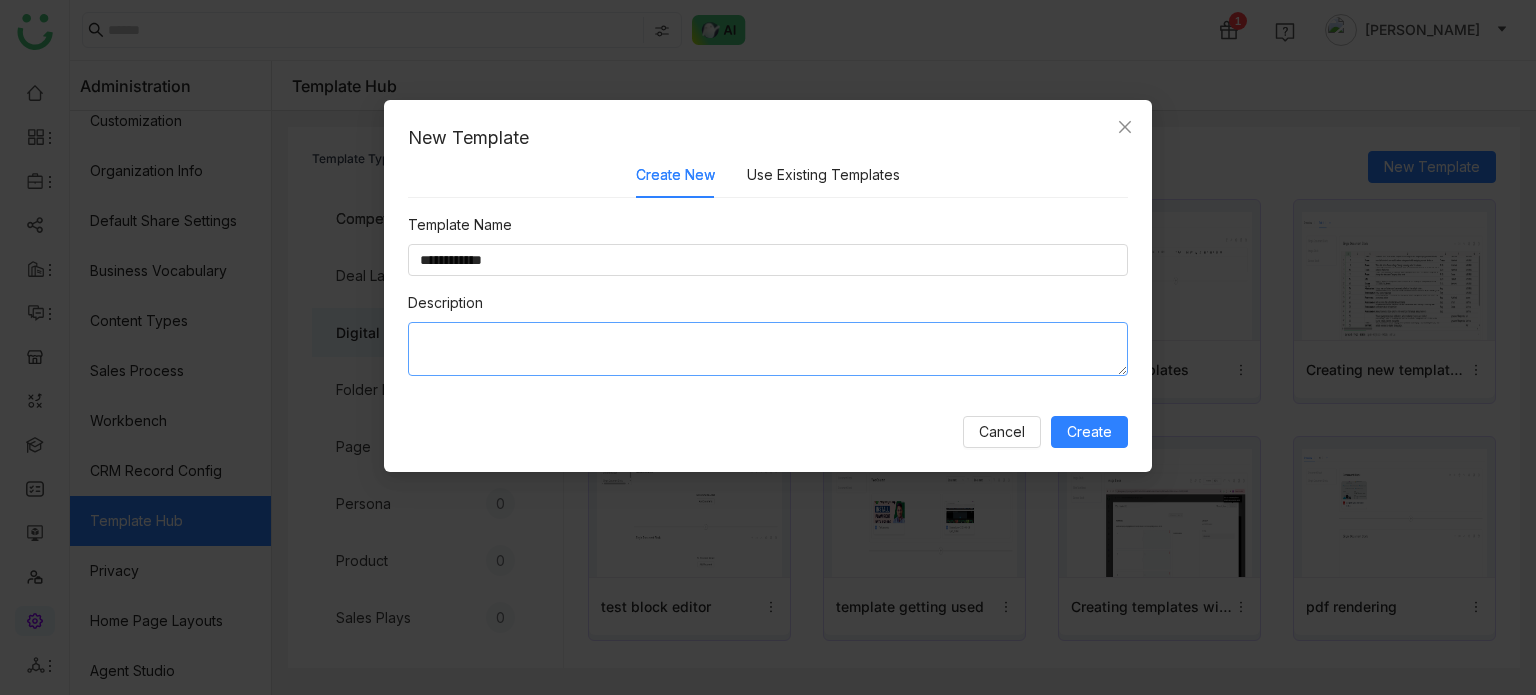 click 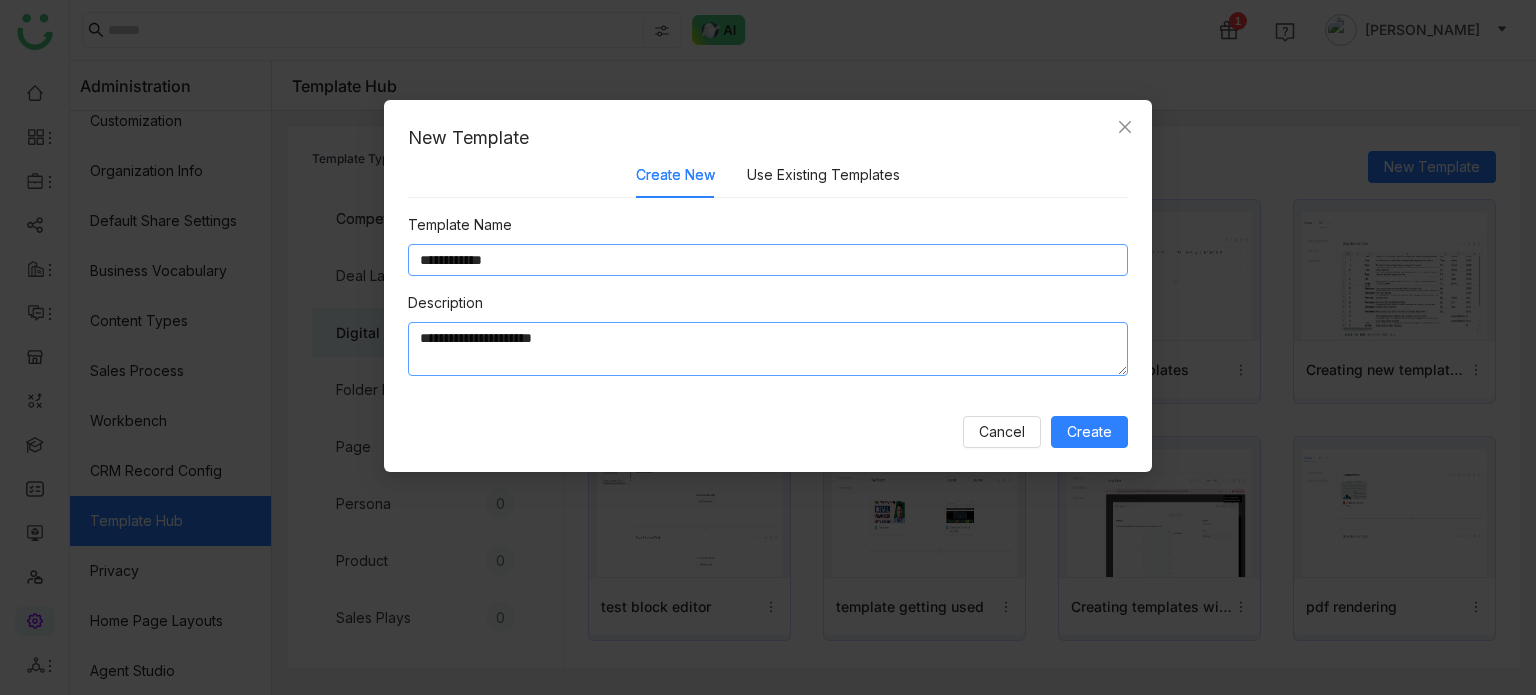type on "**********" 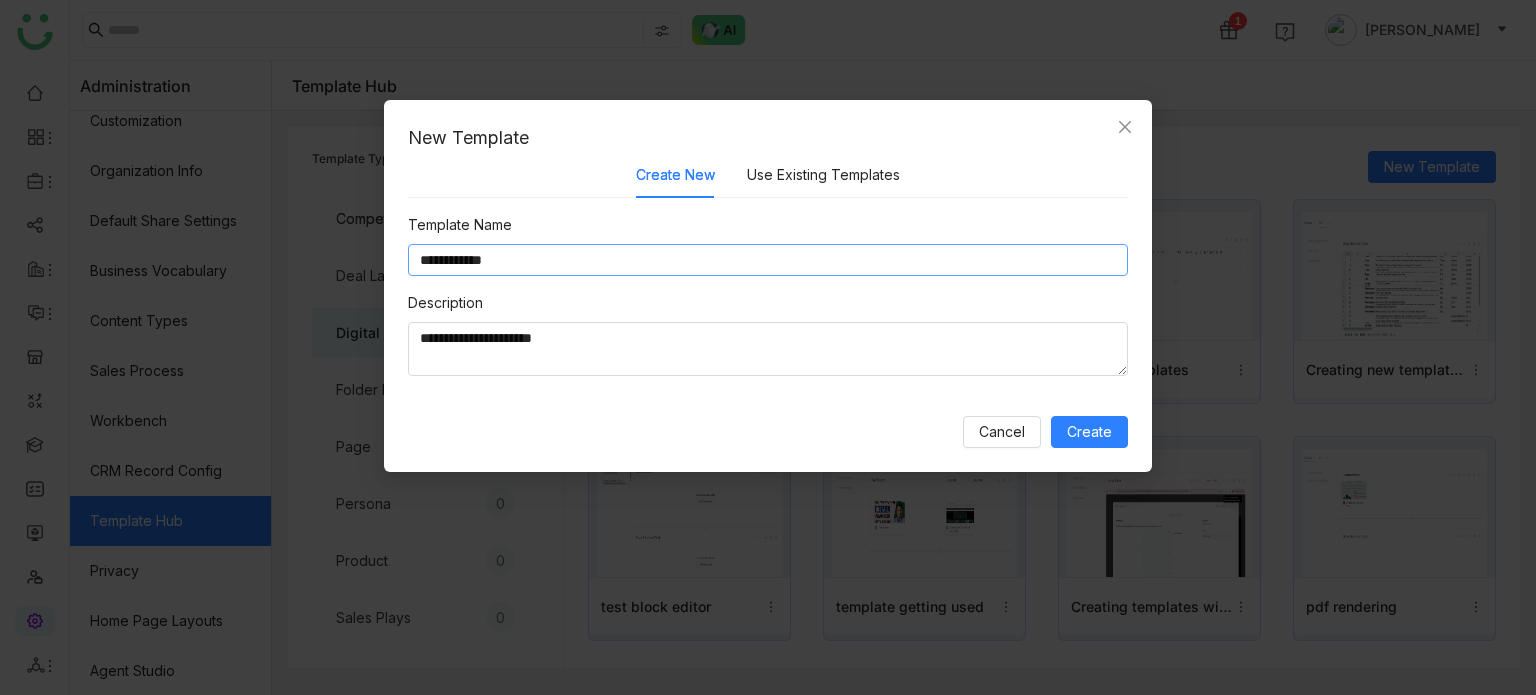 click on "**********" 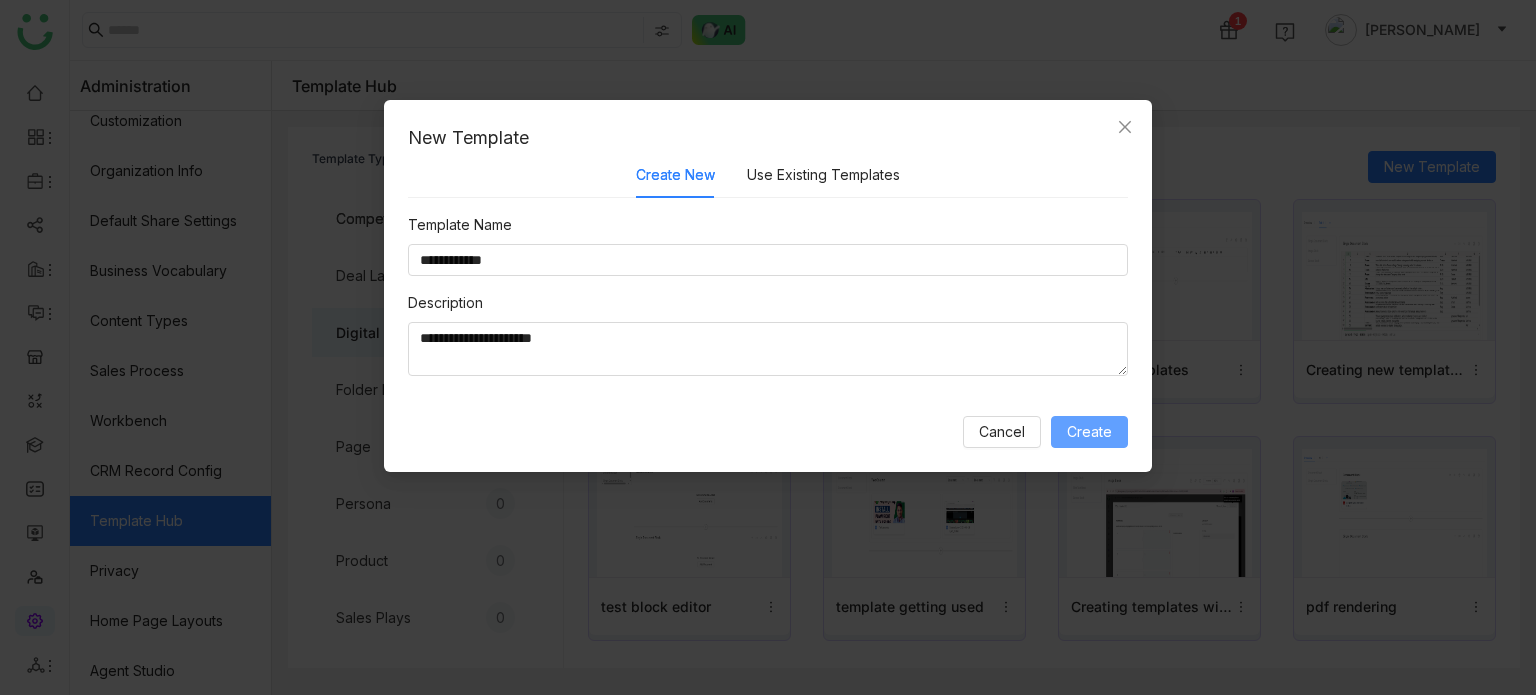 click on "Create" at bounding box center (1089, 432) 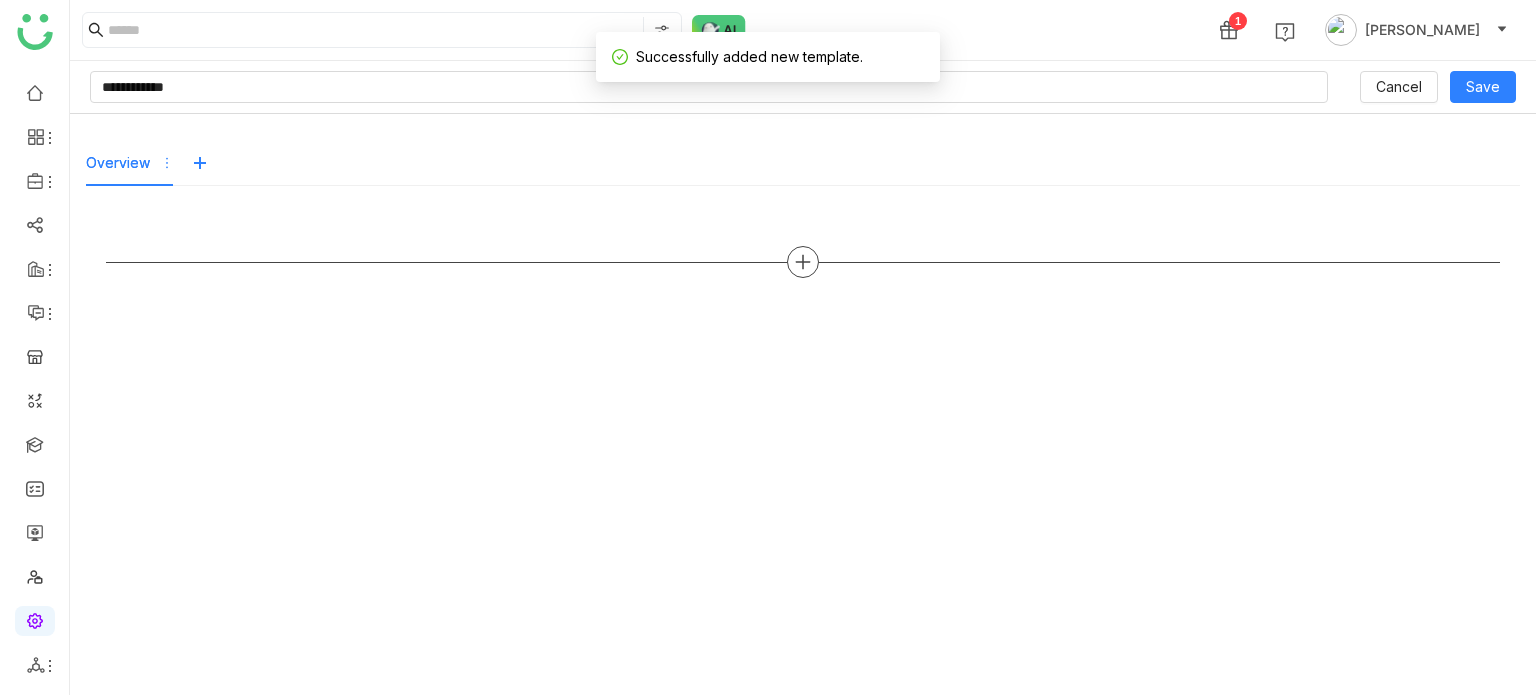 click at bounding box center [803, 262] 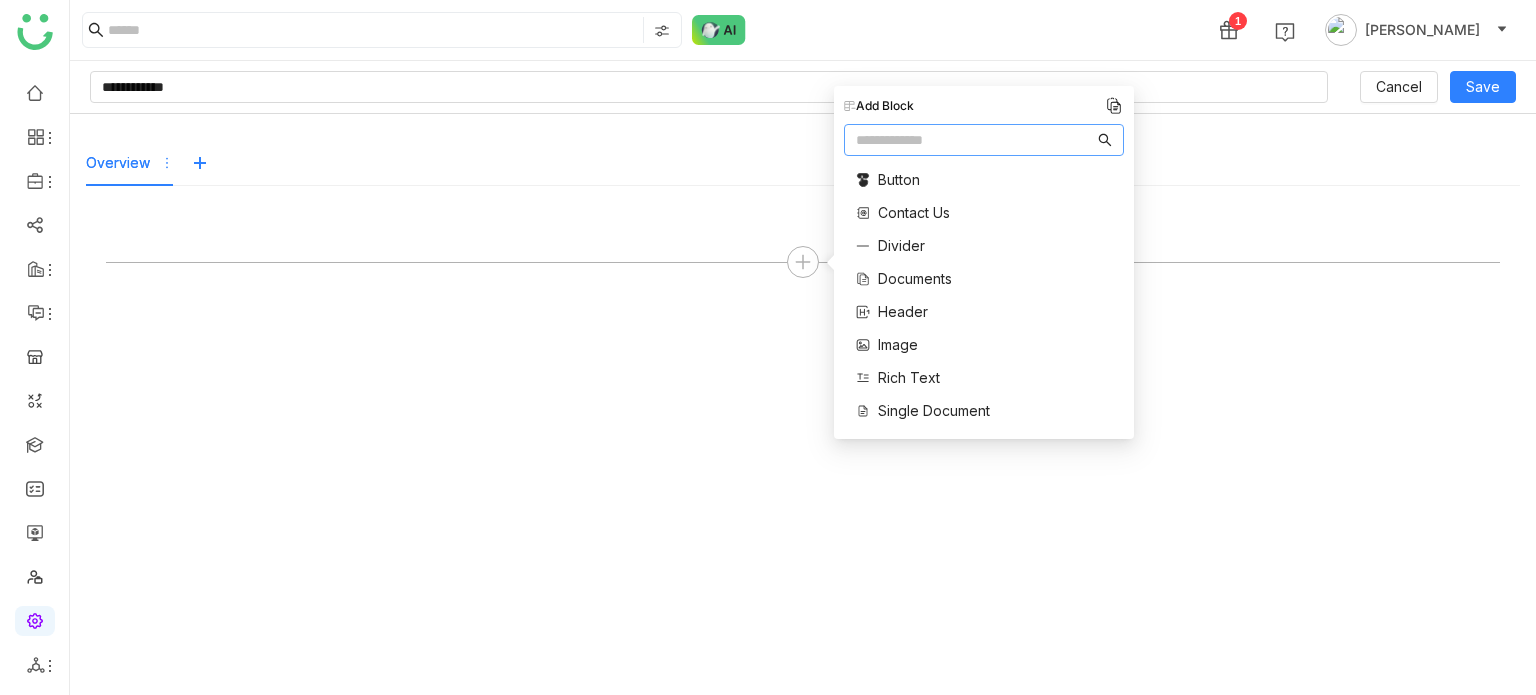 scroll, scrollTop: 39, scrollLeft: 0, axis: vertical 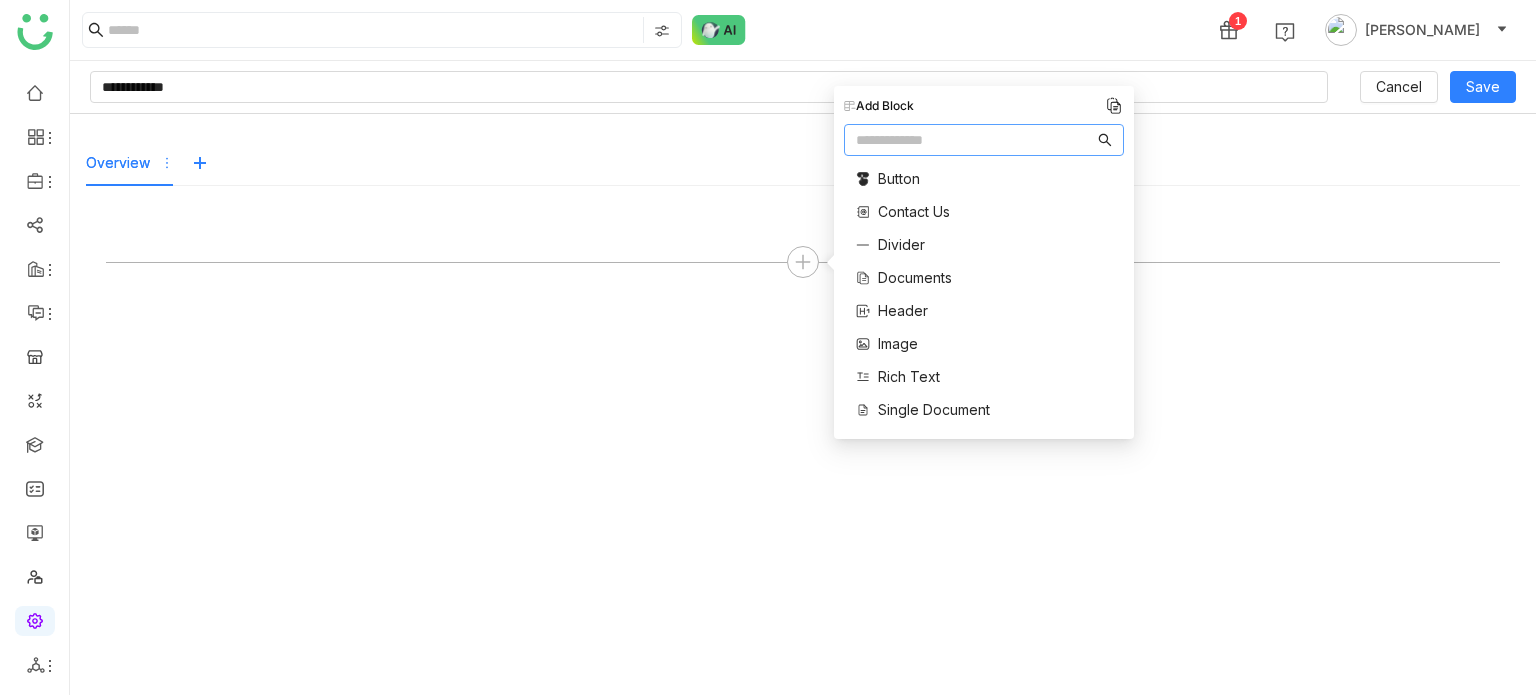 click on "Image" at bounding box center (898, 343) 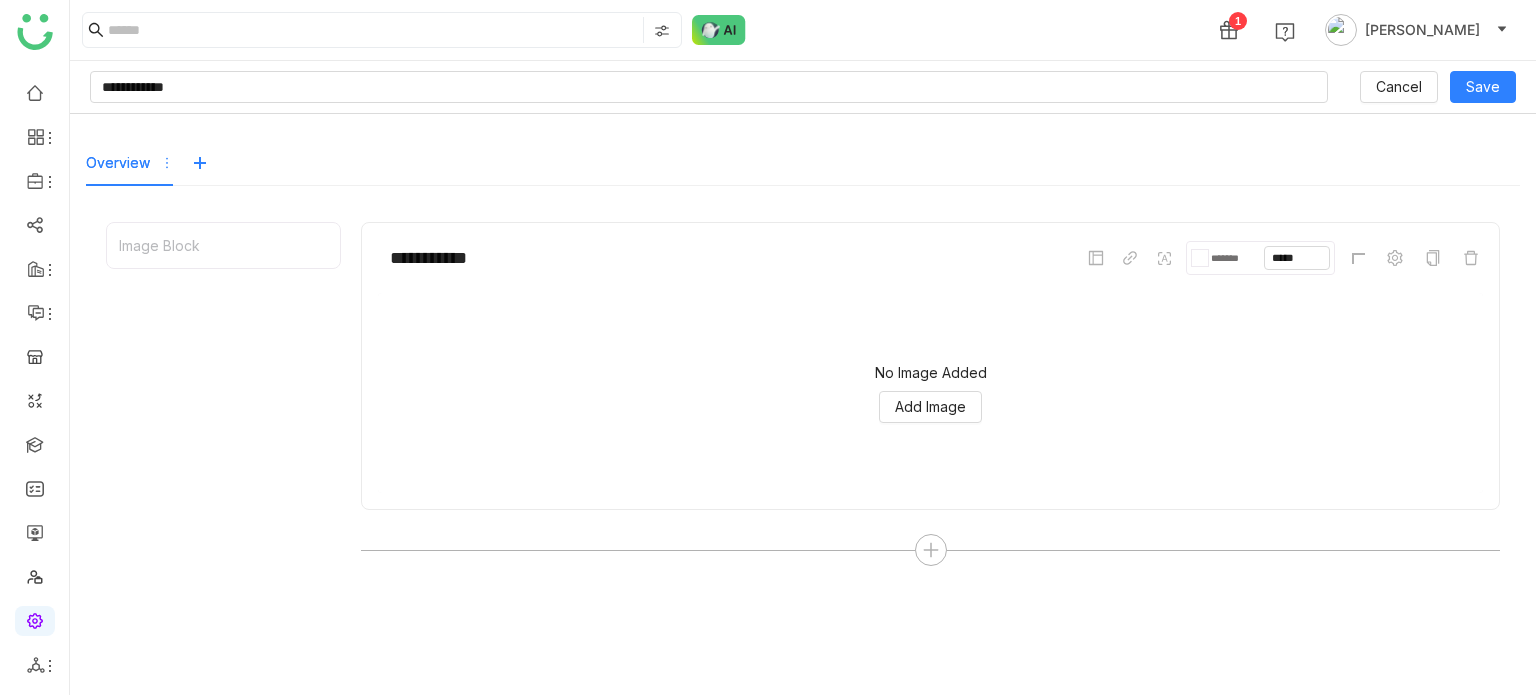 scroll, scrollTop: 61, scrollLeft: 0, axis: vertical 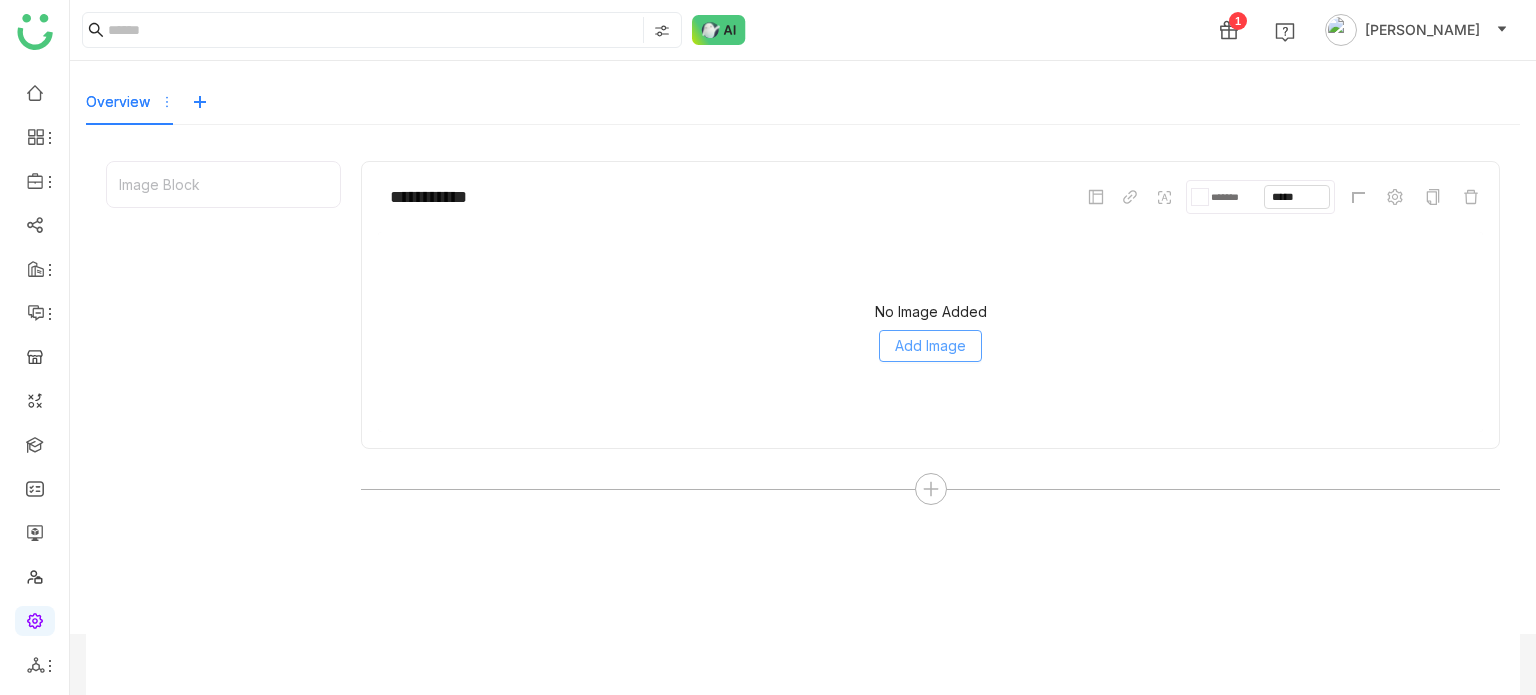 click on "Add Image" at bounding box center [930, 346] 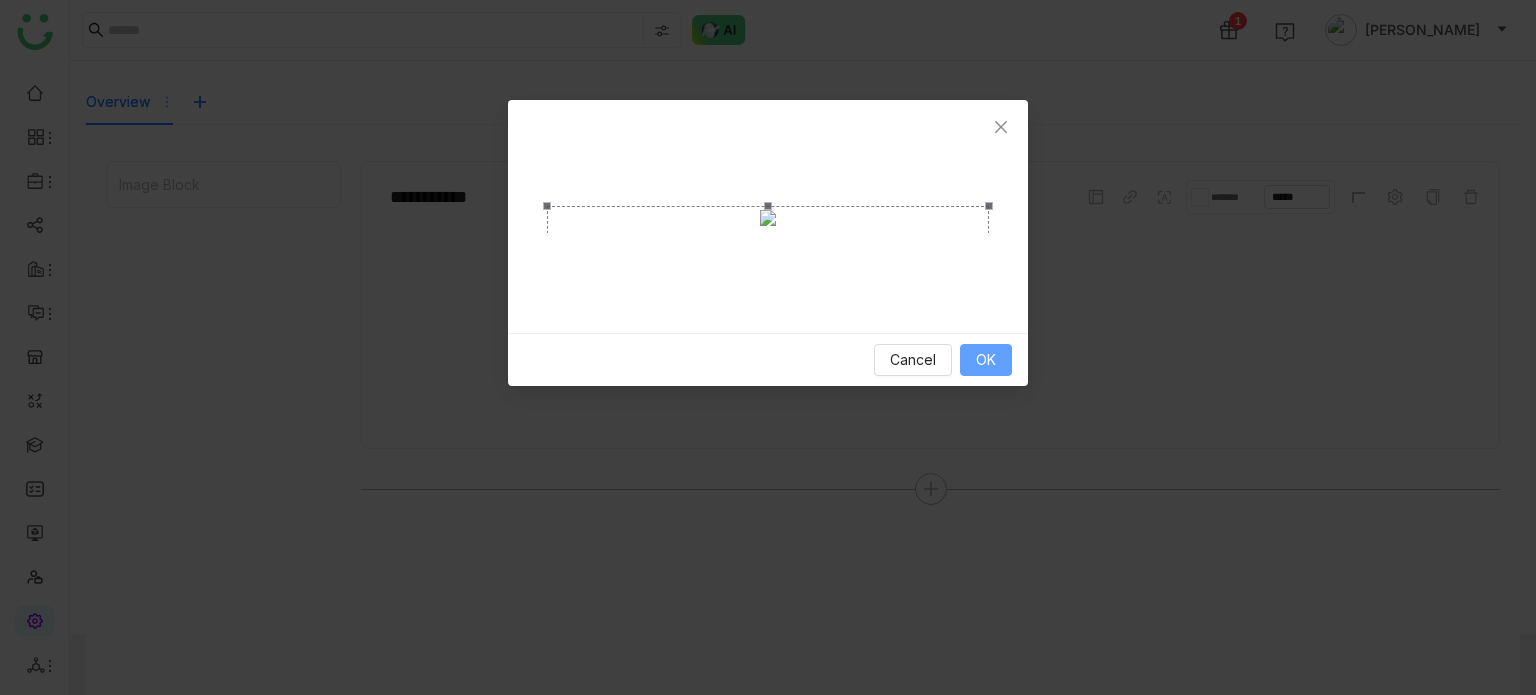 click on "OK" at bounding box center (986, 360) 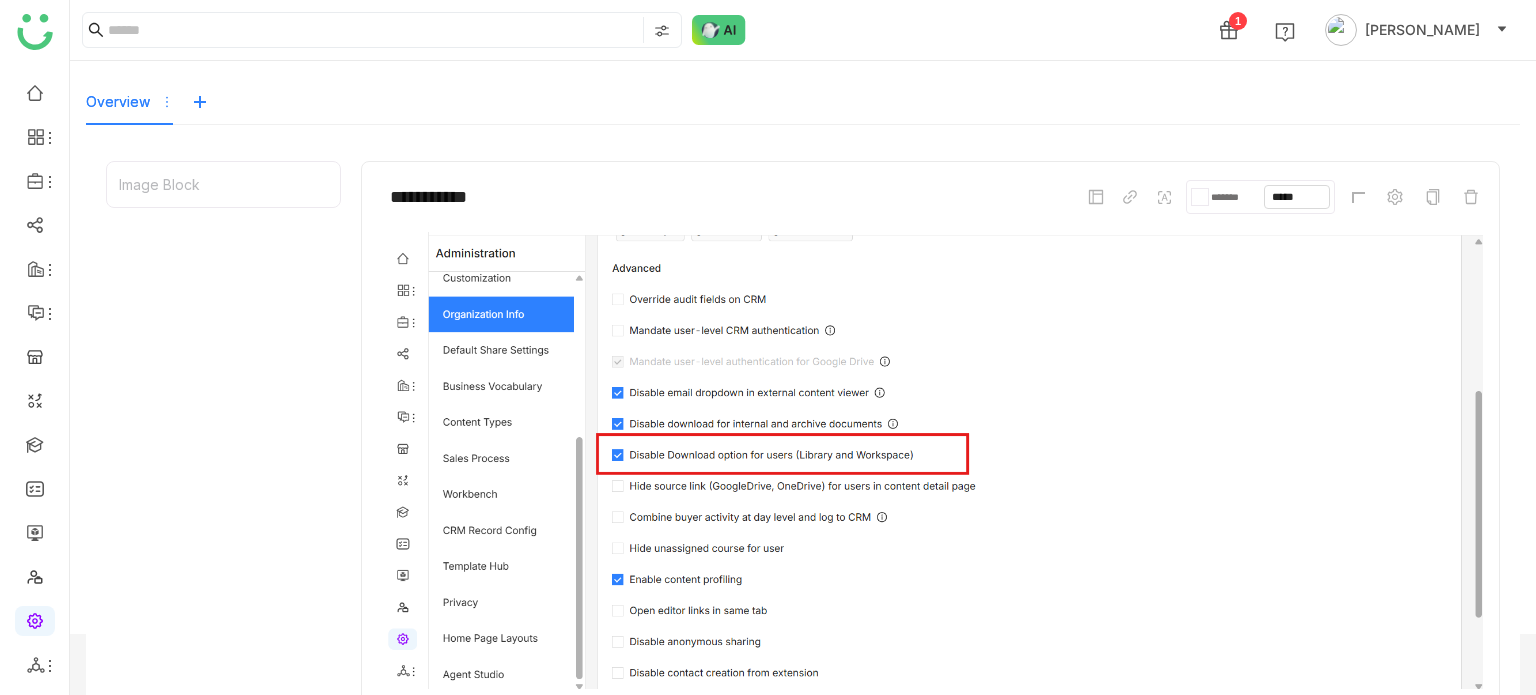 scroll, scrollTop: 144, scrollLeft: 0, axis: vertical 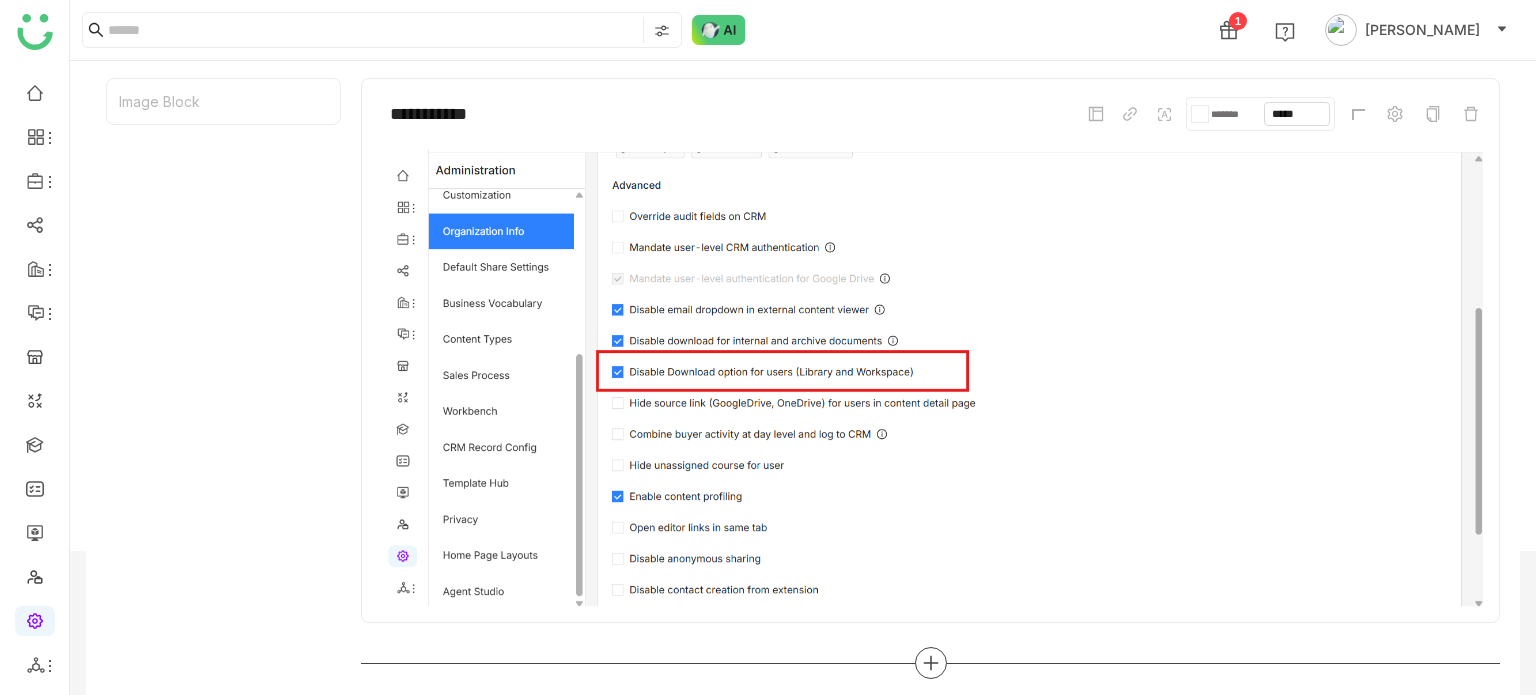 click 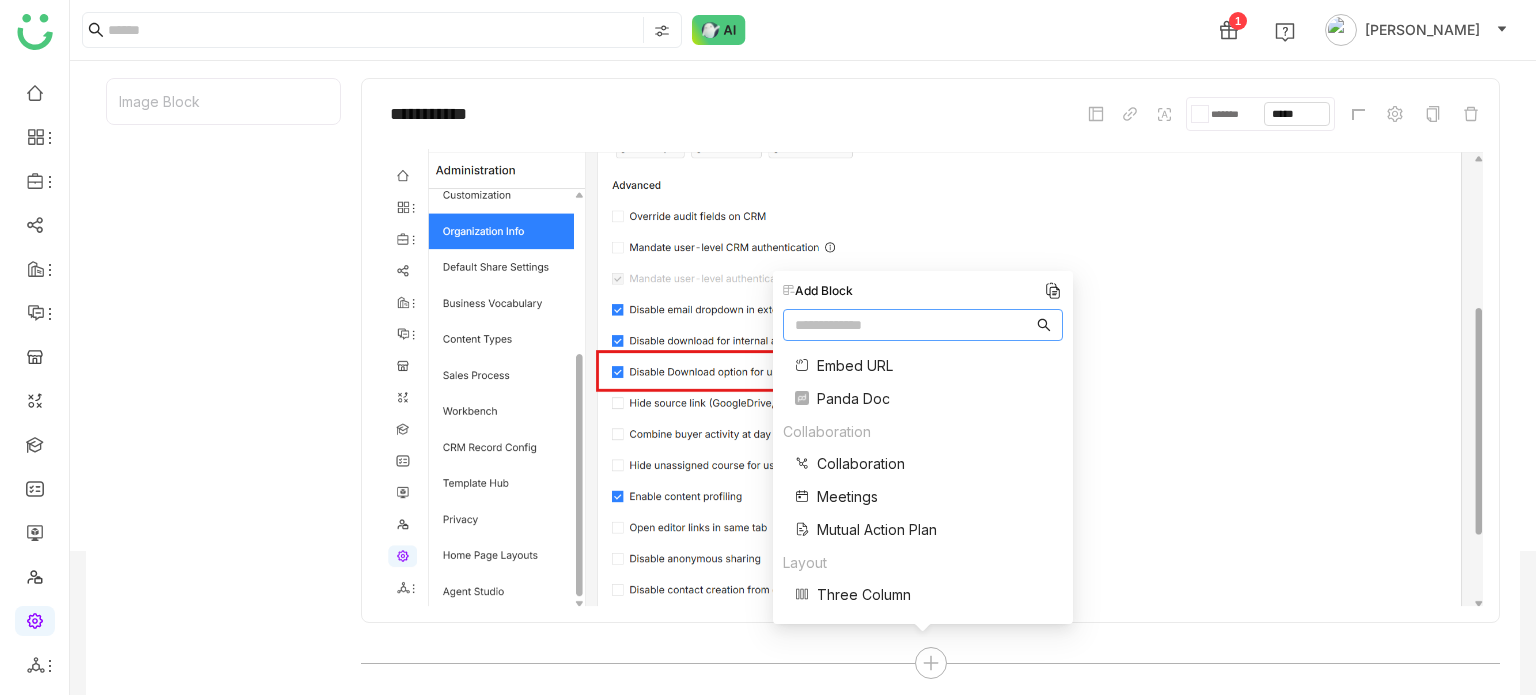 scroll, scrollTop: 372, scrollLeft: 0, axis: vertical 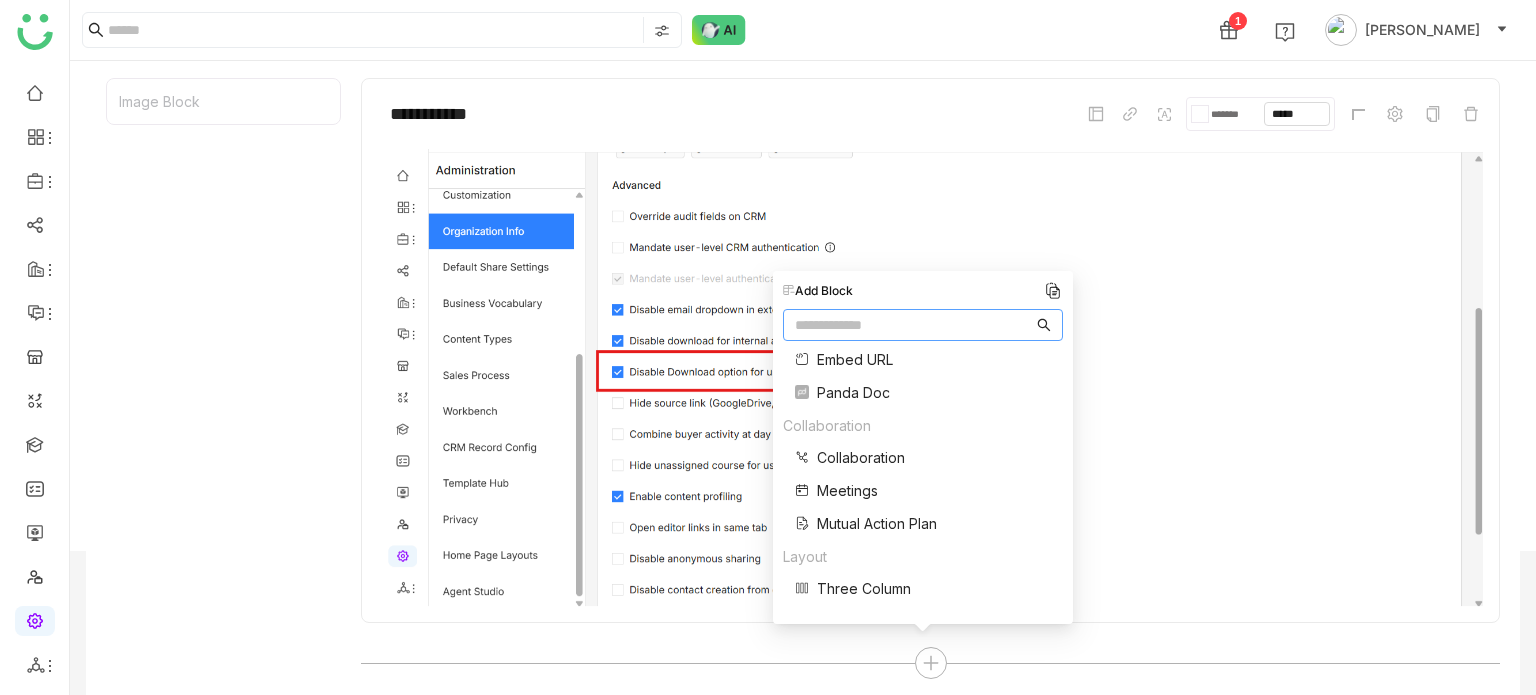 click on "Mutual Action Plan" at bounding box center [877, 523] 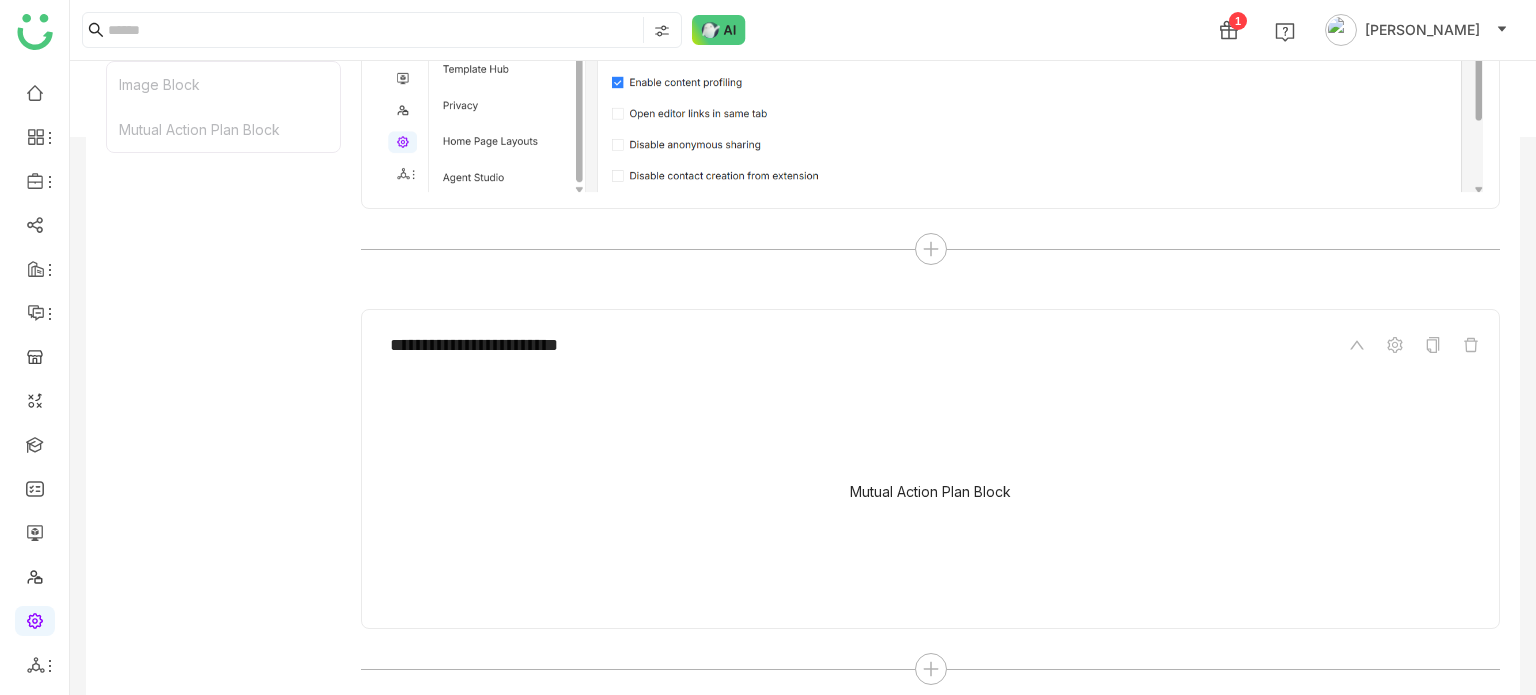 scroll, scrollTop: 564, scrollLeft: 0, axis: vertical 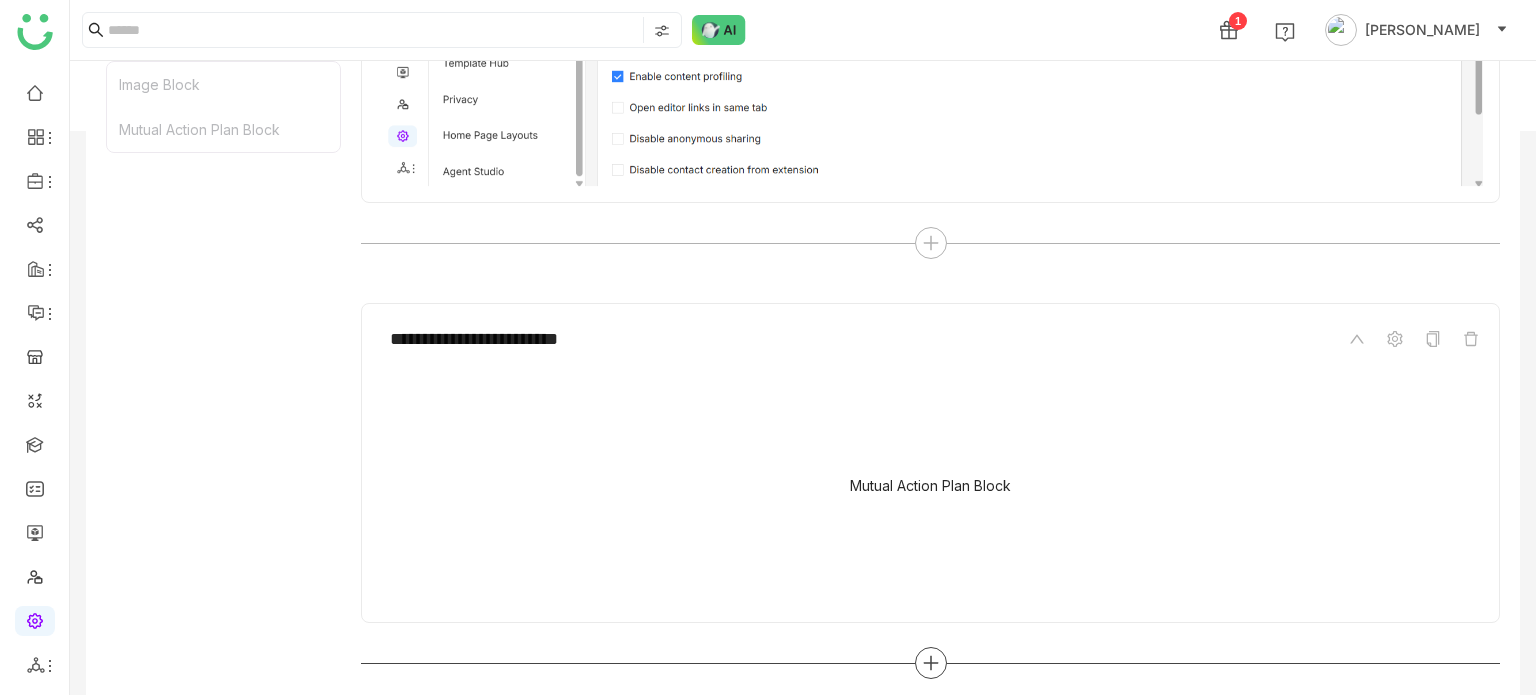 click at bounding box center [931, 663] 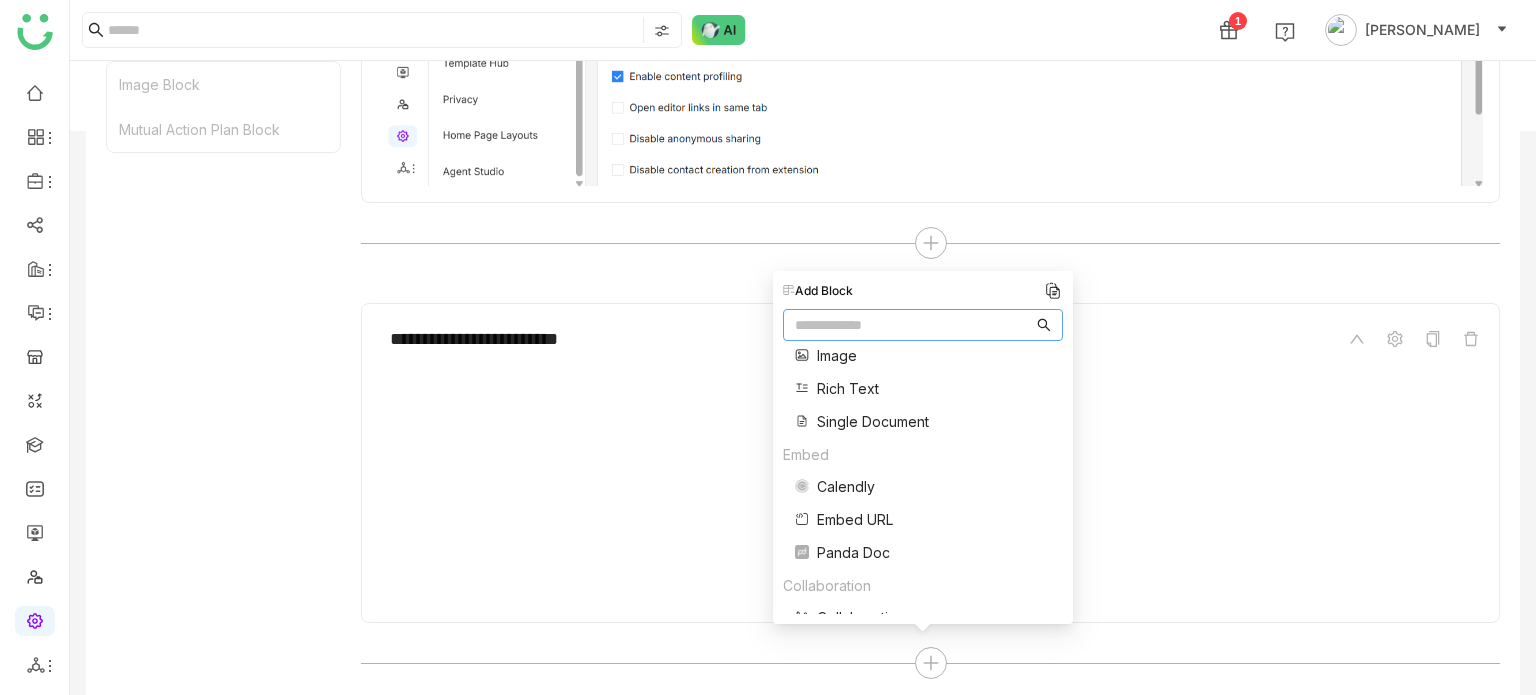scroll, scrollTop: 401, scrollLeft: 0, axis: vertical 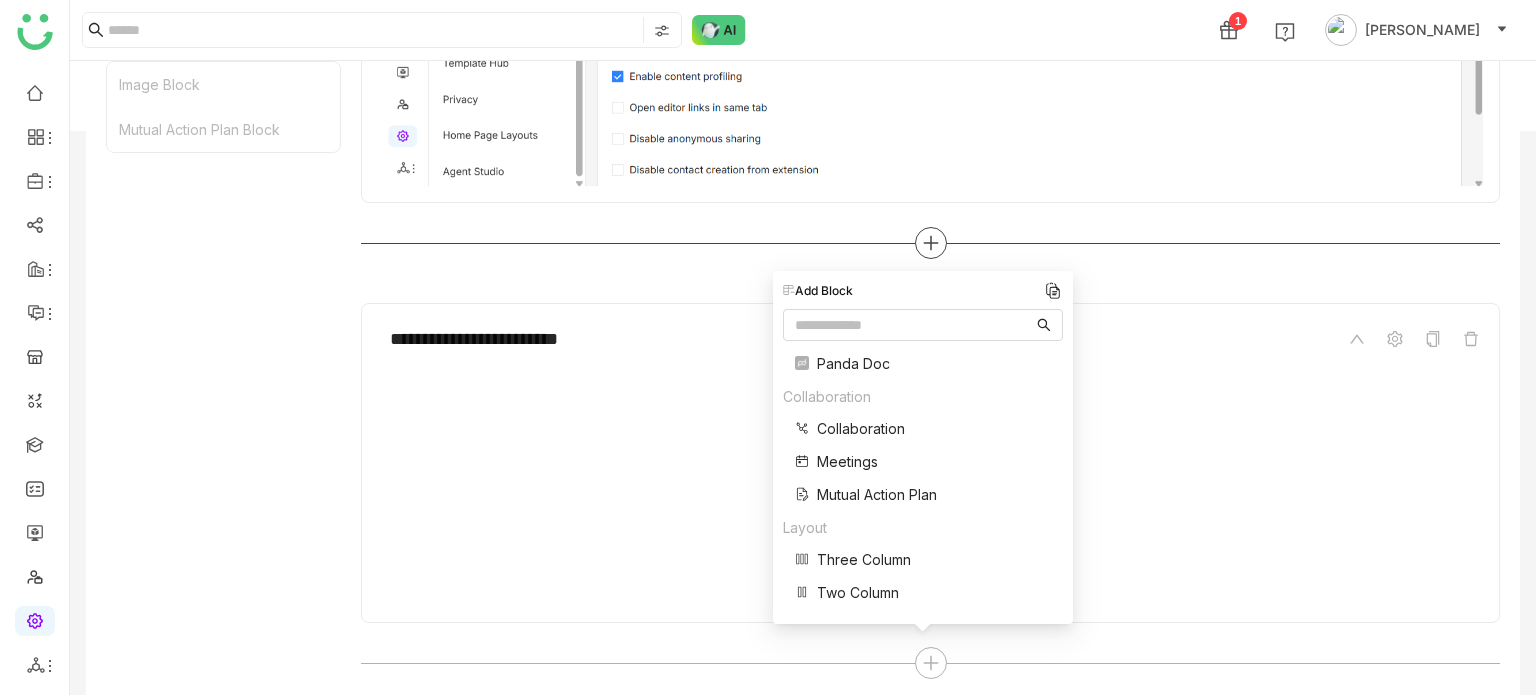 click at bounding box center (930, 243) 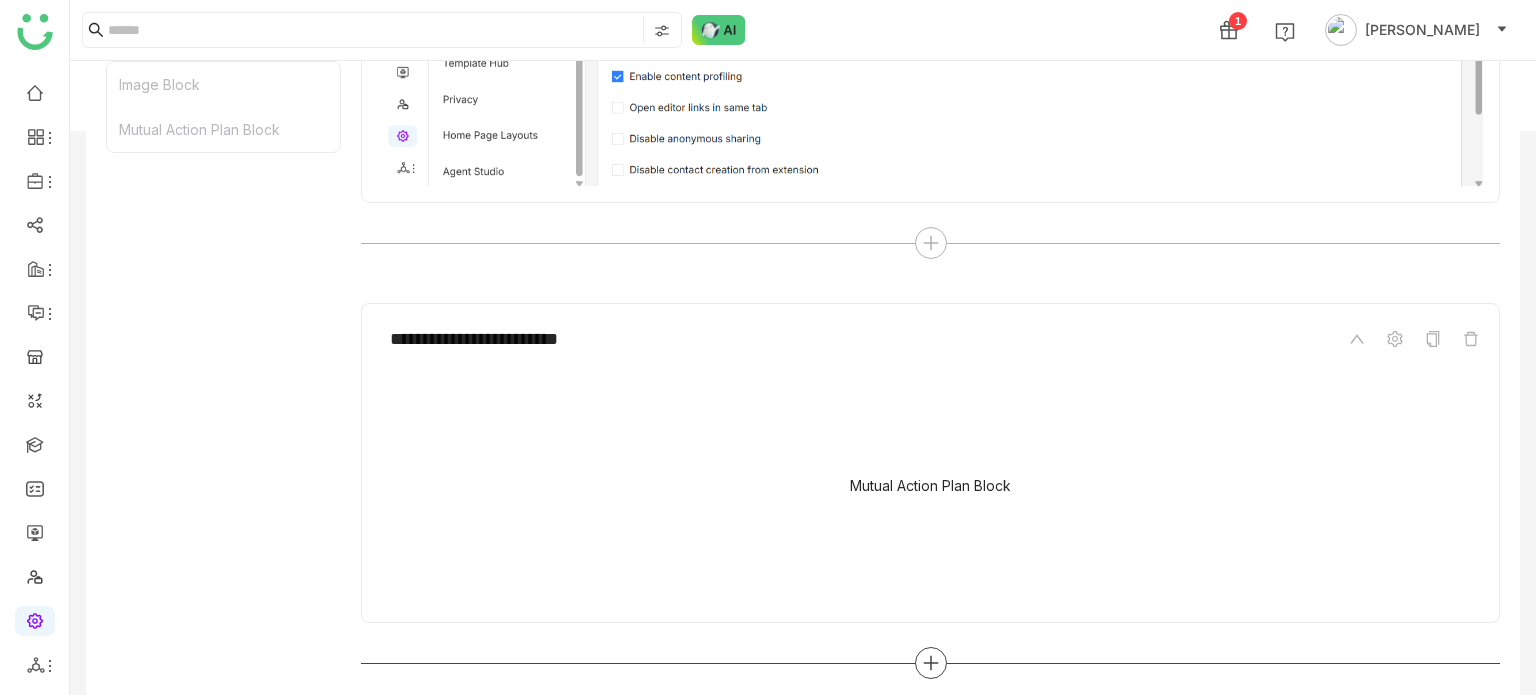 click 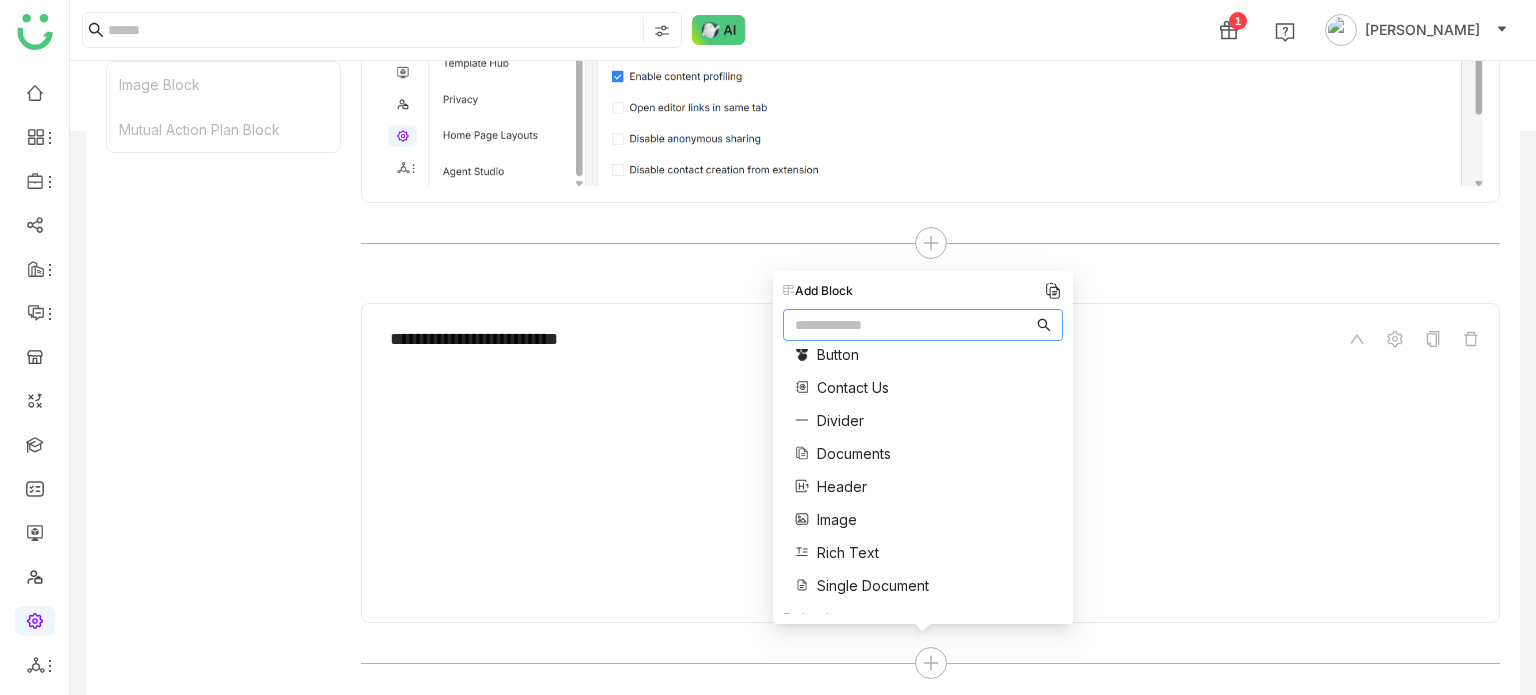 scroll, scrollTop: 58, scrollLeft: 0, axis: vertical 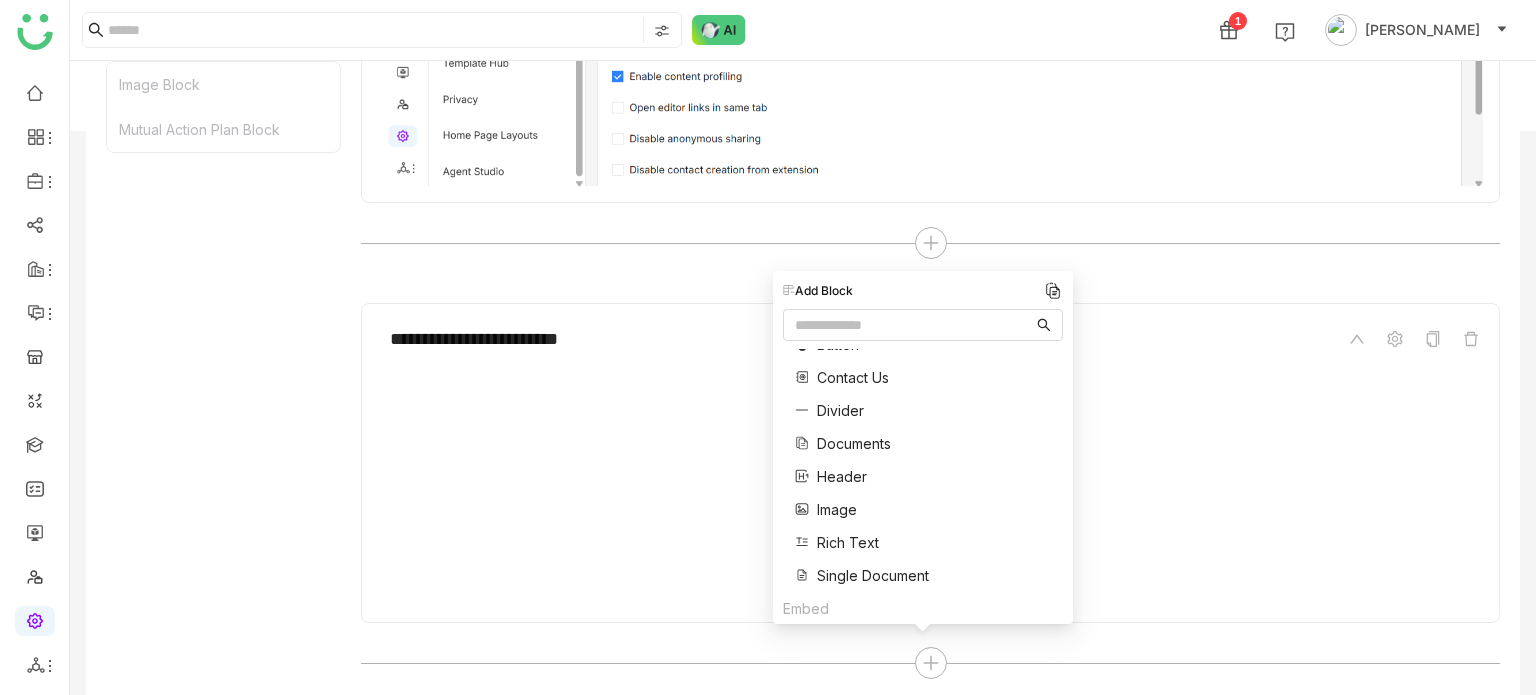 click on "Rich Text" at bounding box center (848, 542) 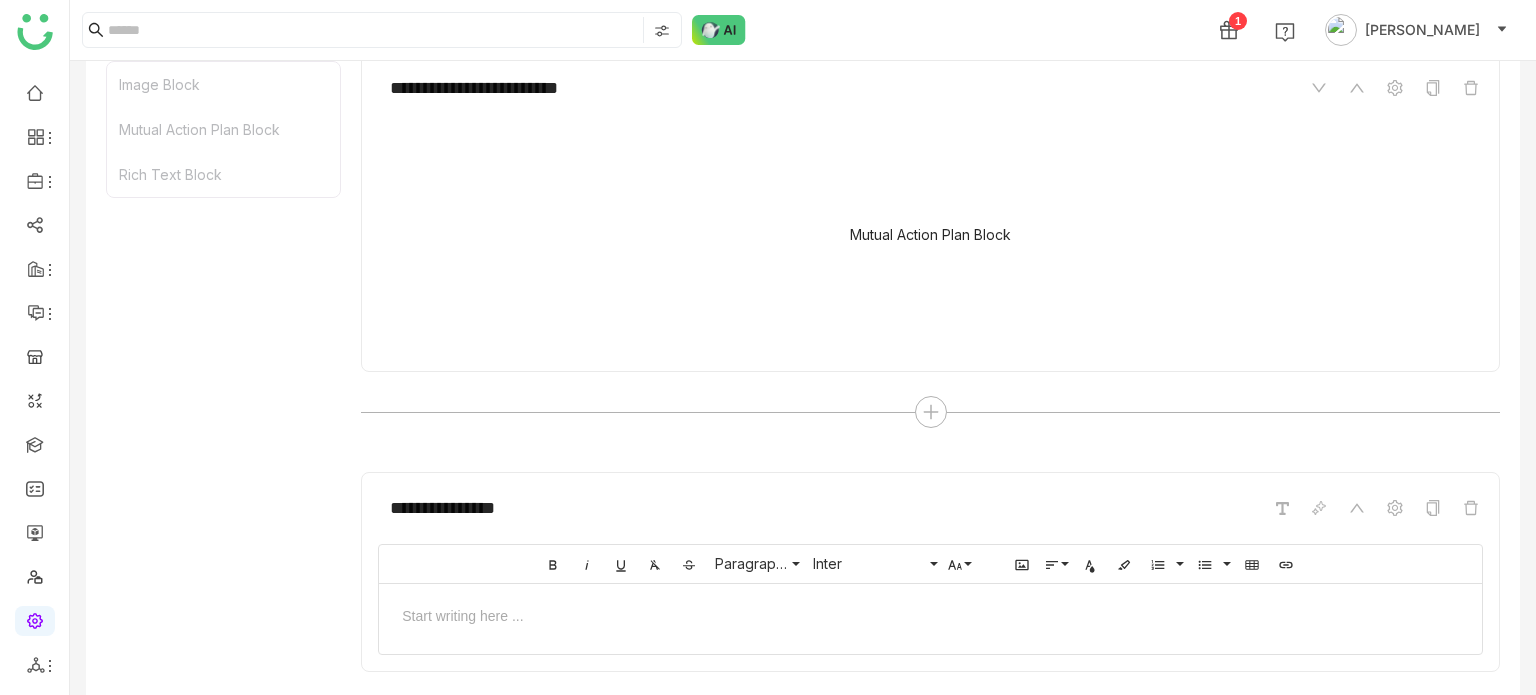 scroll, scrollTop: 861, scrollLeft: 0, axis: vertical 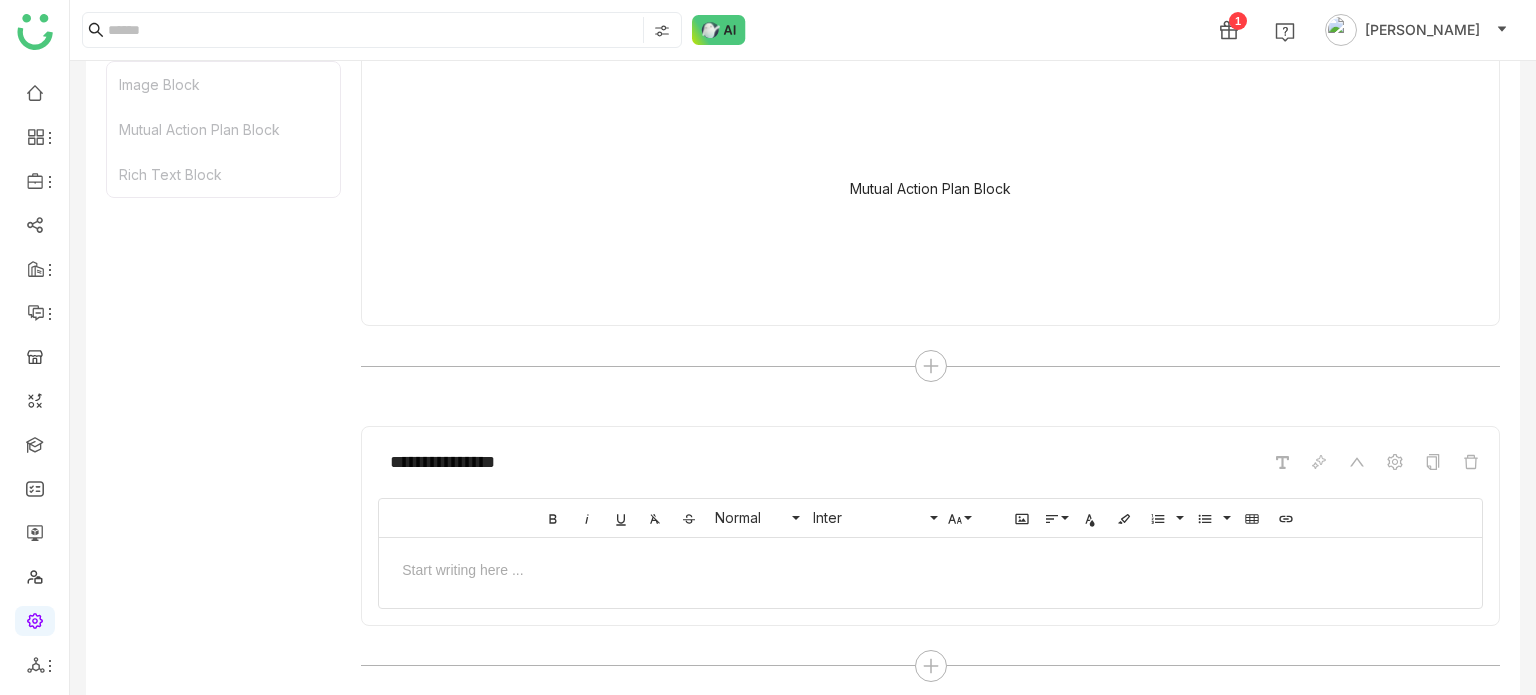 click at bounding box center (930, 568) 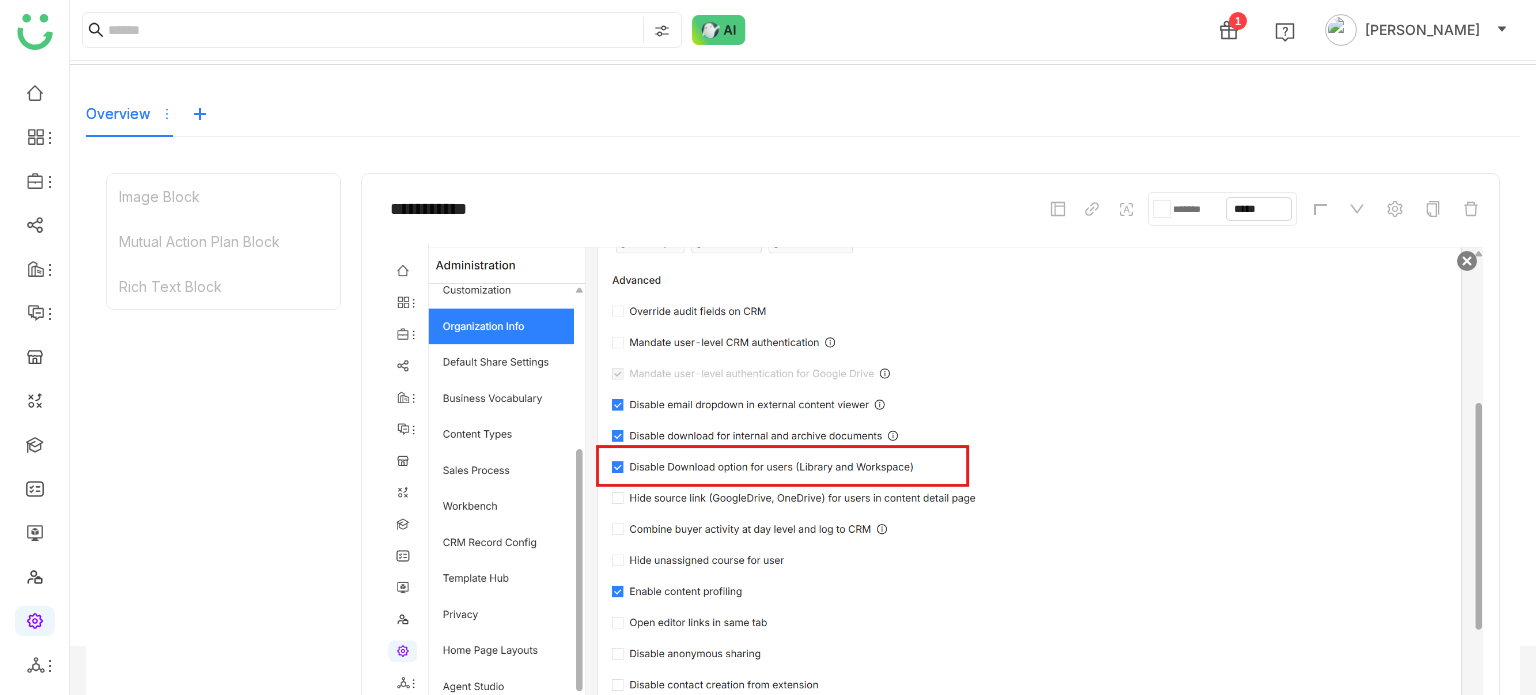 scroll, scrollTop: 0, scrollLeft: 0, axis: both 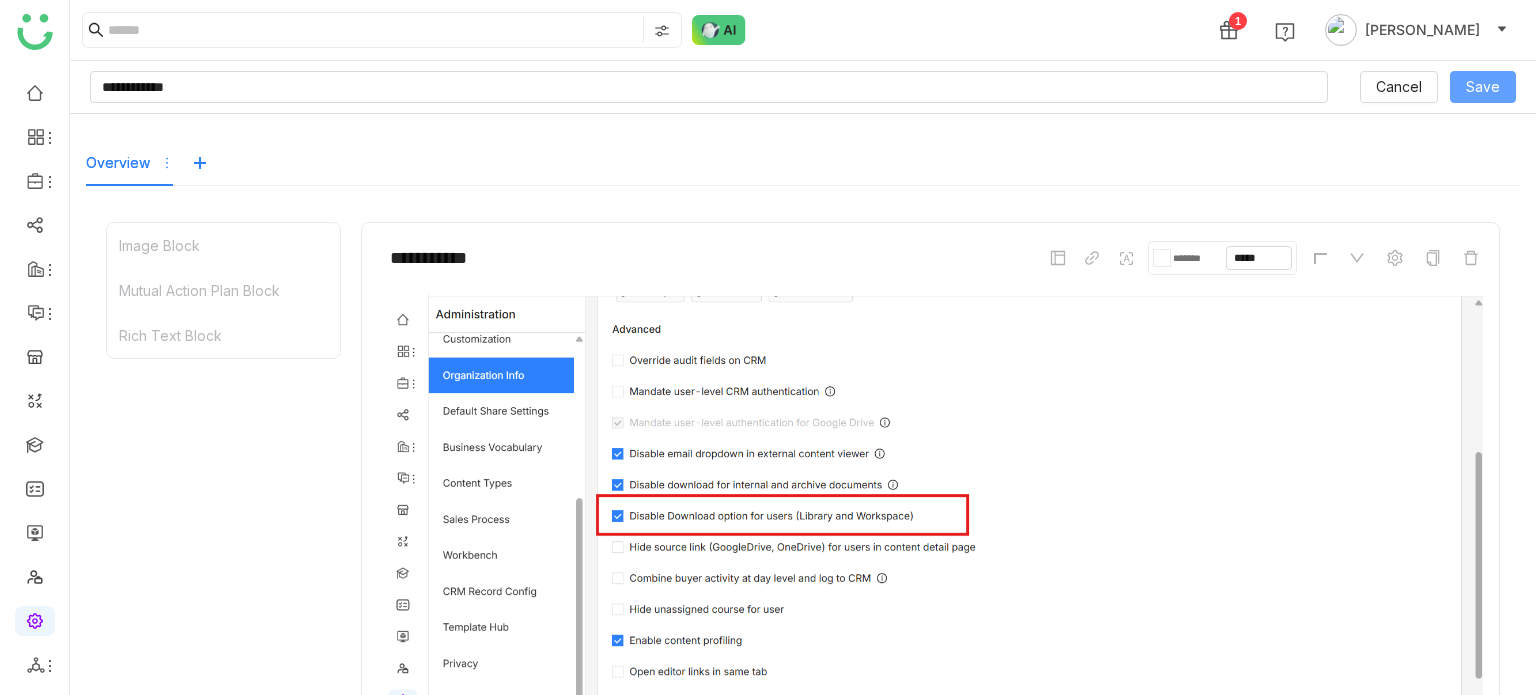 click on "Save" 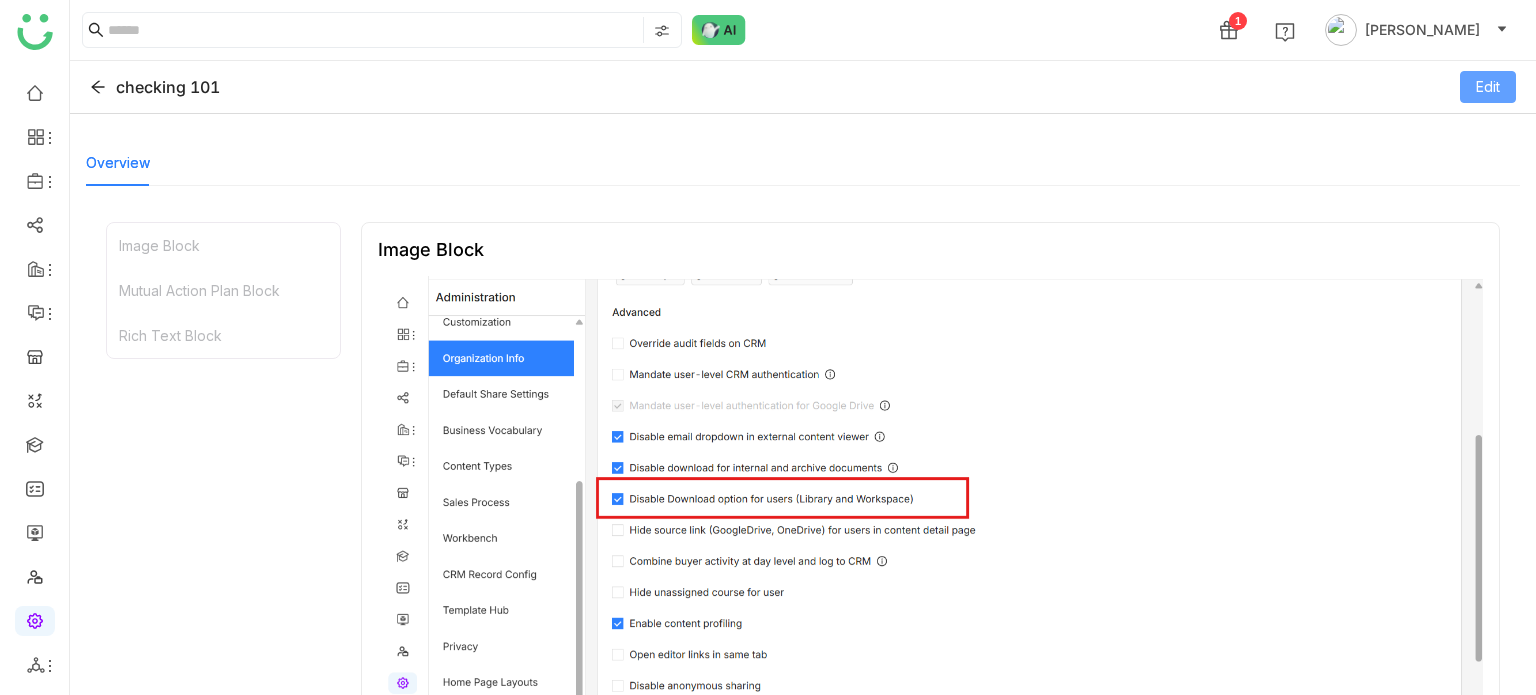 click on "Edit" 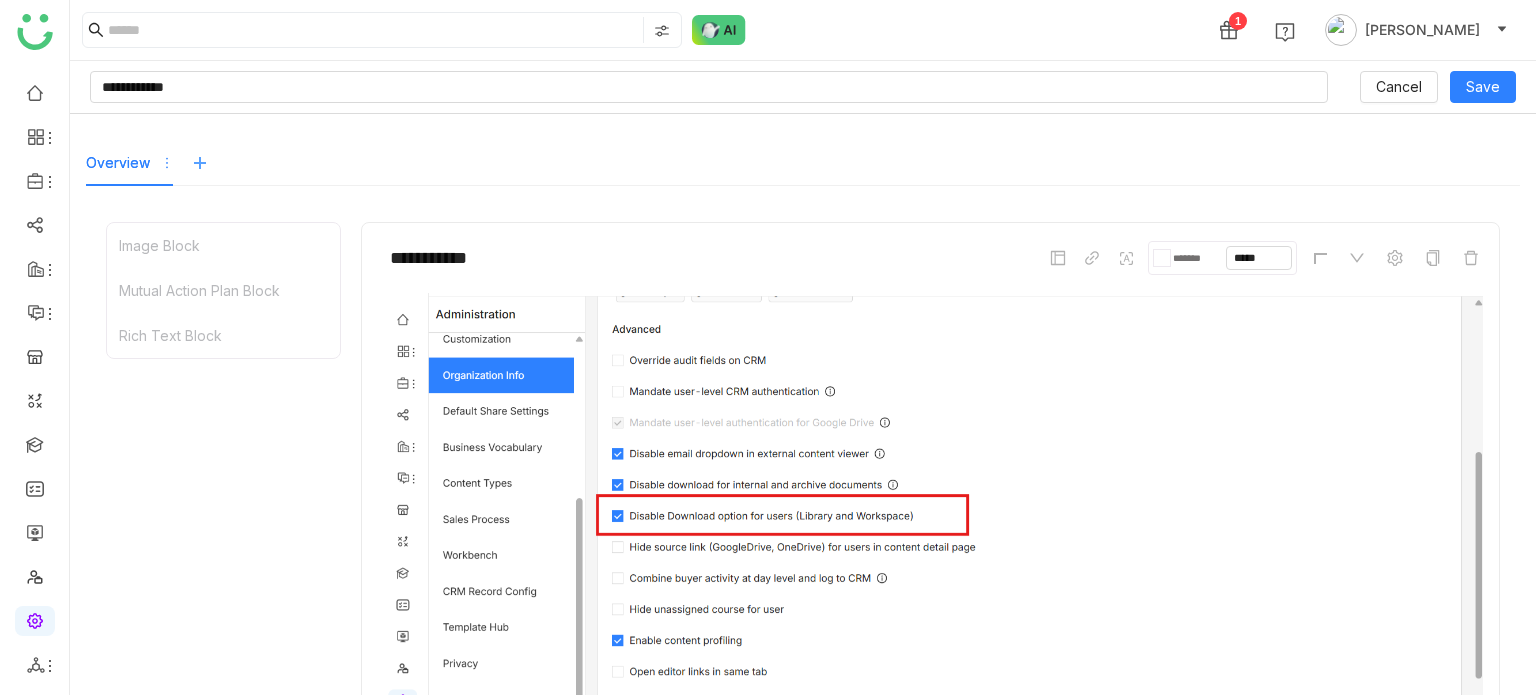 click at bounding box center [200, 163] 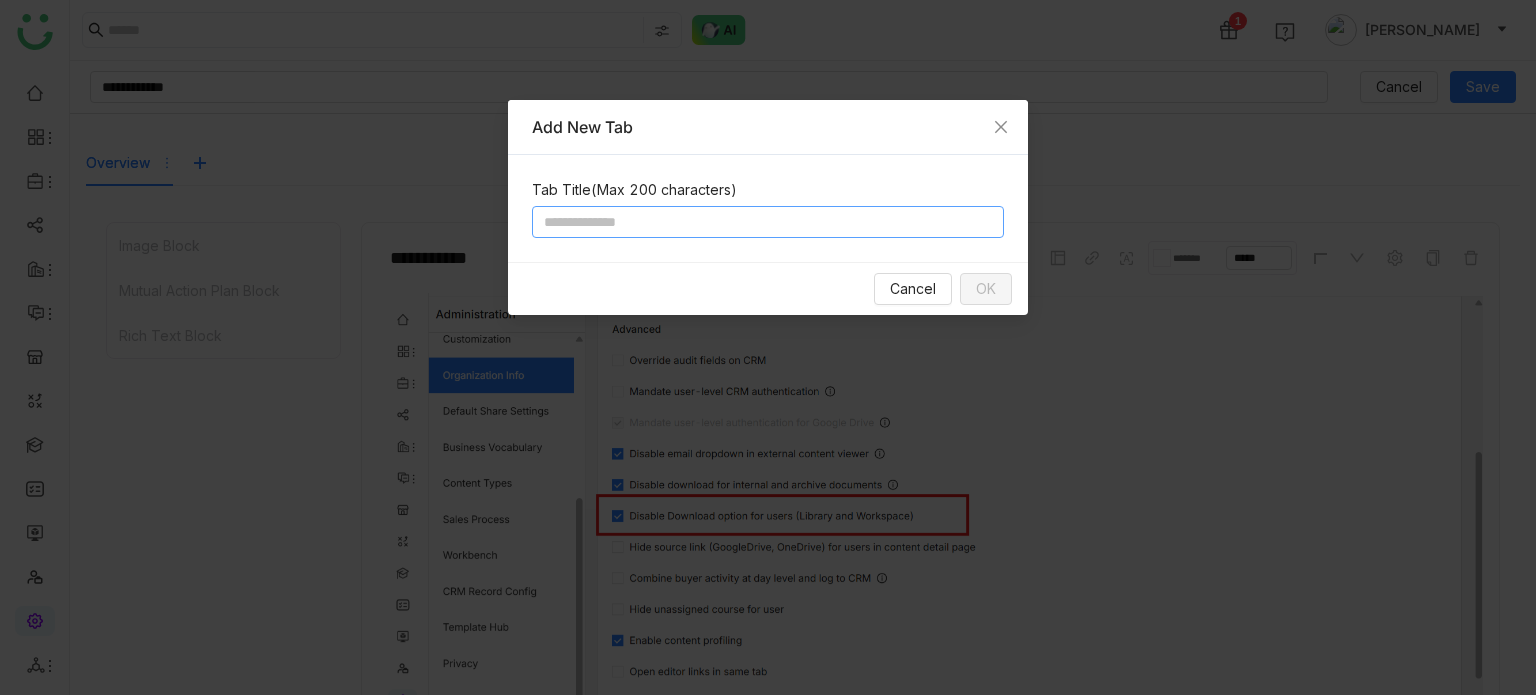 click at bounding box center (768, 222) 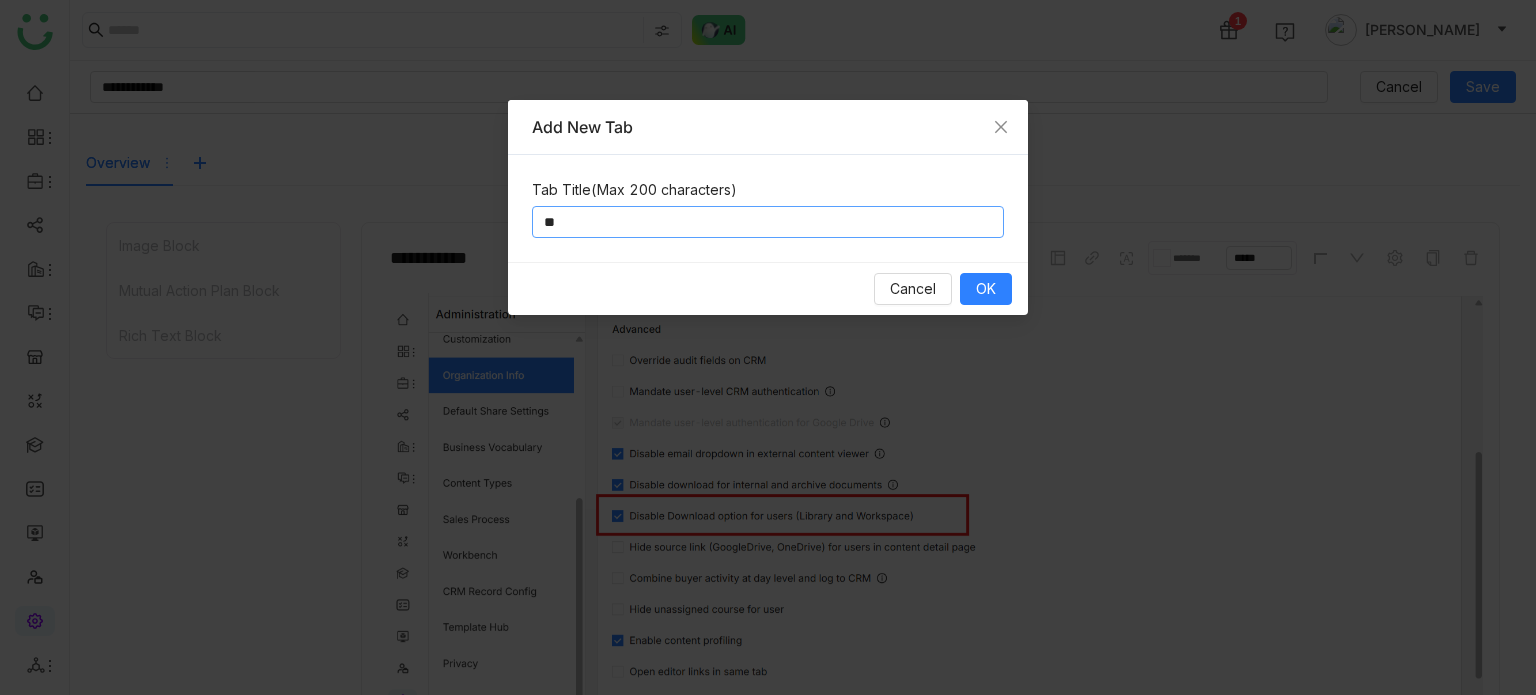 type on "*" 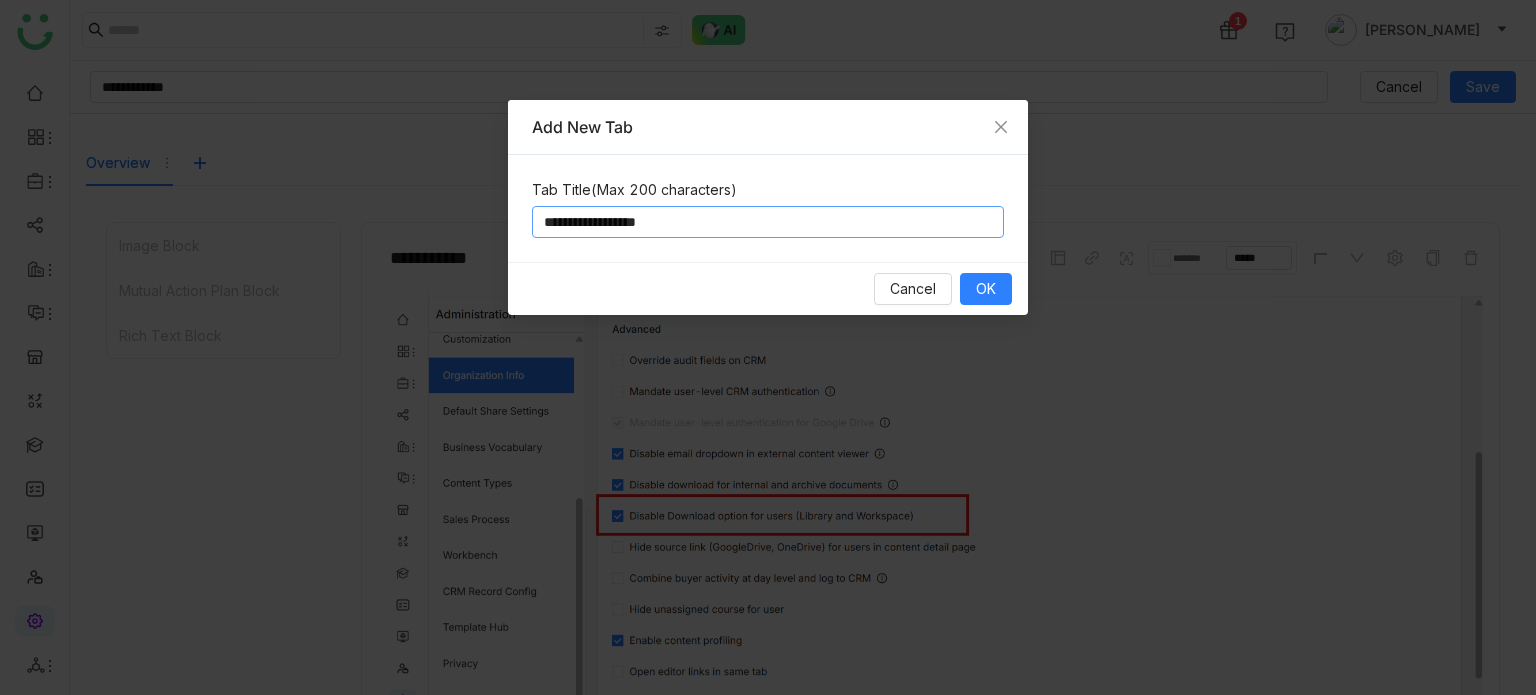 type on "**********" 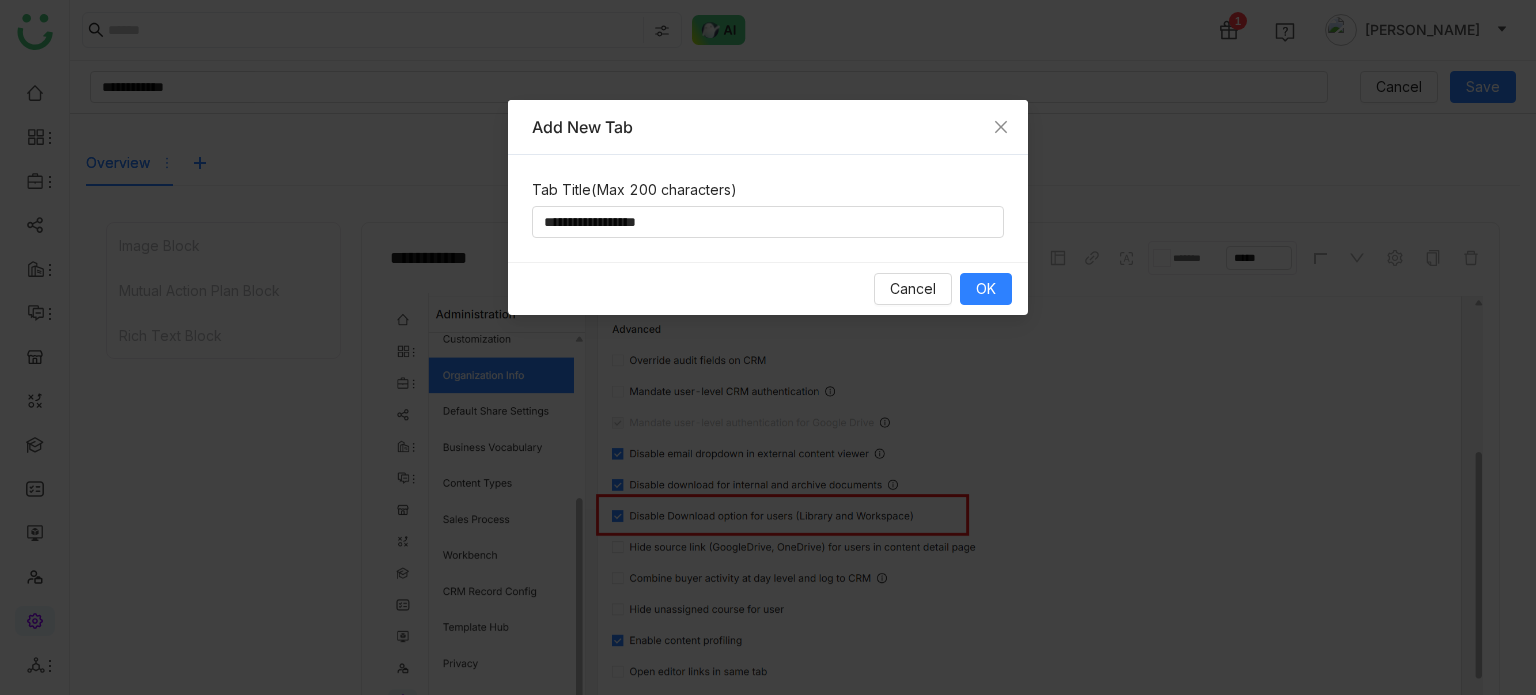 click on "Cancel   OK" at bounding box center [768, 288] 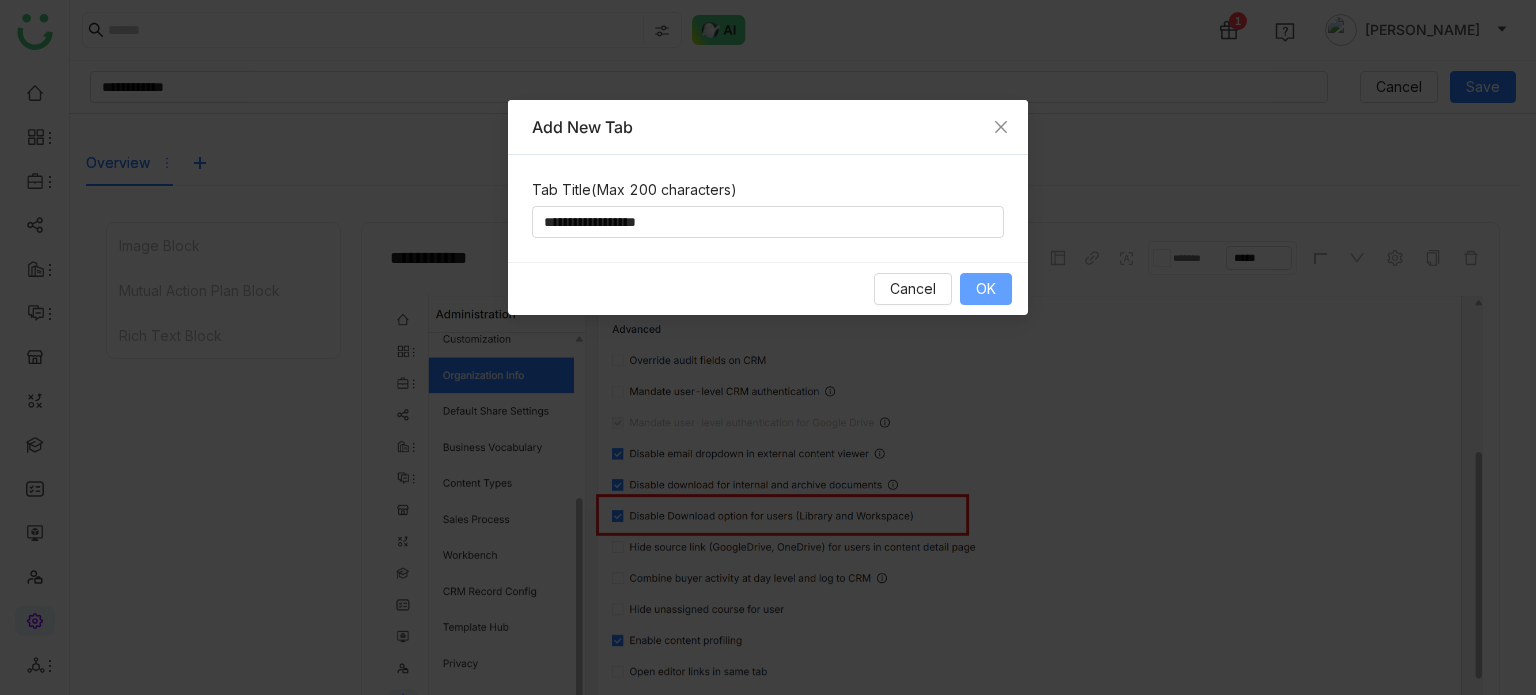 click on "OK" at bounding box center (986, 289) 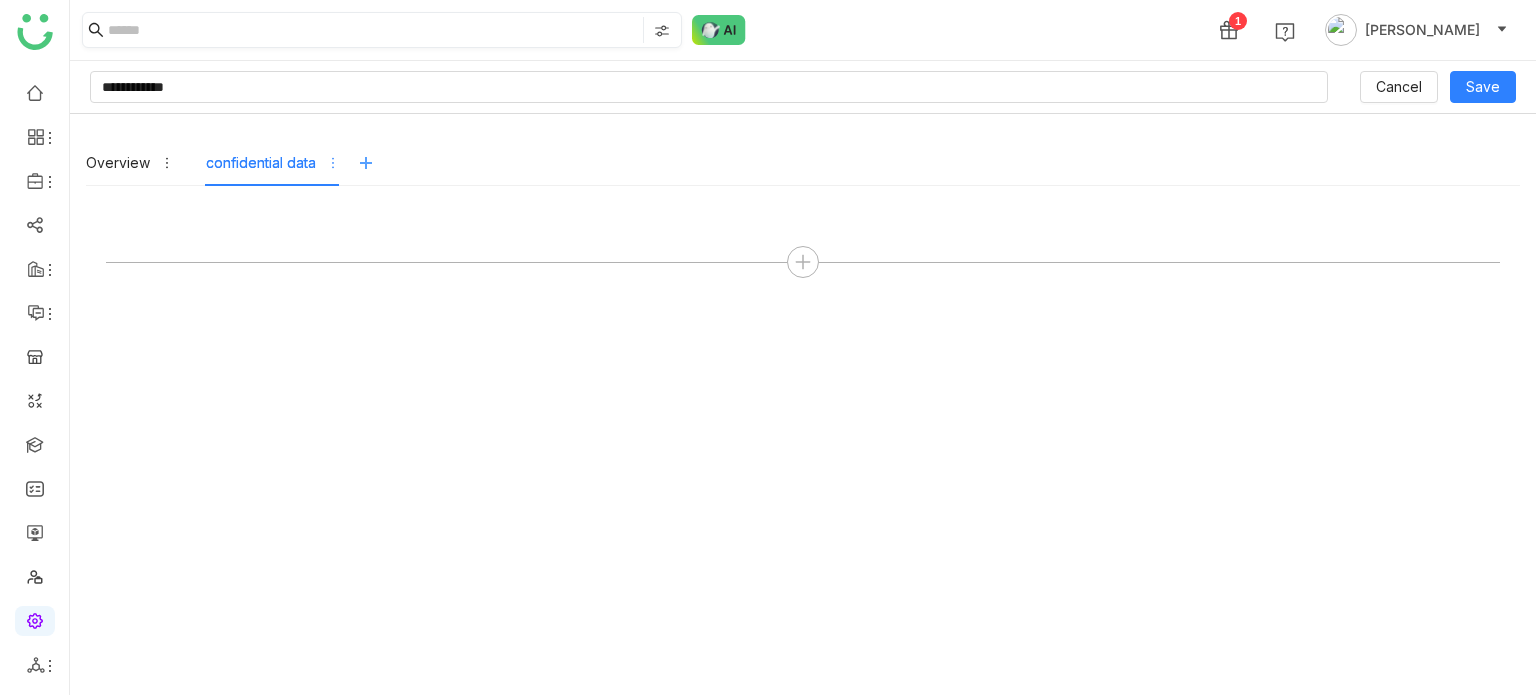 type 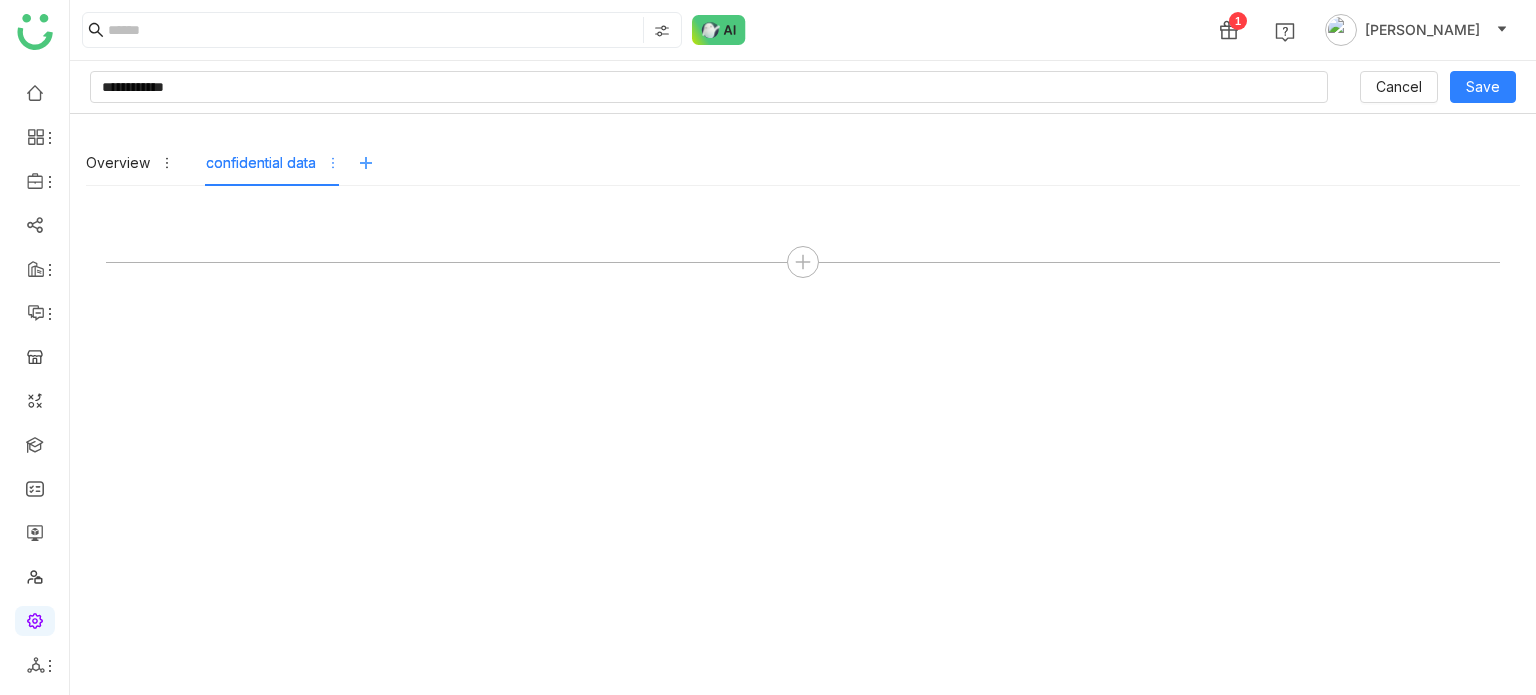 click at bounding box center [366, 163] 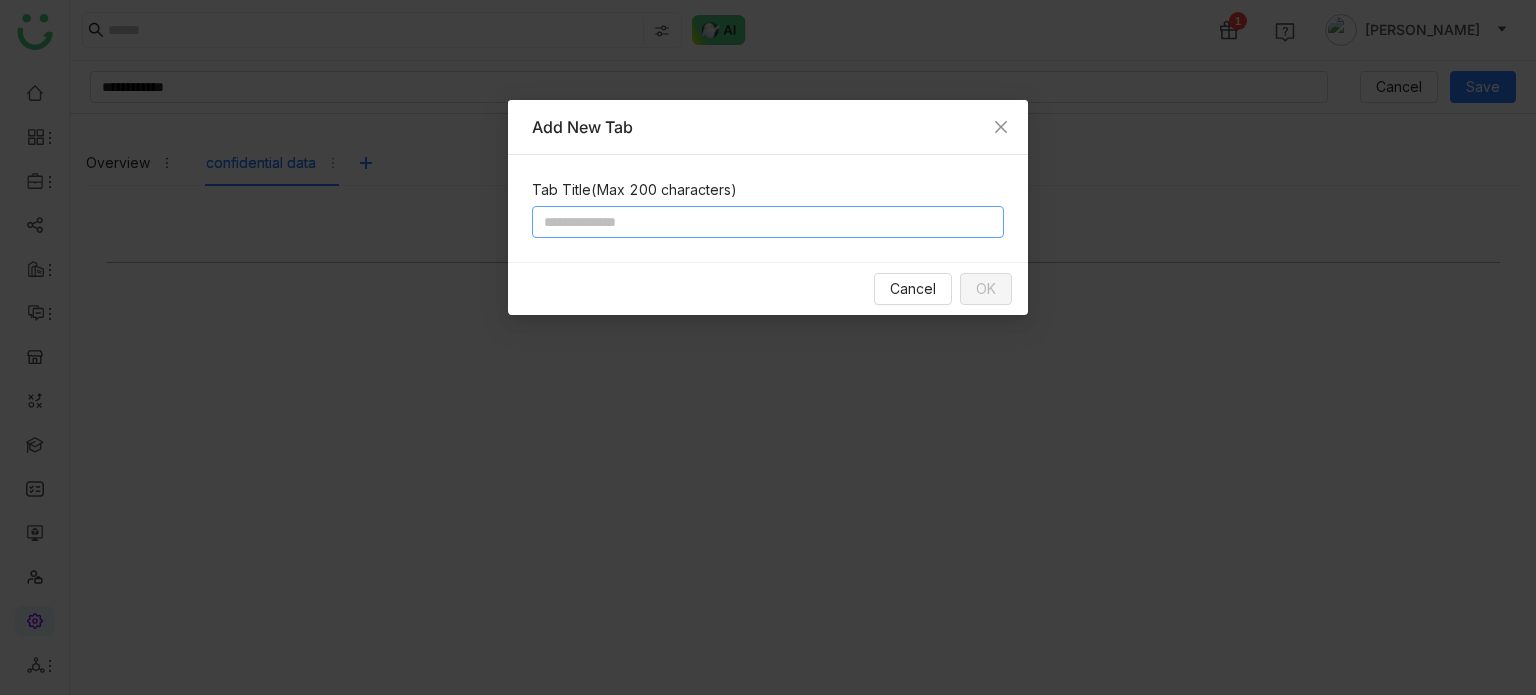 click at bounding box center (768, 222) 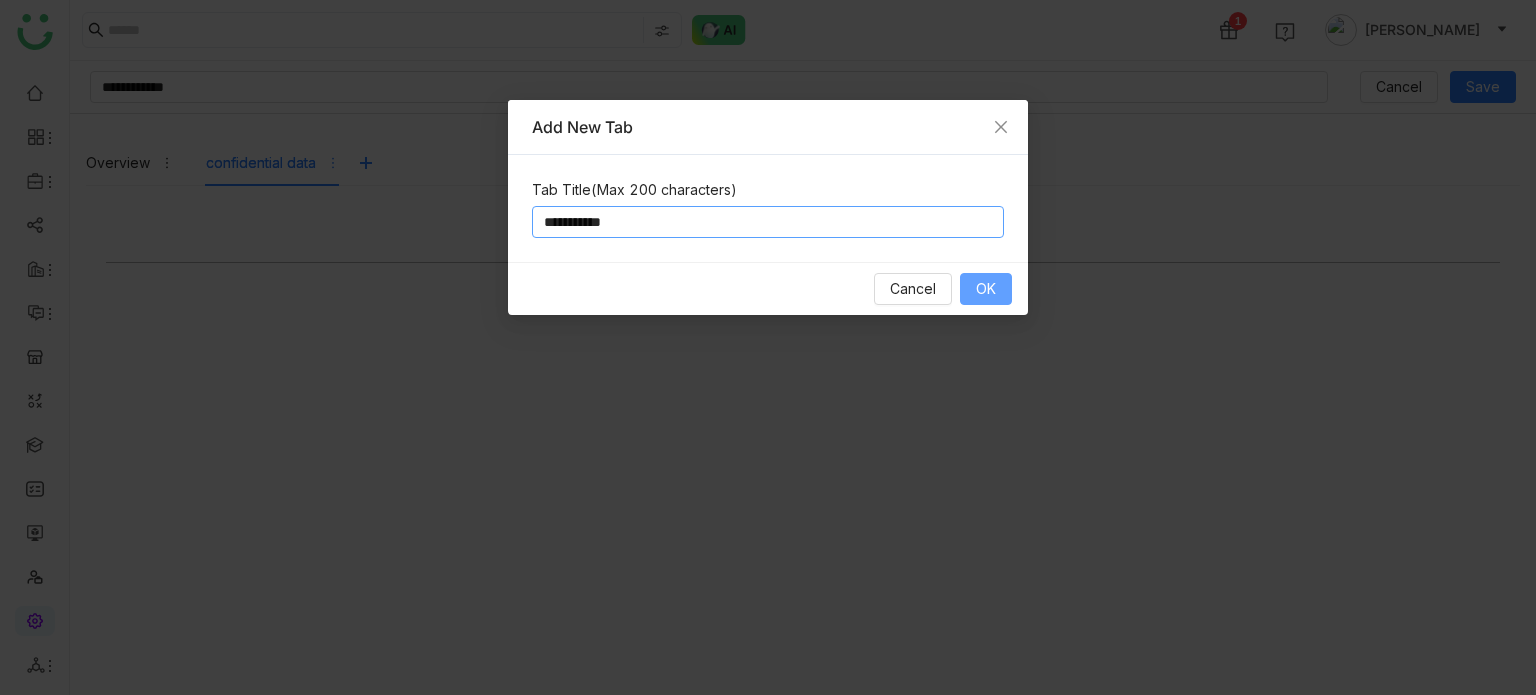 type on "**********" 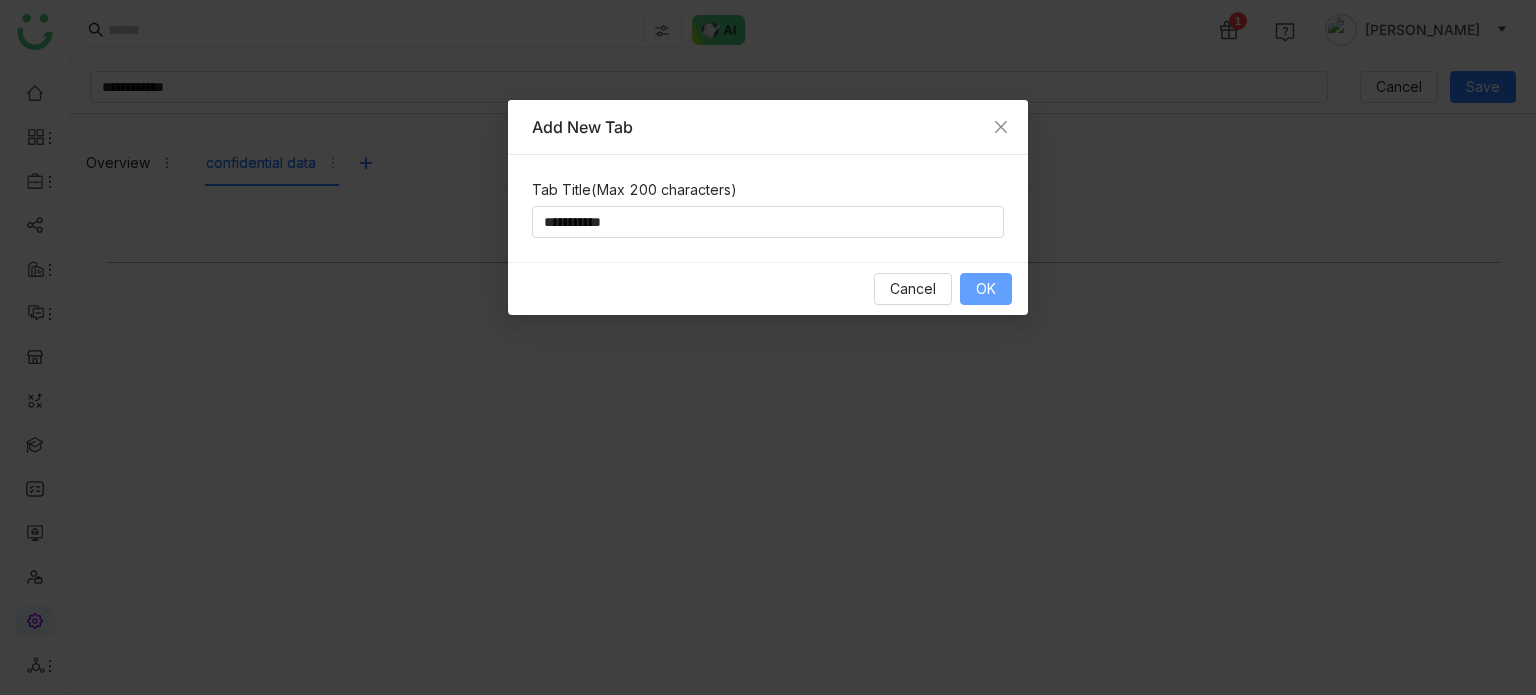 click on "OK" at bounding box center [986, 289] 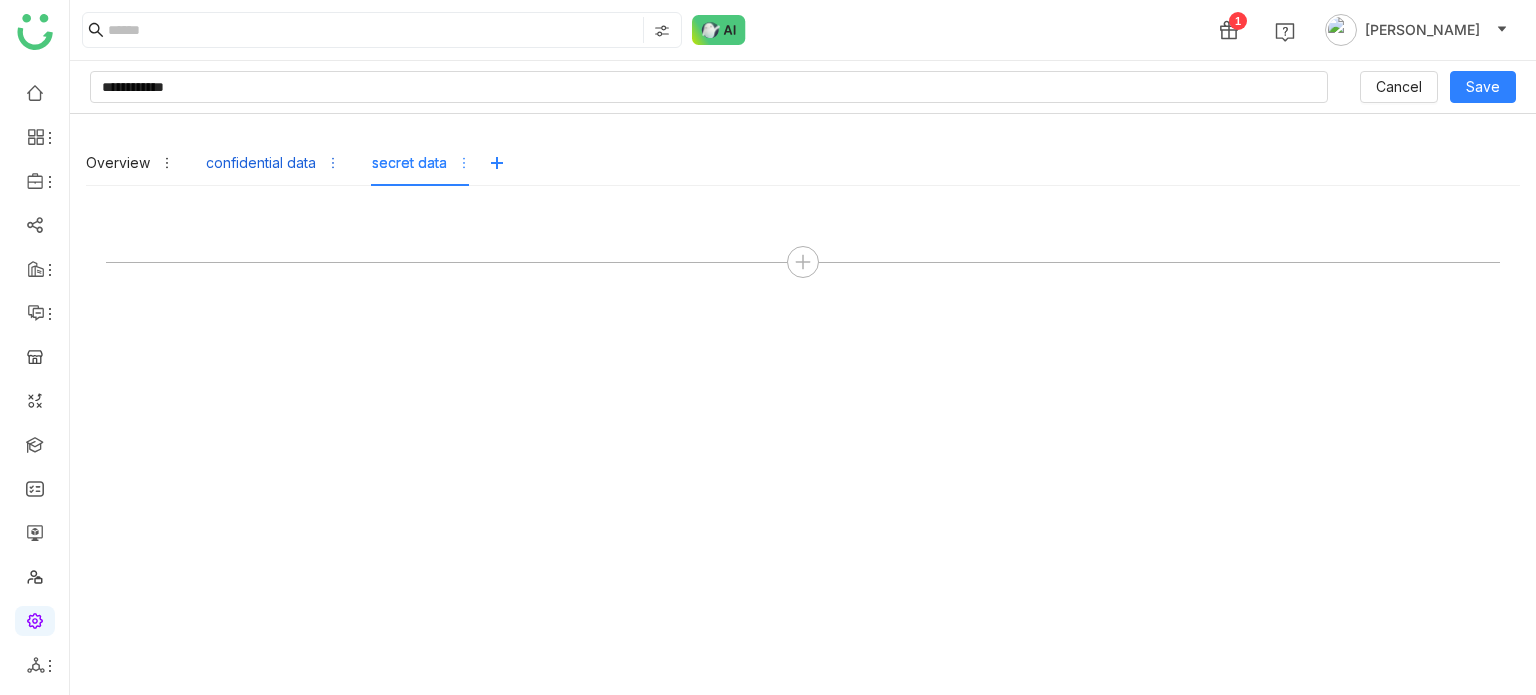 click on "confidential data" at bounding box center [273, 163] 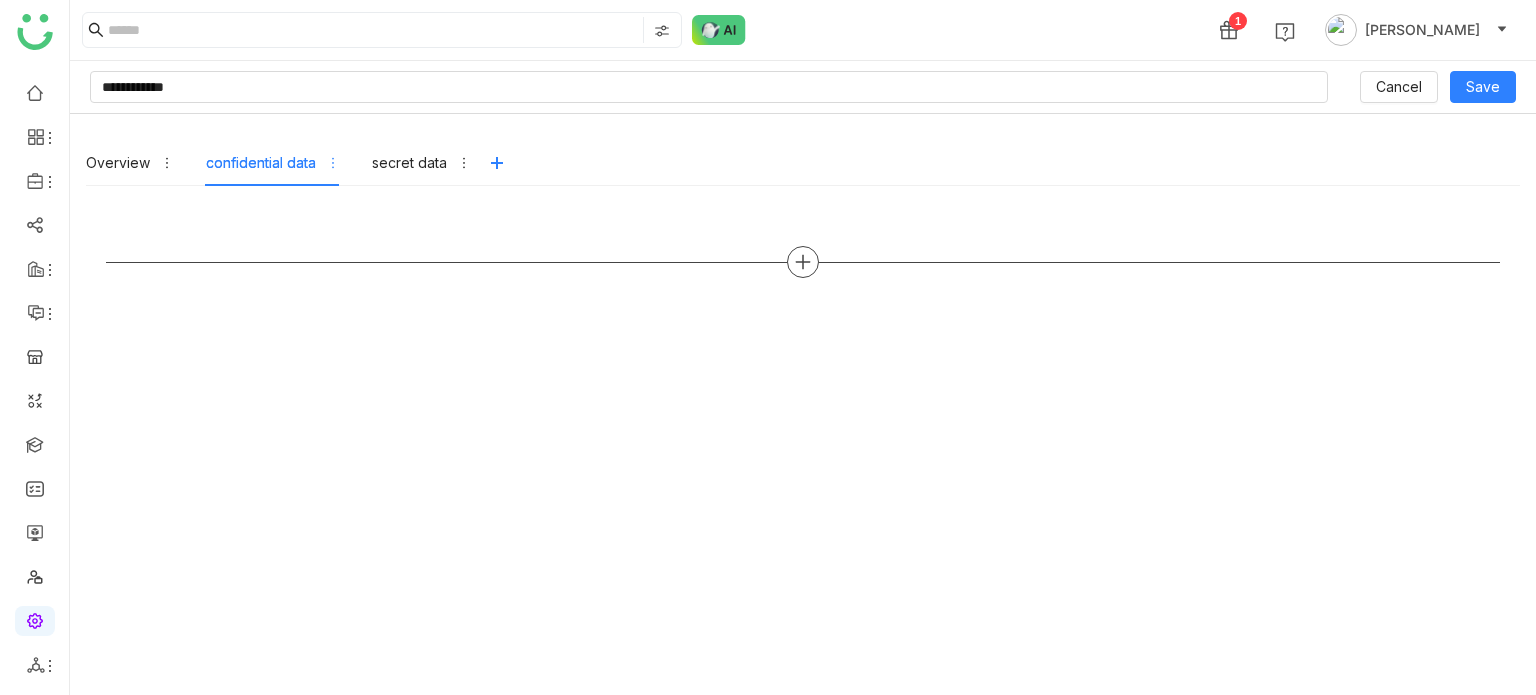 click 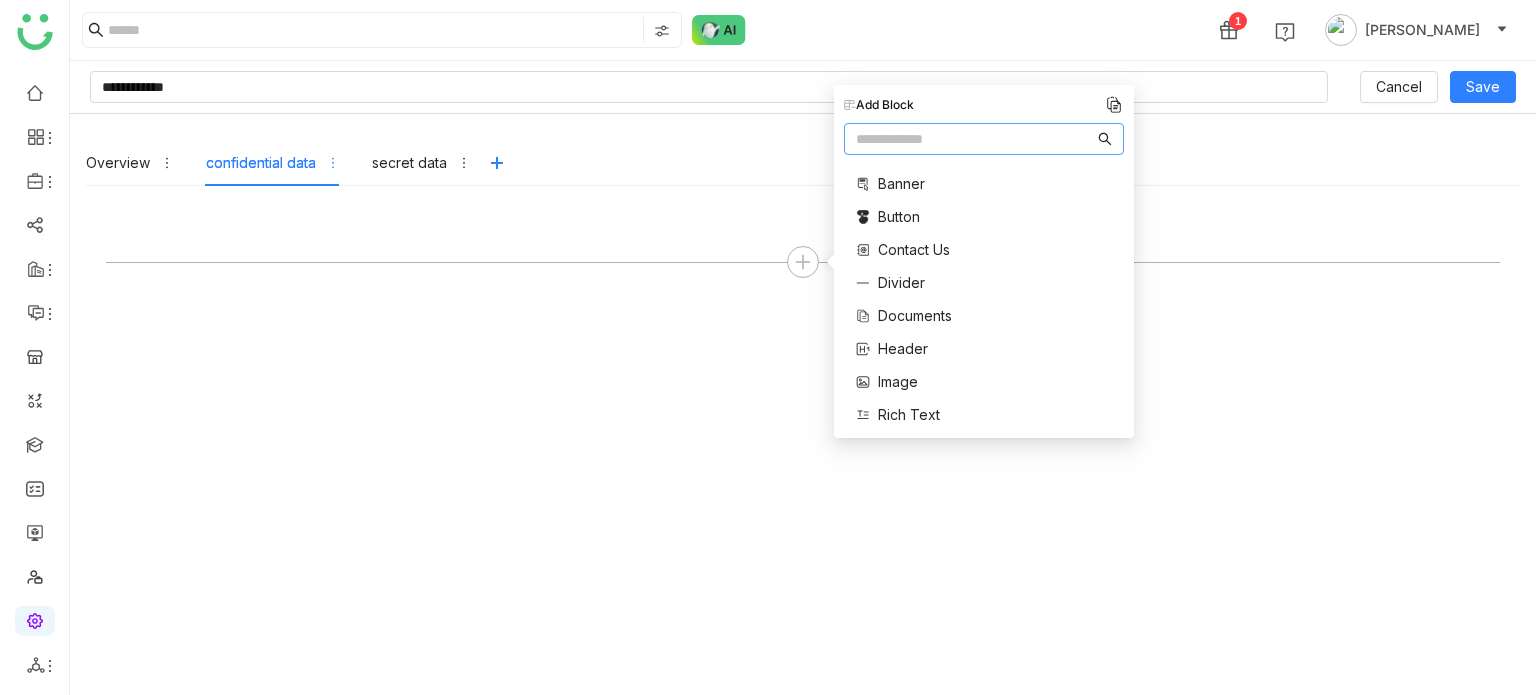 click on "Documents" at bounding box center (915, 315) 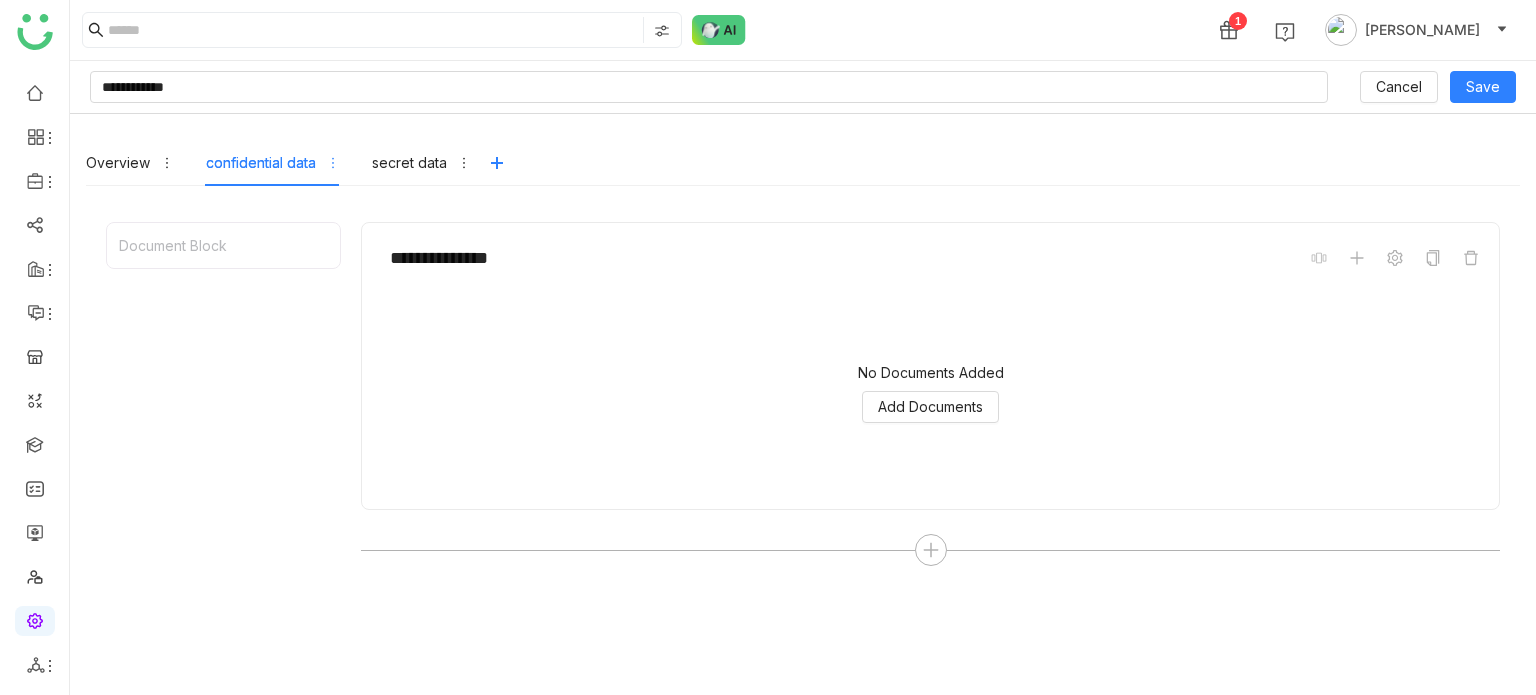 scroll, scrollTop: 61, scrollLeft: 0, axis: vertical 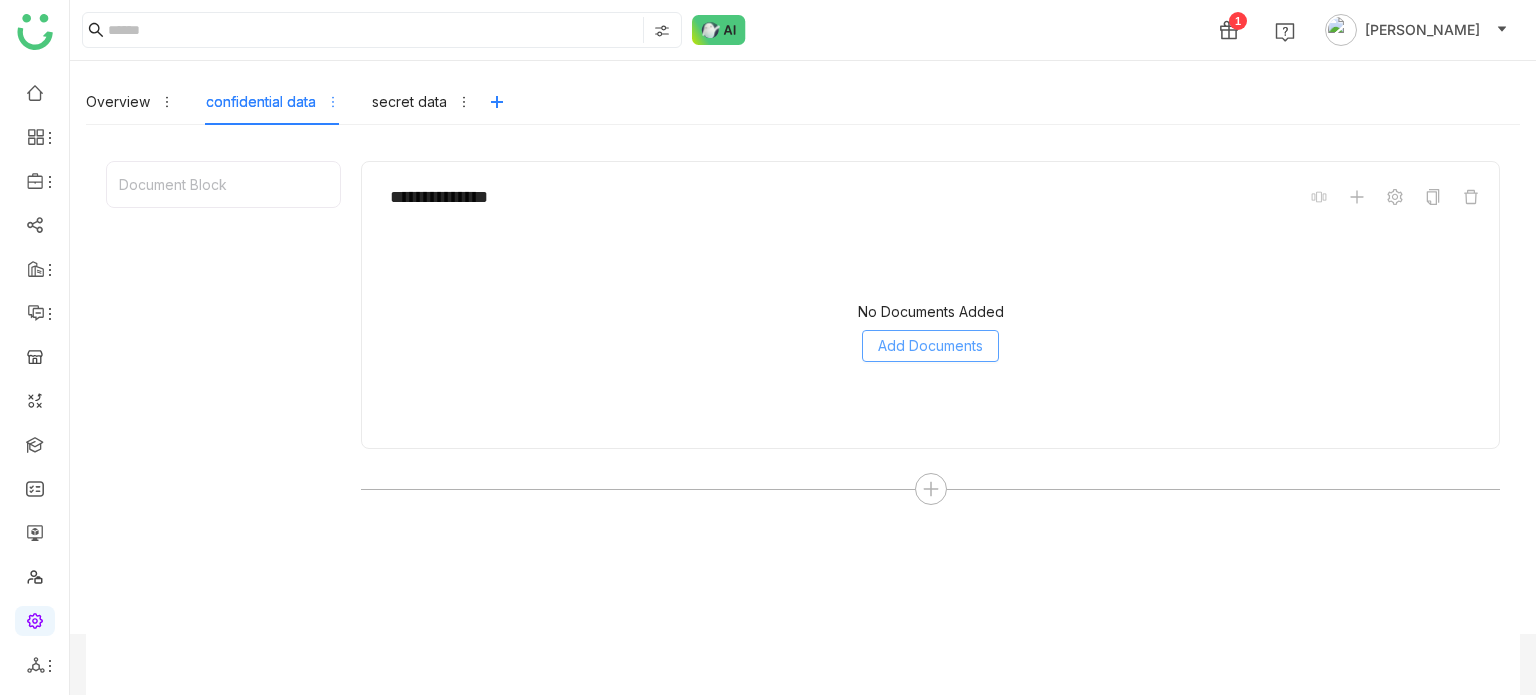 click on "Add Documents" at bounding box center [930, 346] 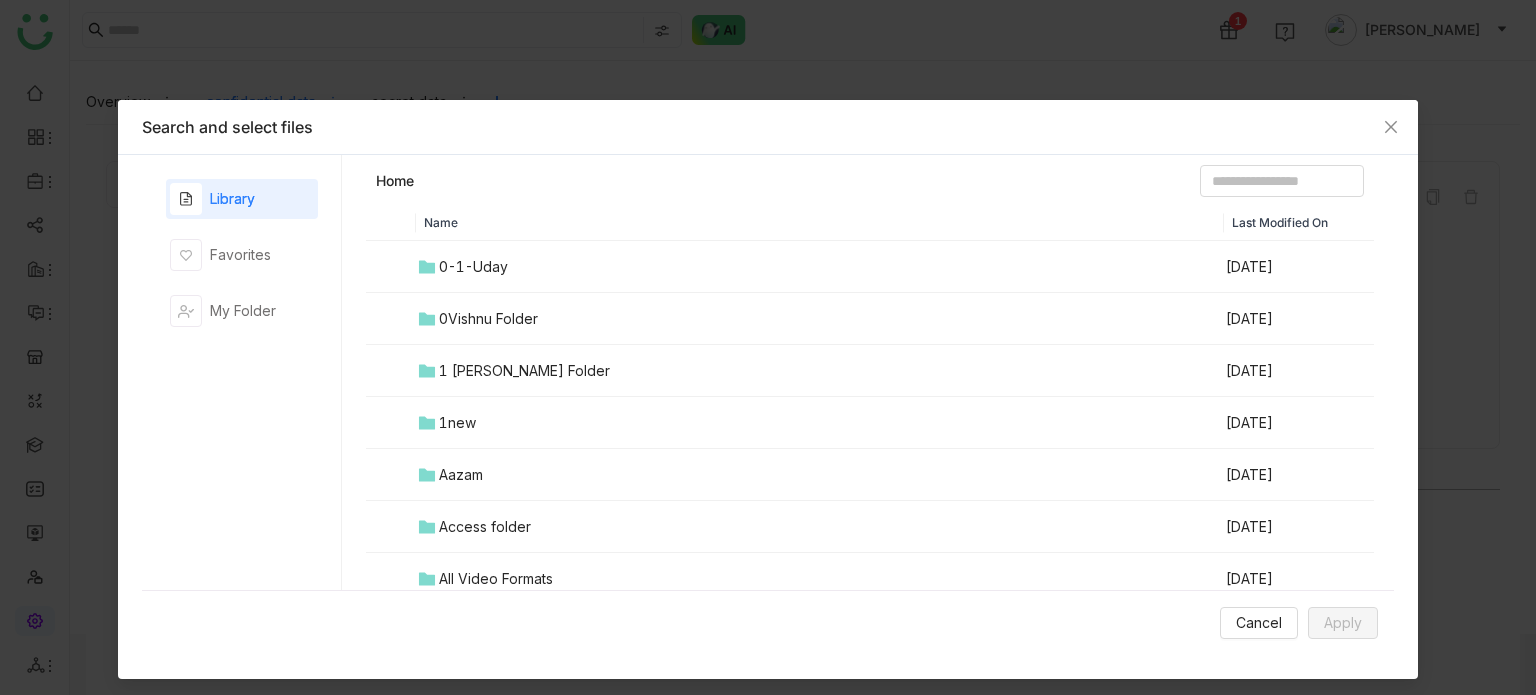 click on "1 [PERSON_NAME] Folder" at bounding box center [820, 371] 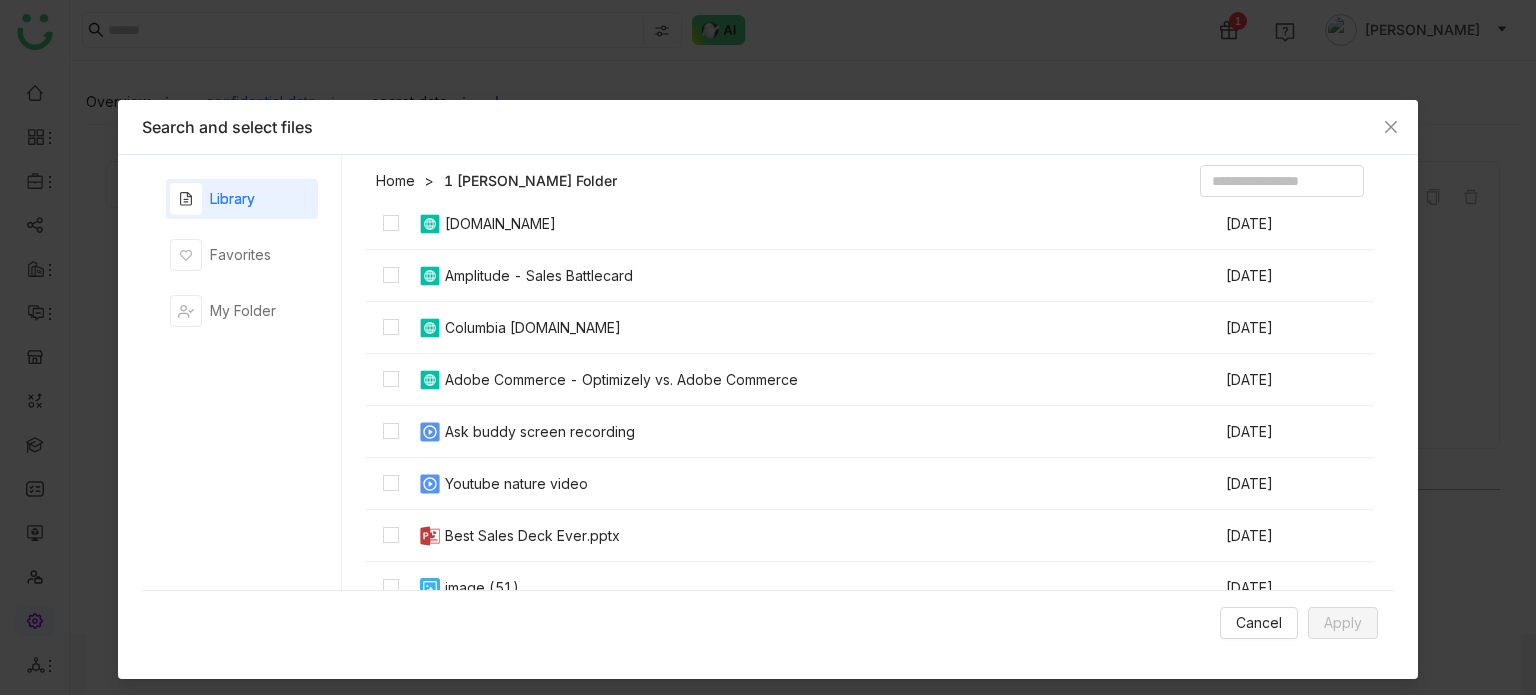 scroll, scrollTop: 23, scrollLeft: 0, axis: vertical 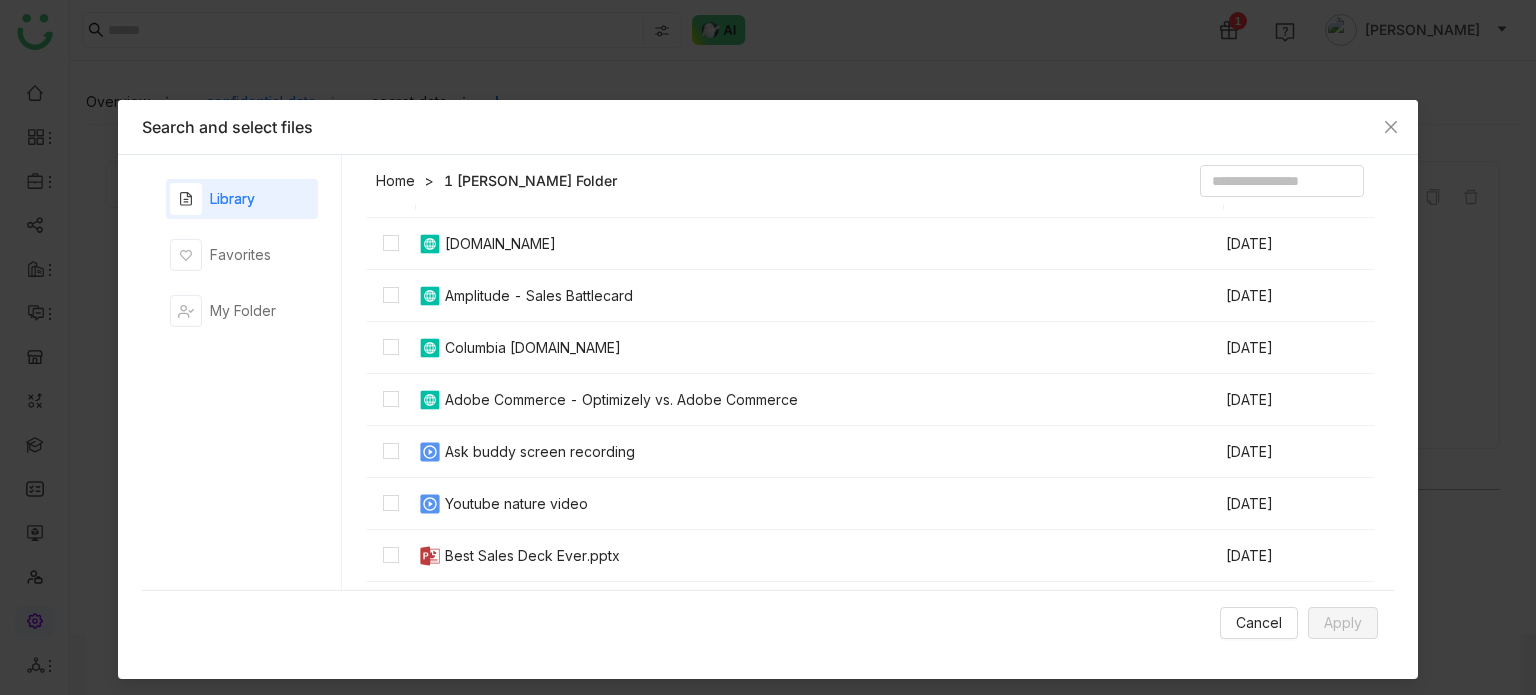 click on "Amplitude - Sales Battlecard" at bounding box center [539, 296] 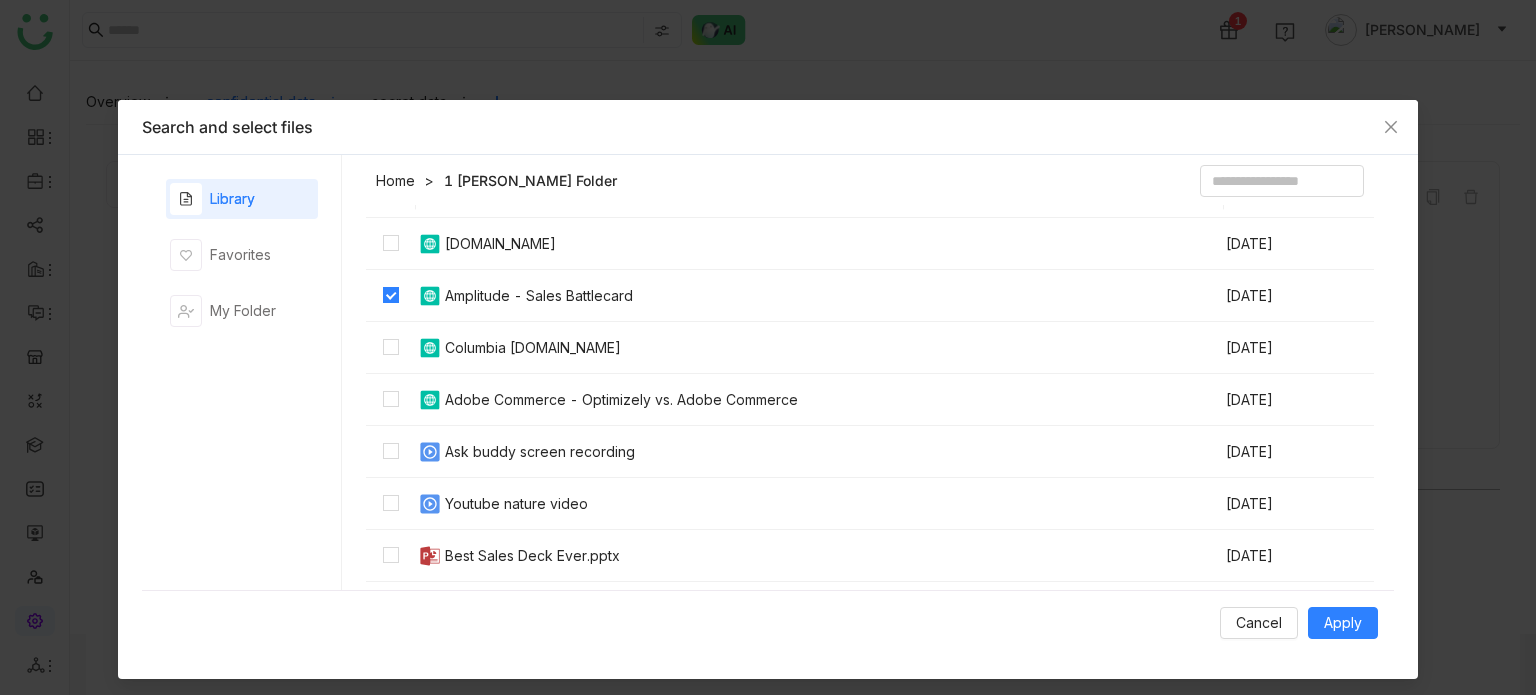 click on "Columbia [DOMAIN_NAME]" at bounding box center [820, 348] 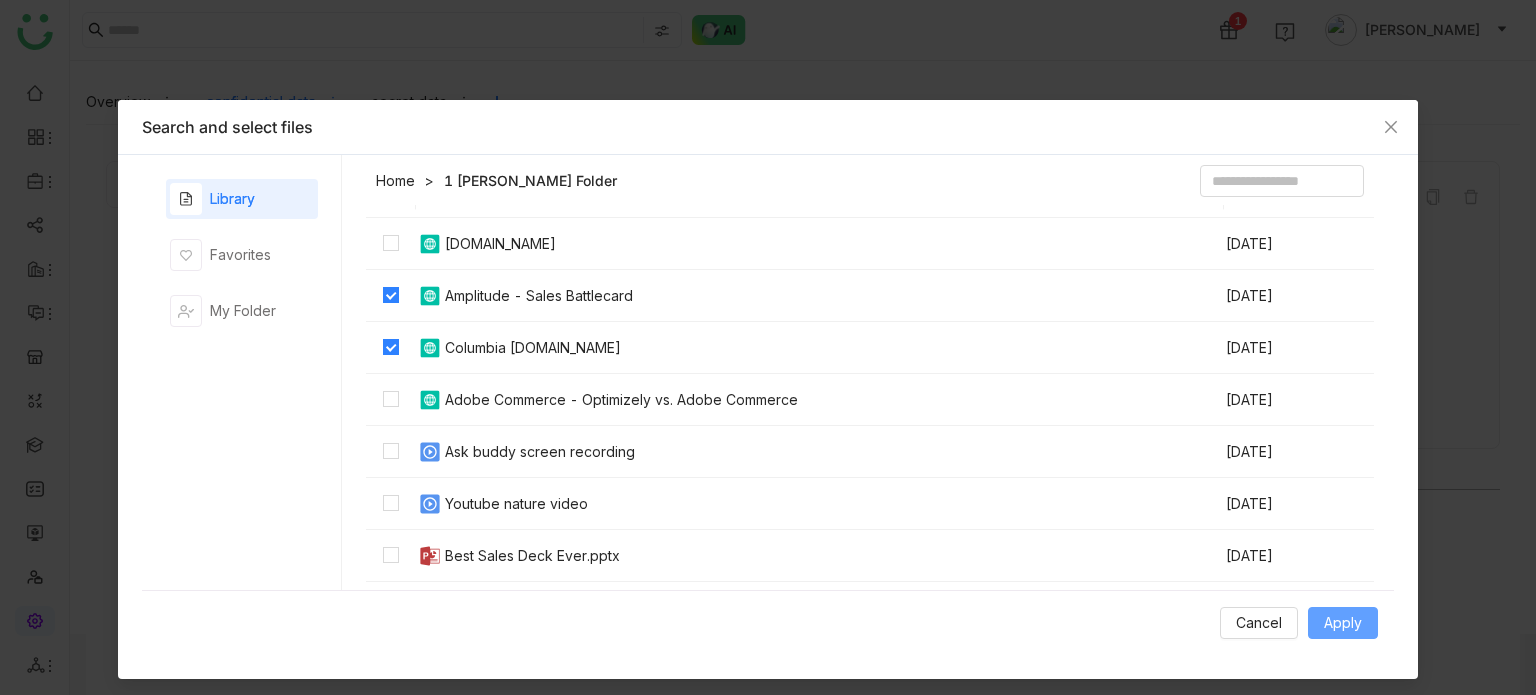 click on "Apply" at bounding box center (1343, 623) 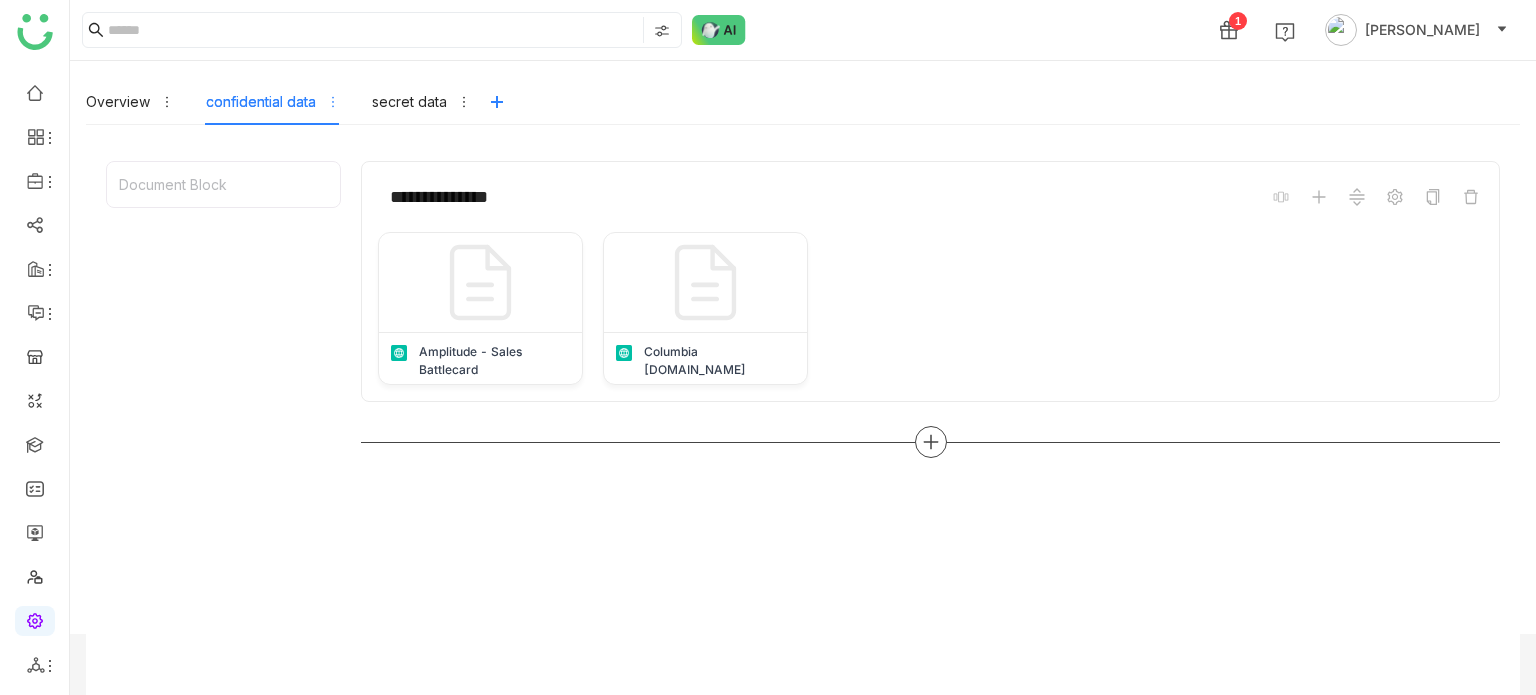click at bounding box center [930, 442] 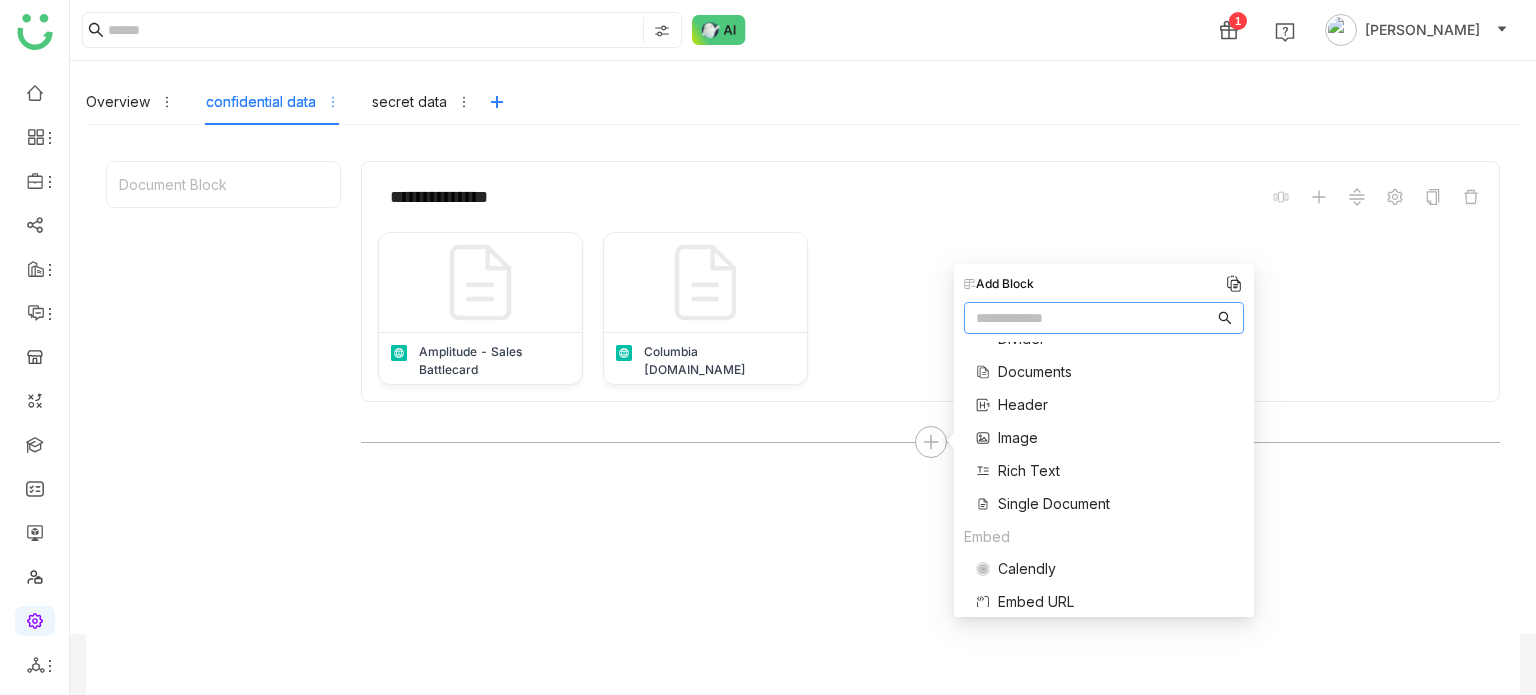 scroll, scrollTop: 124, scrollLeft: 0, axis: vertical 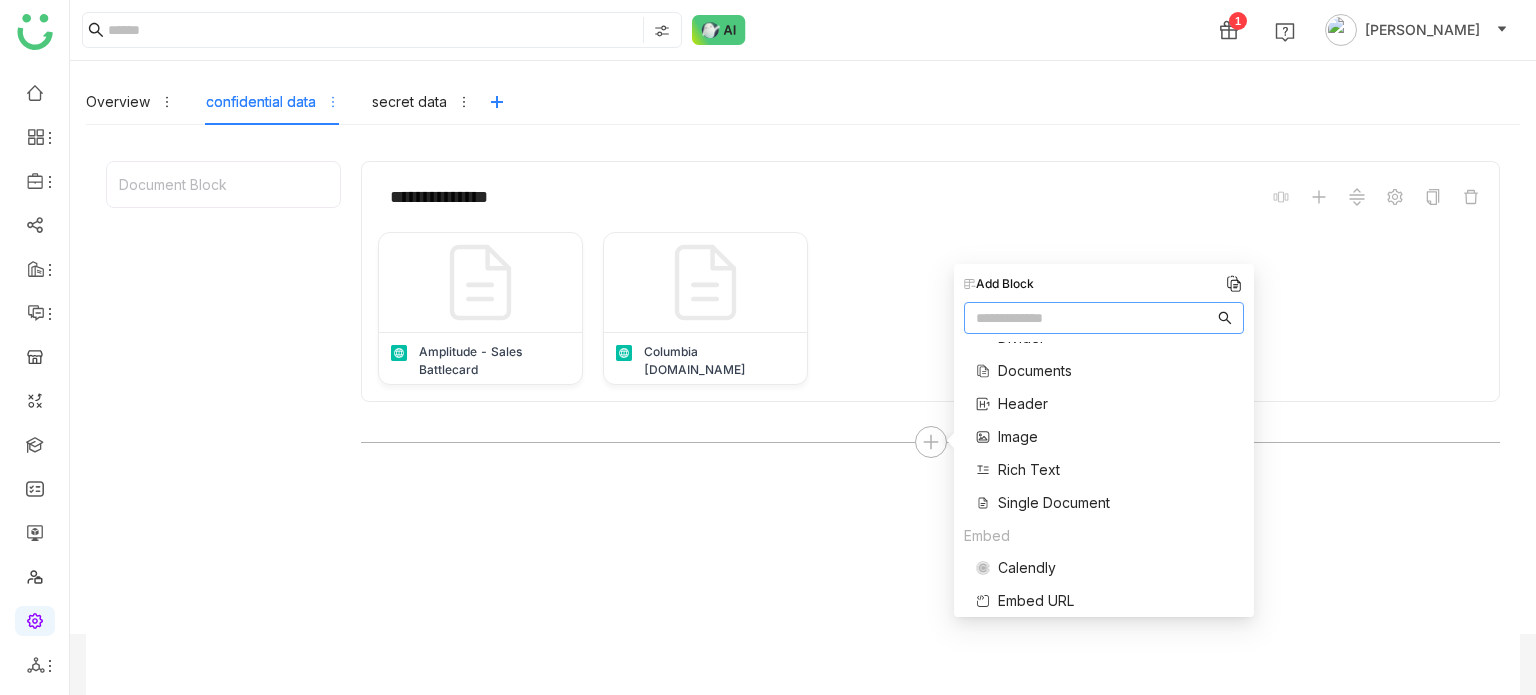 click on "Single Document" at bounding box center [1054, 502] 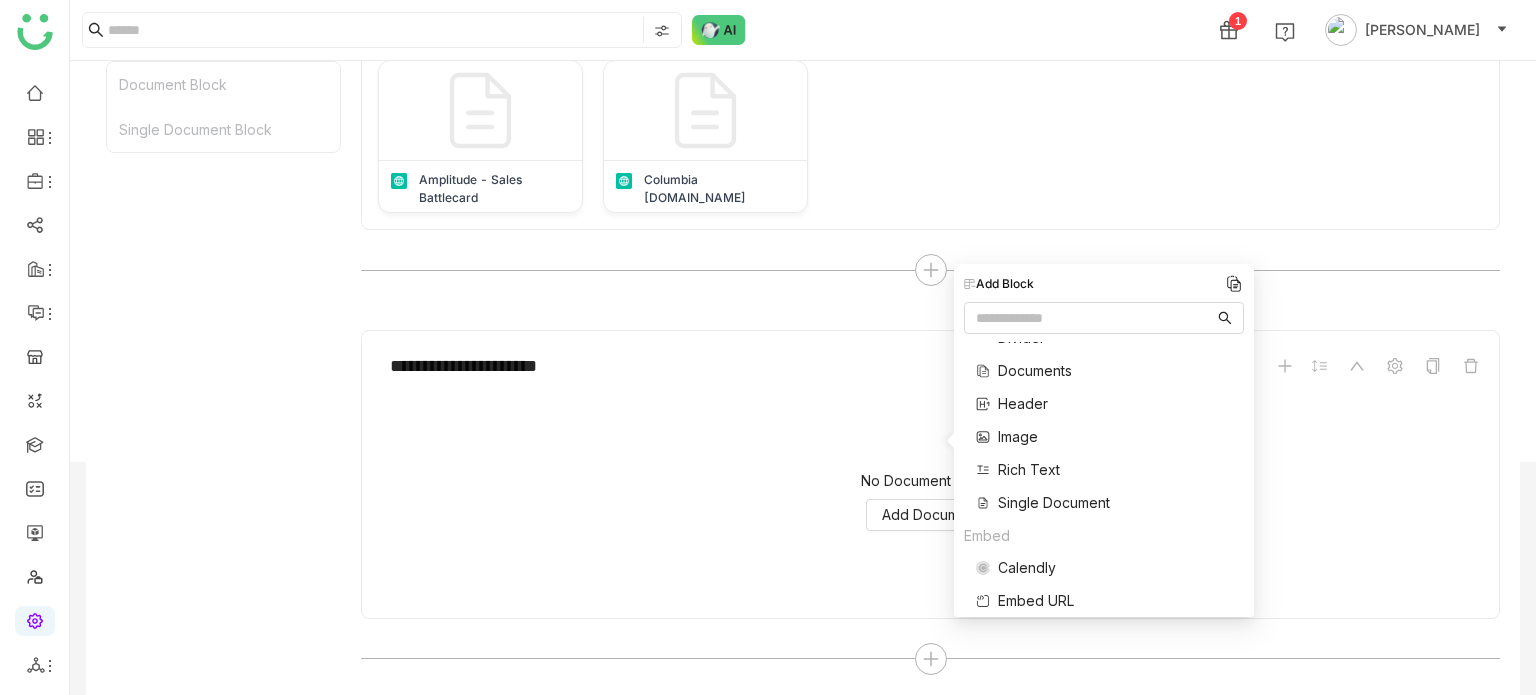 scroll, scrollTop: 234, scrollLeft: 0, axis: vertical 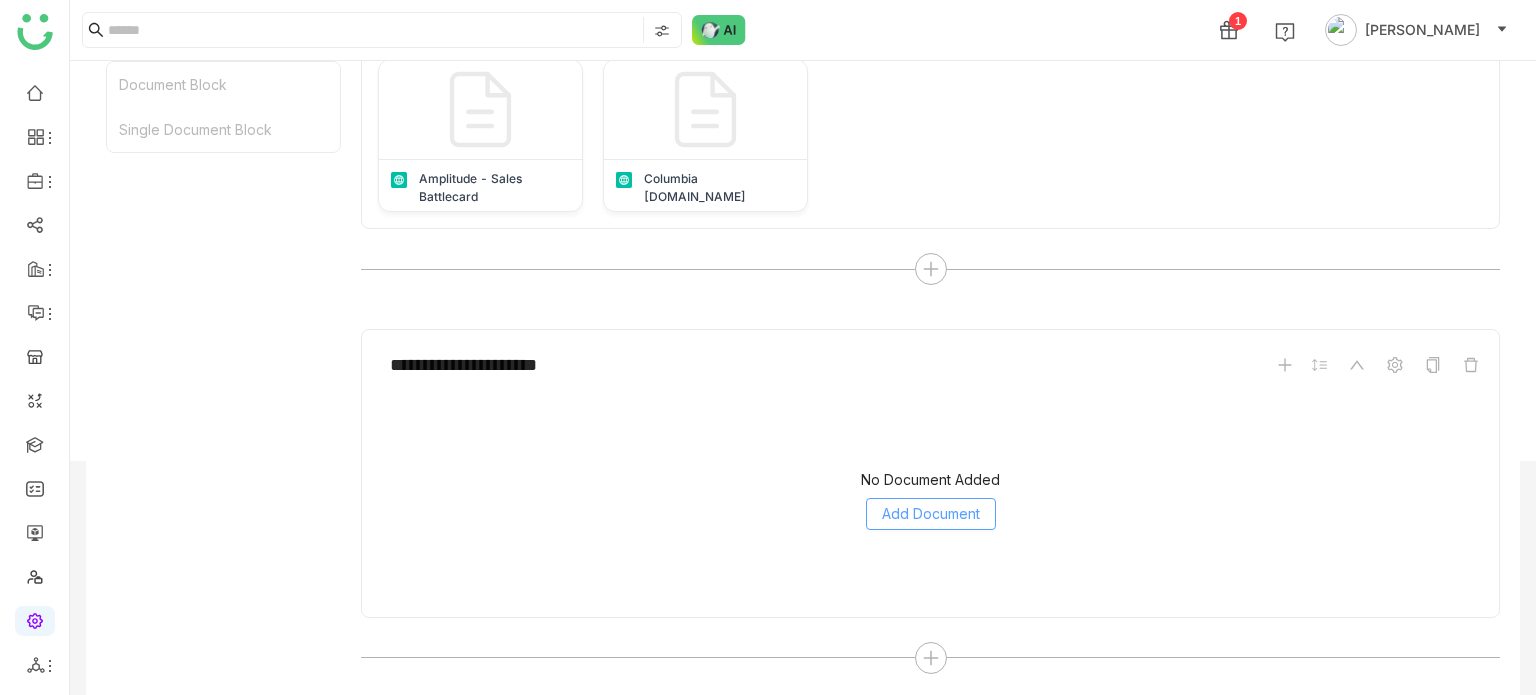 click on "Add Document" 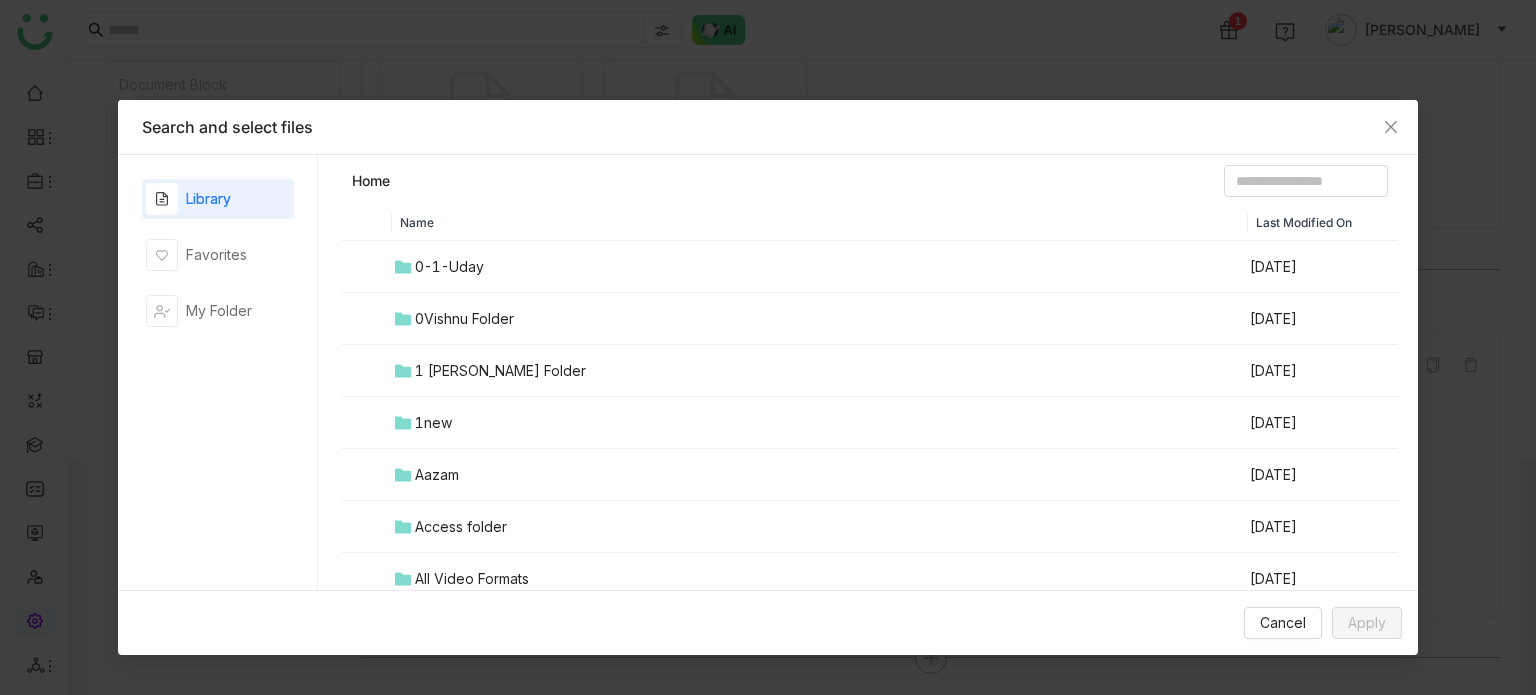 click on "1 [PERSON_NAME] Folder" at bounding box center (820, 371) 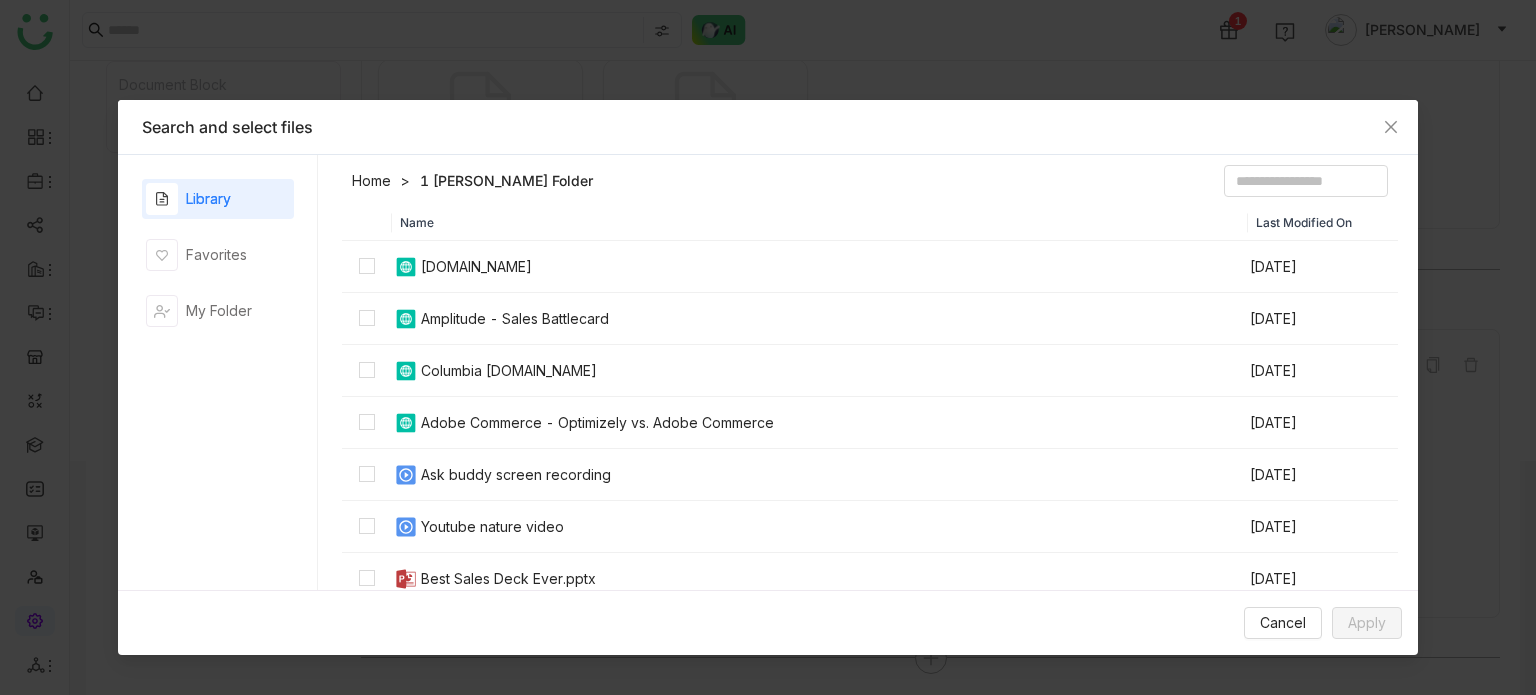 scroll, scrollTop: 18, scrollLeft: 0, axis: vertical 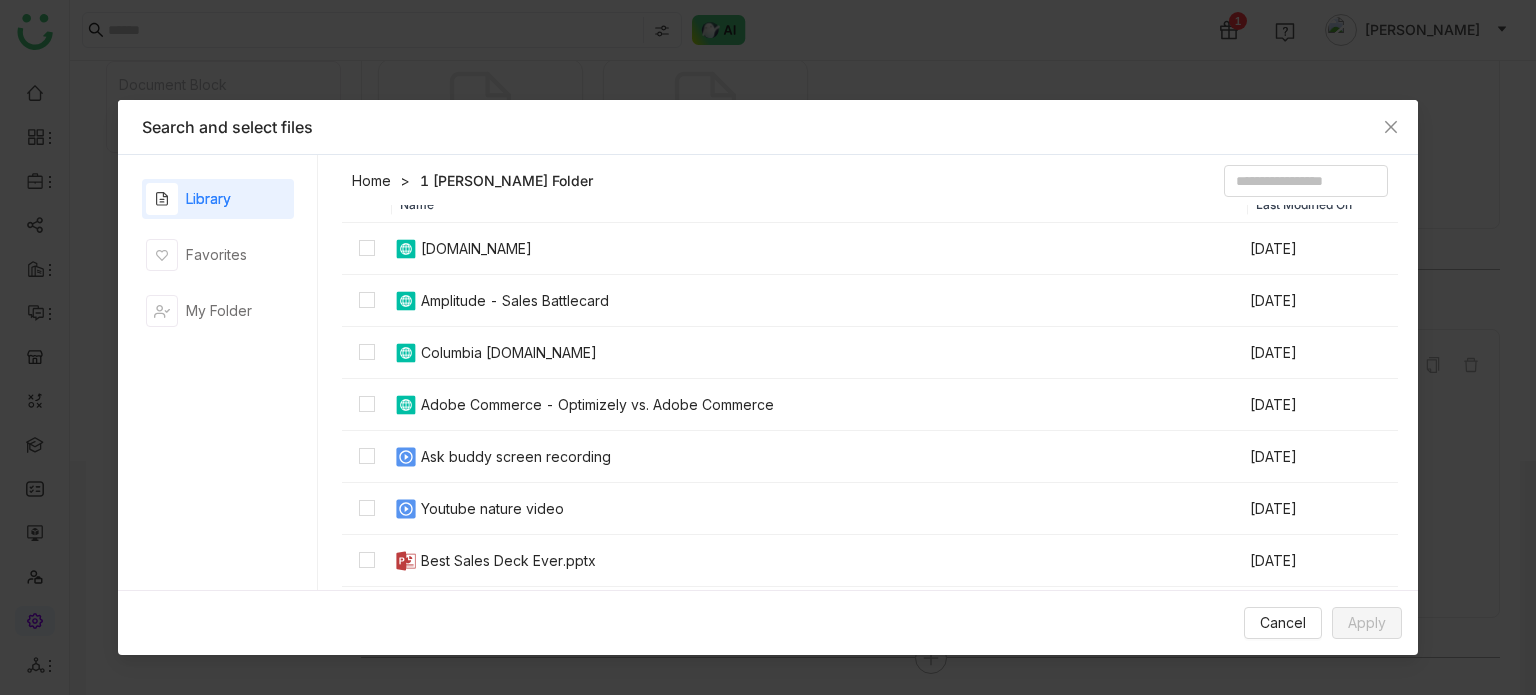 click on "Youtube nature video" at bounding box center [820, 509] 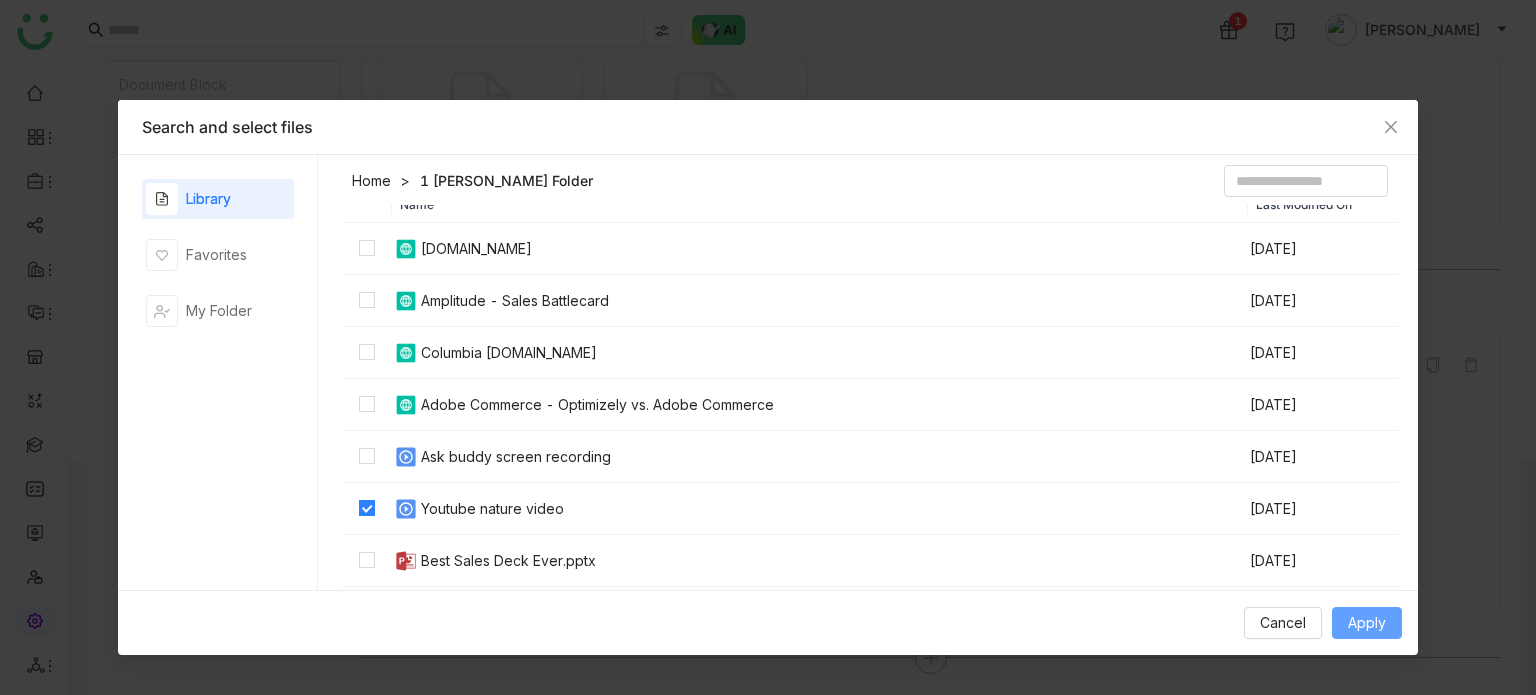click on "Apply" at bounding box center (1367, 623) 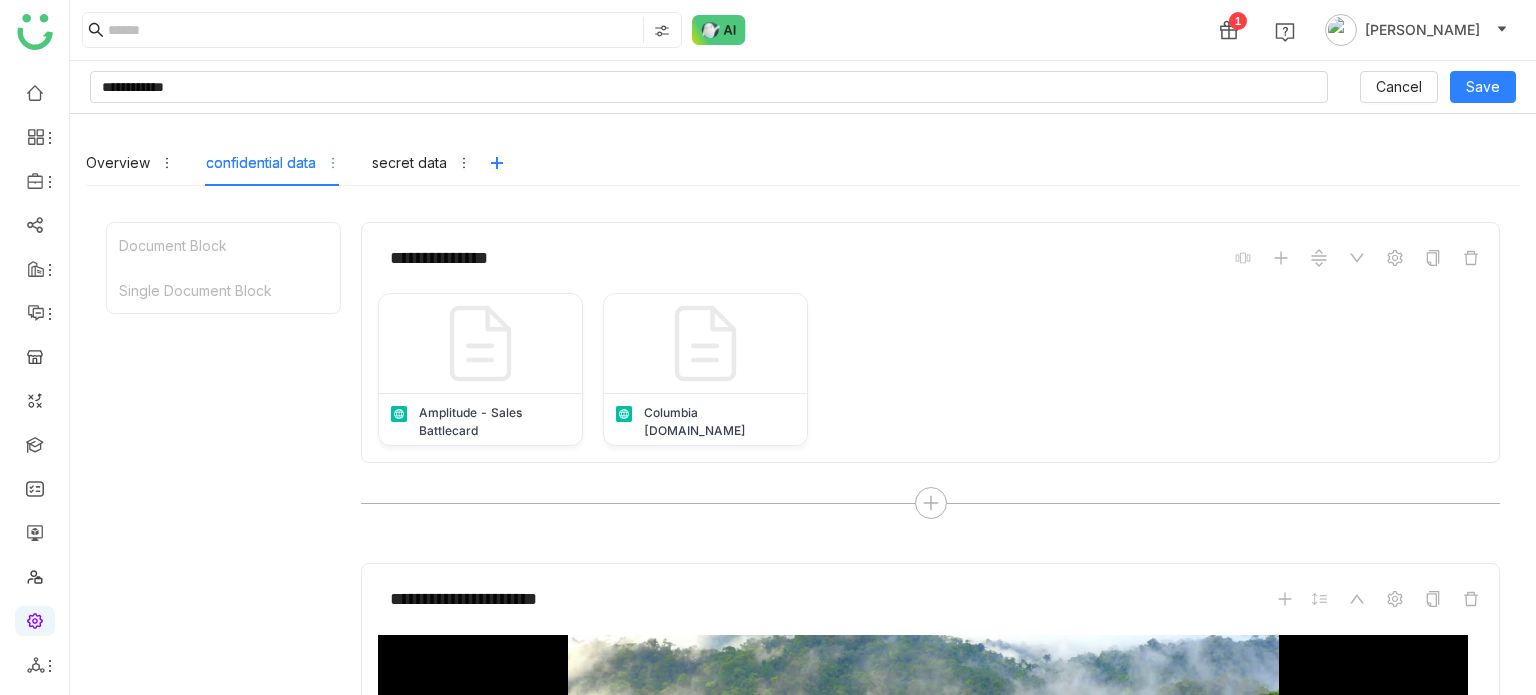 scroll, scrollTop: 434, scrollLeft: 0, axis: vertical 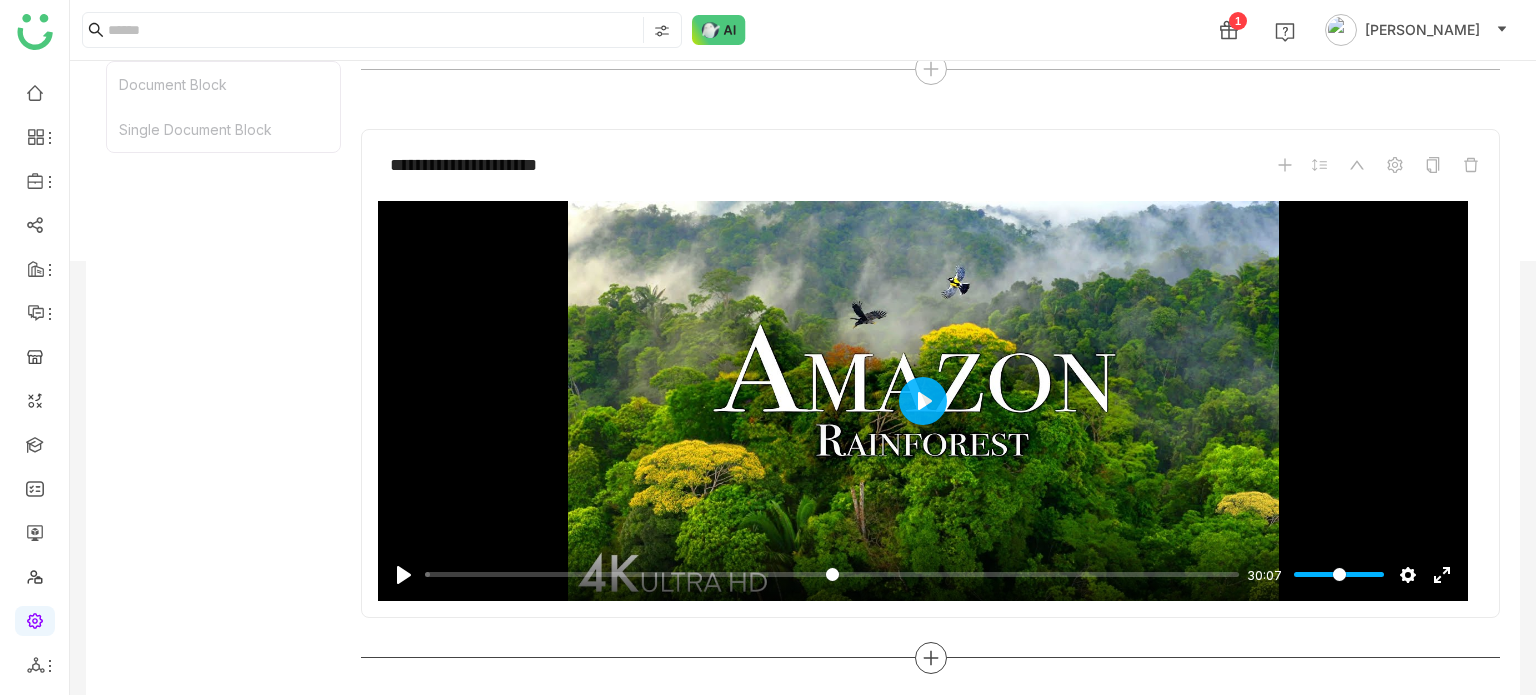 click at bounding box center (931, 658) 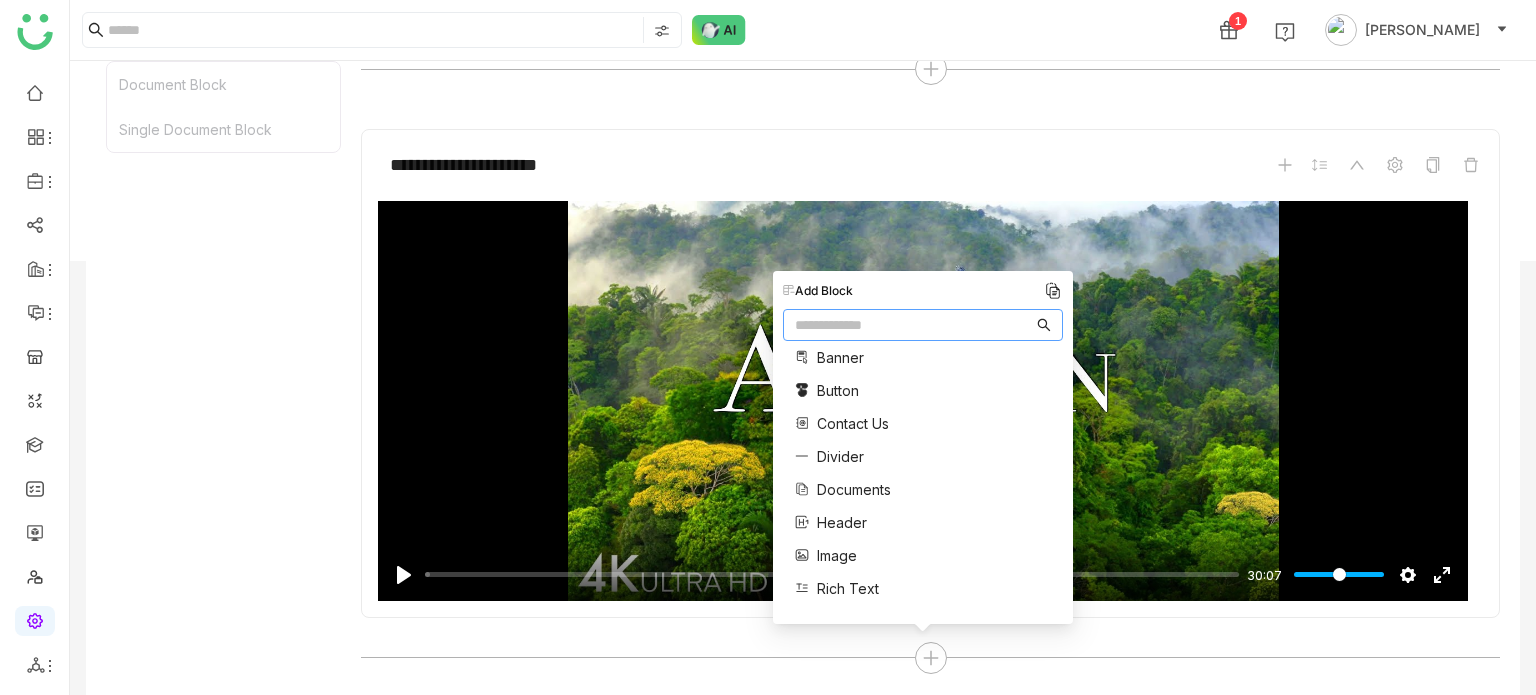scroll, scrollTop: 0, scrollLeft: 0, axis: both 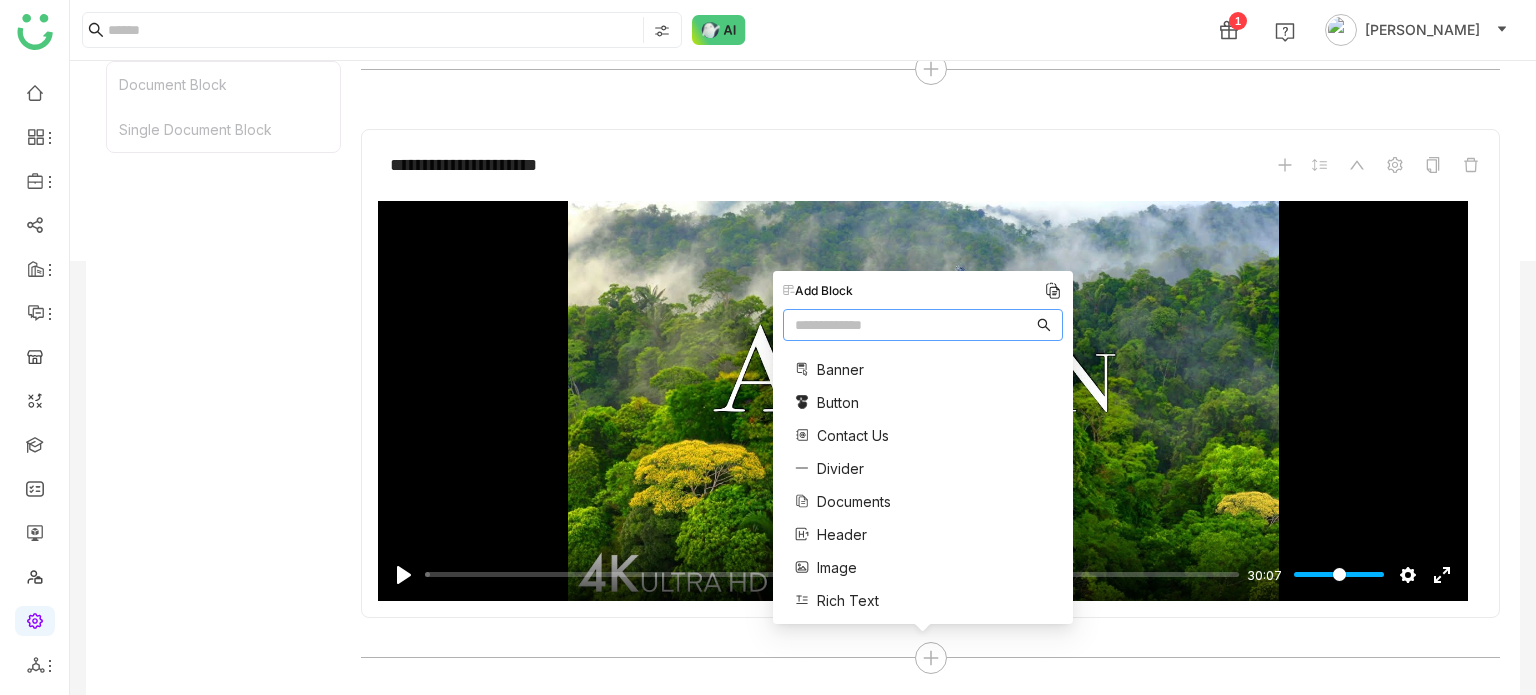 click on "Contact Us" at bounding box center [853, 435] 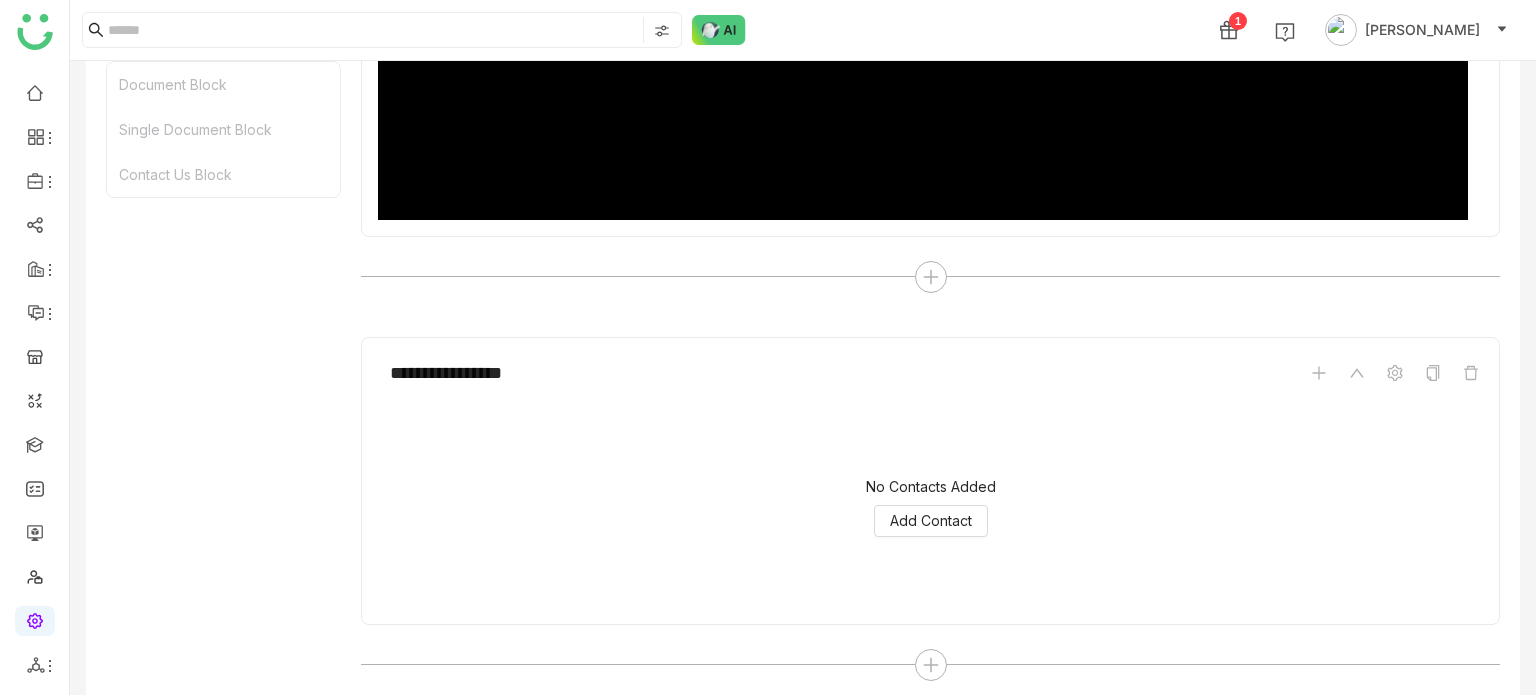 scroll, scrollTop: 821, scrollLeft: 0, axis: vertical 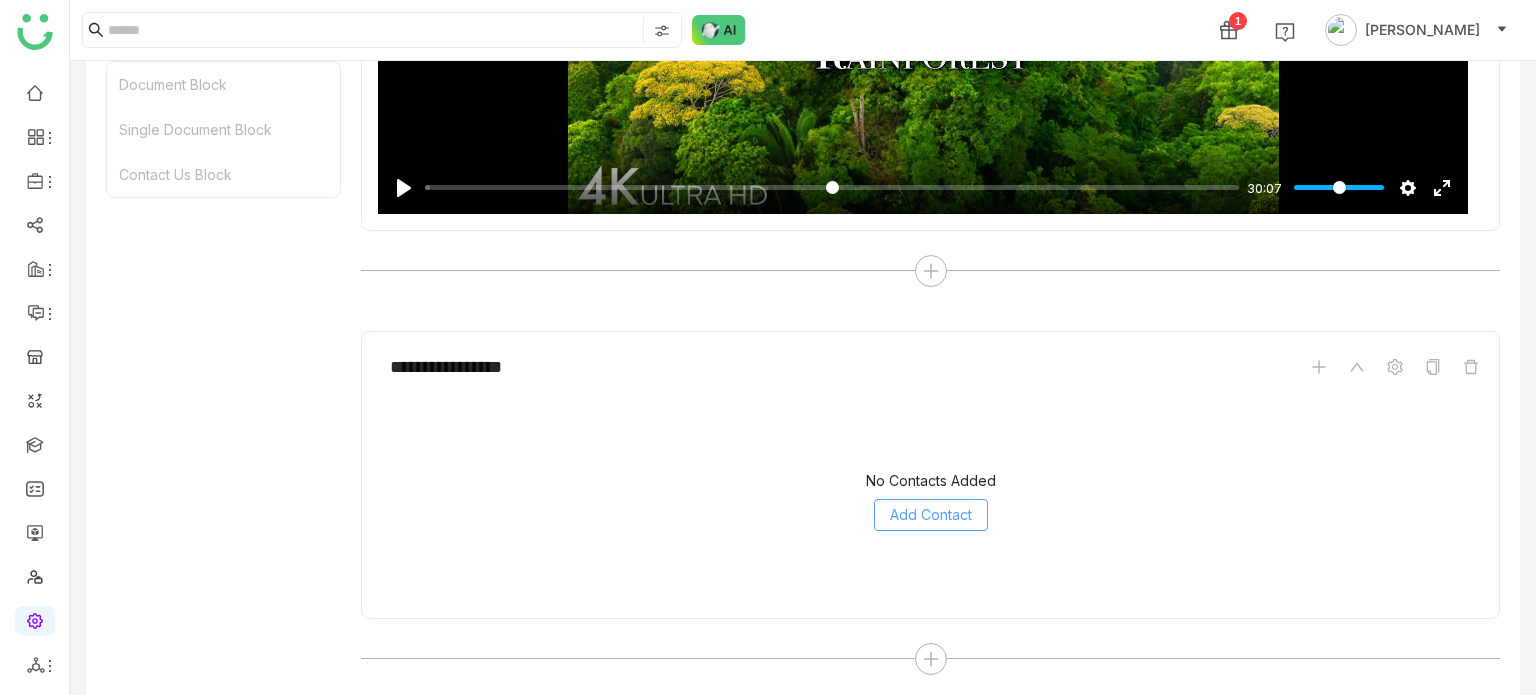 click on "Add Contact" at bounding box center (931, 515) 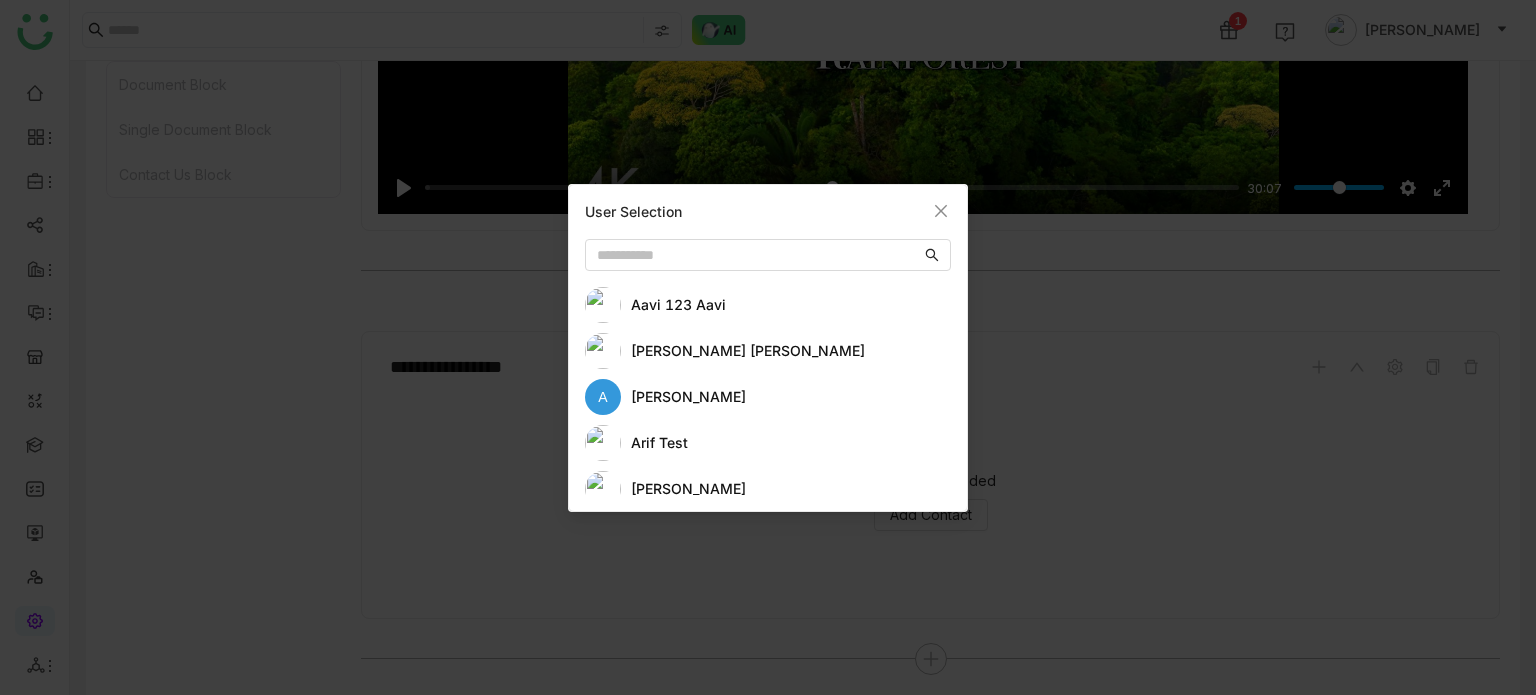 click on "Anil Reddy Kesireddy" at bounding box center [768, 351] 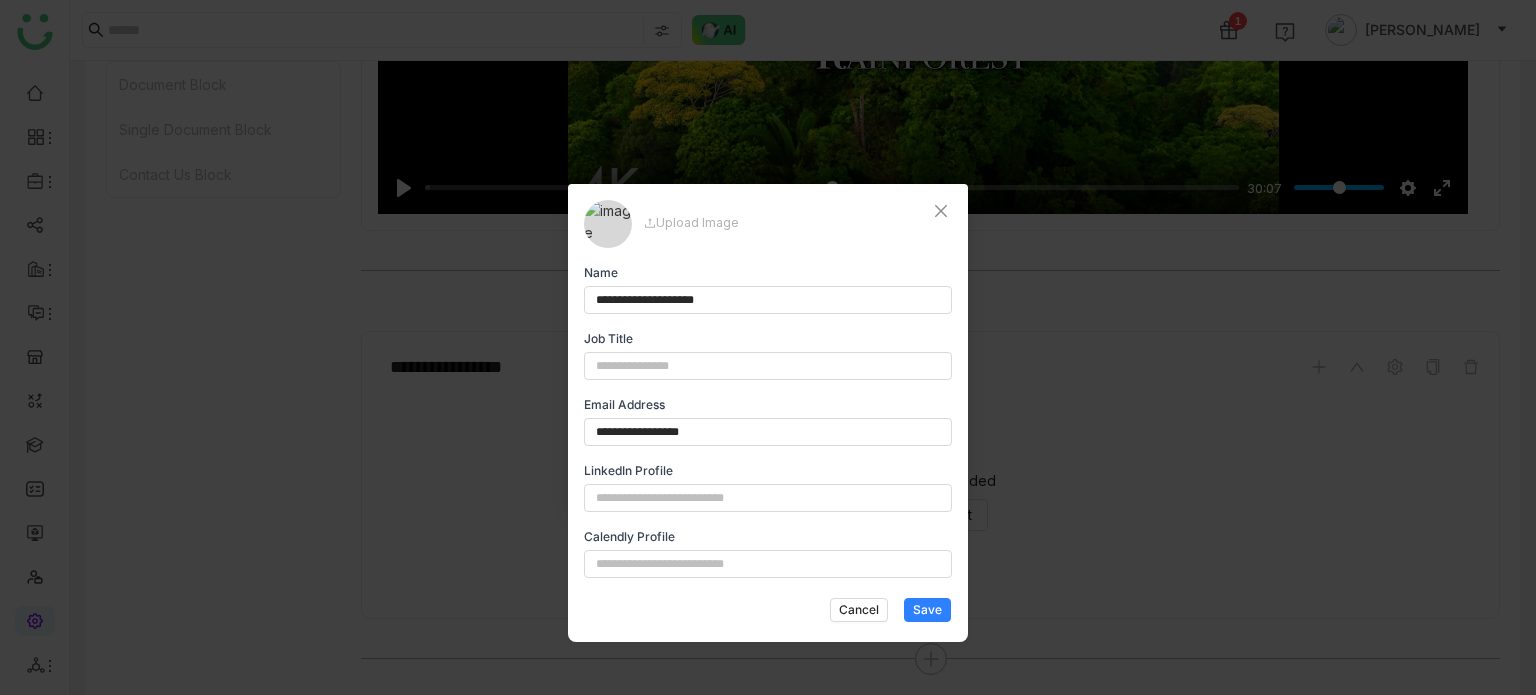 click on "Cancel Save" at bounding box center (890, 610) 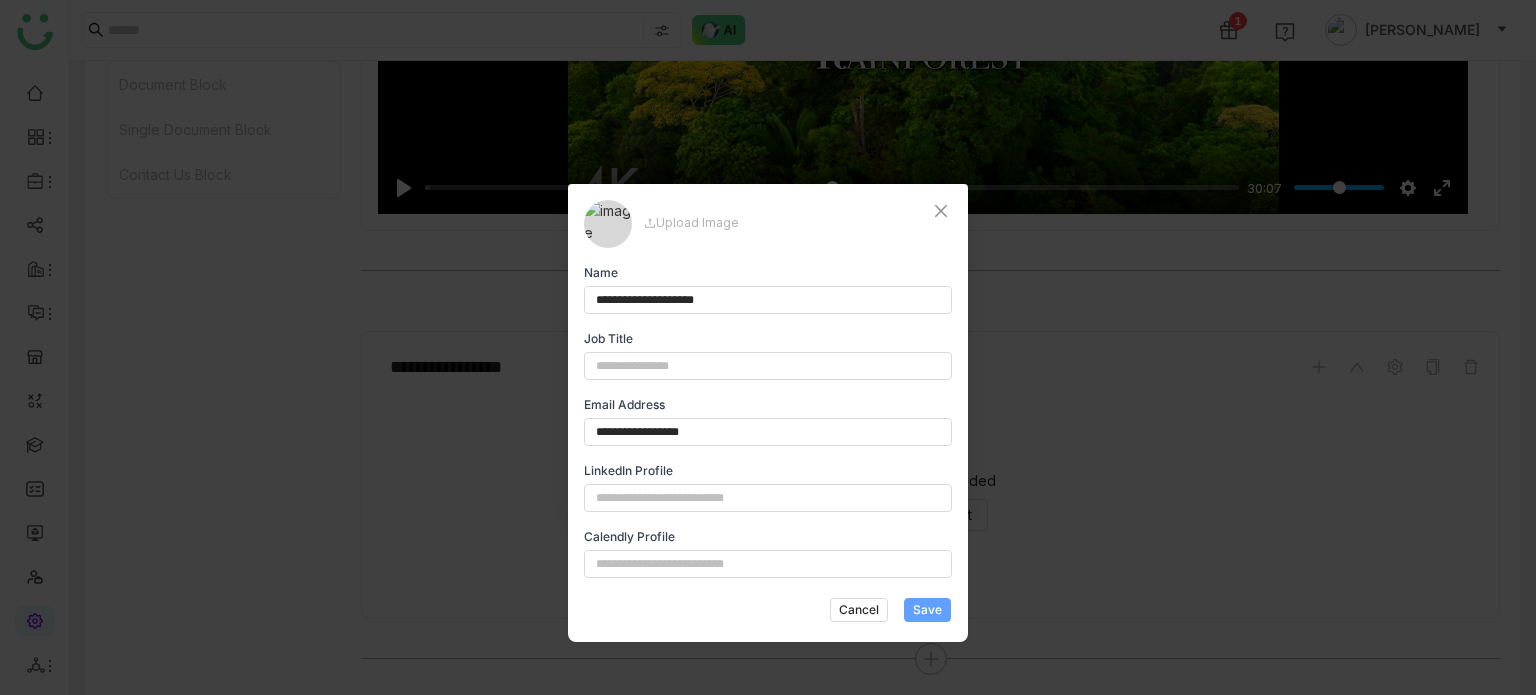 click on "Save" at bounding box center [927, 610] 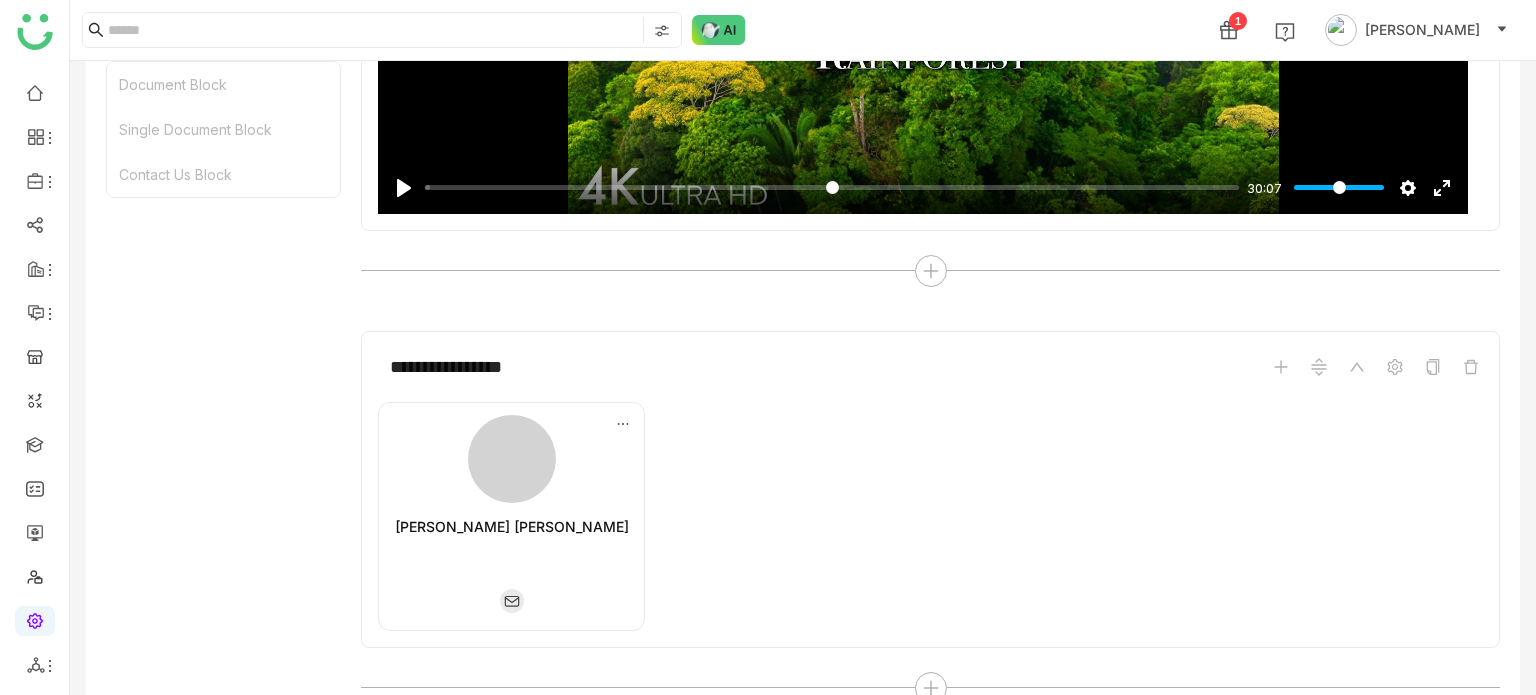 scroll, scrollTop: 0, scrollLeft: 0, axis: both 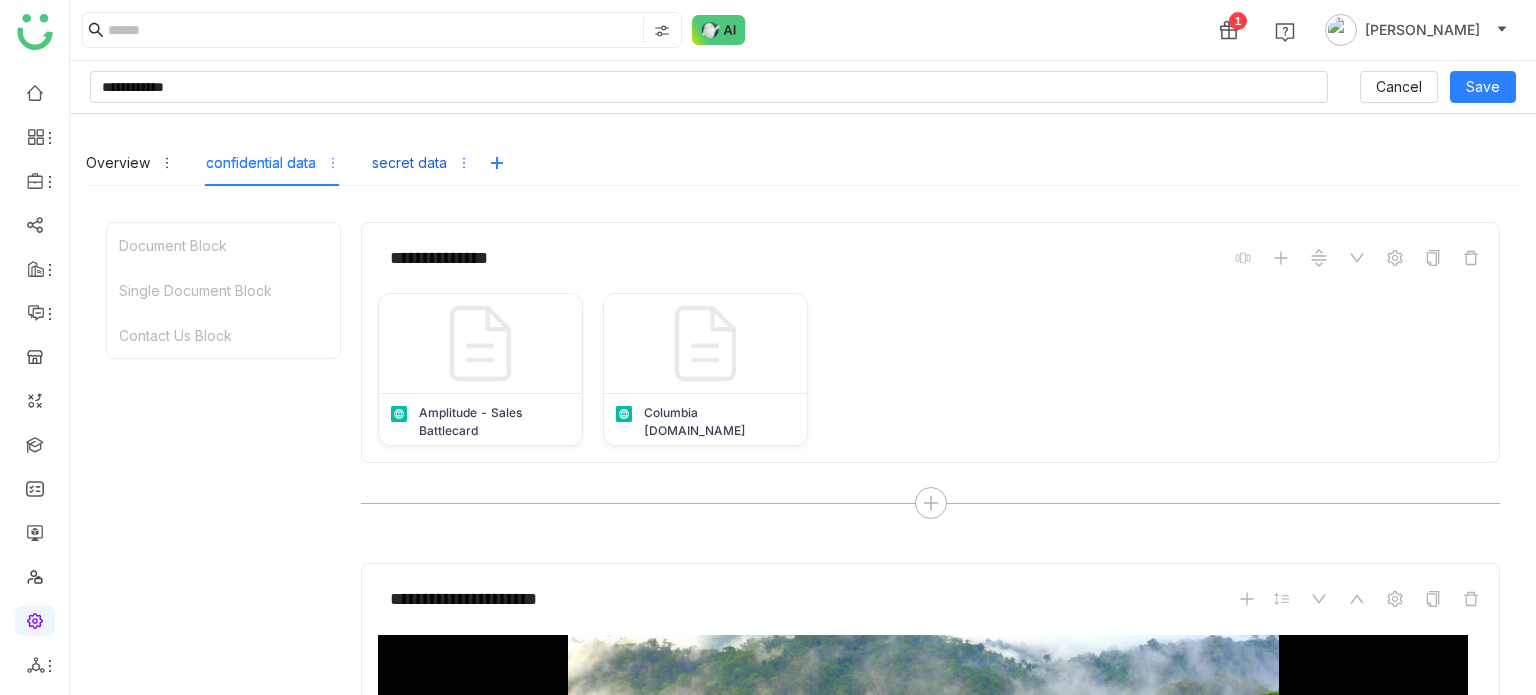 click on "secret data" at bounding box center (409, 163) 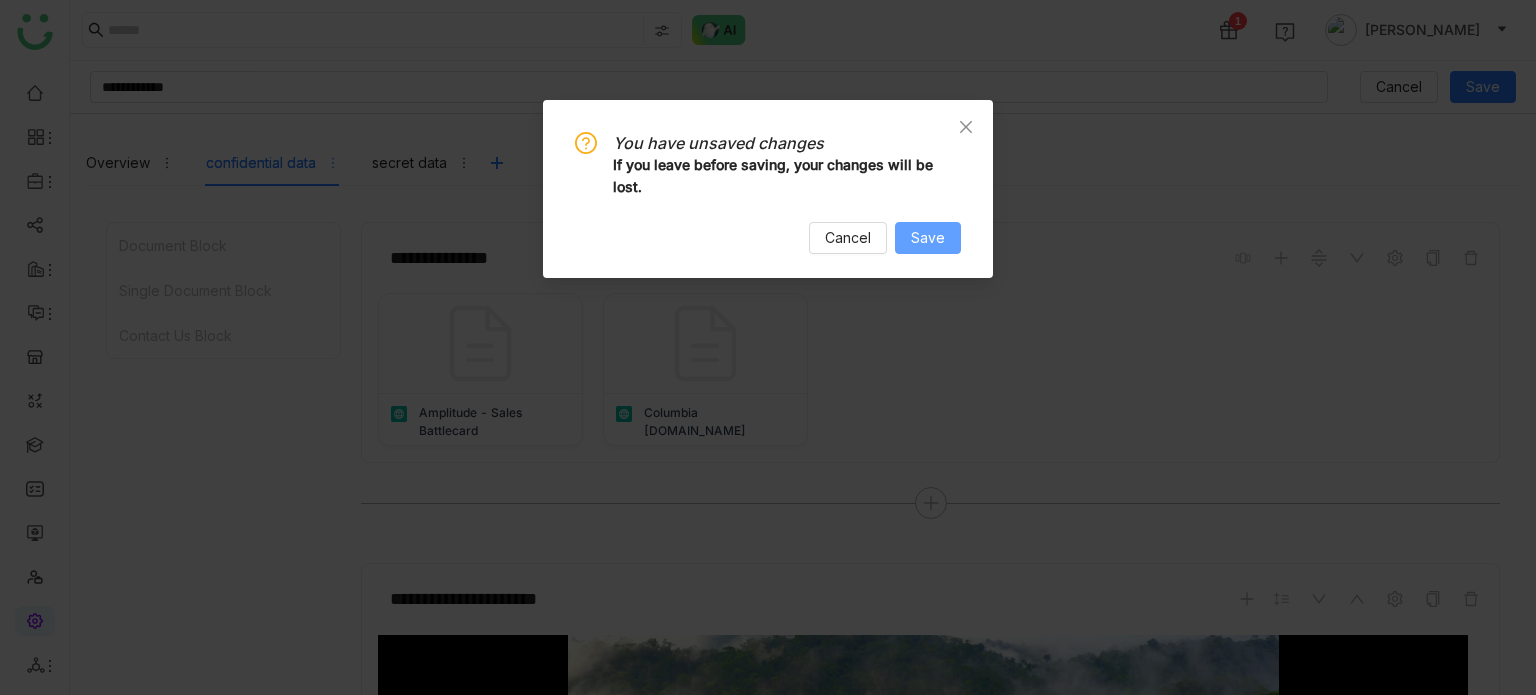 click on "Save" at bounding box center (928, 238) 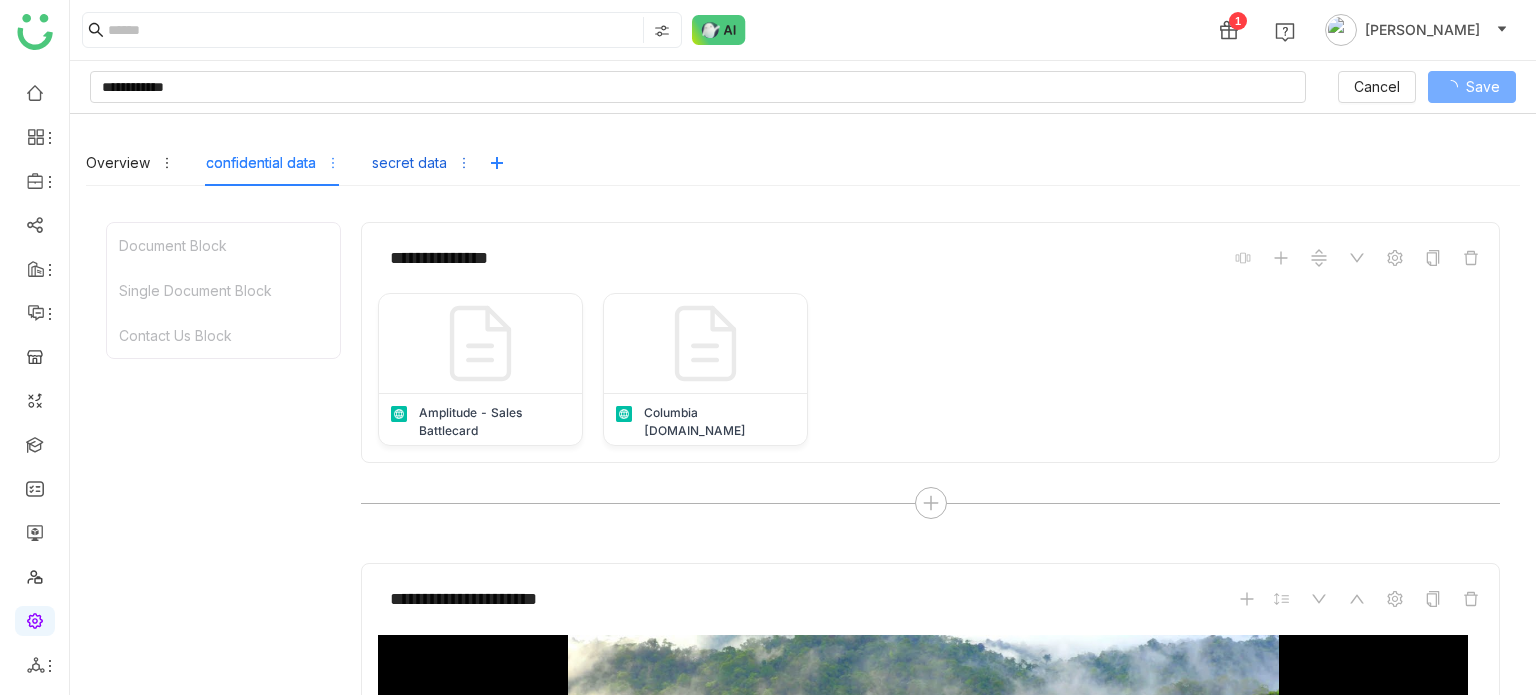 click on "secret data" at bounding box center [409, 163] 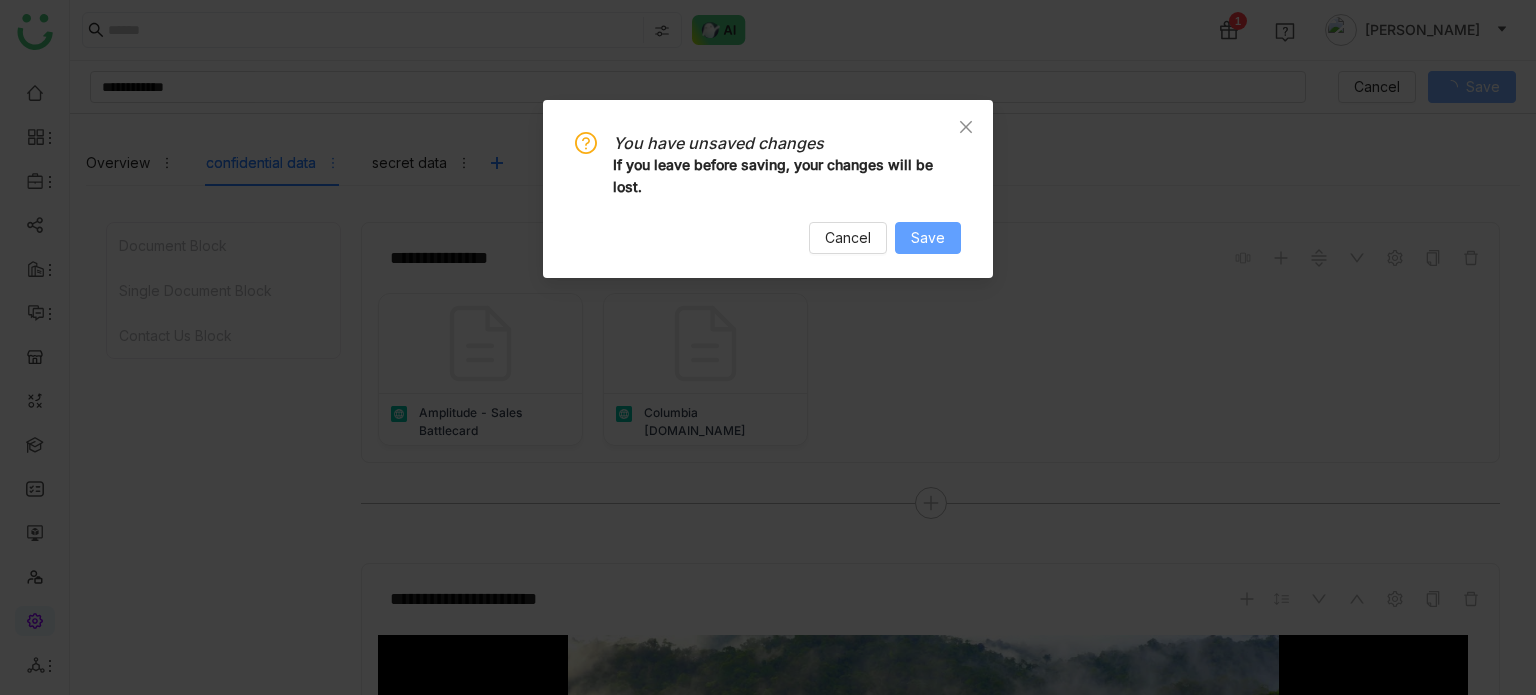 click on "Save" at bounding box center (928, 238) 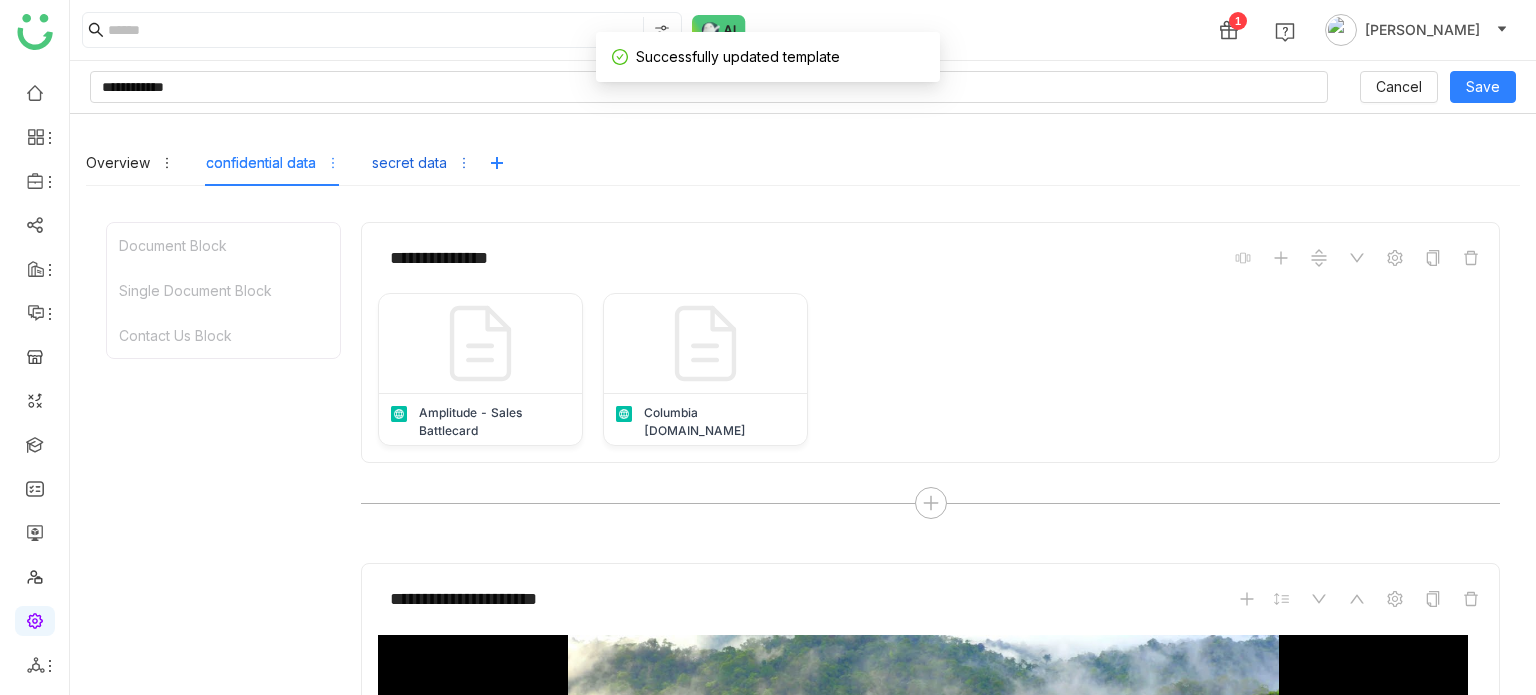 click on "secret data" at bounding box center [409, 163] 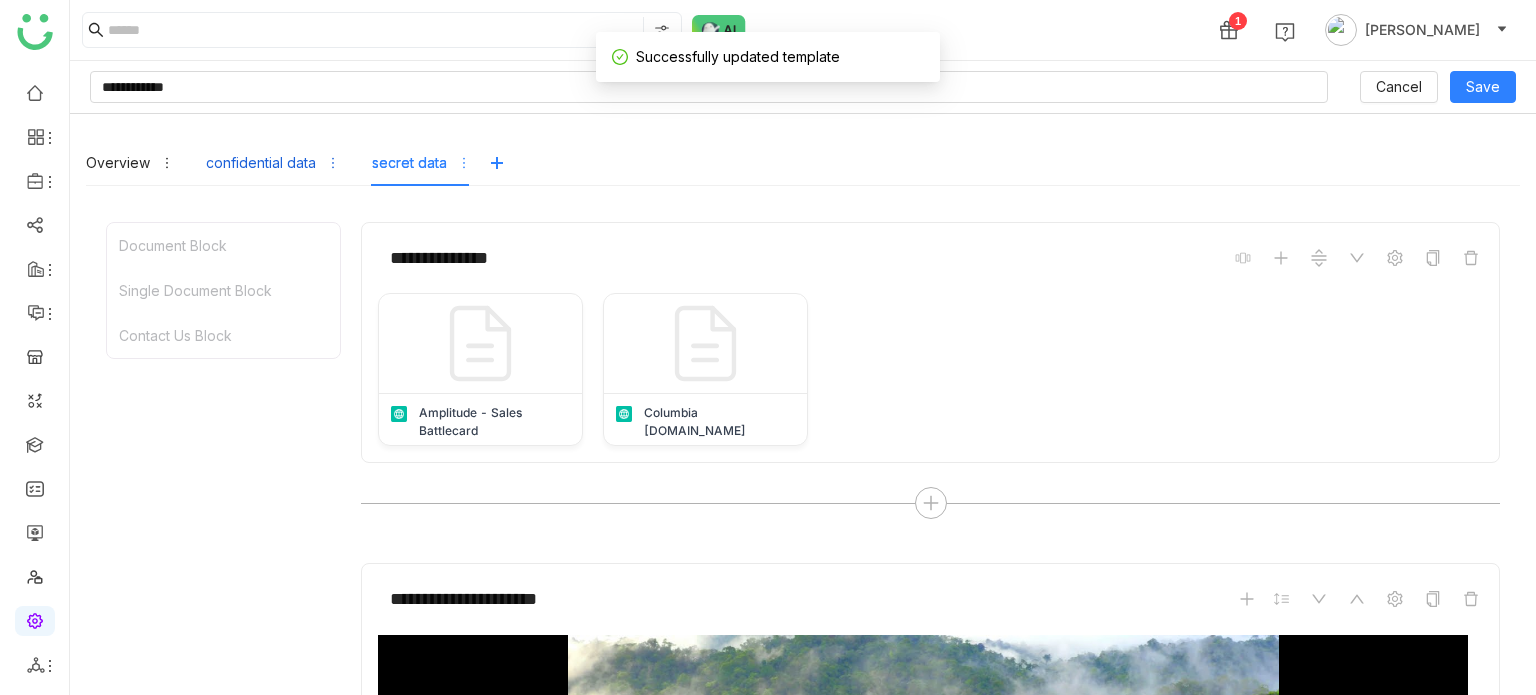 click on "confidential data" at bounding box center (261, 163) 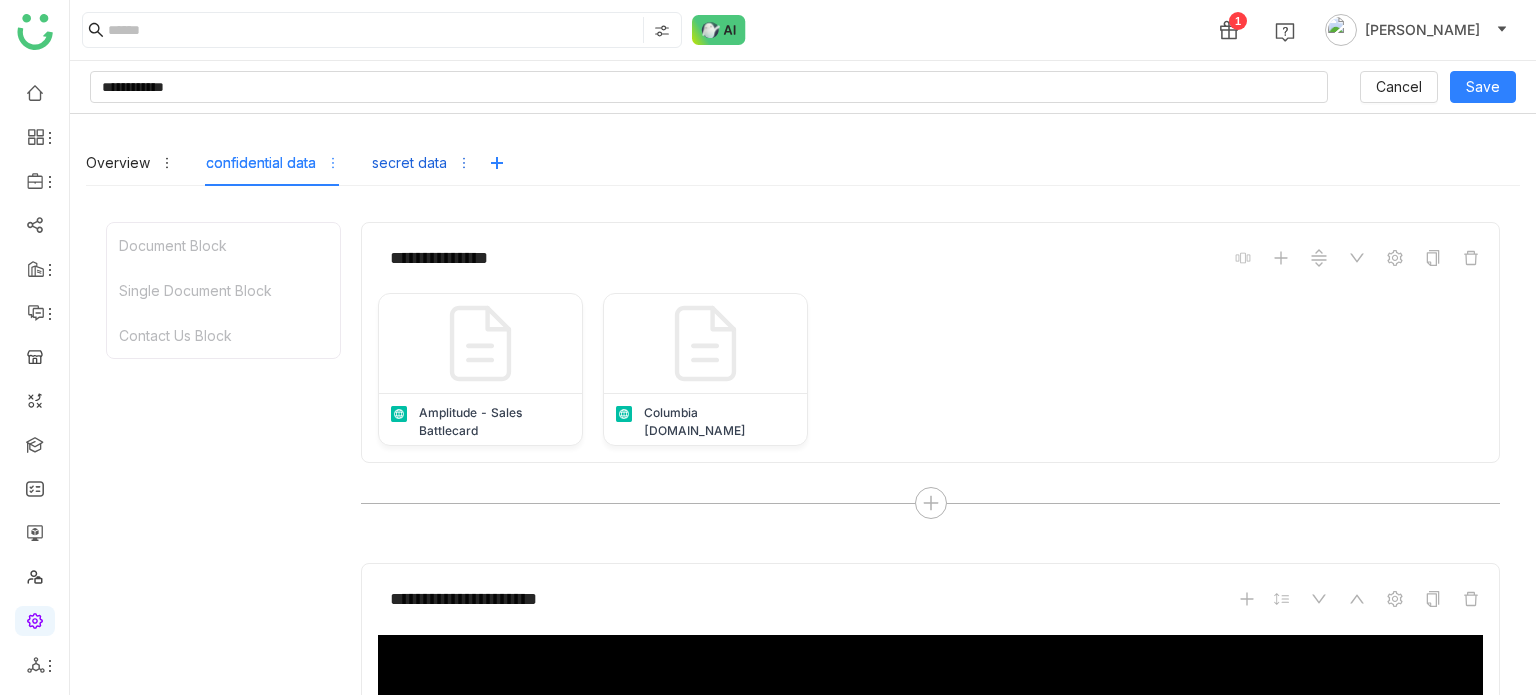 click on "secret data" at bounding box center (409, 163) 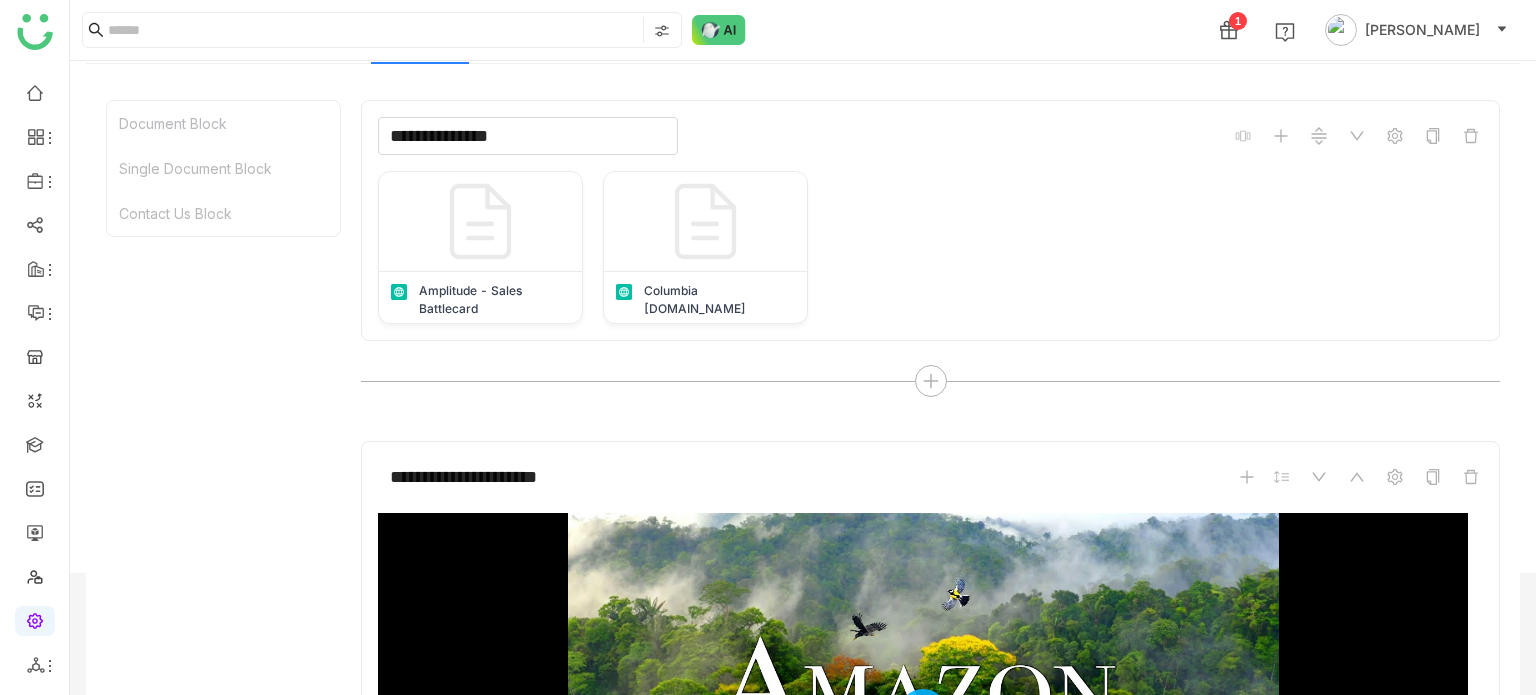 scroll, scrollTop: 0, scrollLeft: 0, axis: both 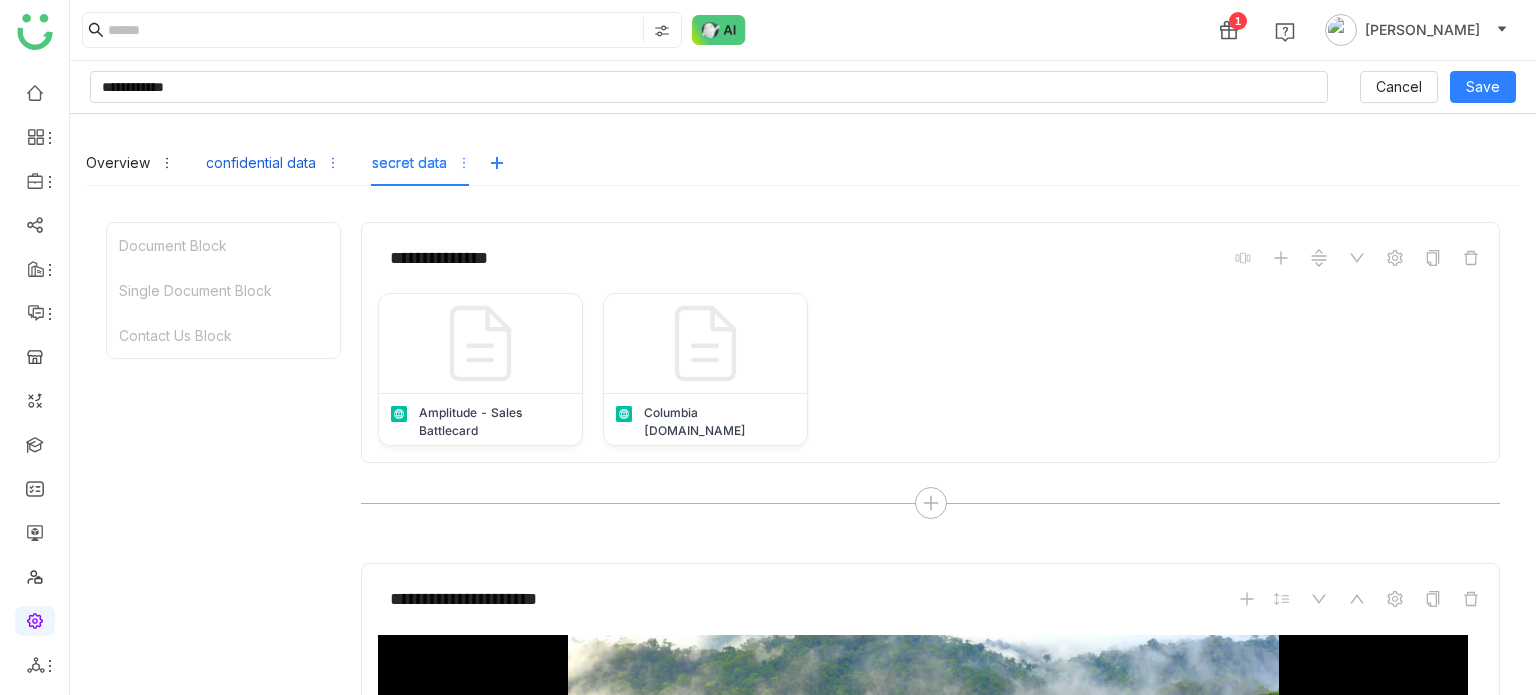 click on "confidential data" at bounding box center [273, 163] 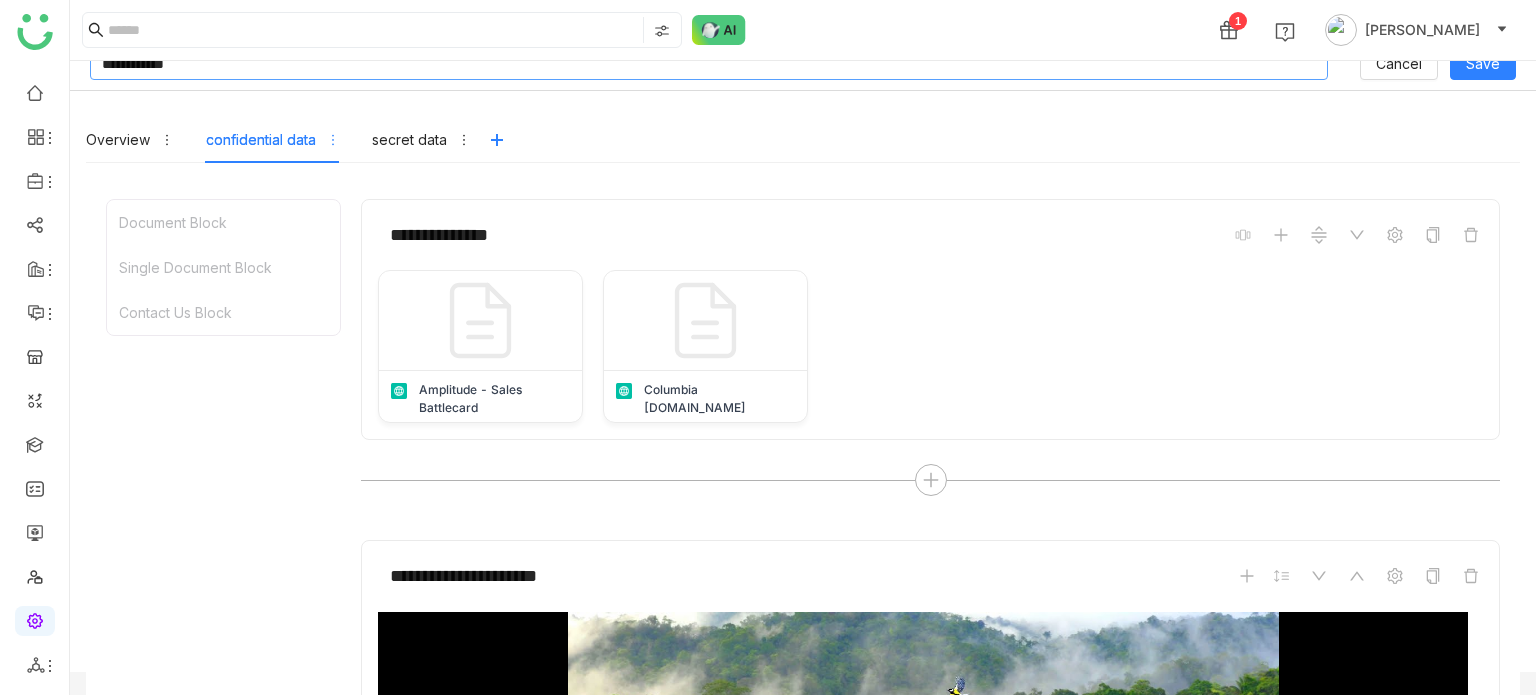 scroll, scrollTop: 0, scrollLeft: 0, axis: both 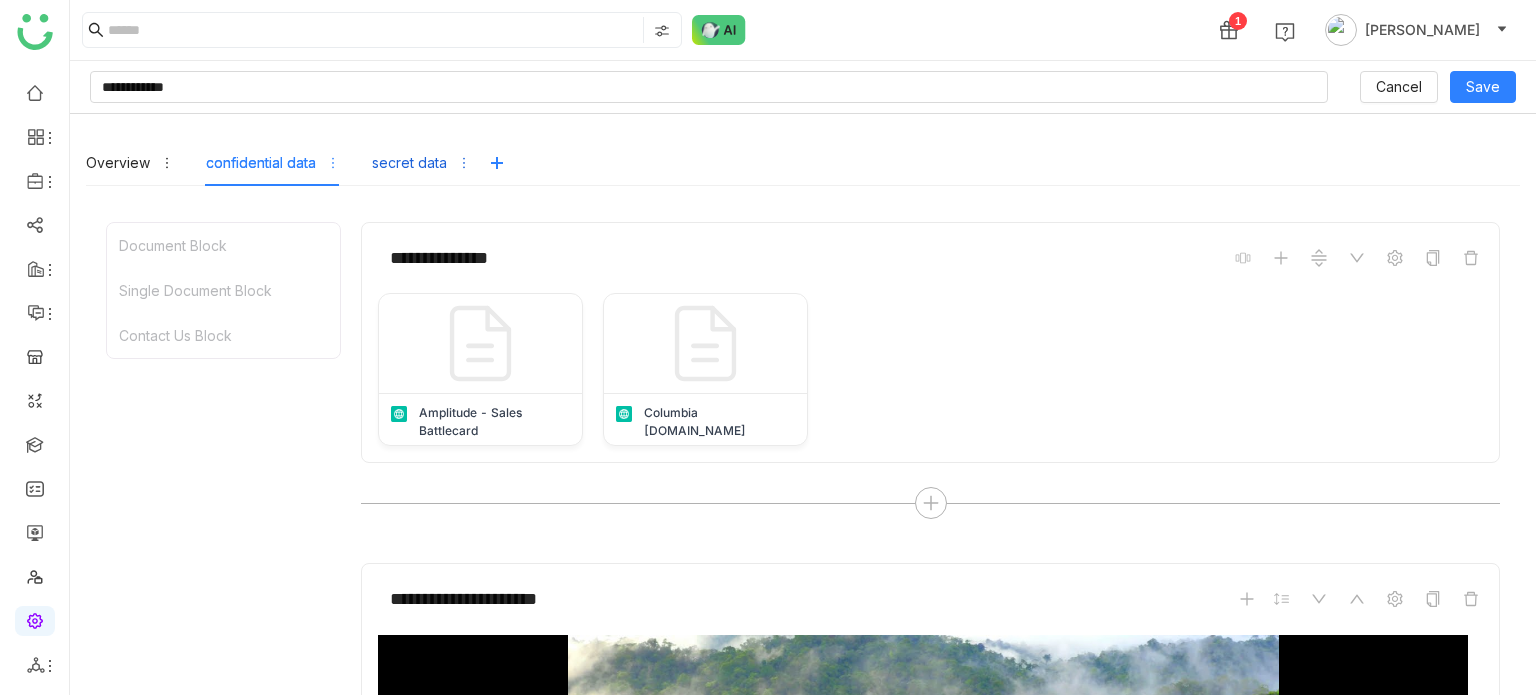 click on "secret data" at bounding box center (409, 163) 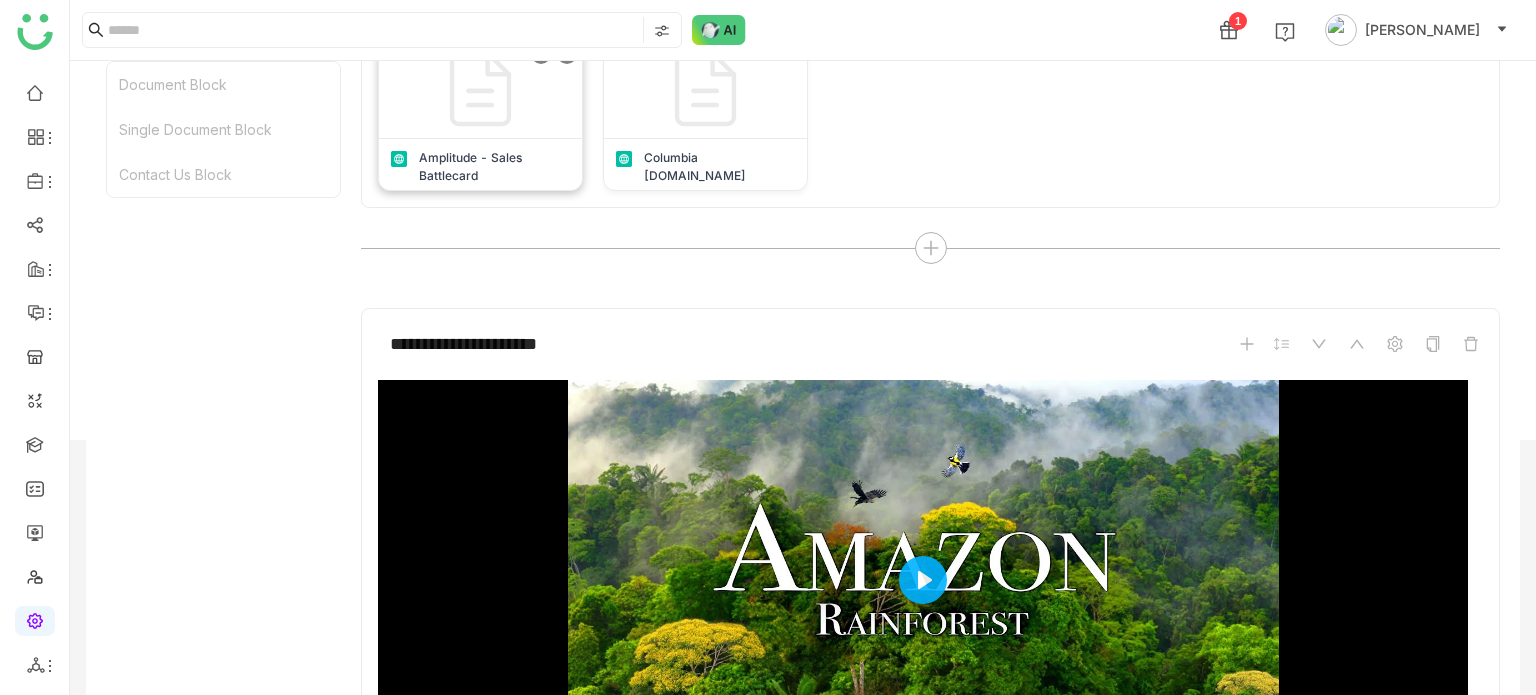scroll, scrollTop: 0, scrollLeft: 0, axis: both 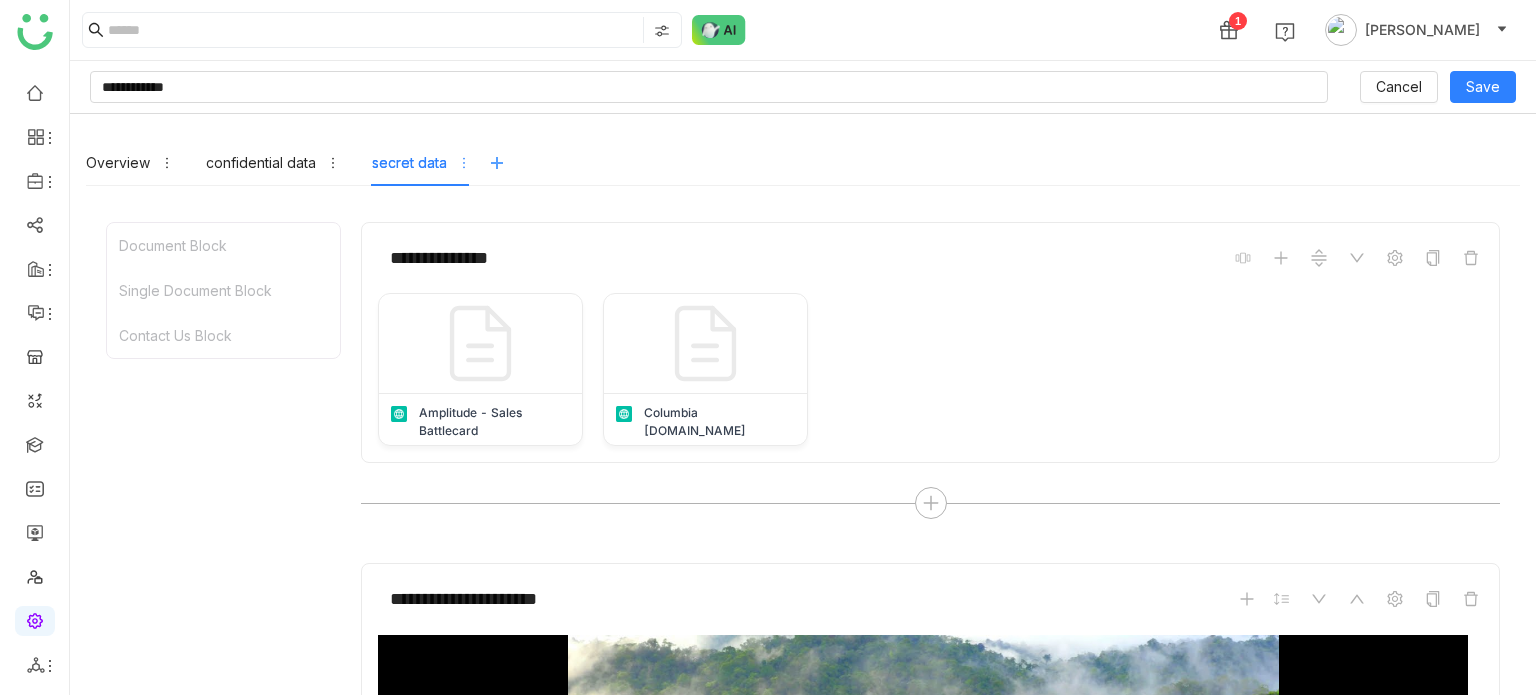 click 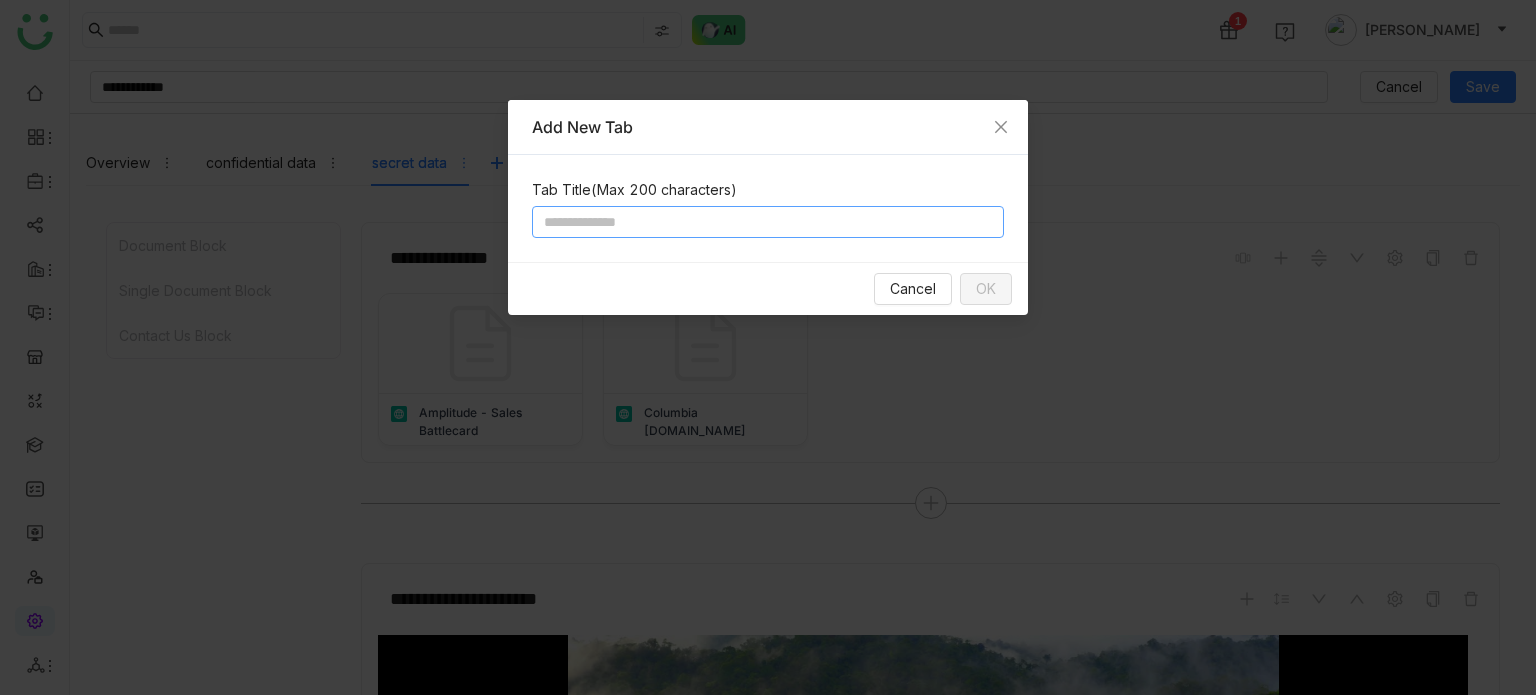 click at bounding box center (768, 222) 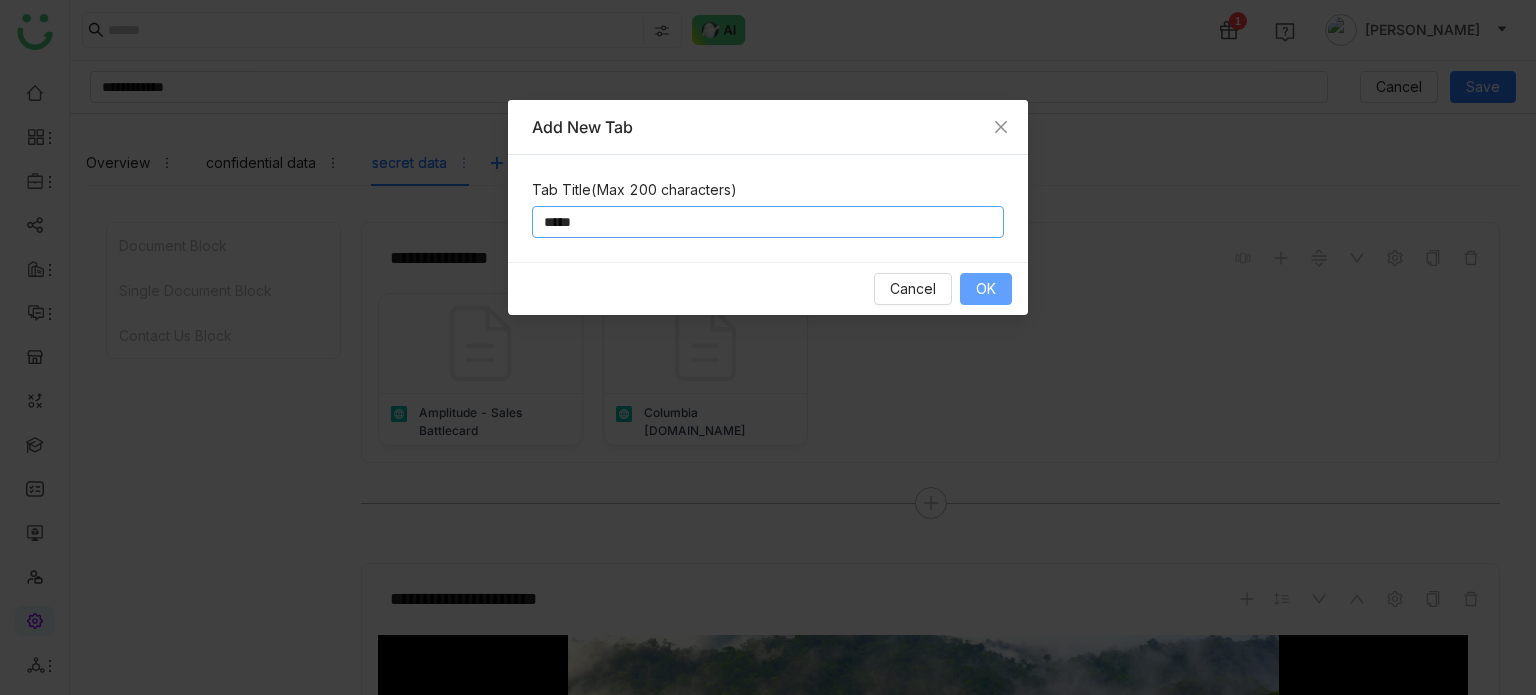 type on "*****" 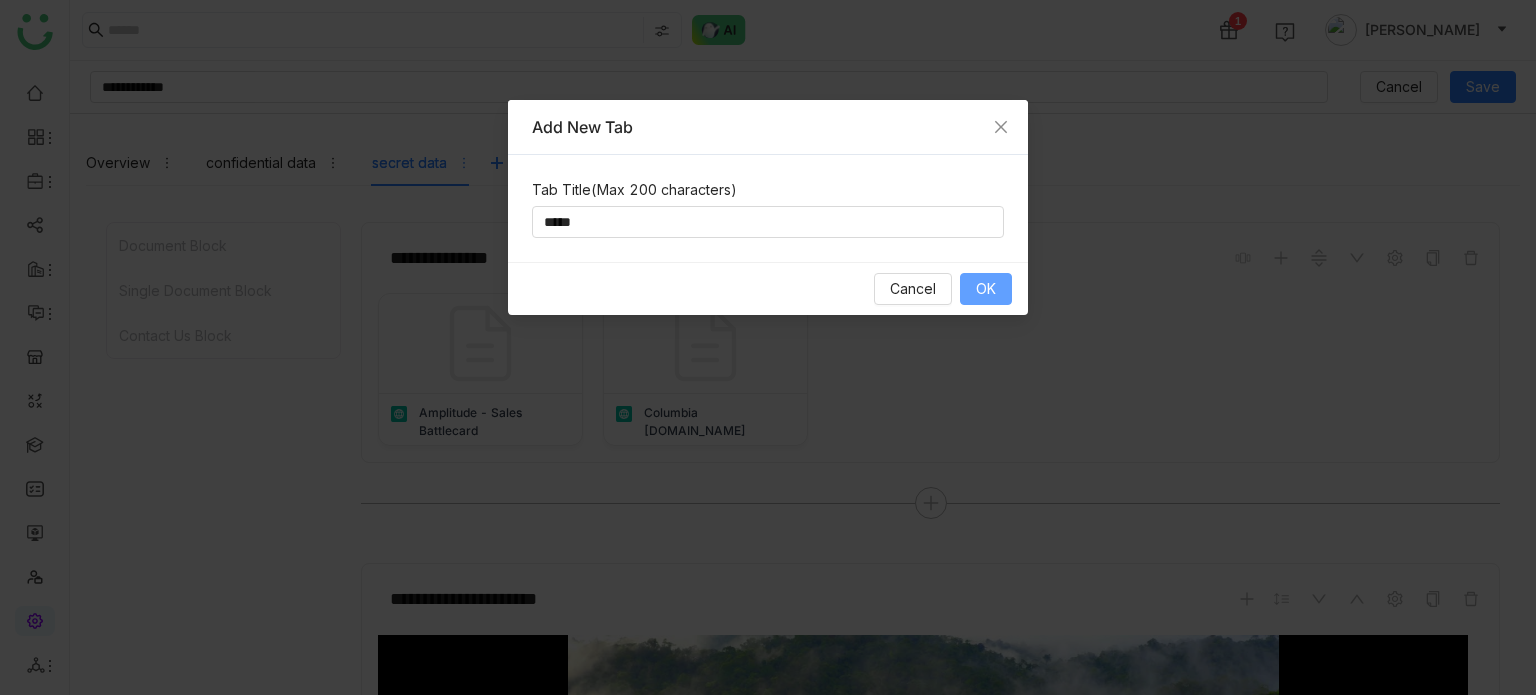 click on "OK" at bounding box center (986, 289) 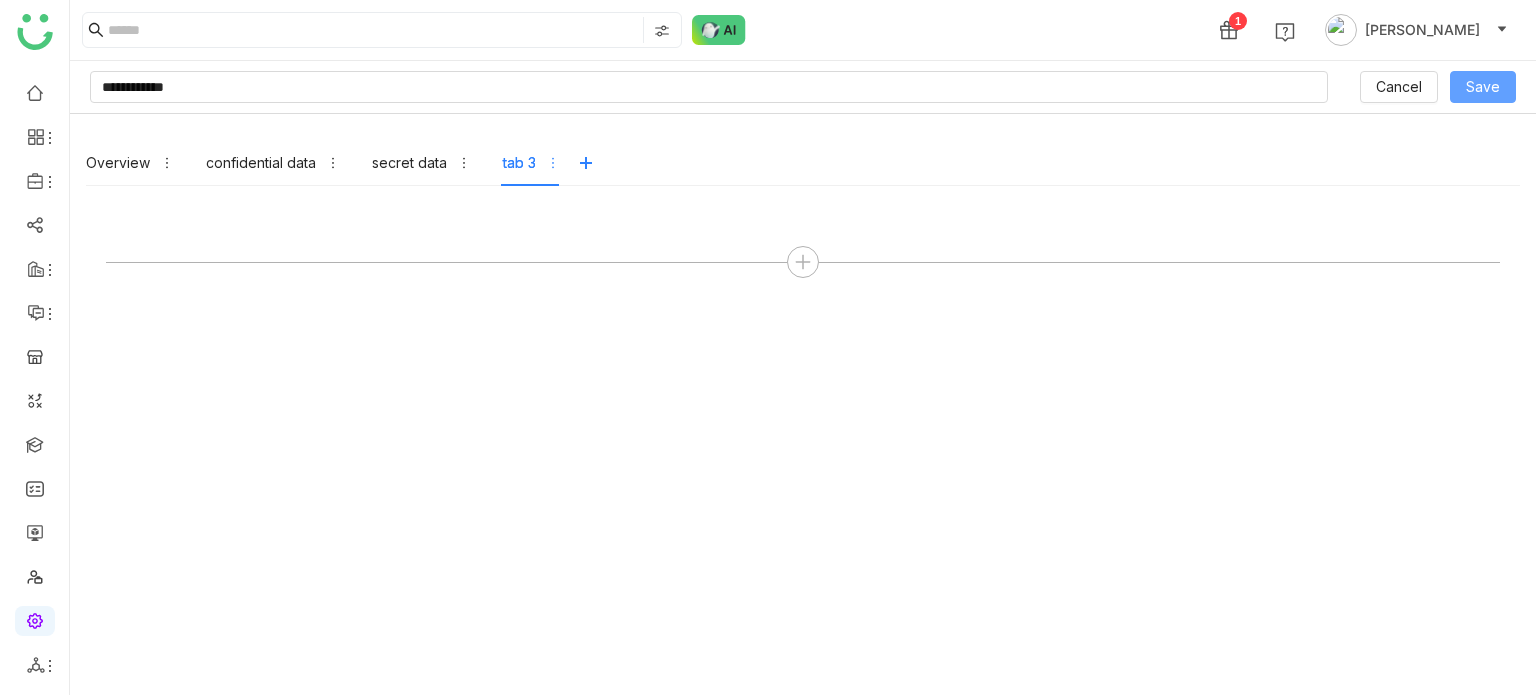click on "Save" 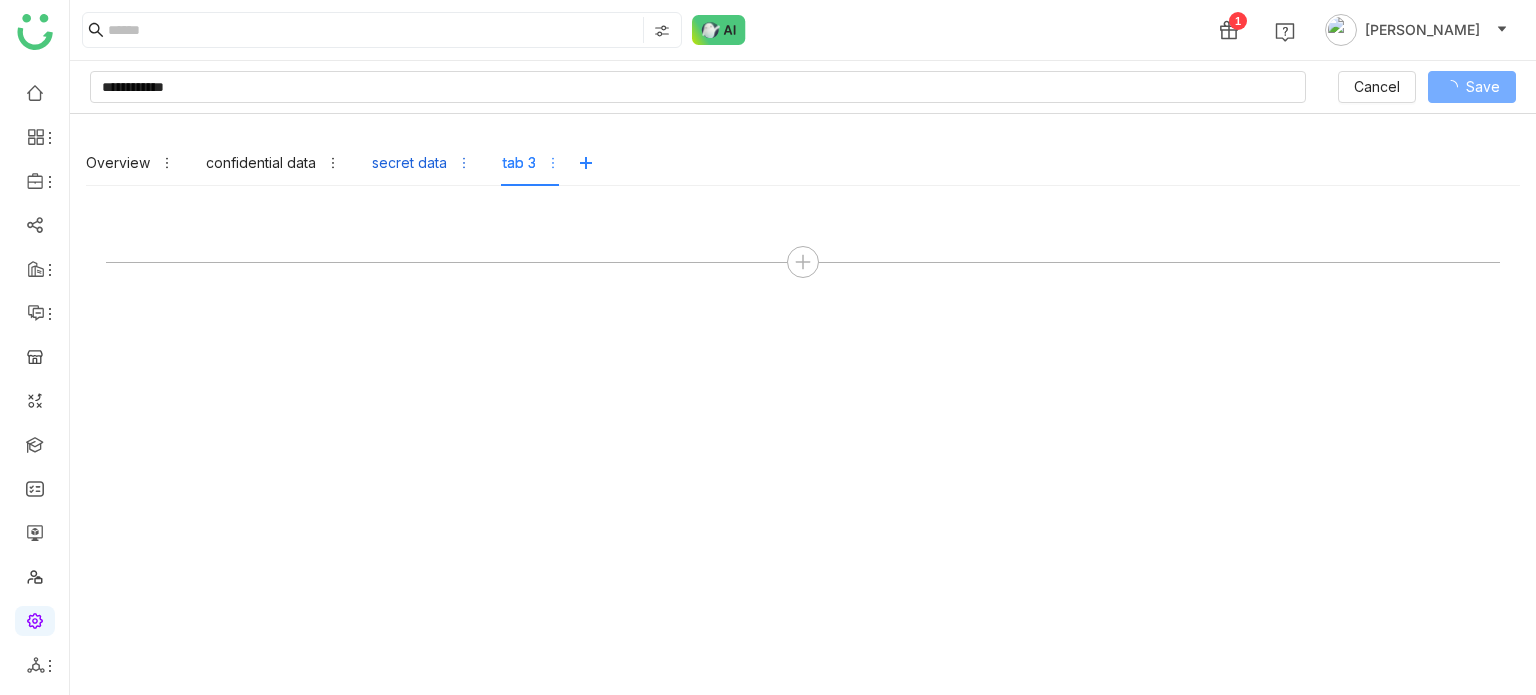 click on "secret data" at bounding box center (409, 163) 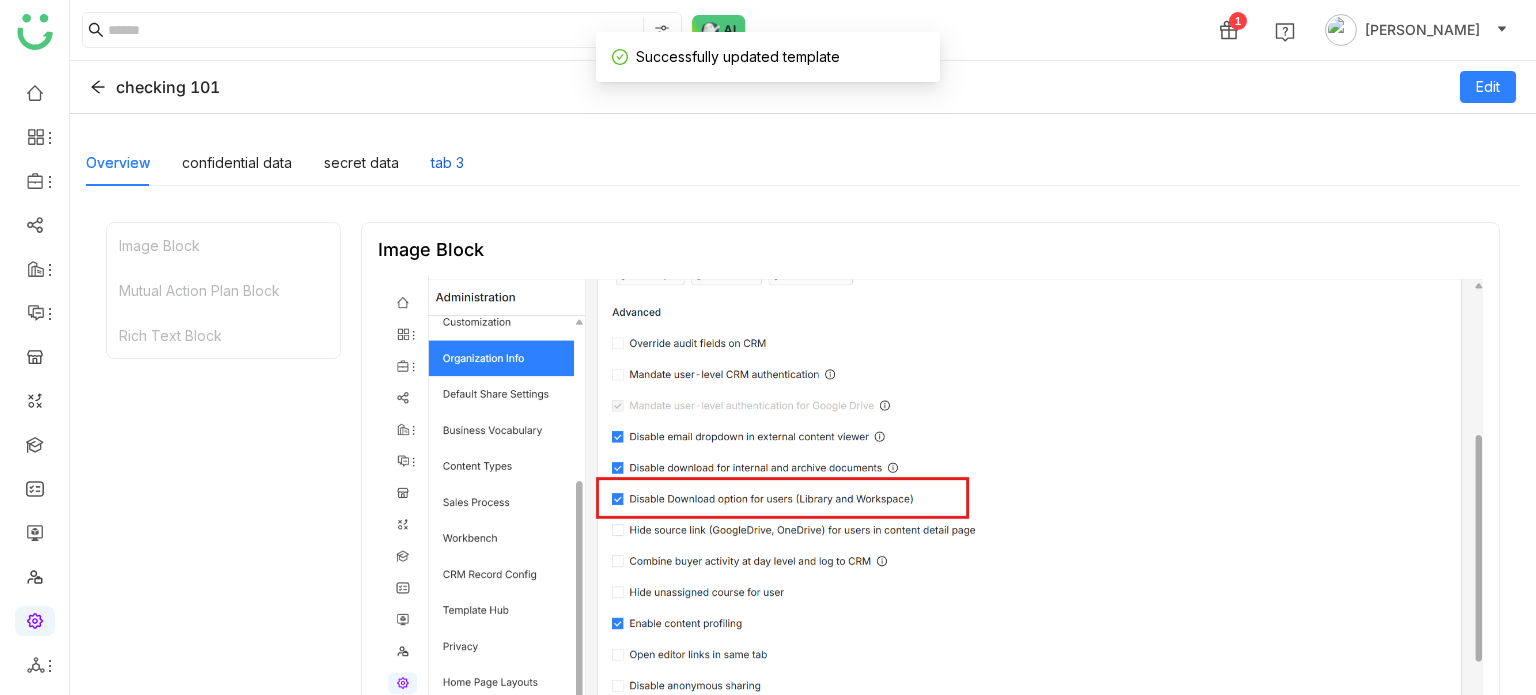 click on "tab 3" at bounding box center [447, 163] 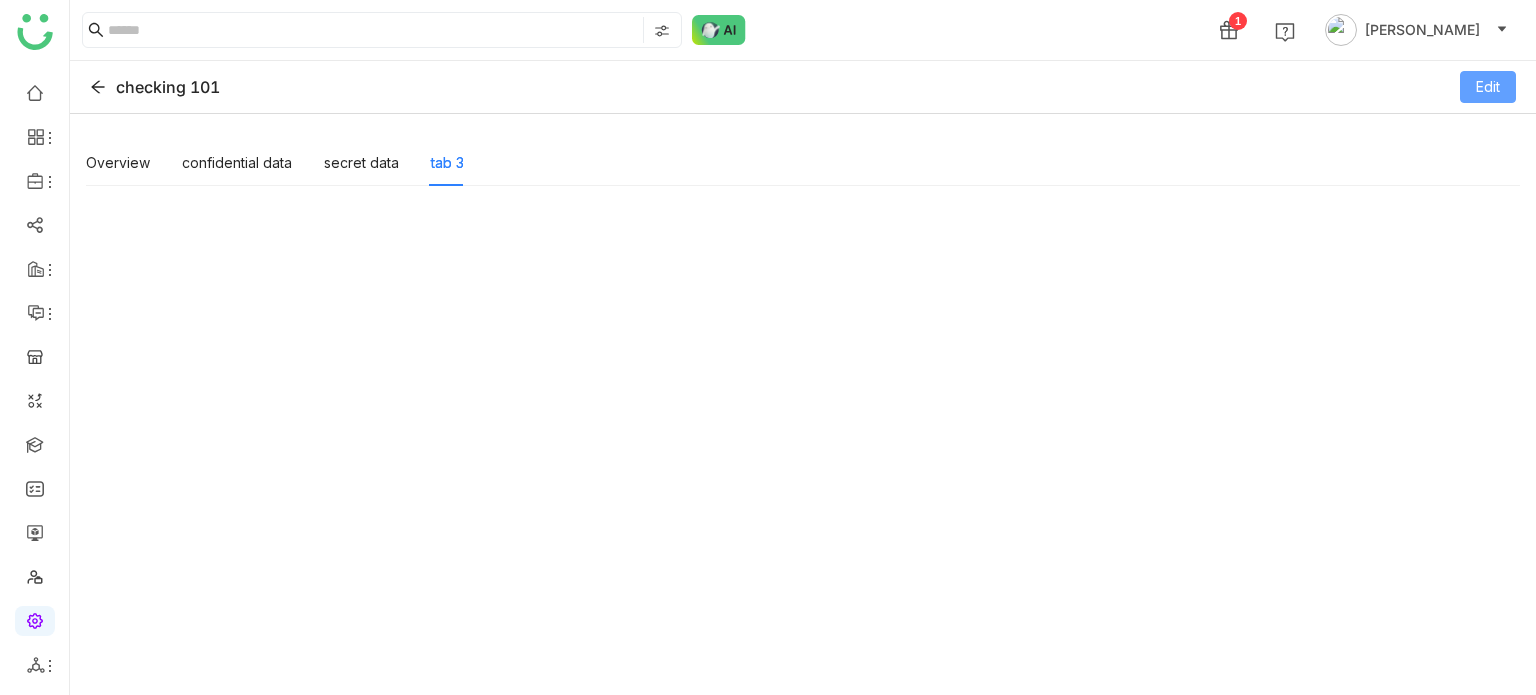 click on "Edit" 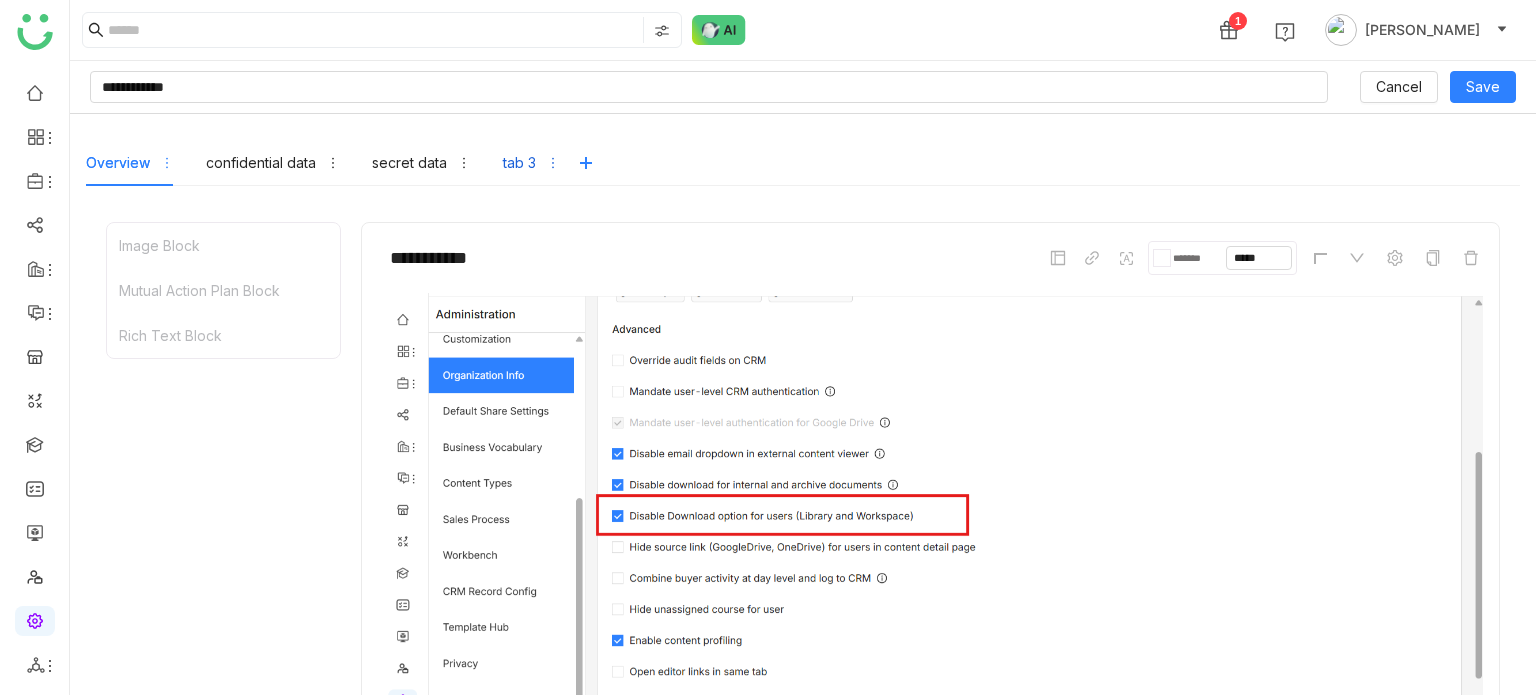 click on "tab 3" at bounding box center [531, 163] 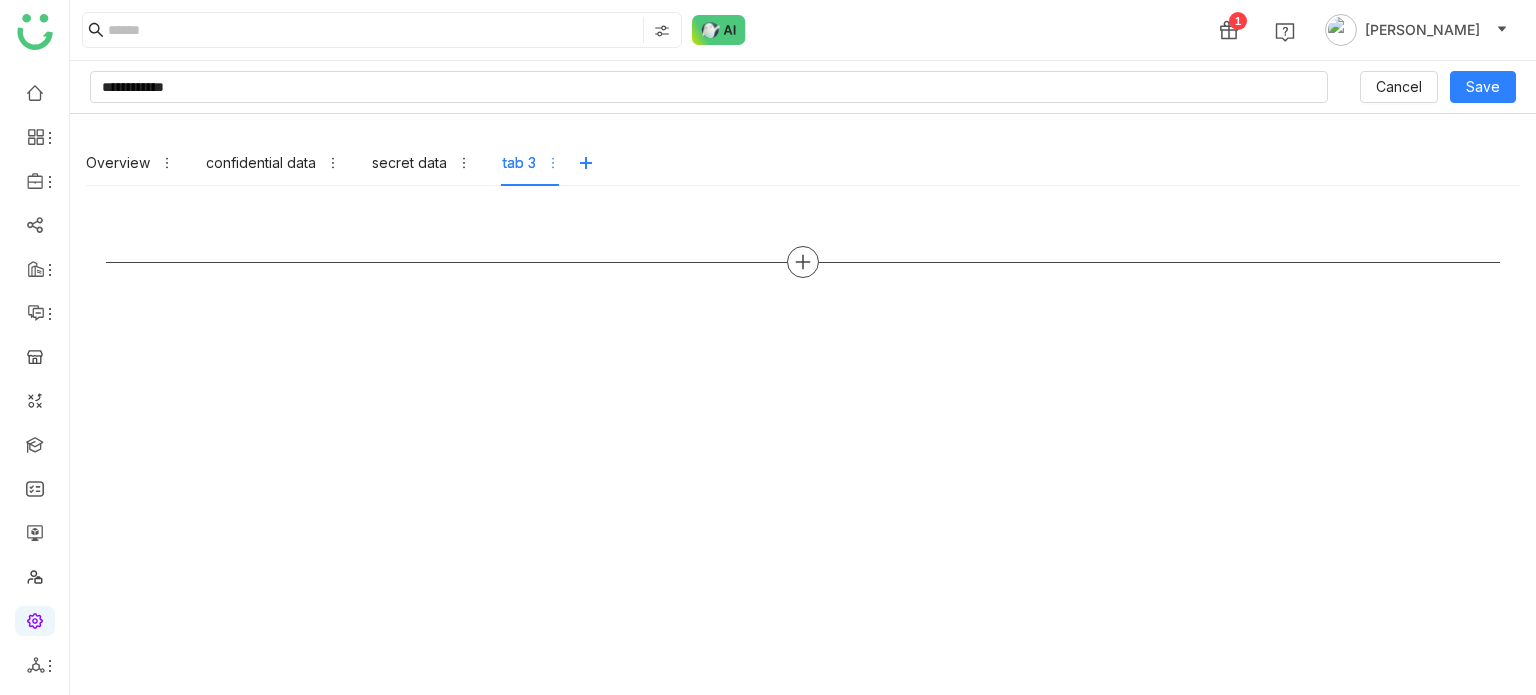 click 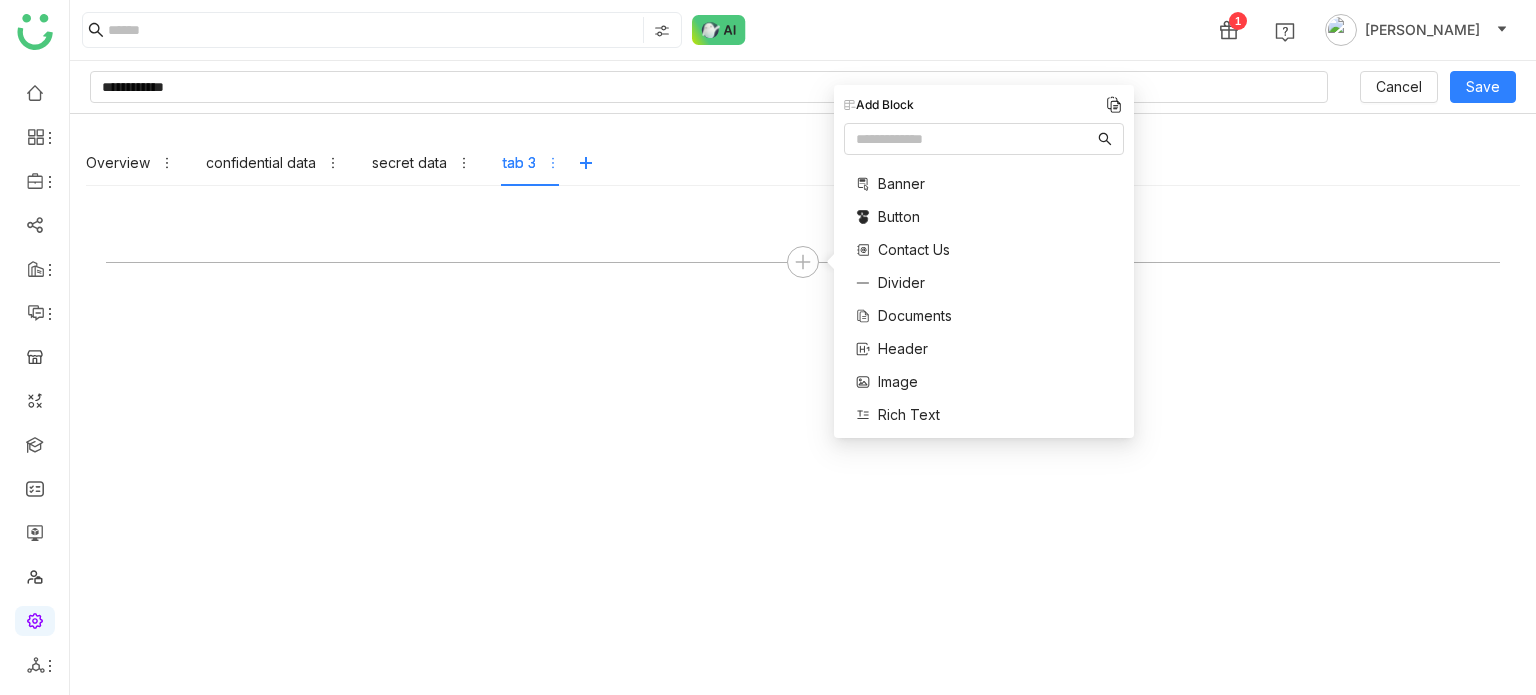 click on "Divider" at bounding box center (901, 282) 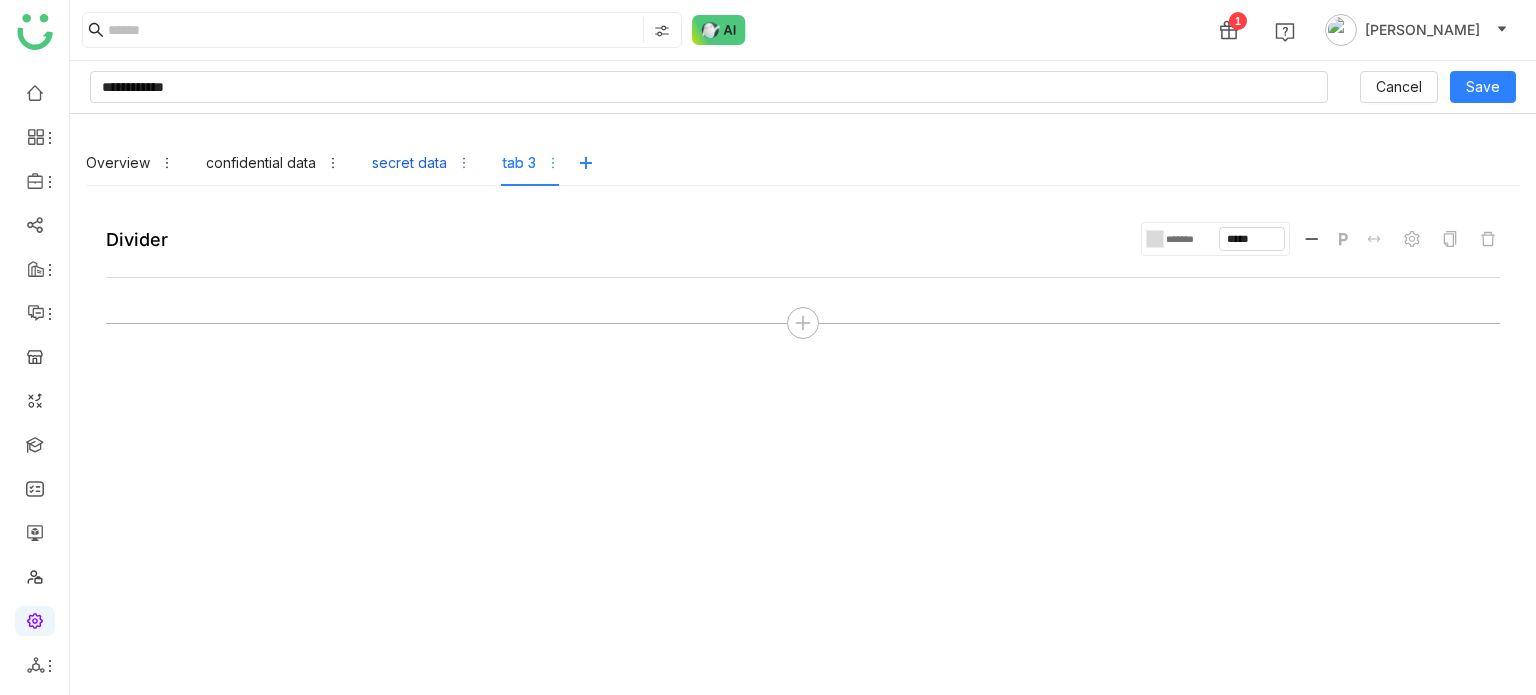 click on "secret data" at bounding box center (409, 163) 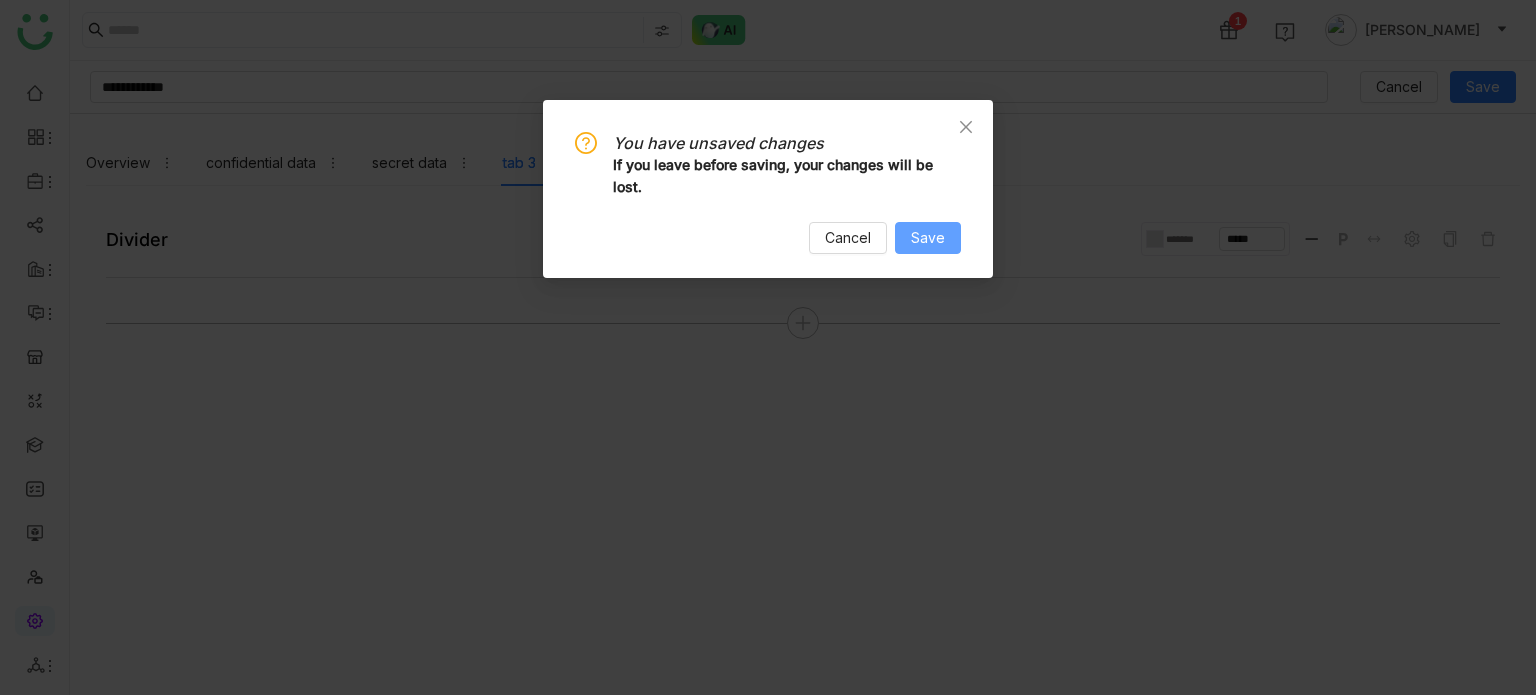click on "Save" at bounding box center [928, 238] 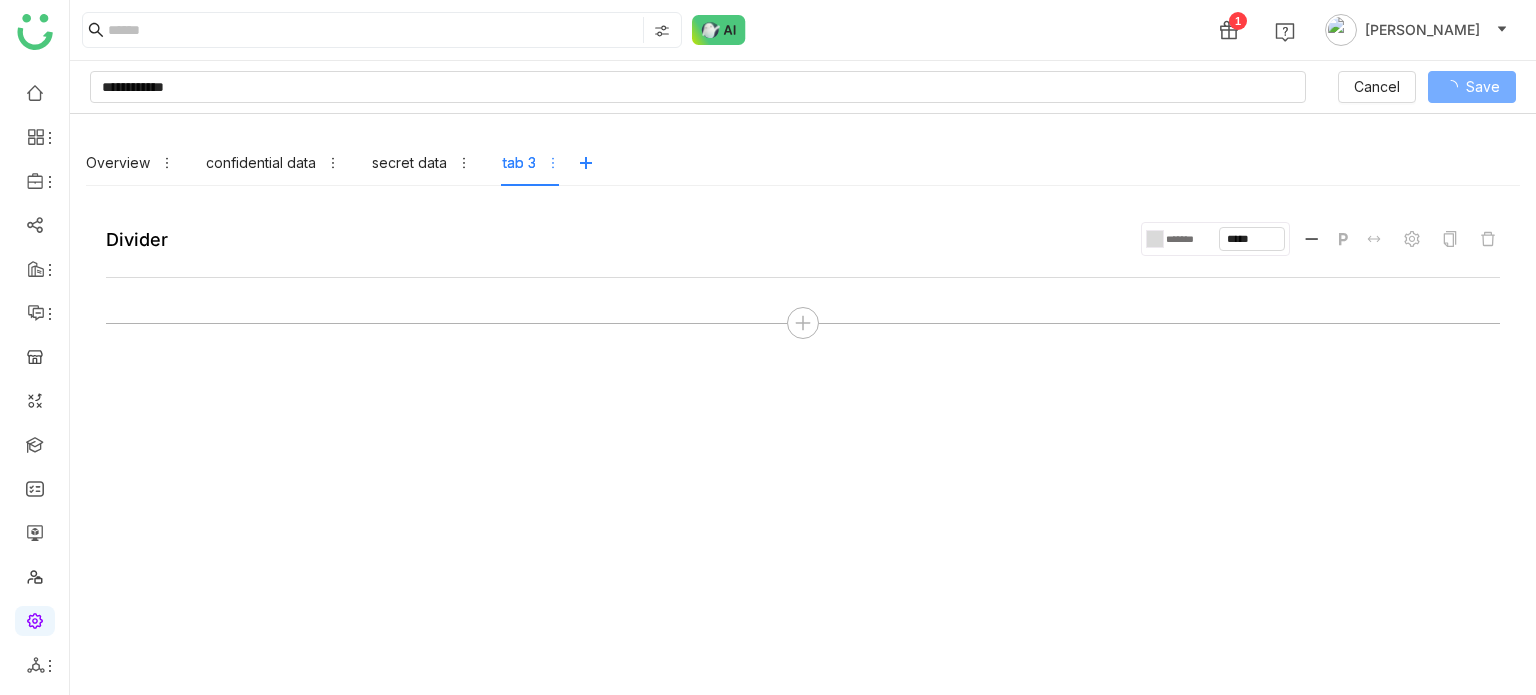 click on "You have unsaved changes If you leave before saving, your changes will be lost.  Cancel   Save" at bounding box center [768, 347] 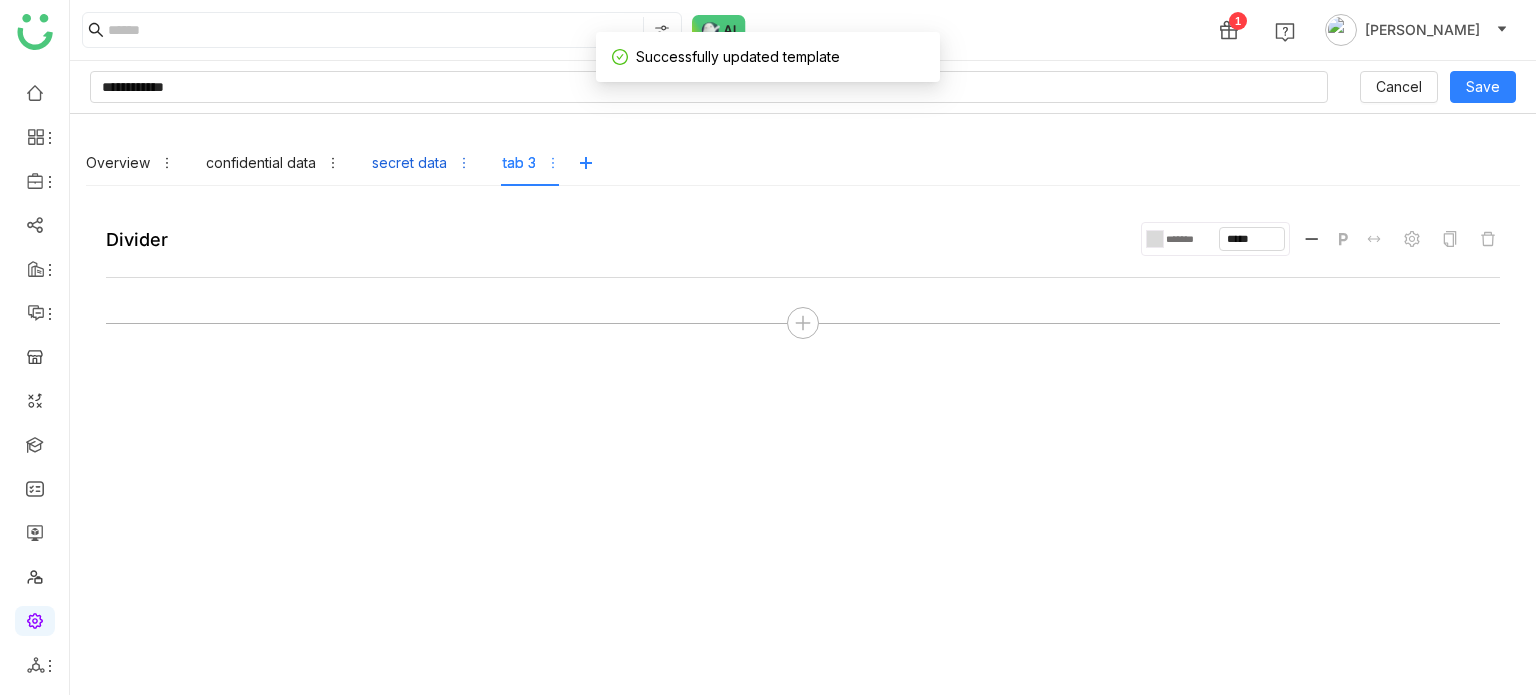 click on "secret data" at bounding box center [421, 163] 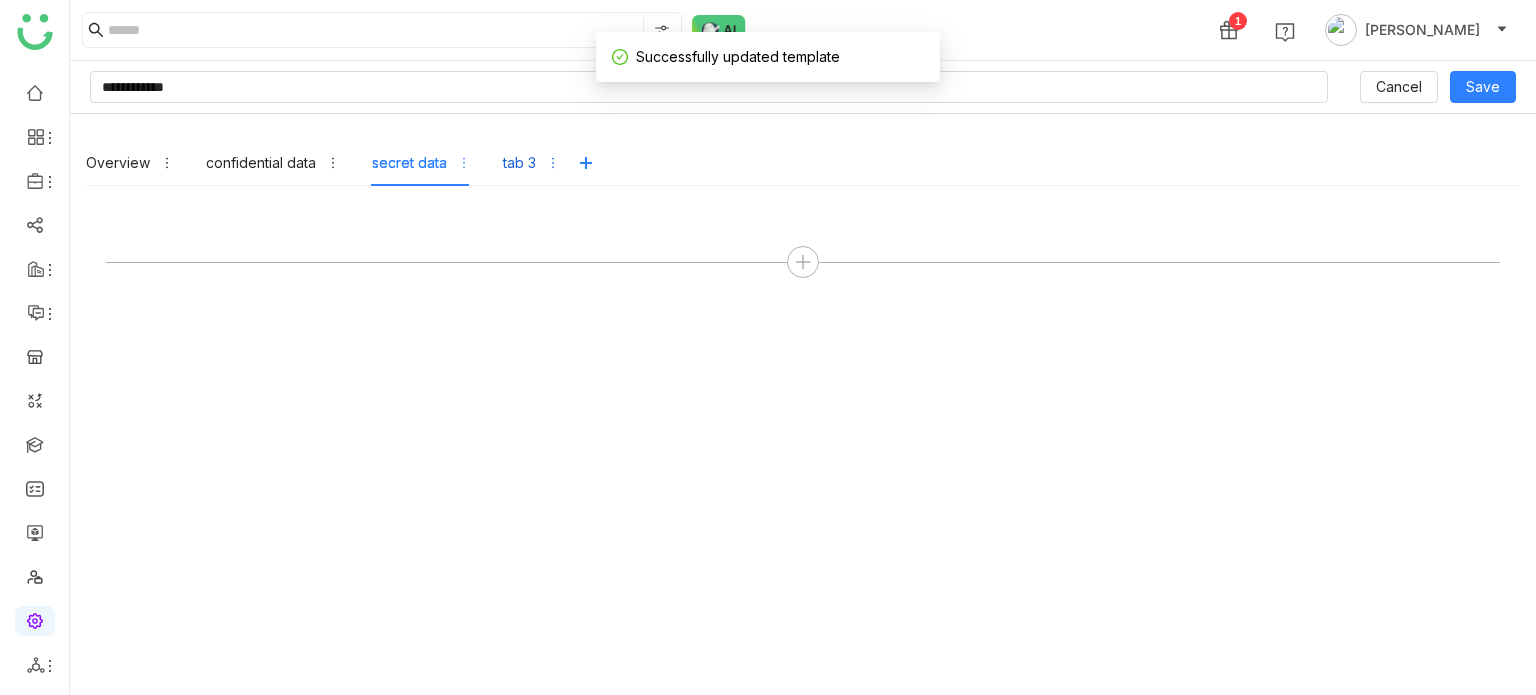 click on "tab 3" at bounding box center (531, 163) 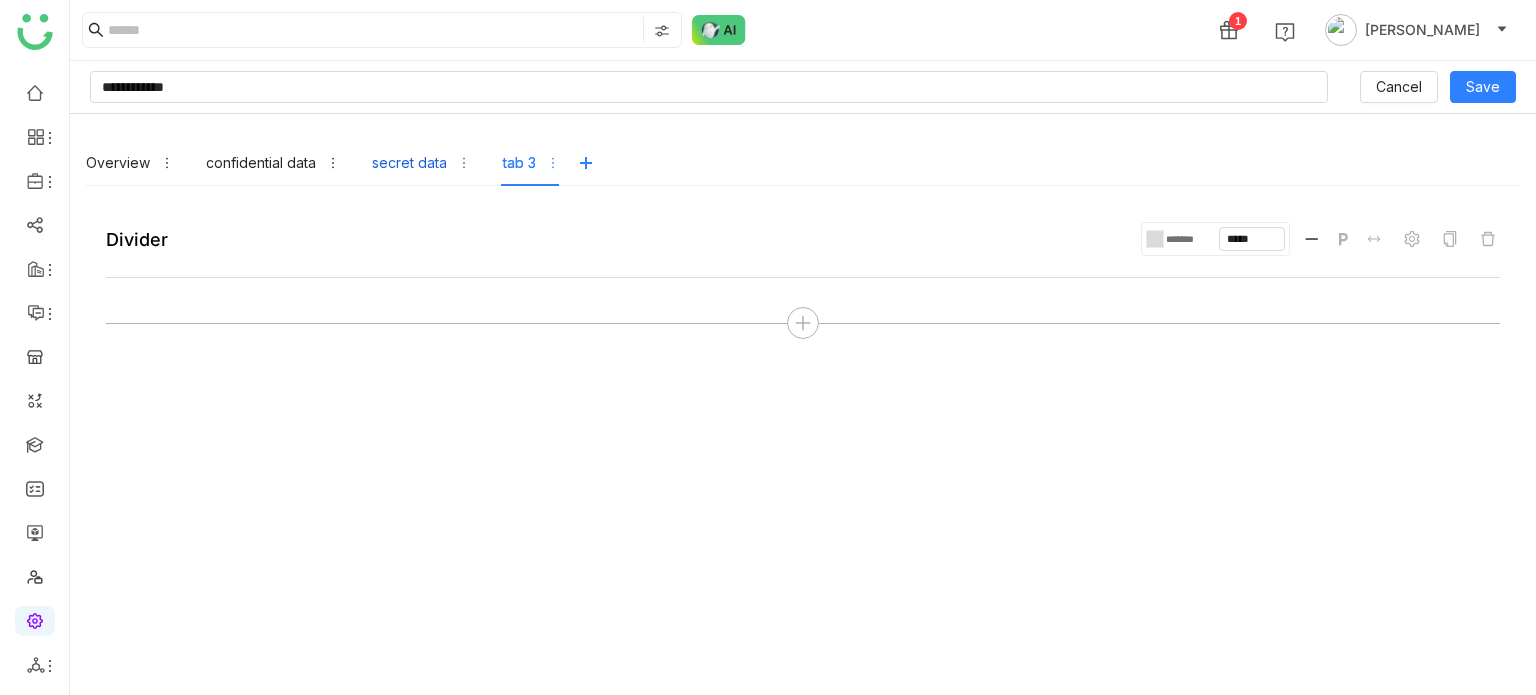 click on "secret data" at bounding box center (421, 163) 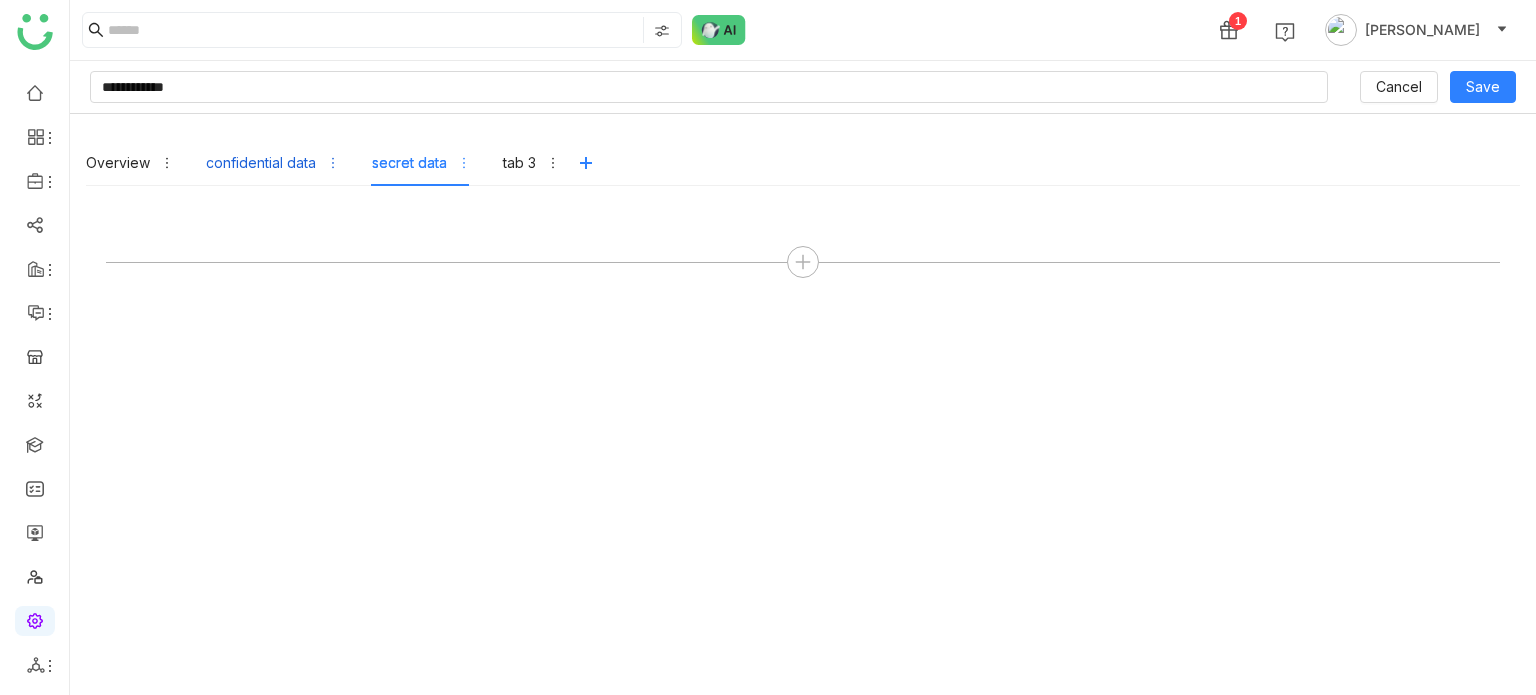 click on "confidential data" at bounding box center [261, 163] 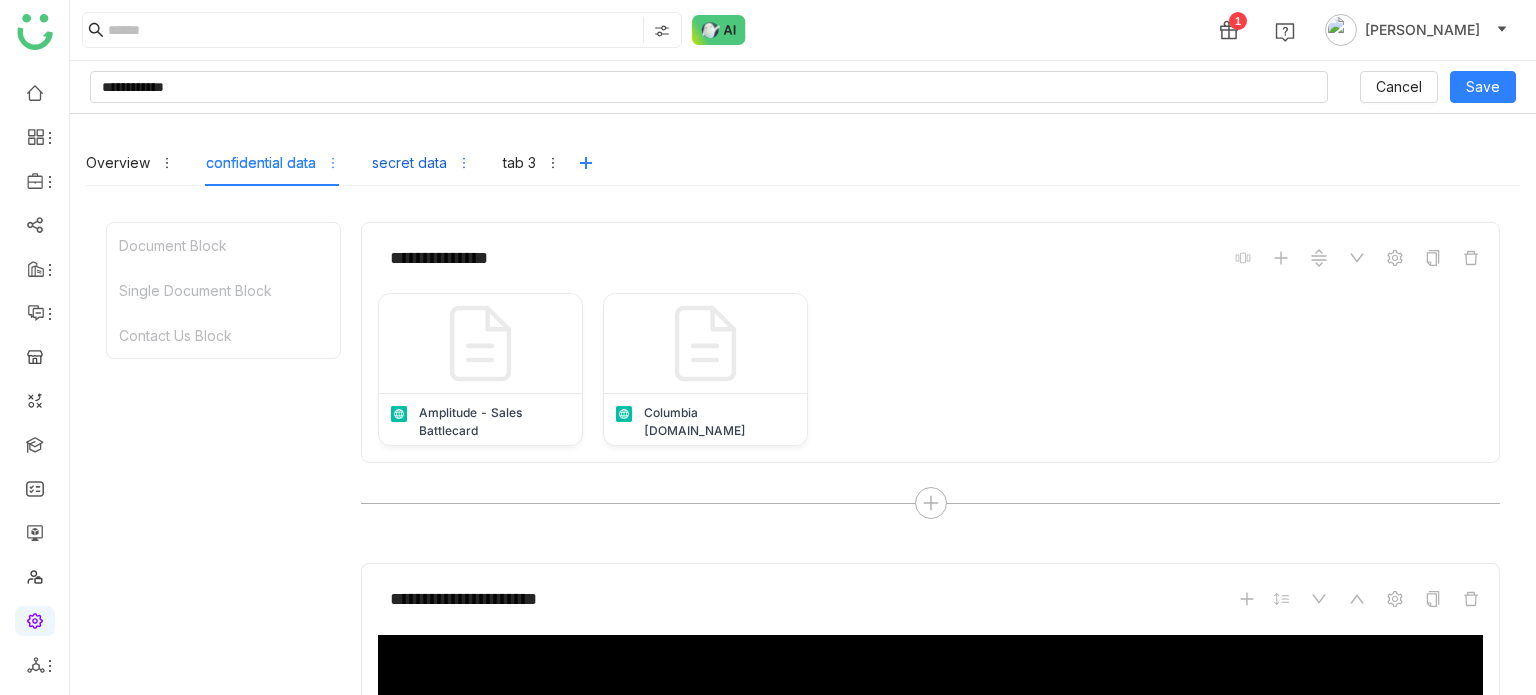 click on "secret data" at bounding box center [421, 163] 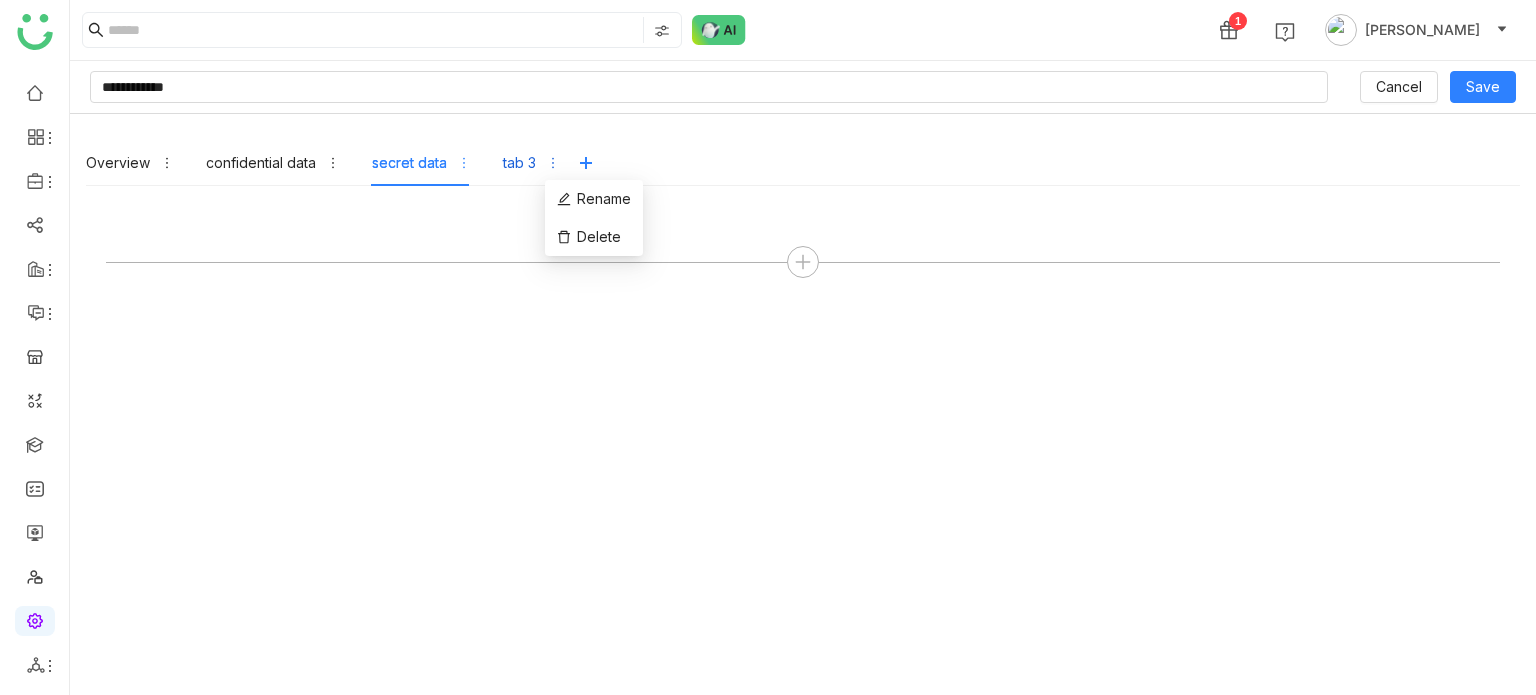 click 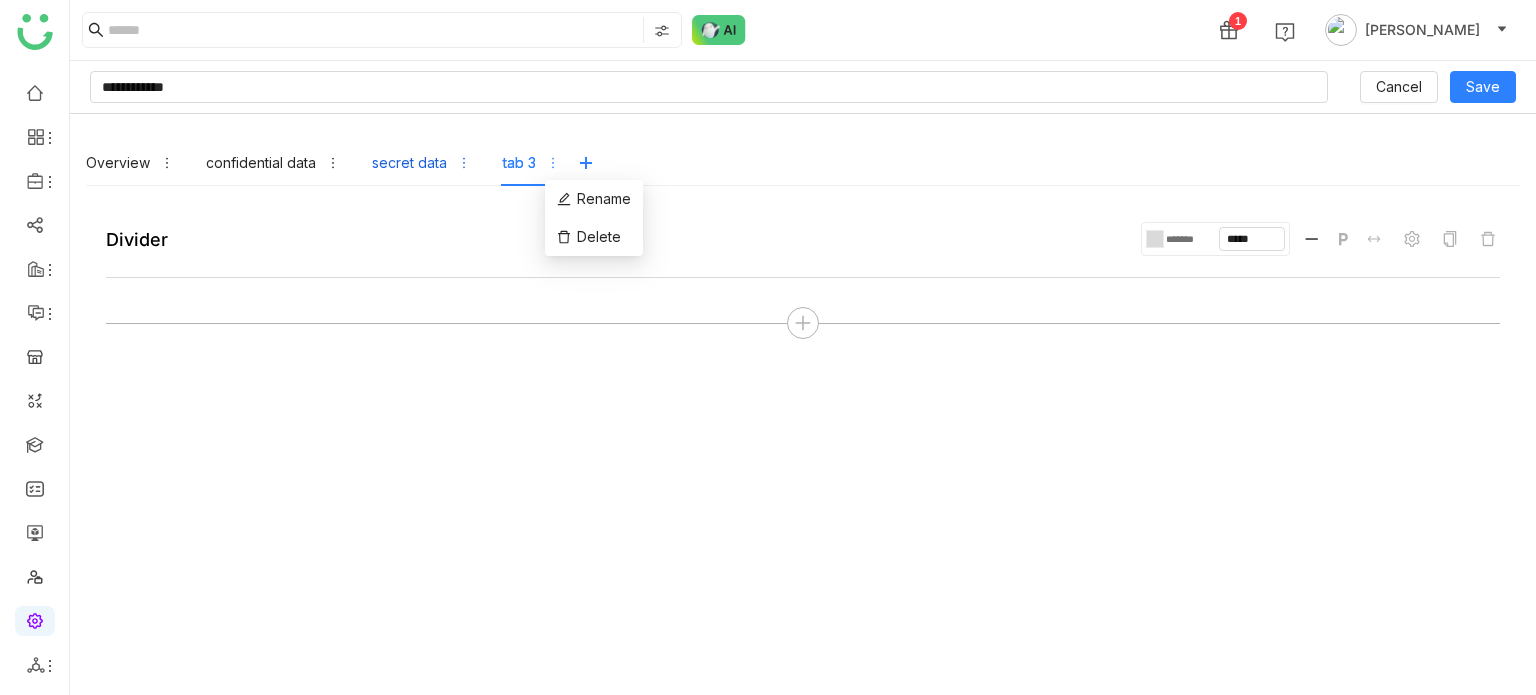 click on "secret data" at bounding box center (409, 163) 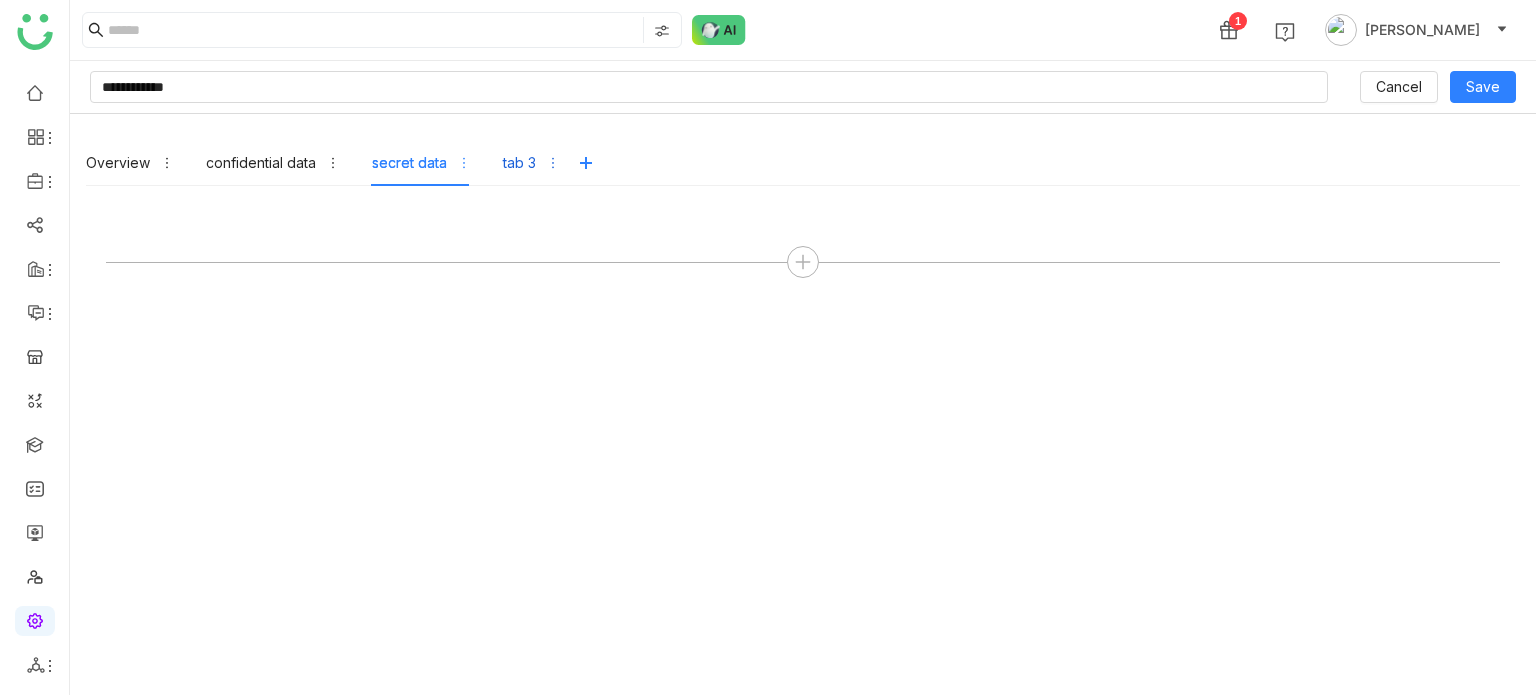 click on "tab 3" at bounding box center (519, 163) 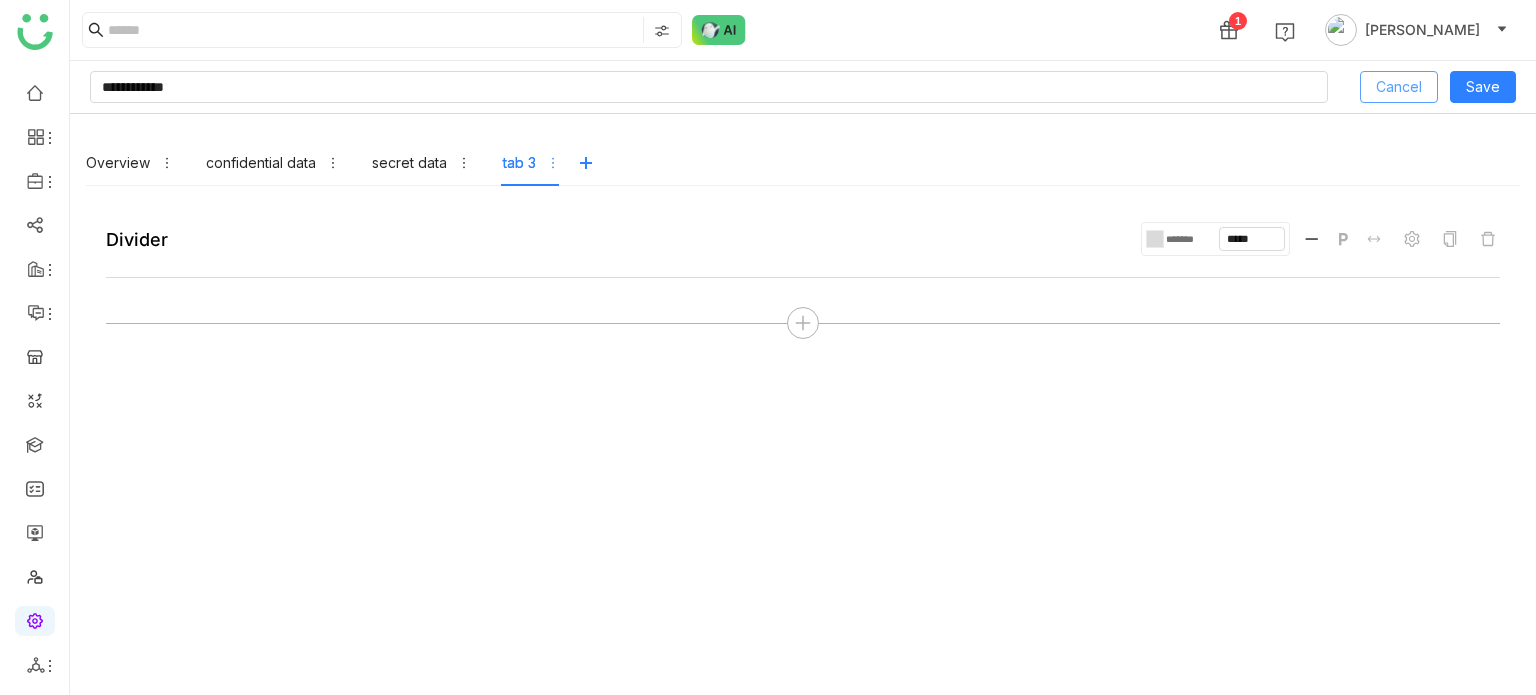 click on "Cancel" 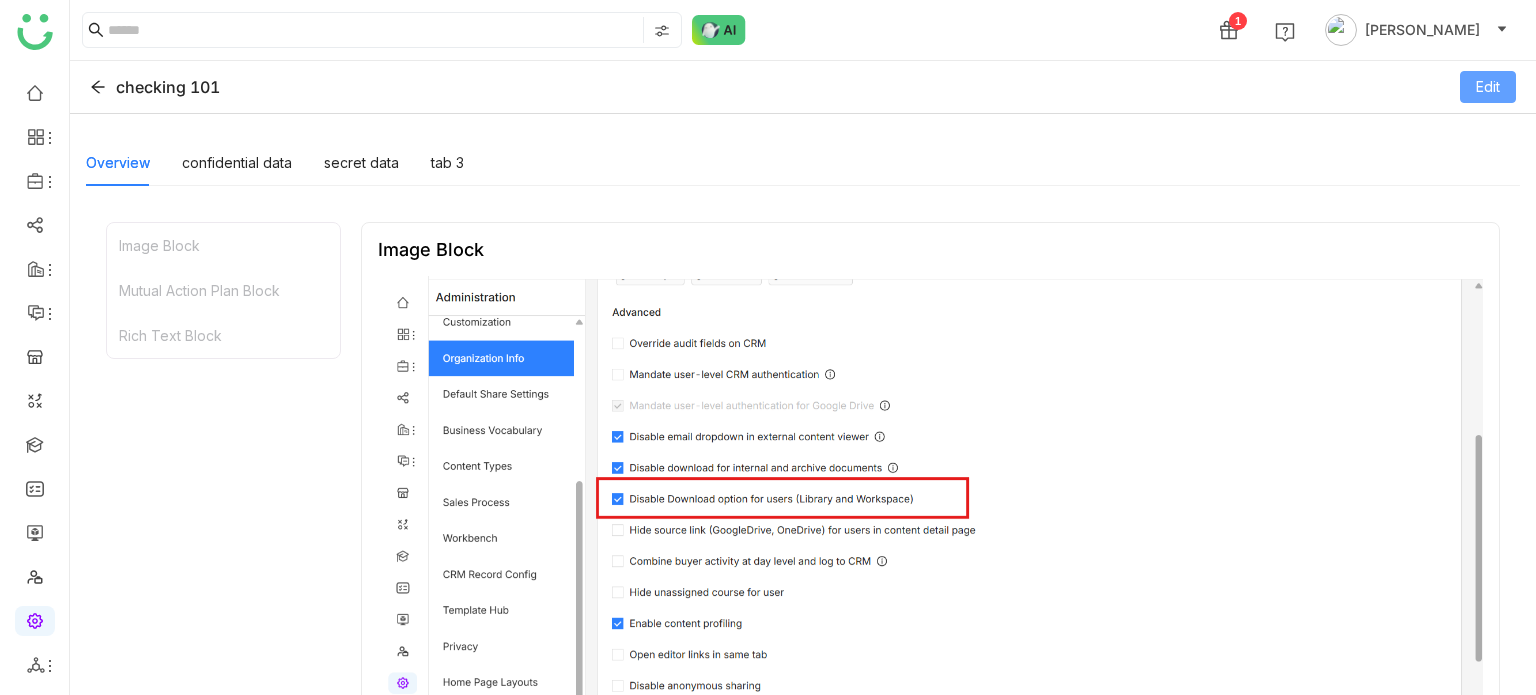 click on "Edit" 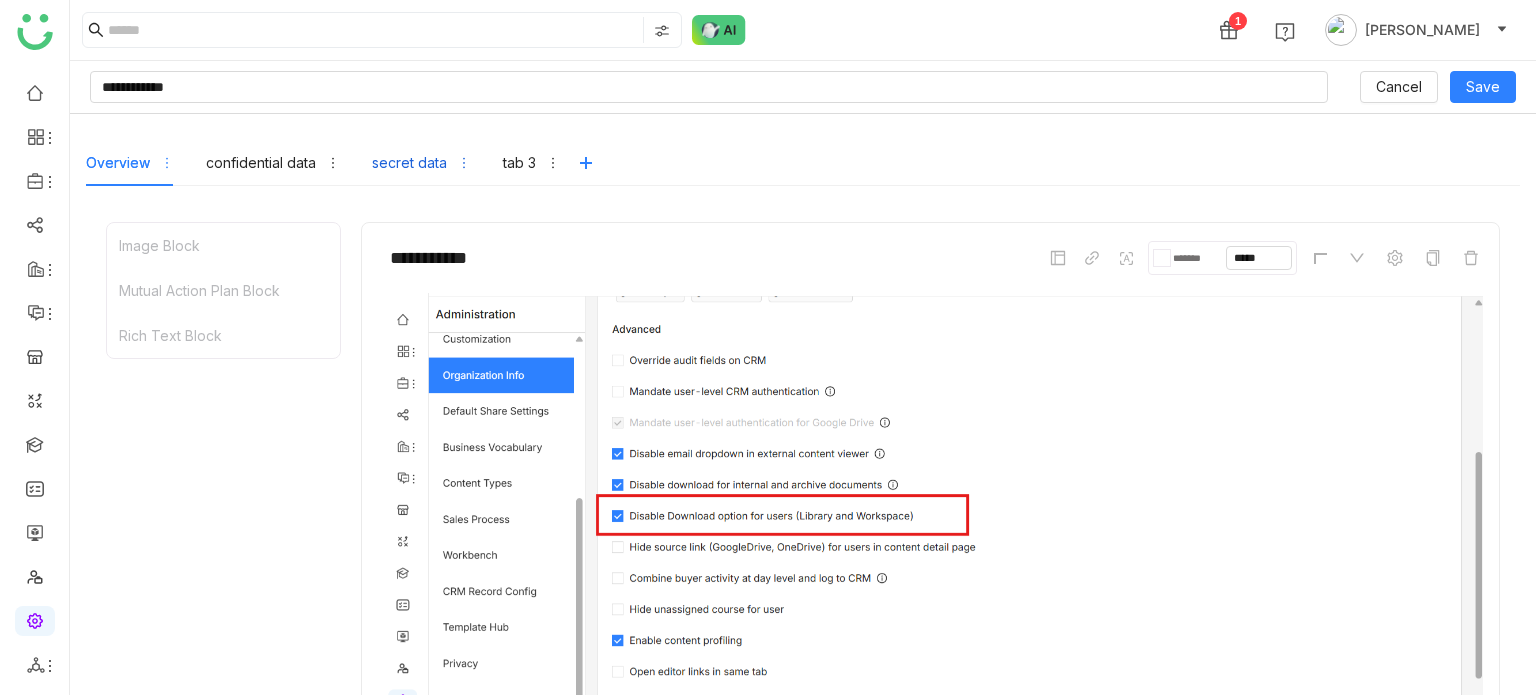click on "secret data" at bounding box center [409, 163] 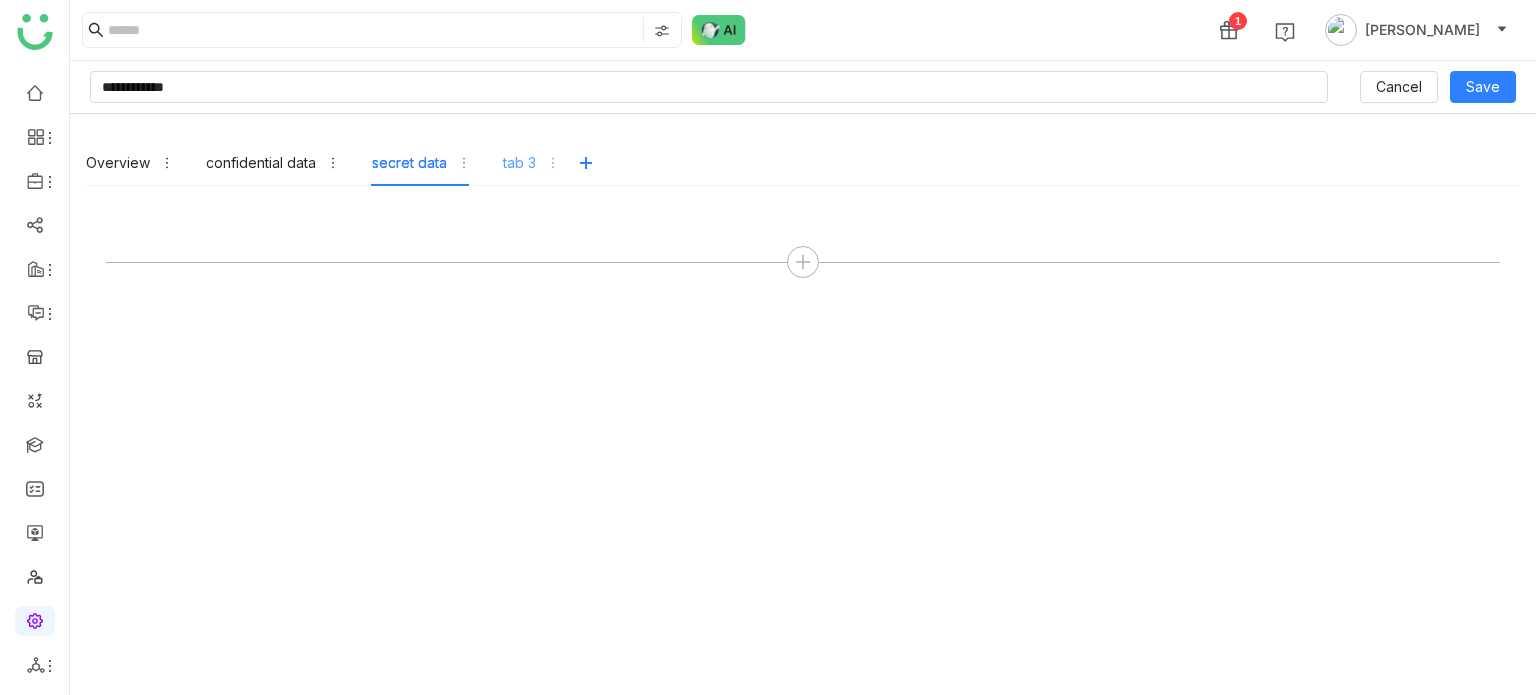 drag, startPoint x: 559, startPoint y: 156, endPoint x: 547, endPoint y: 162, distance: 13.416408 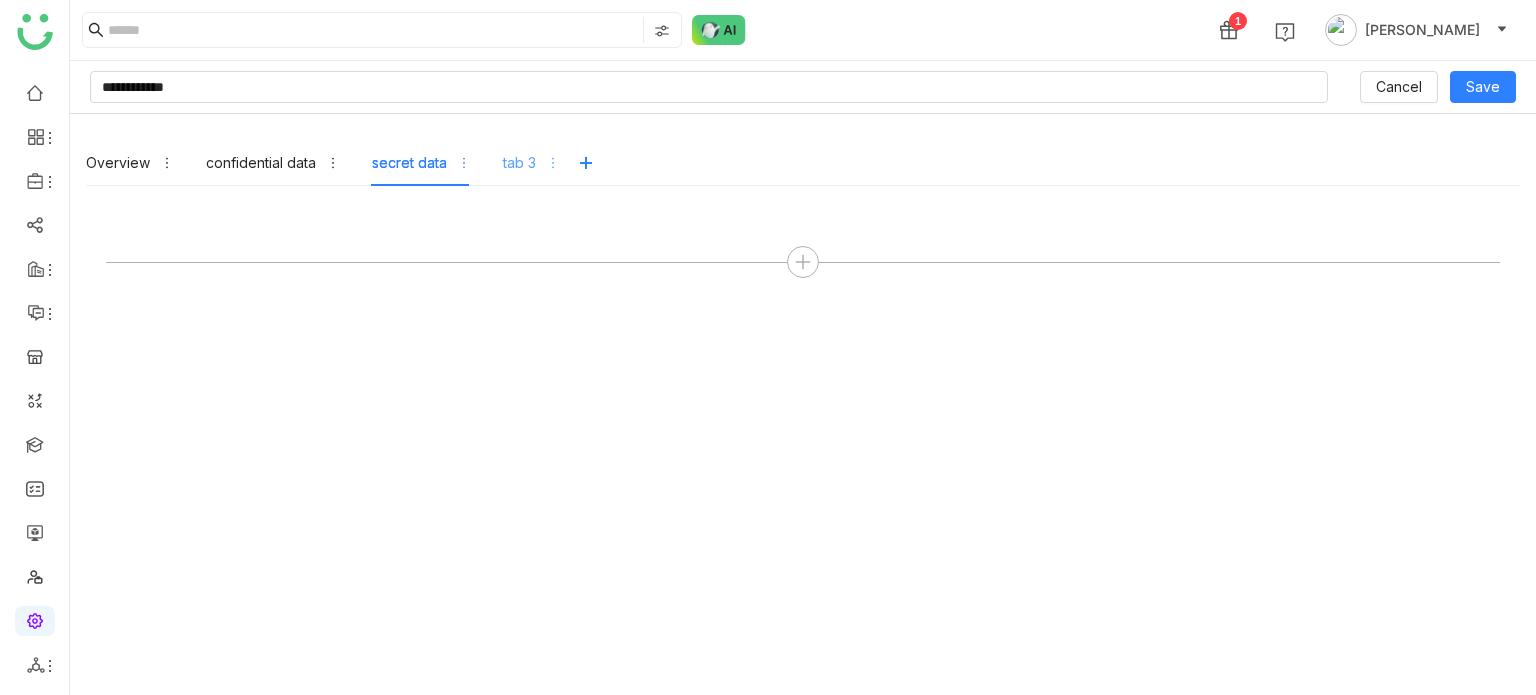 click on "Overview confidential data  secret data tab 3" at bounding box center [803, 163] 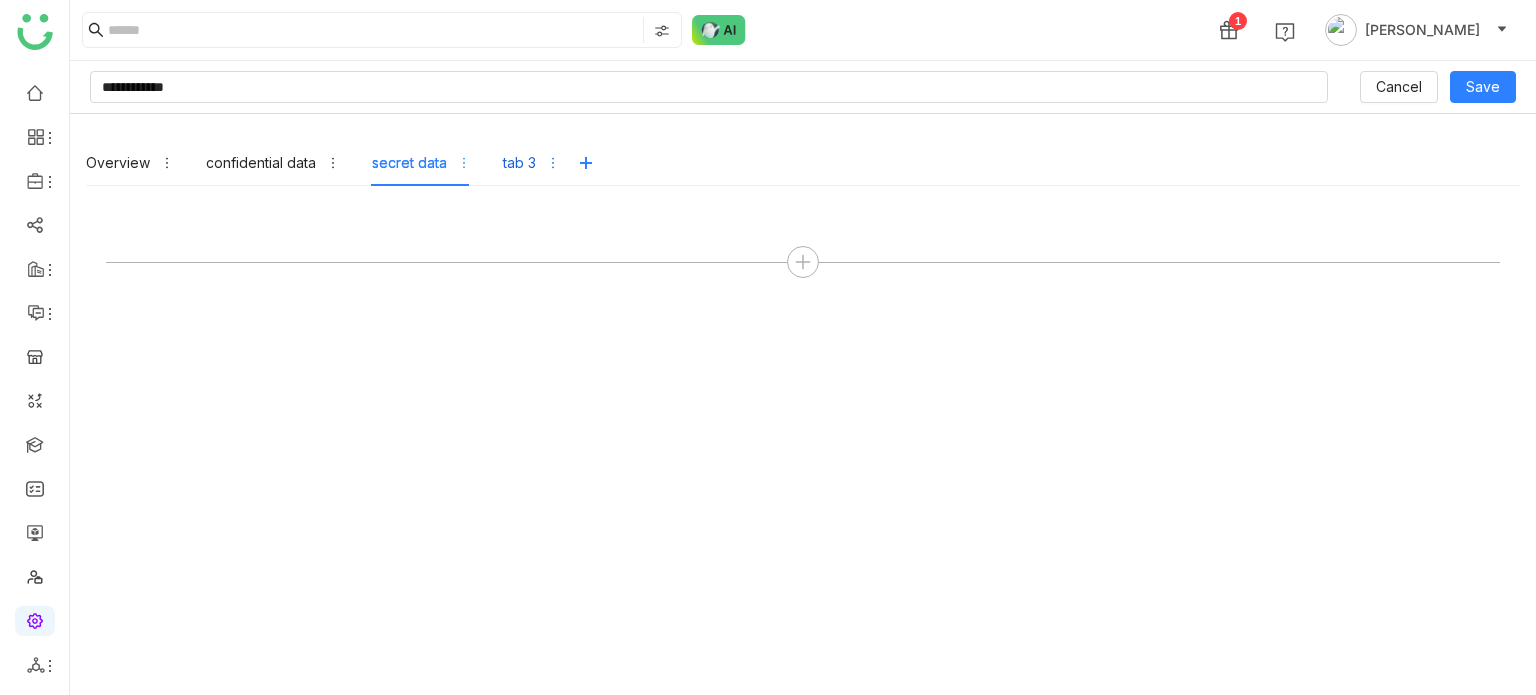 click on "tab 3" at bounding box center [519, 163] 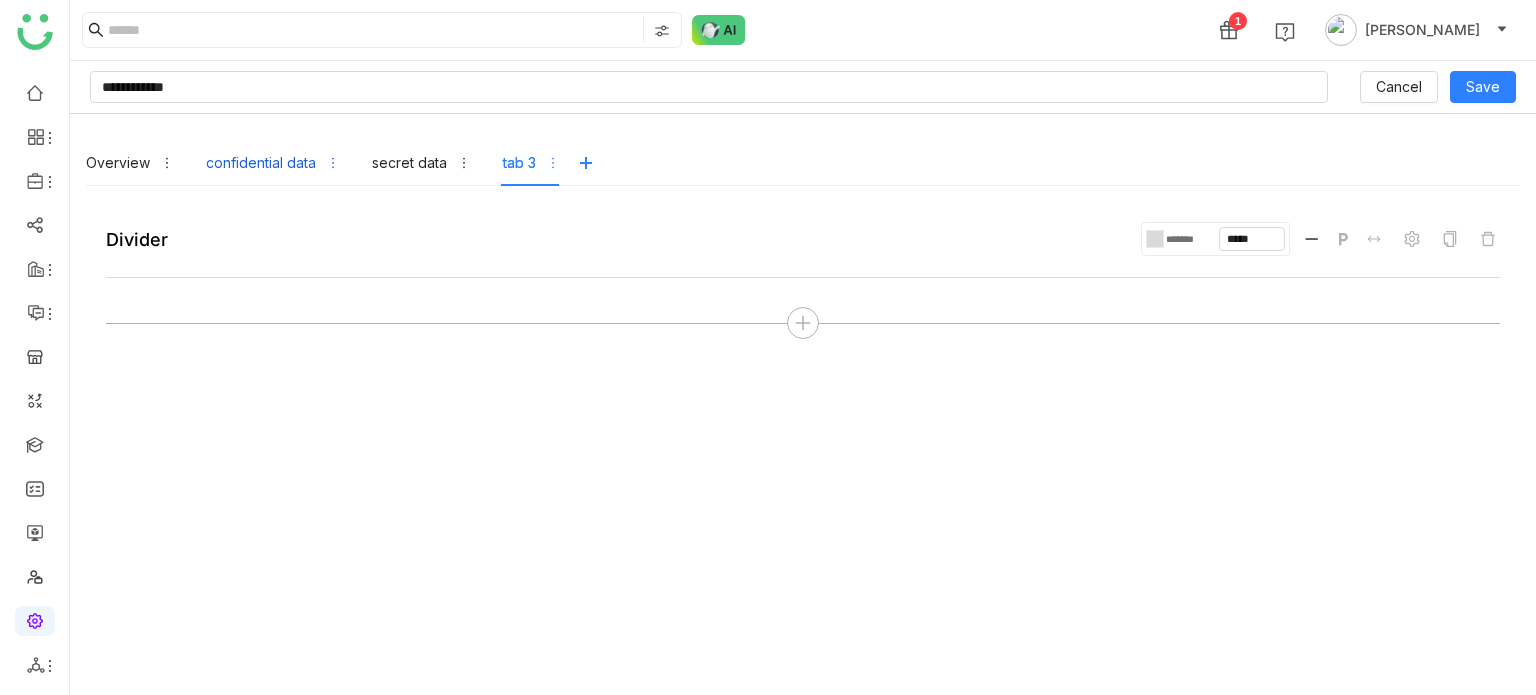 click on "confidential data" at bounding box center (261, 163) 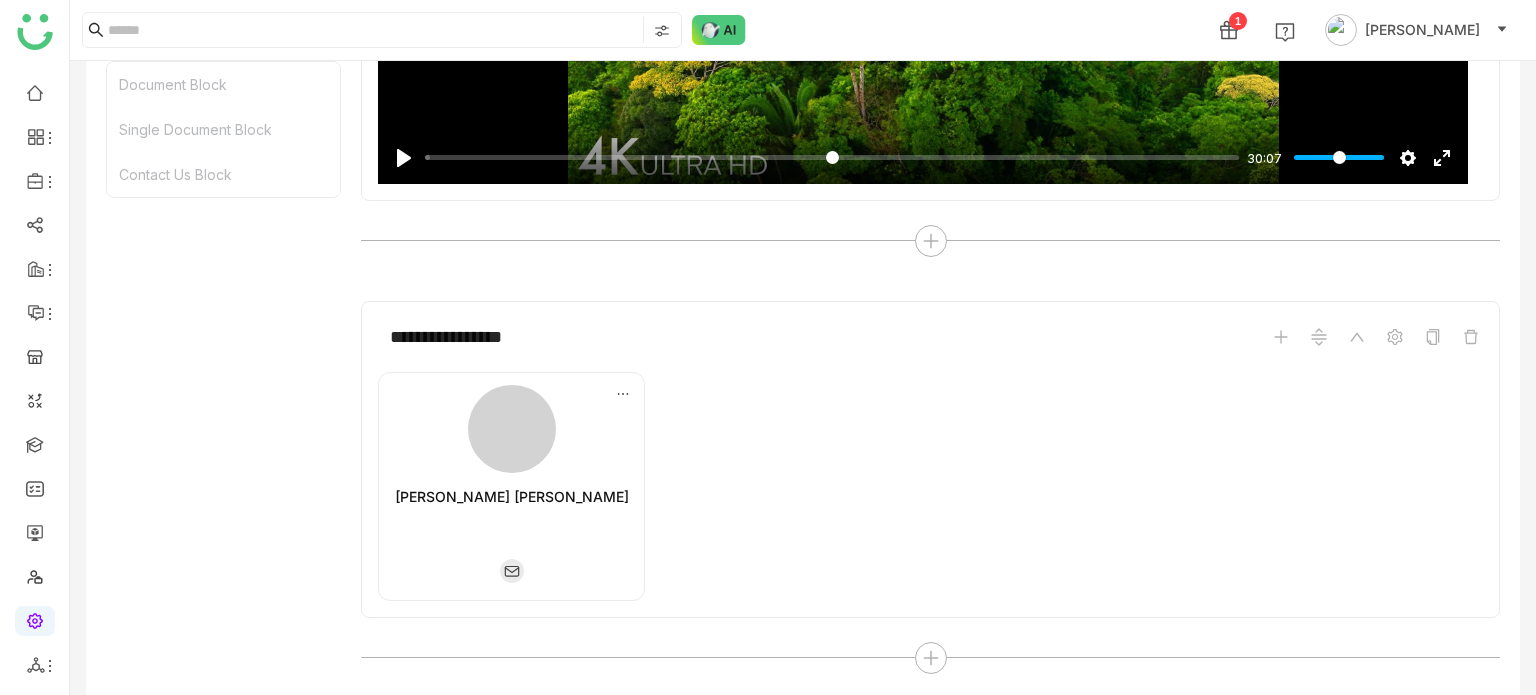 scroll, scrollTop: 0, scrollLeft: 0, axis: both 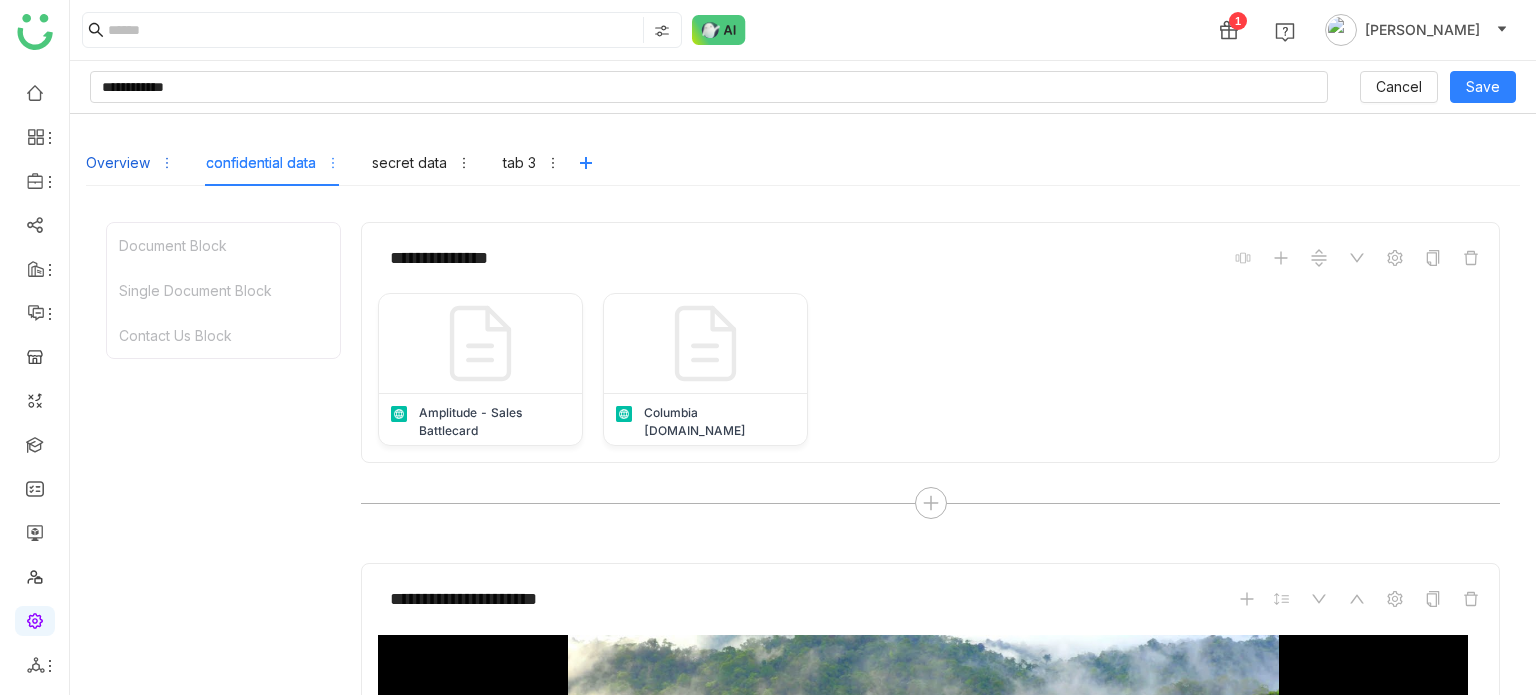 click on "Overview" at bounding box center (118, 163) 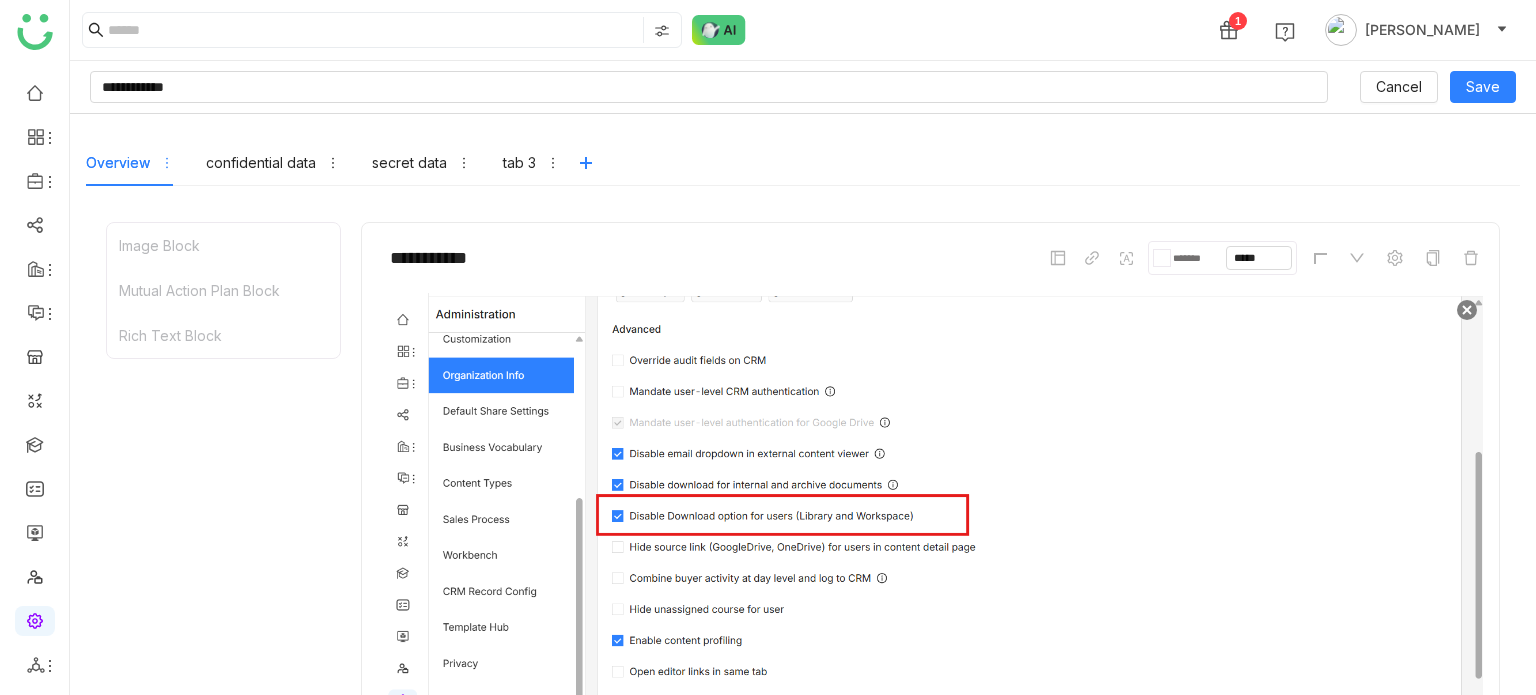 scroll, scrollTop: 861, scrollLeft: 0, axis: vertical 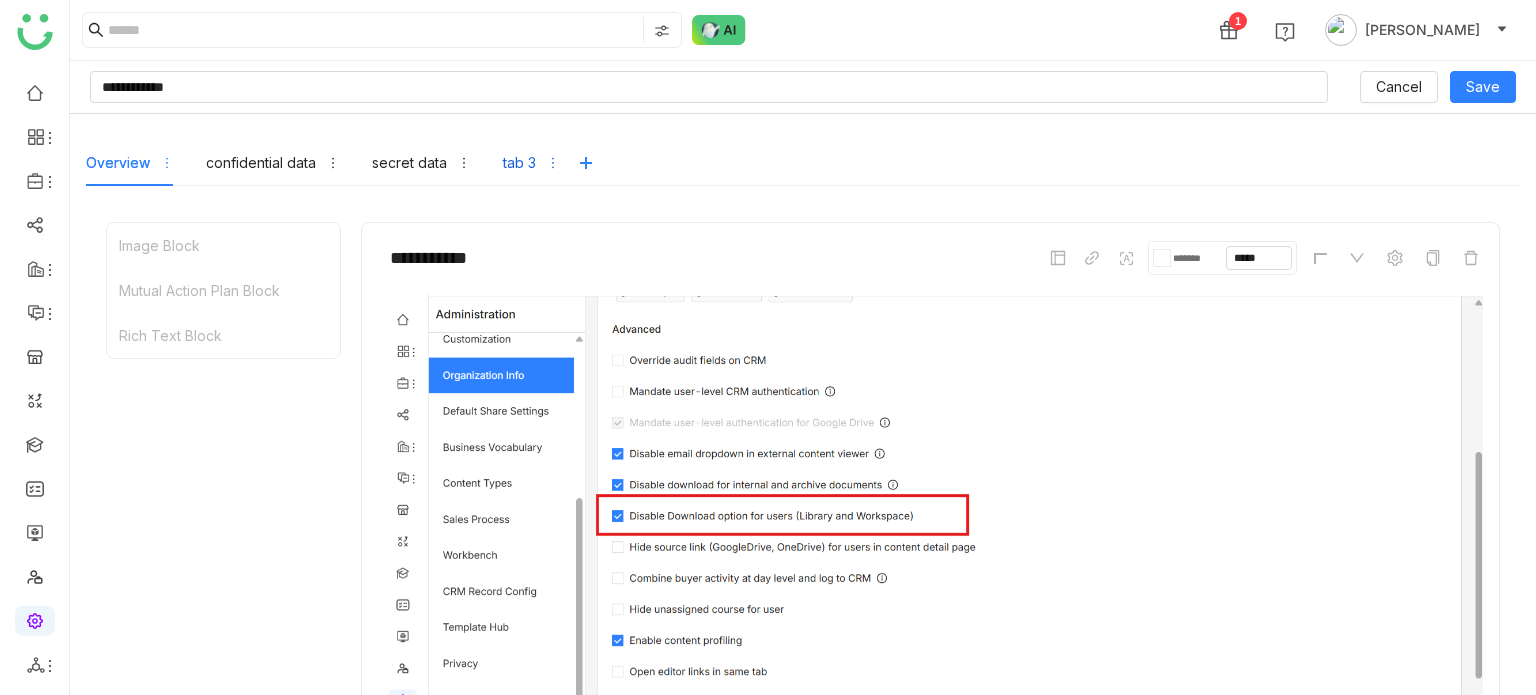 click on "tab 3" at bounding box center [519, 163] 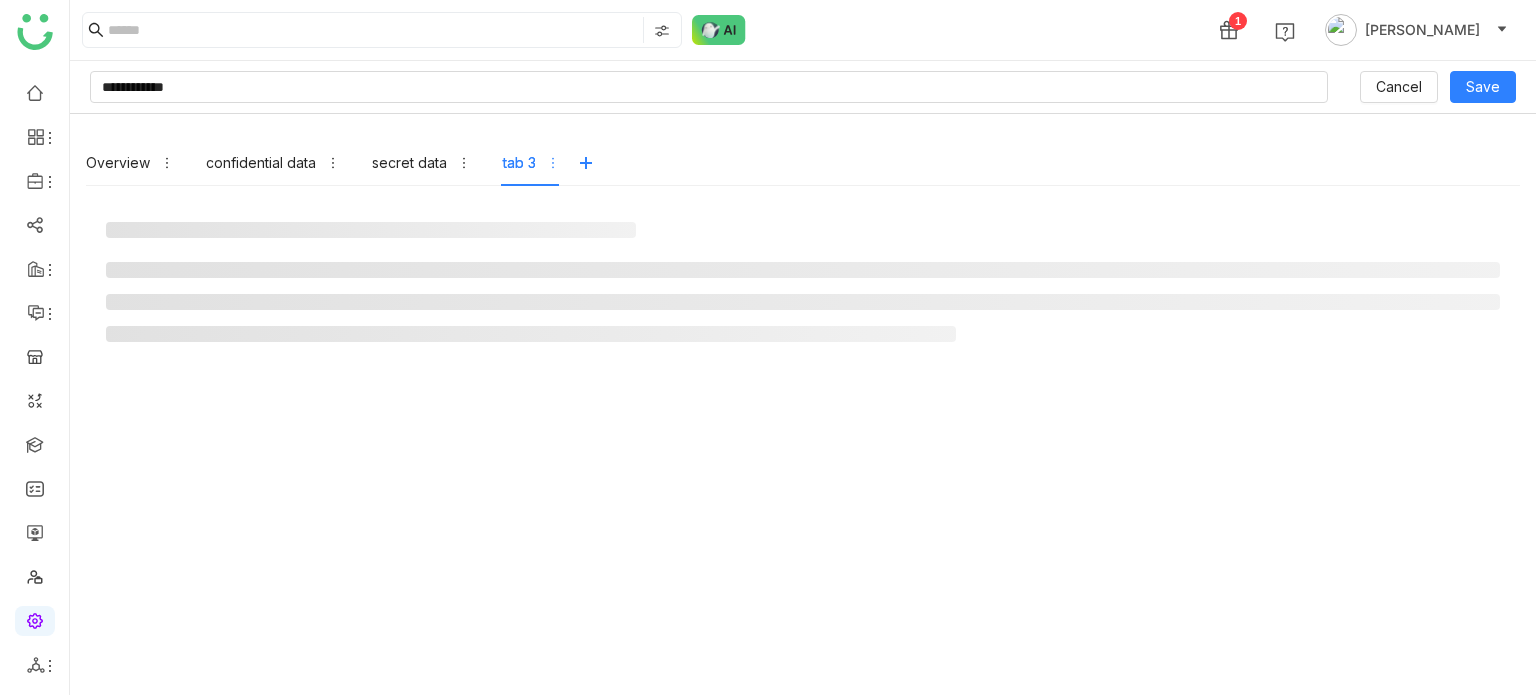 scroll, scrollTop: 0, scrollLeft: 0, axis: both 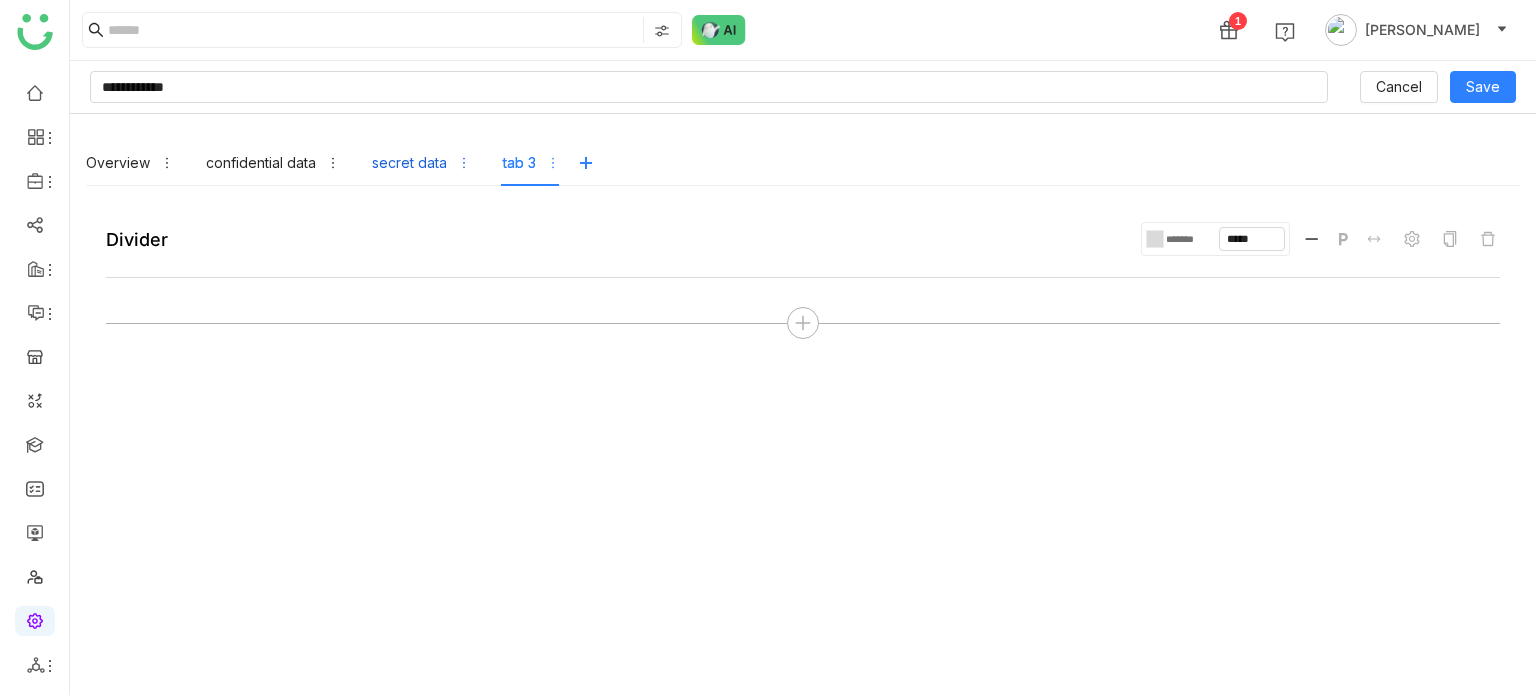 click on "secret data" at bounding box center (409, 163) 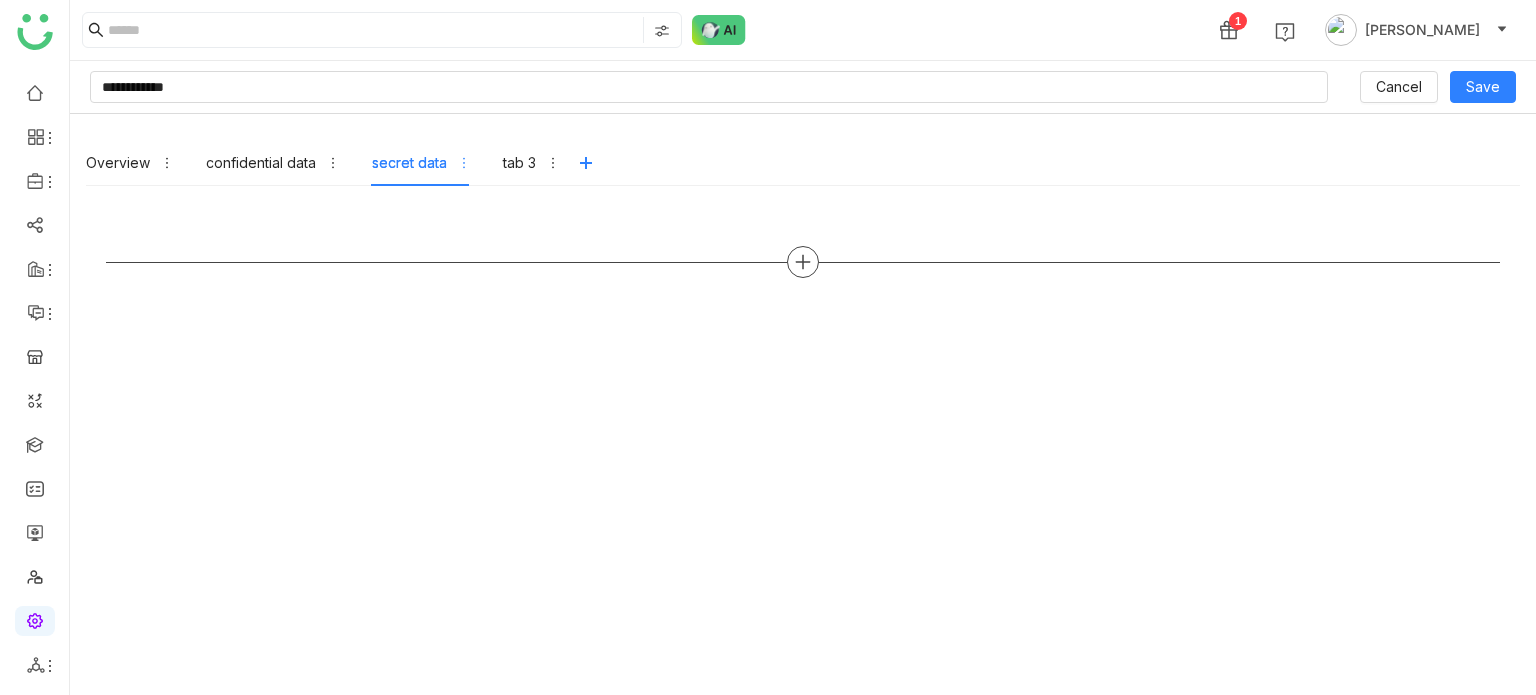click at bounding box center [803, 262] 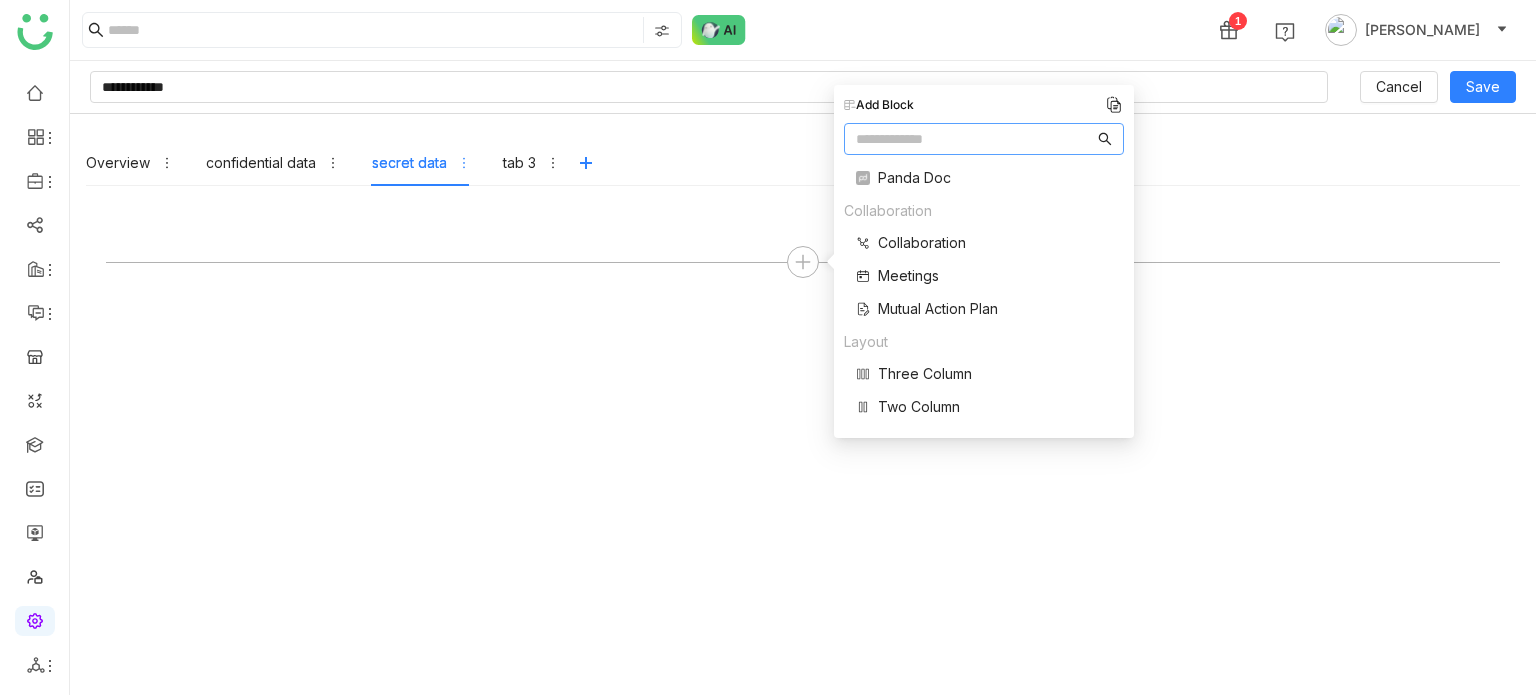 scroll, scrollTop: 320, scrollLeft: 0, axis: vertical 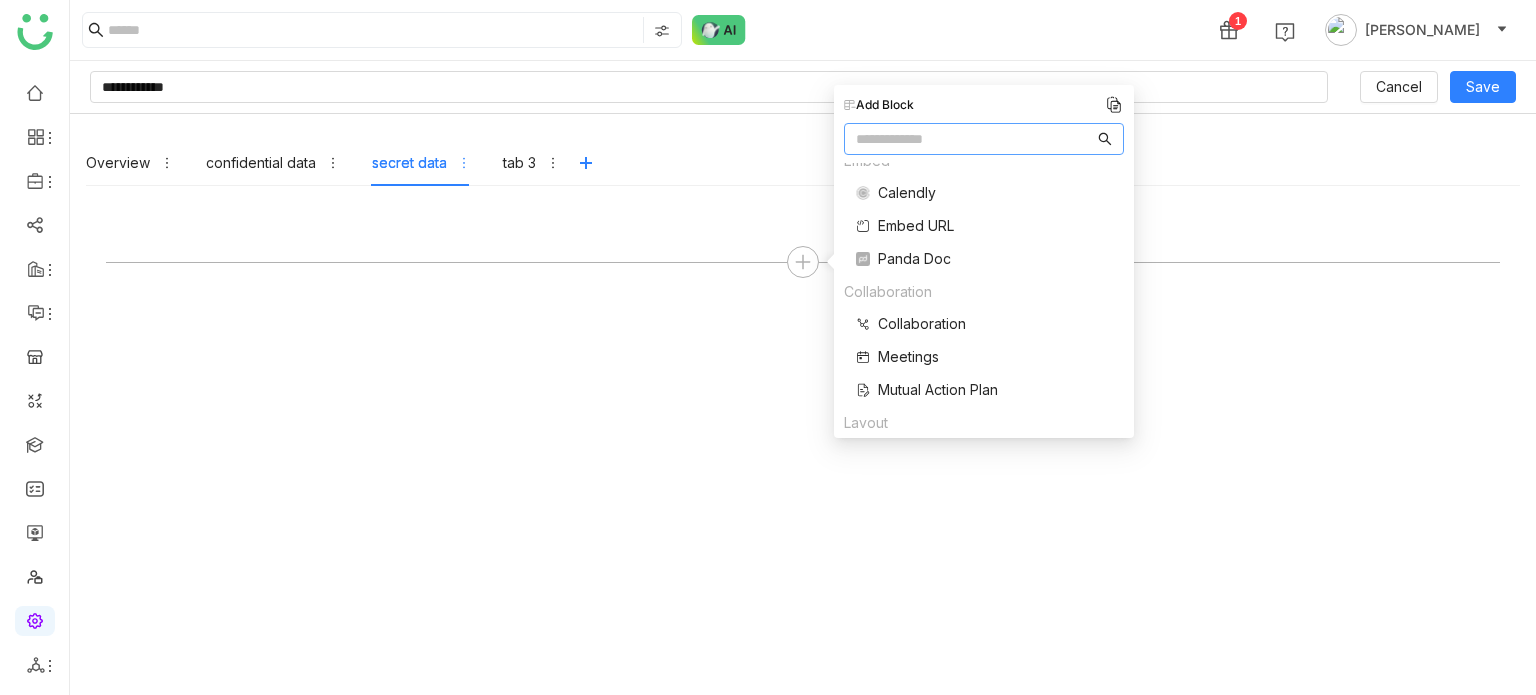 click on "Collaboration" at bounding box center (922, 323) 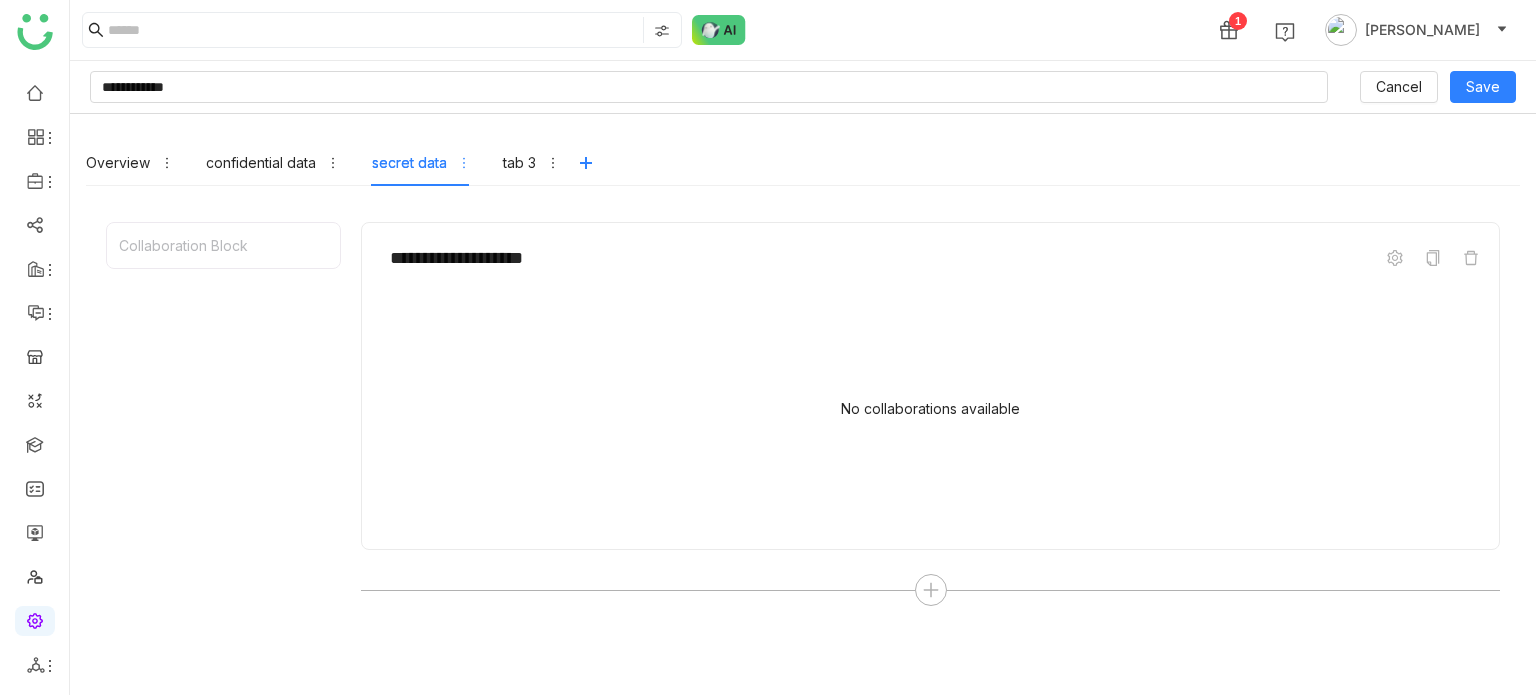 scroll, scrollTop: 61, scrollLeft: 0, axis: vertical 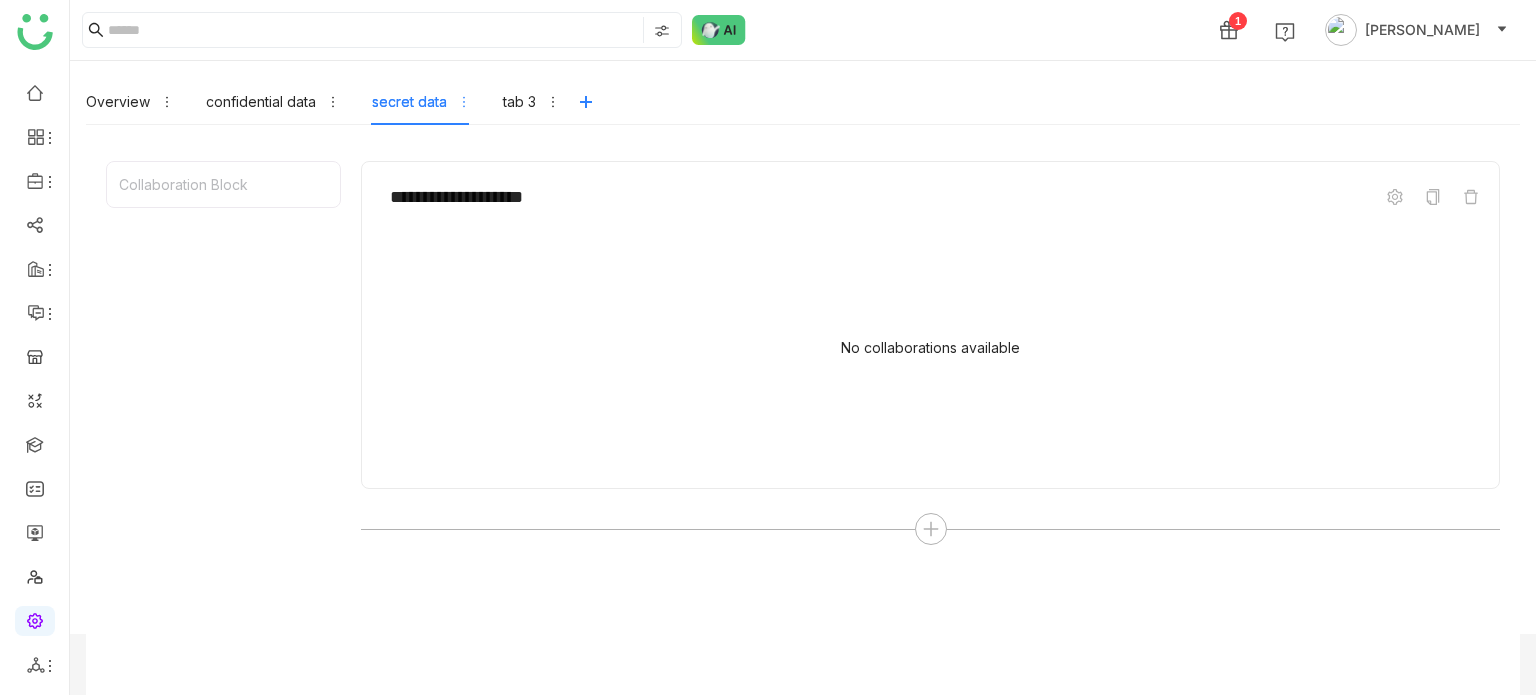 click on "No collaborations available" 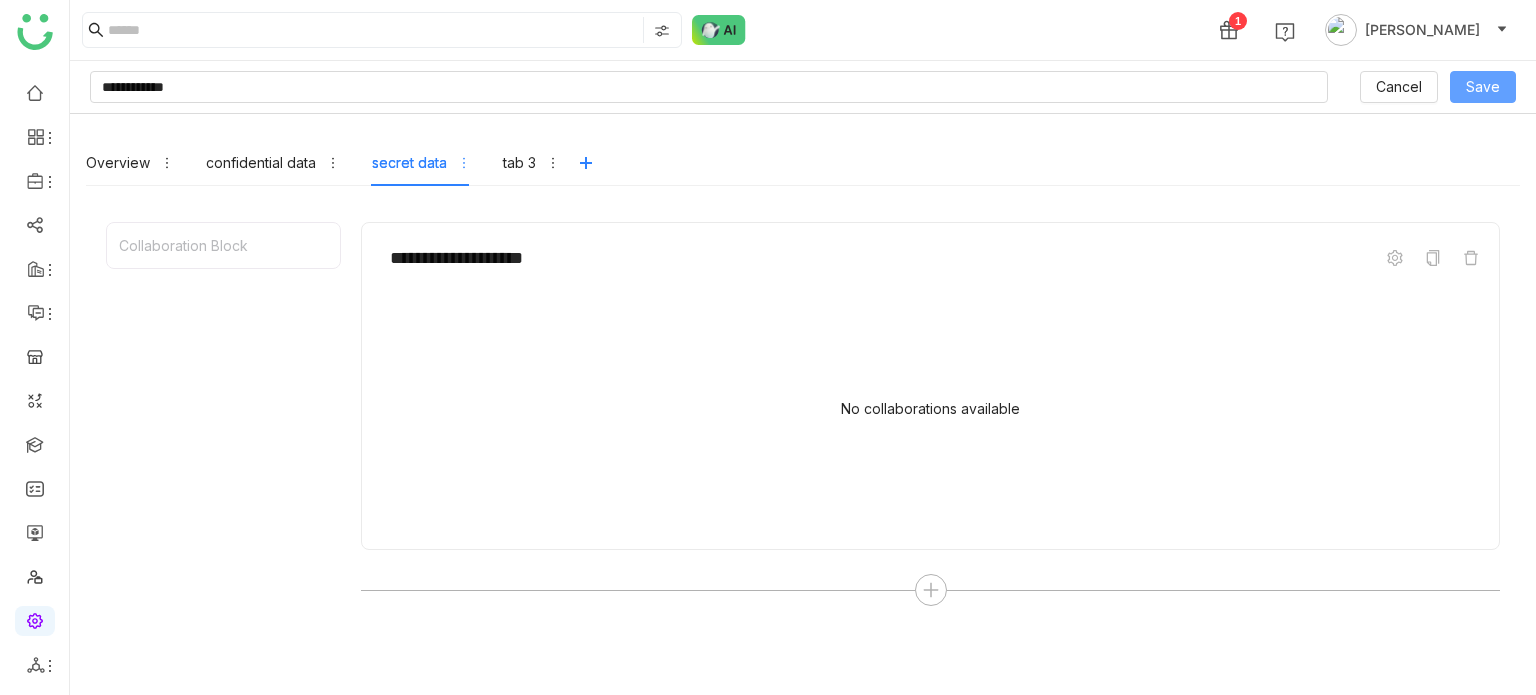 click on "Save" 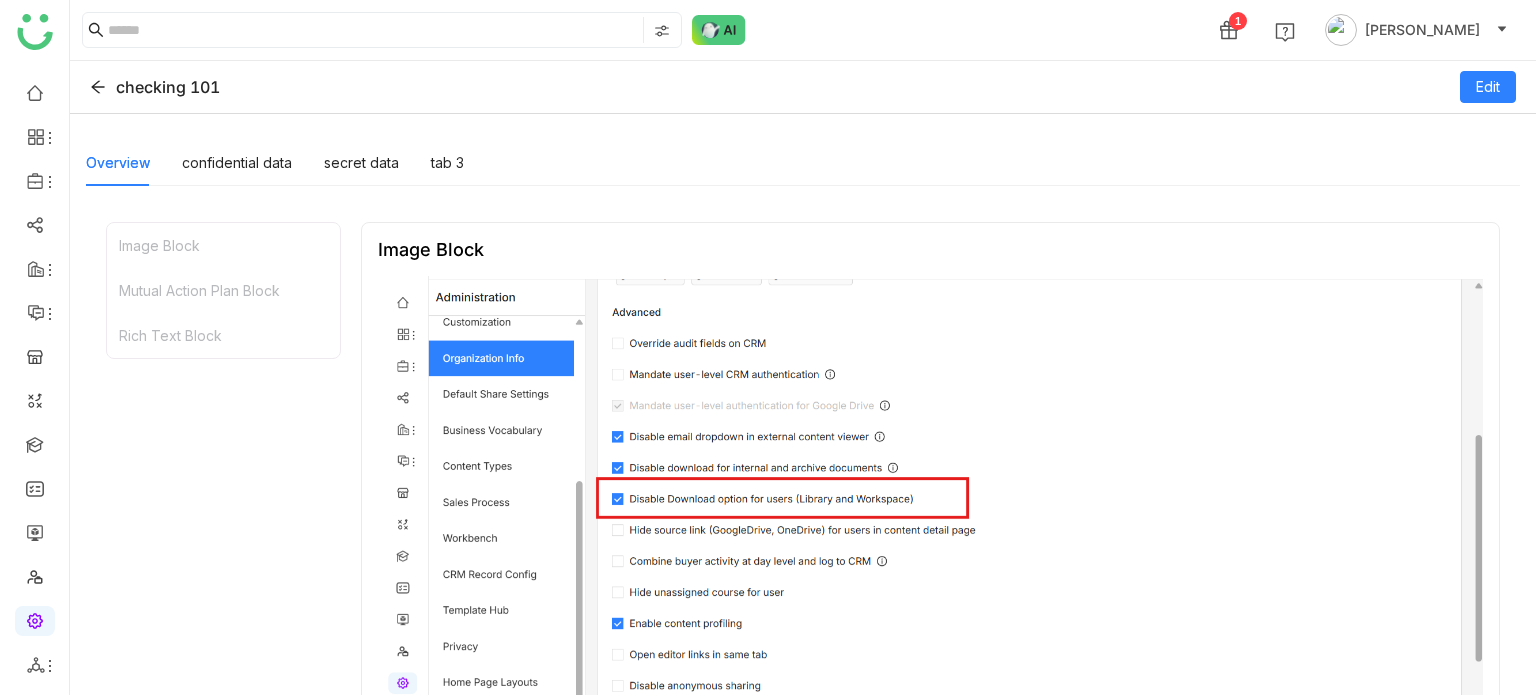 click 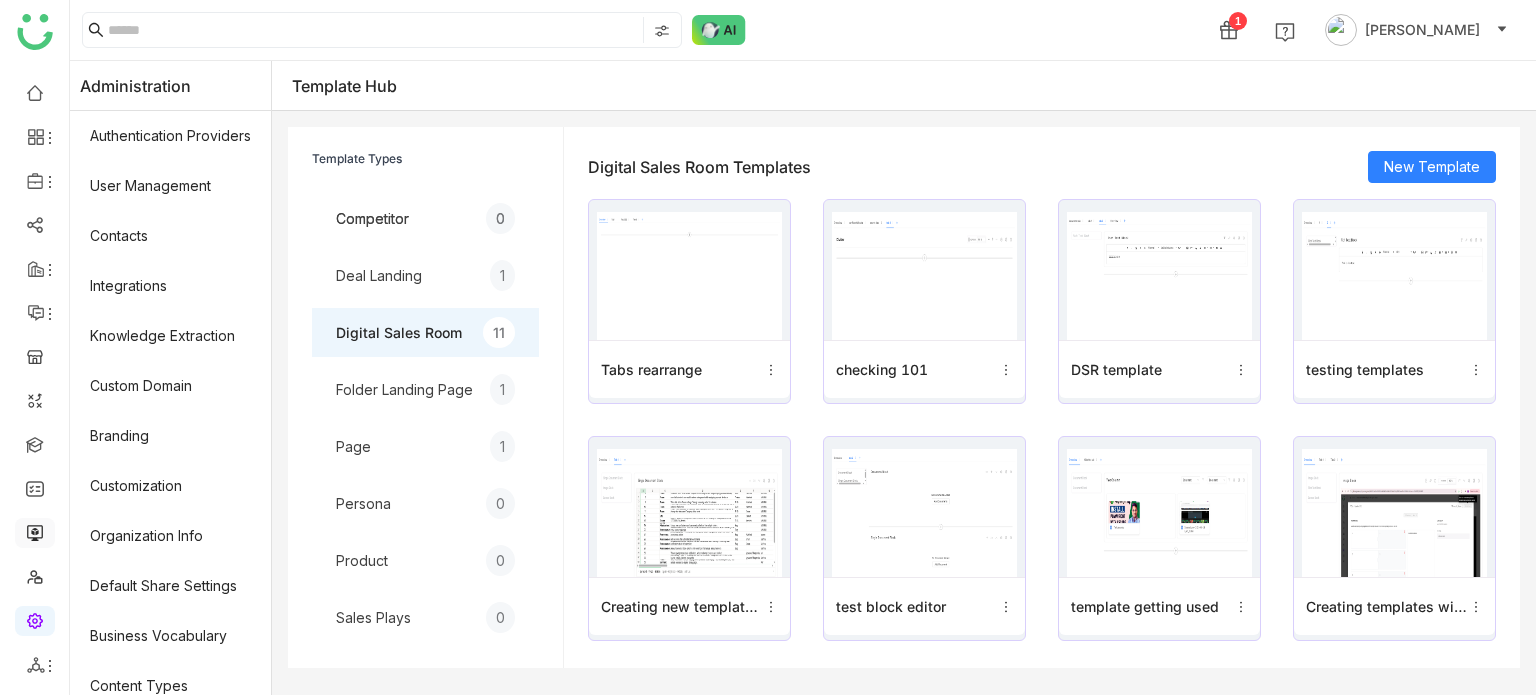 click at bounding box center [35, 531] 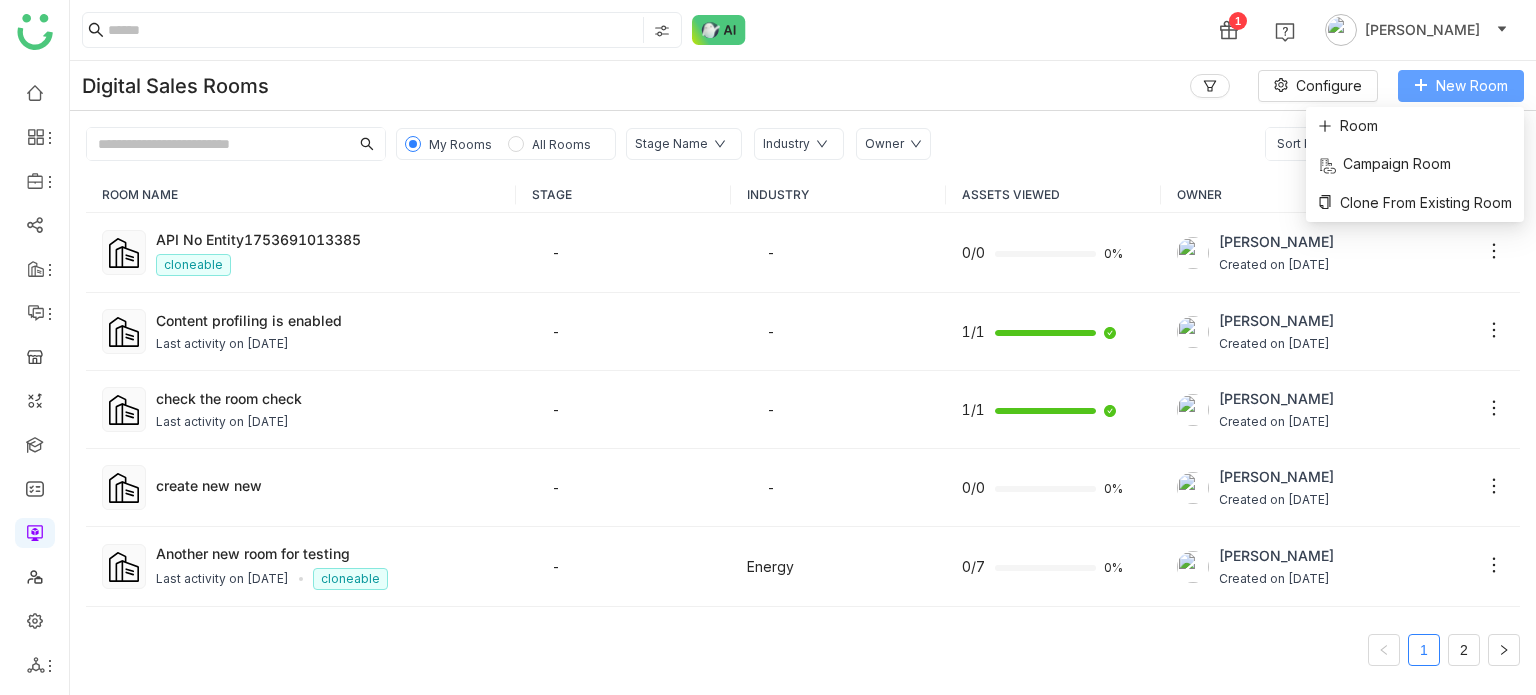 click on "New Room" 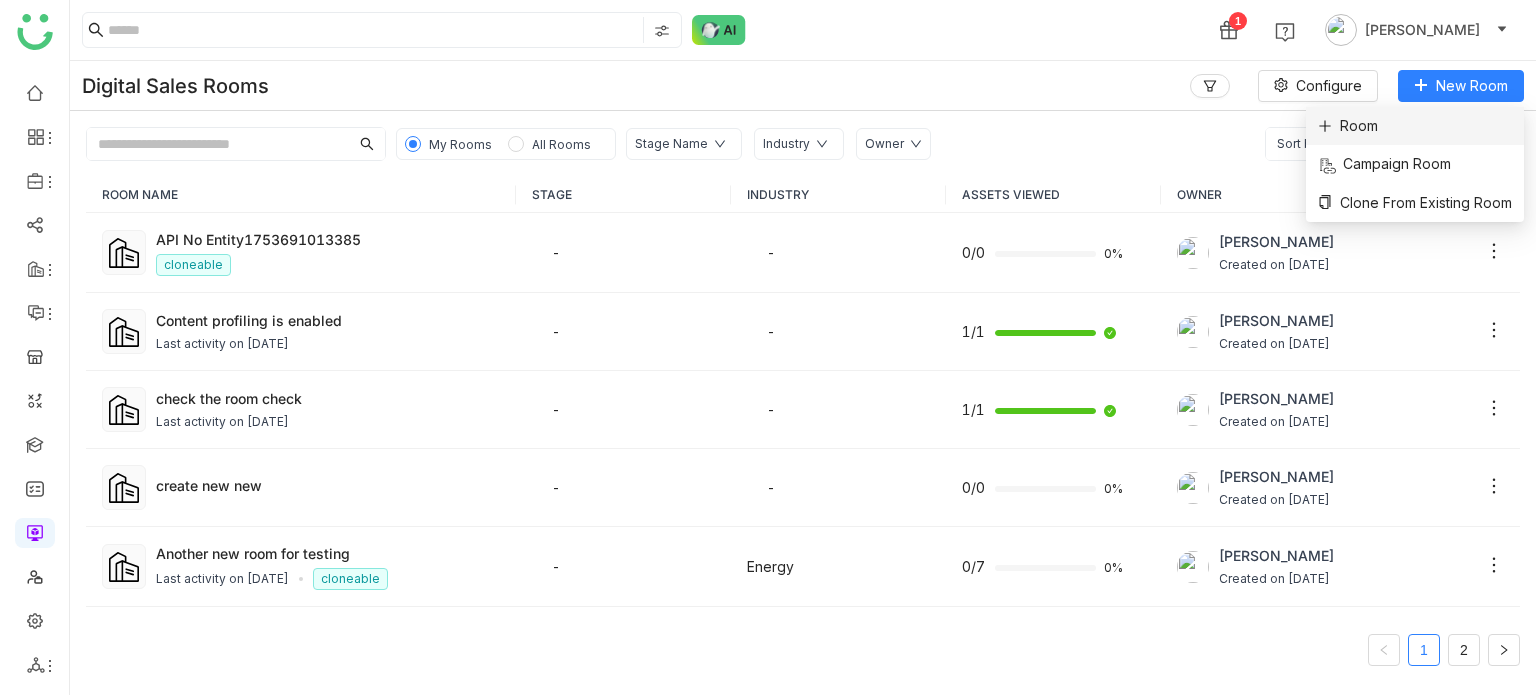 click on "Room" at bounding box center (1415, 126) 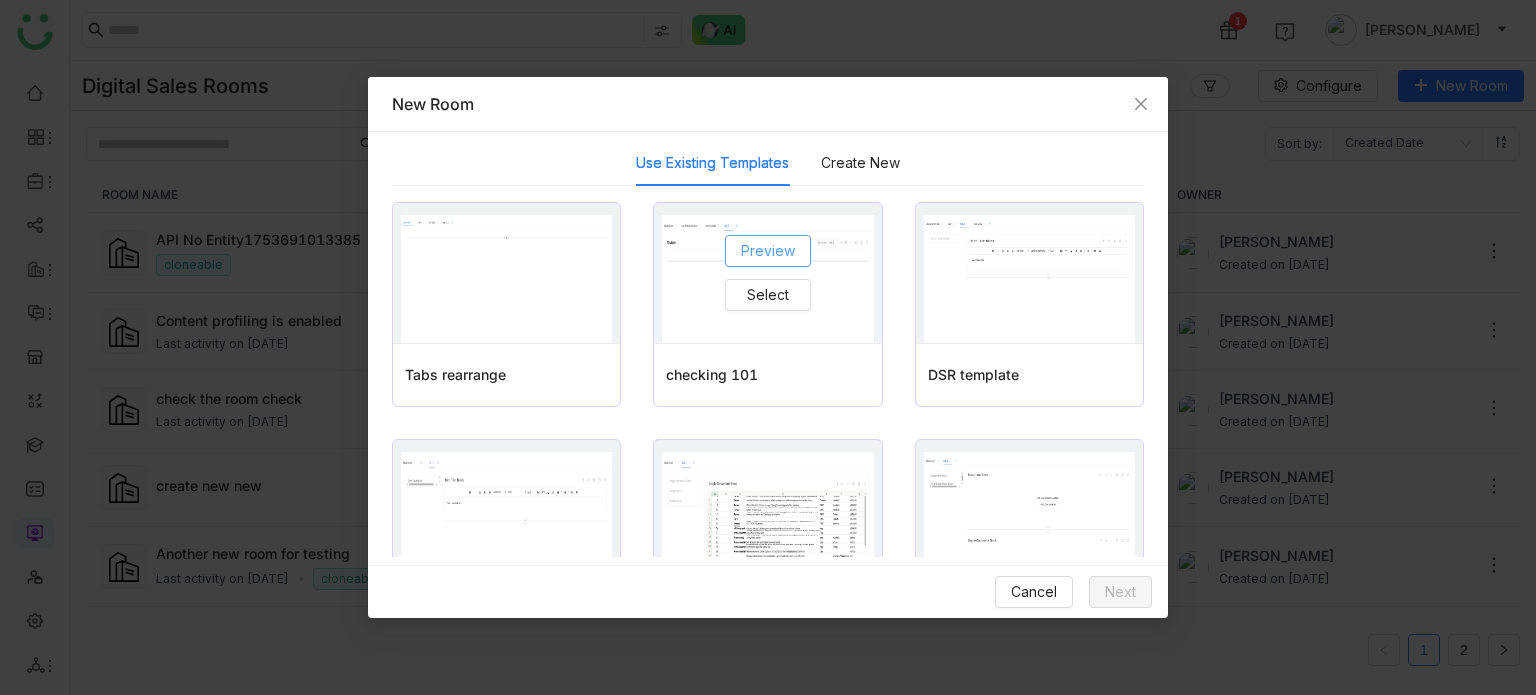 click on "Preview" at bounding box center [768, 251] 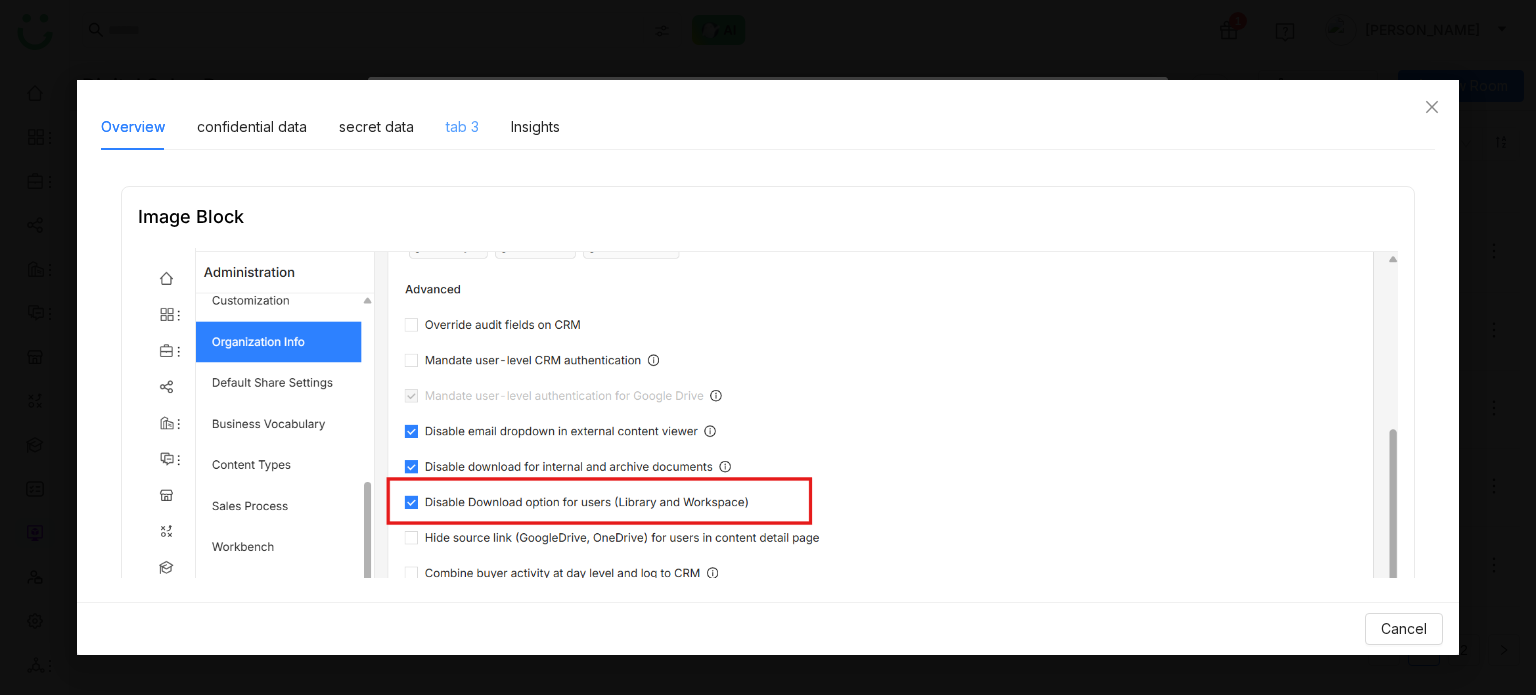 click on "tab 3" at bounding box center (462, 127) 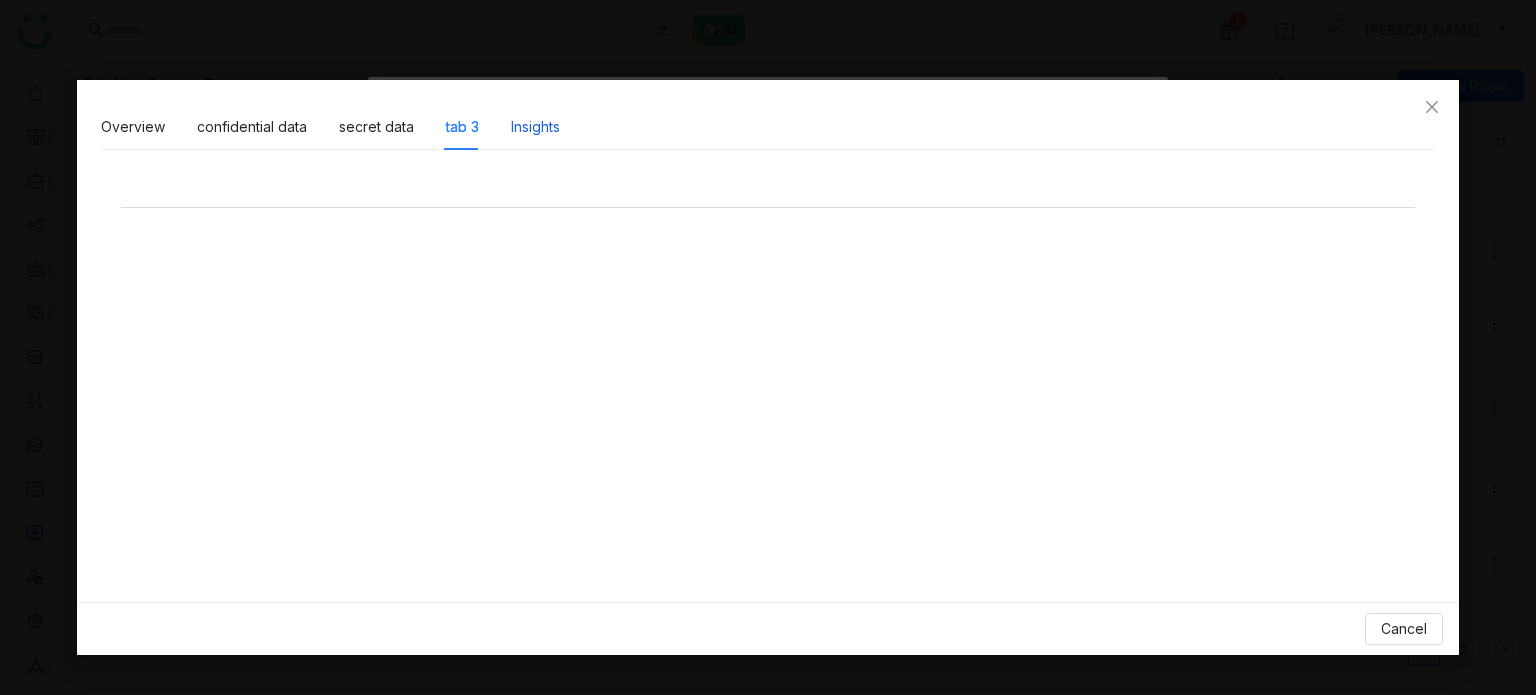 click on "Insights" at bounding box center (535, 127) 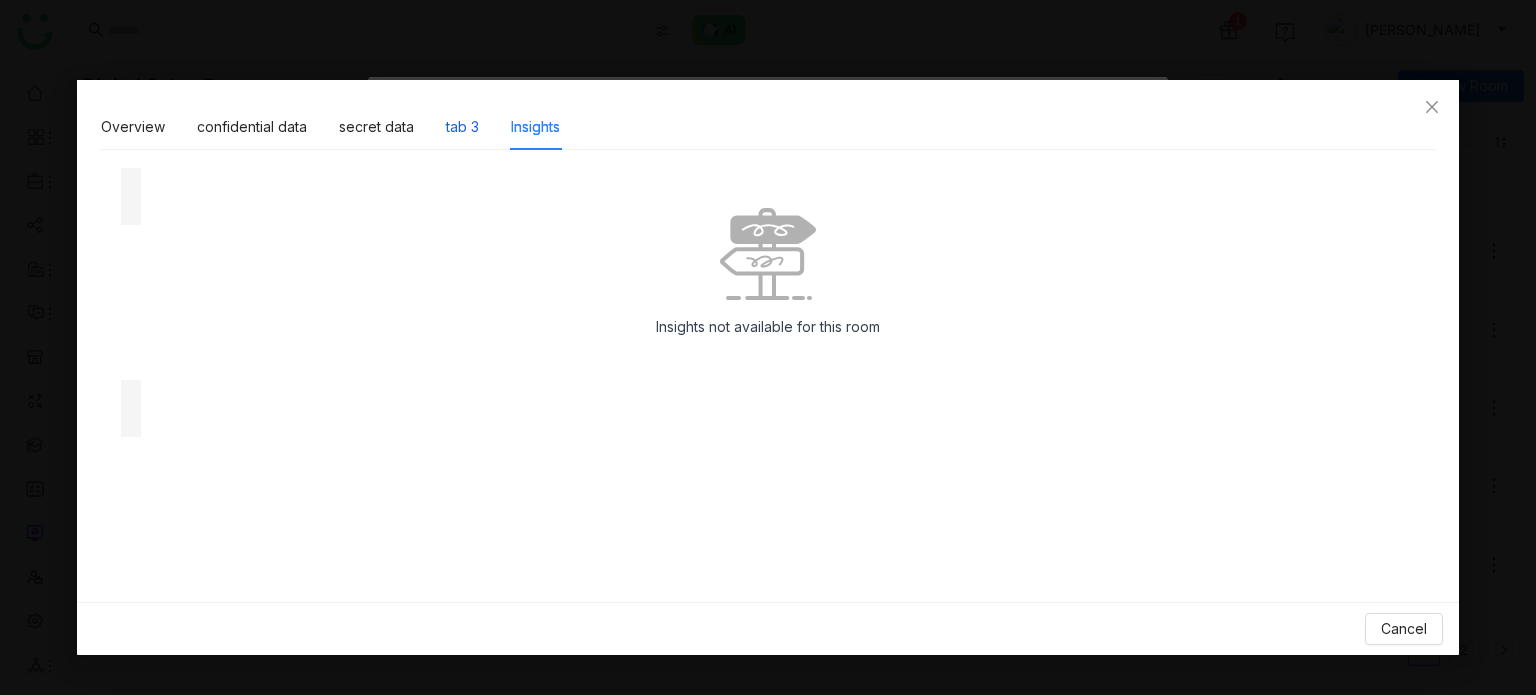 click on "tab 3" at bounding box center [462, 127] 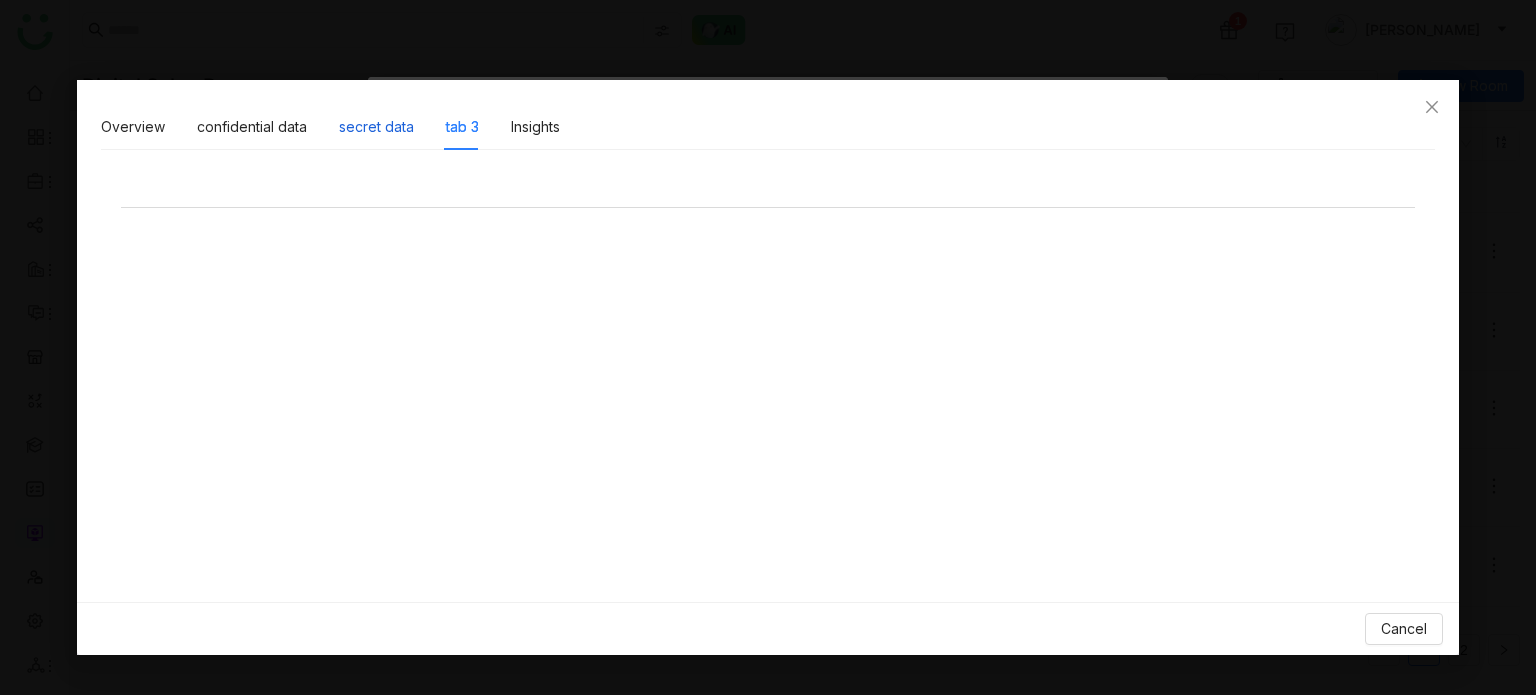 click on "secret data" at bounding box center (376, 127) 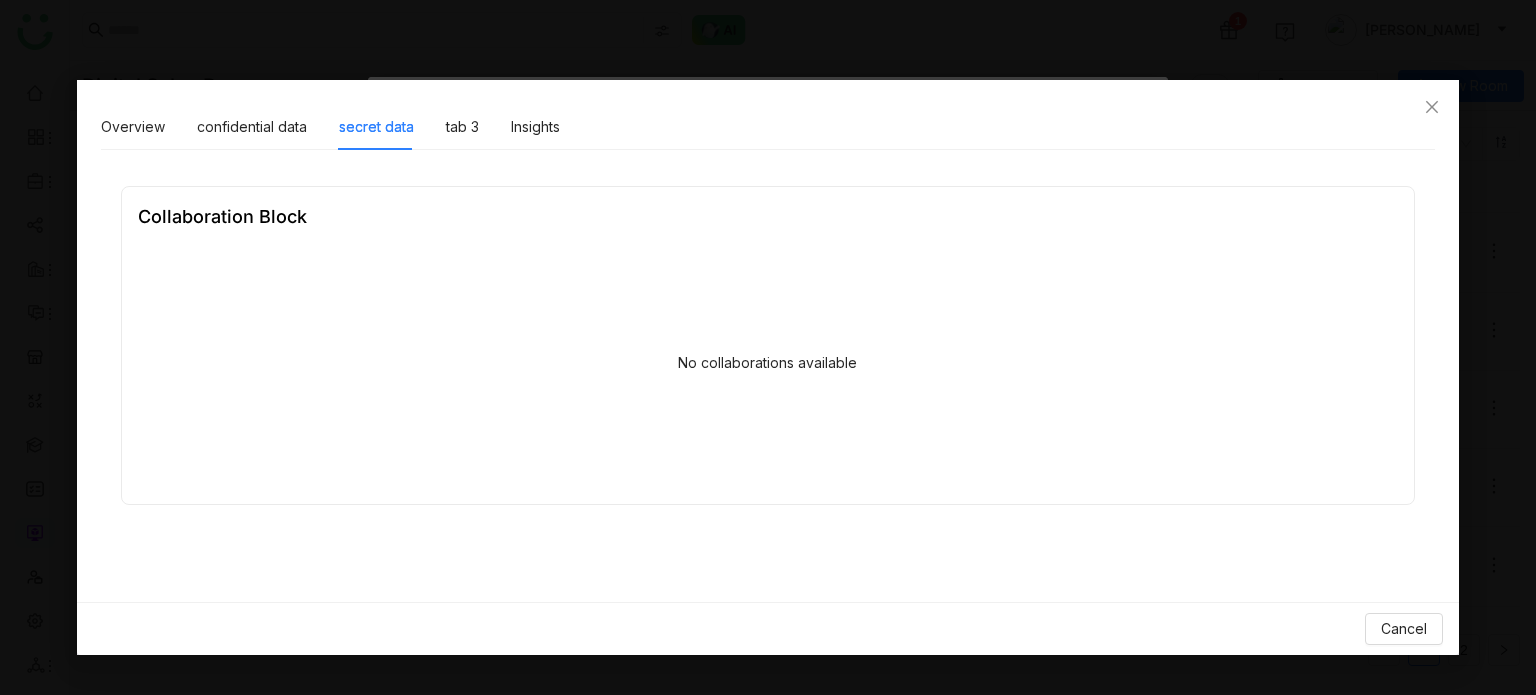 click on "Overview  confidential data   secret data  tab 3  Insights" at bounding box center (768, 135) 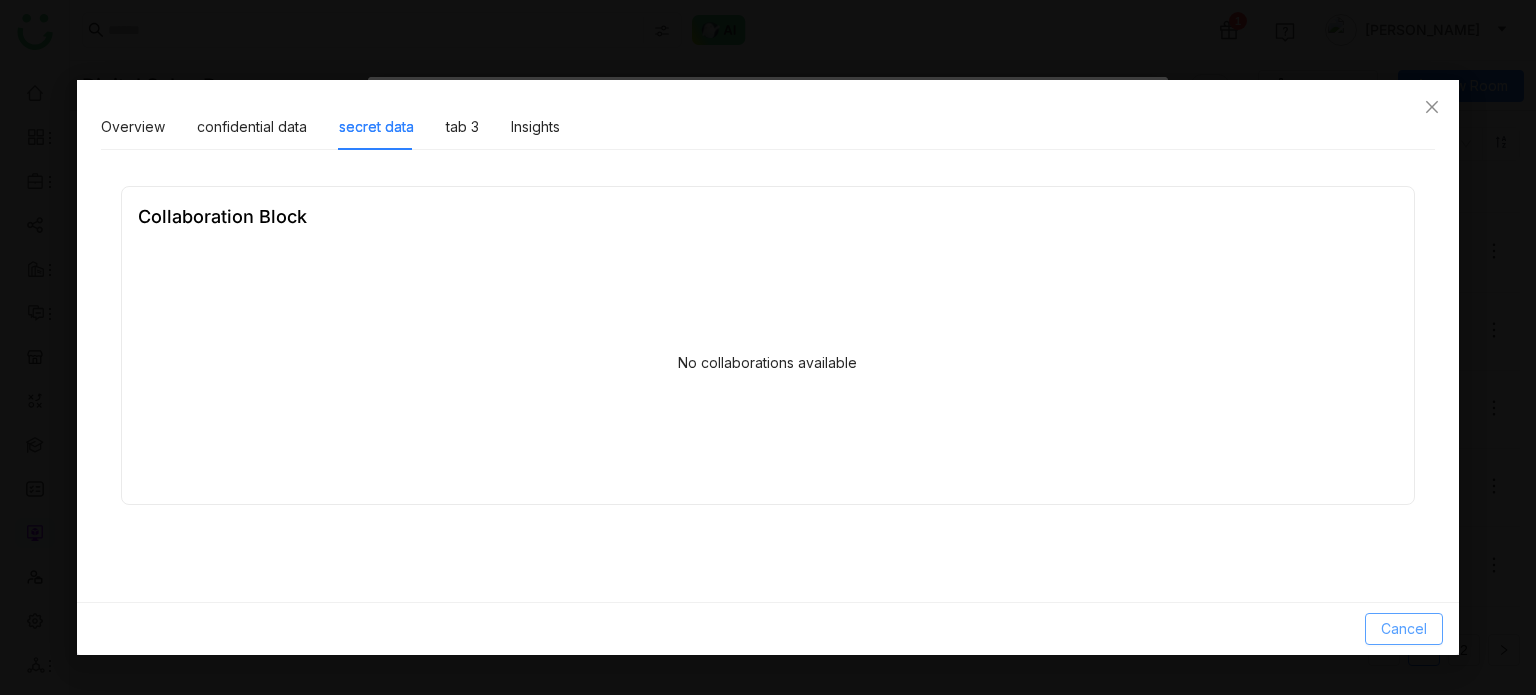 click on "Cancel" at bounding box center (1404, 629) 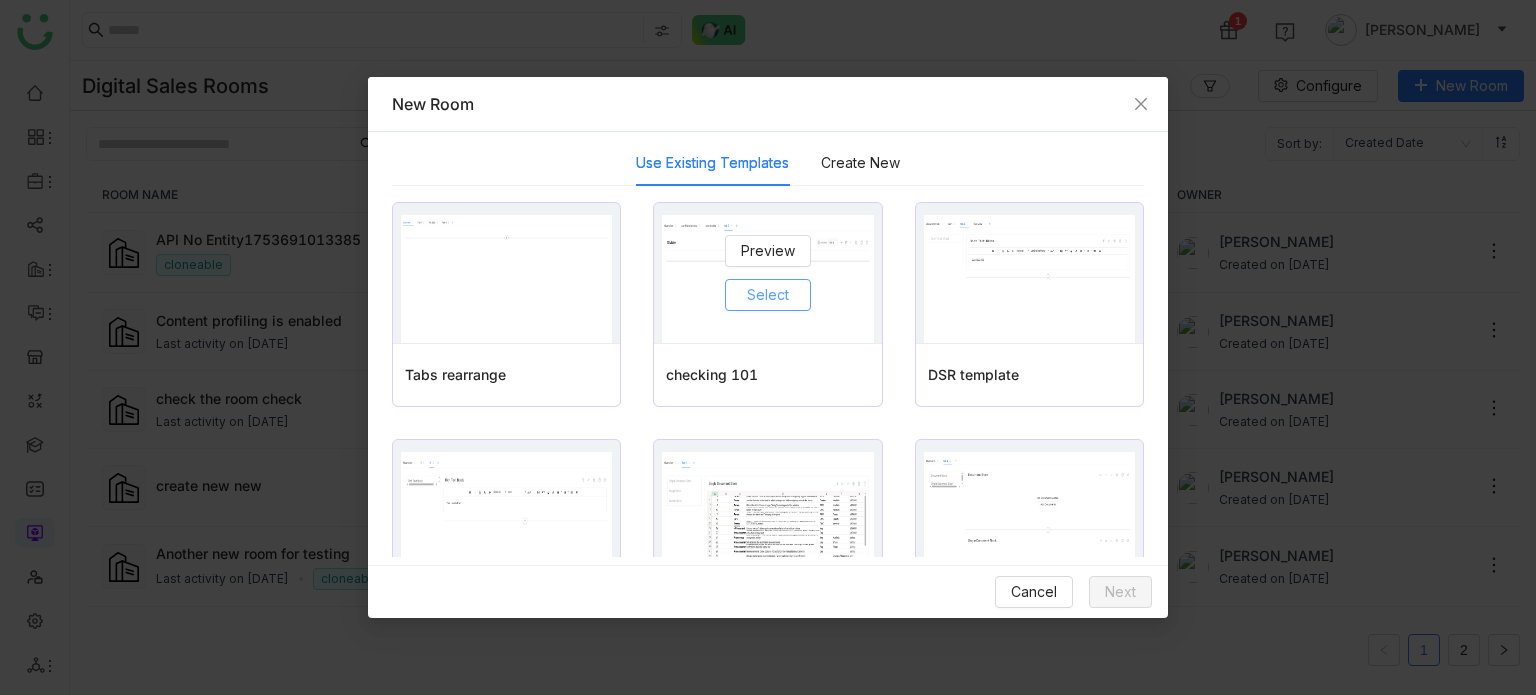 click on "Select" at bounding box center (768, 295) 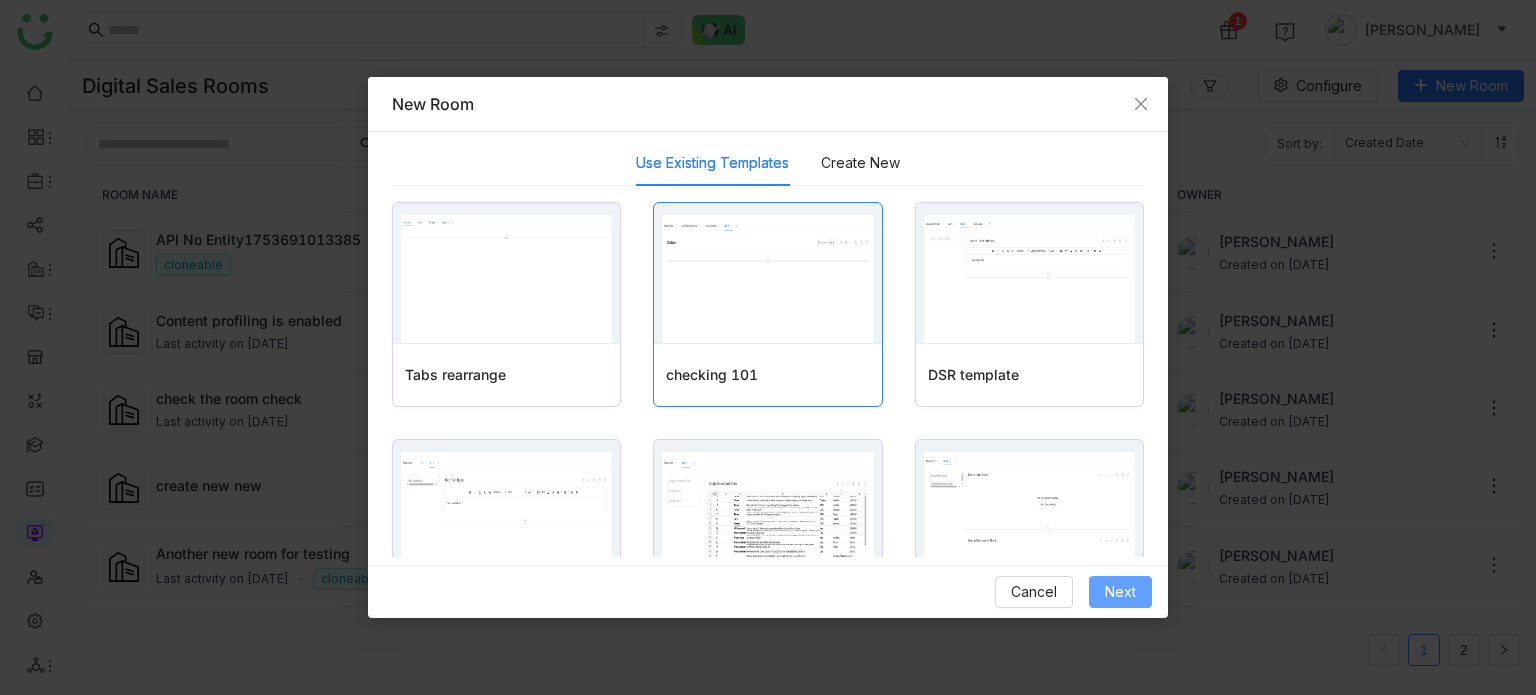 click on "Next" at bounding box center [1120, 592] 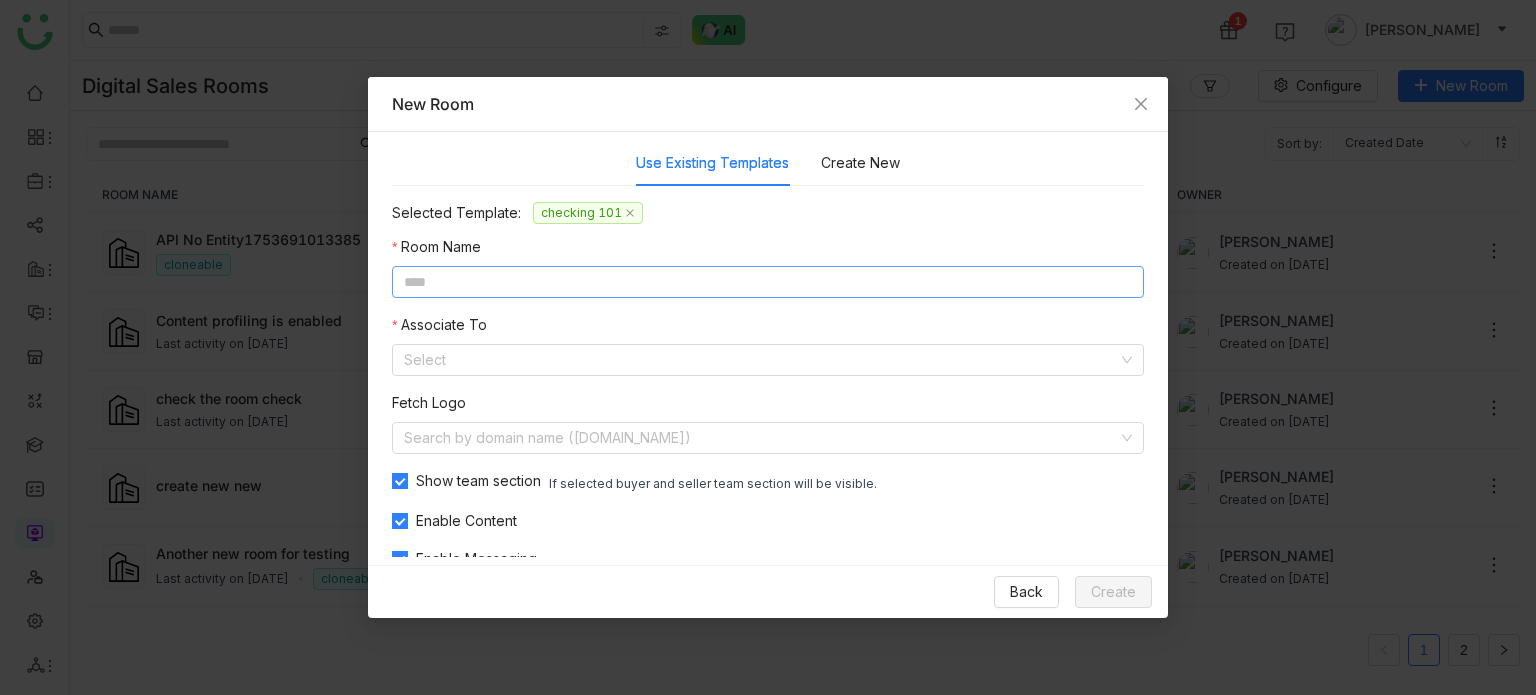 click 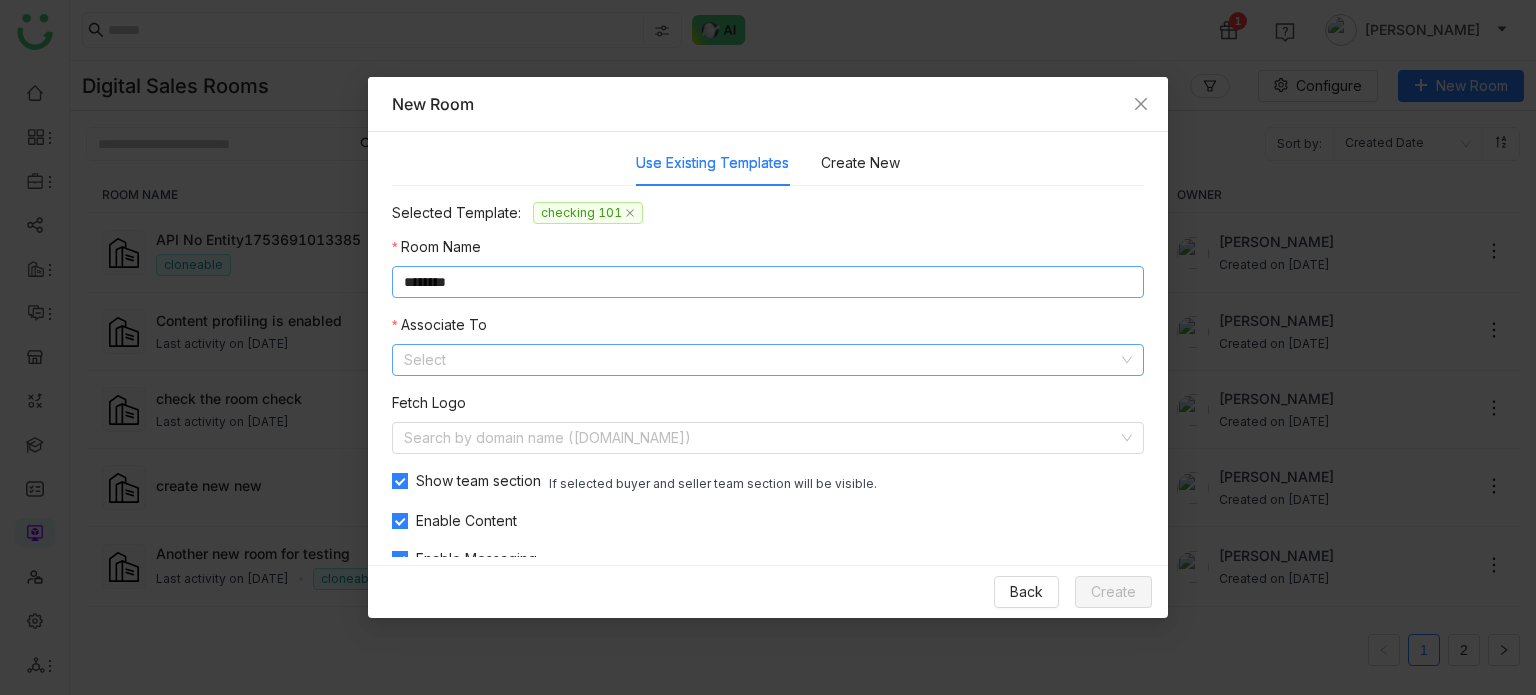 type on "********" 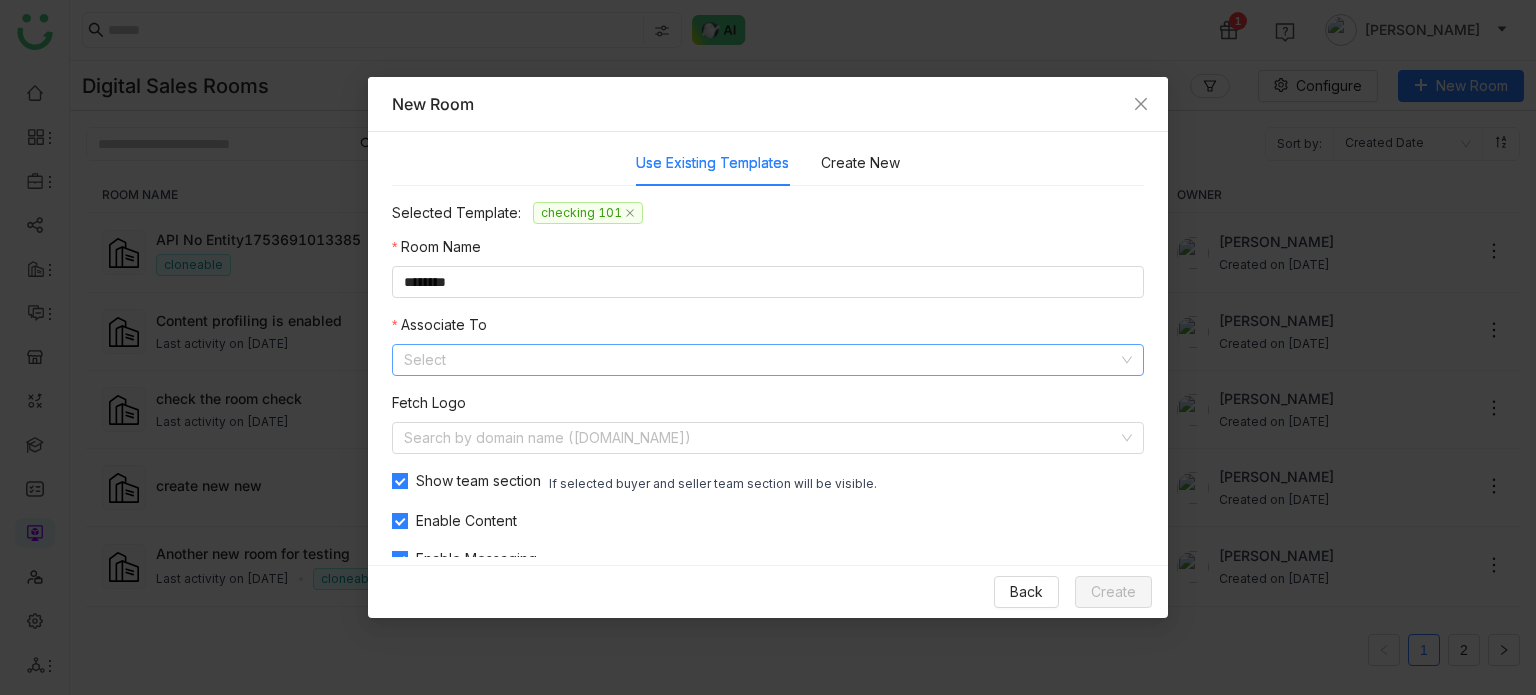 click 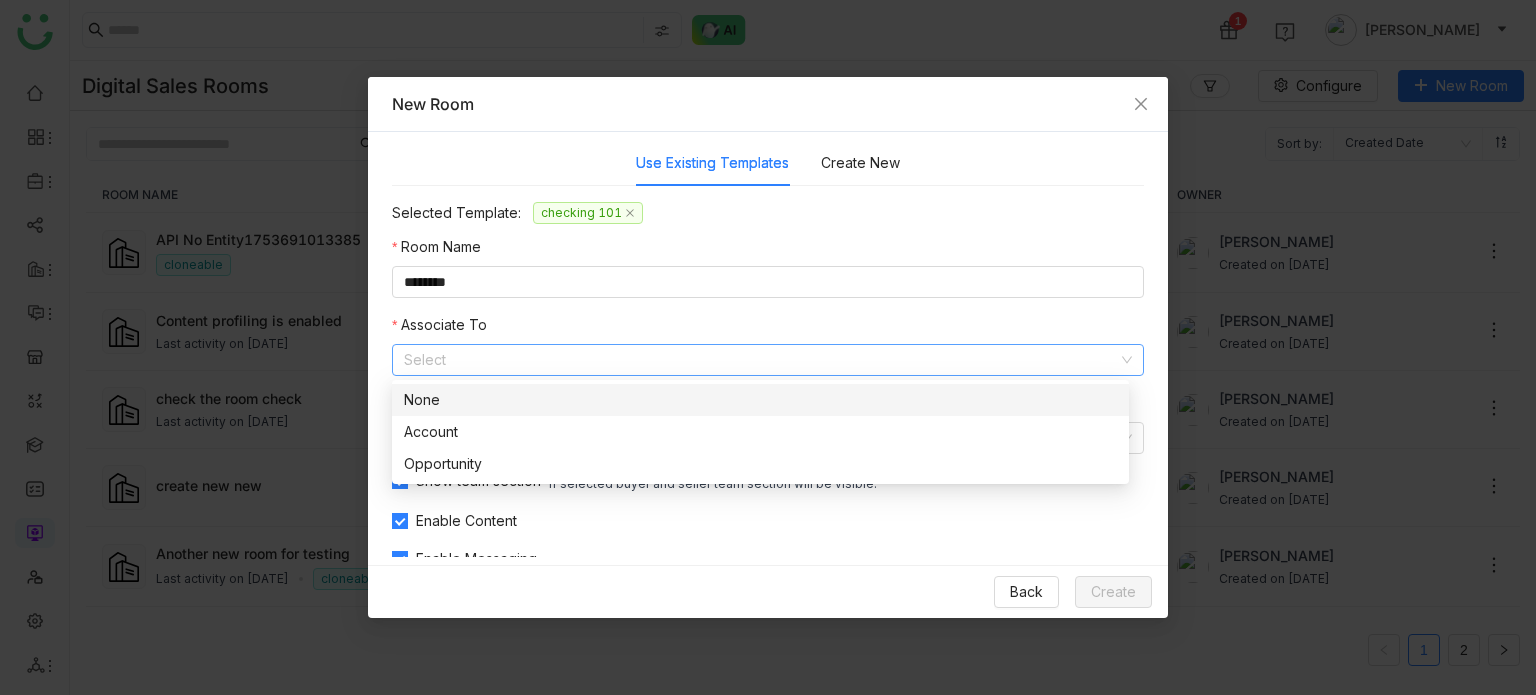 click on "None" at bounding box center [760, 400] 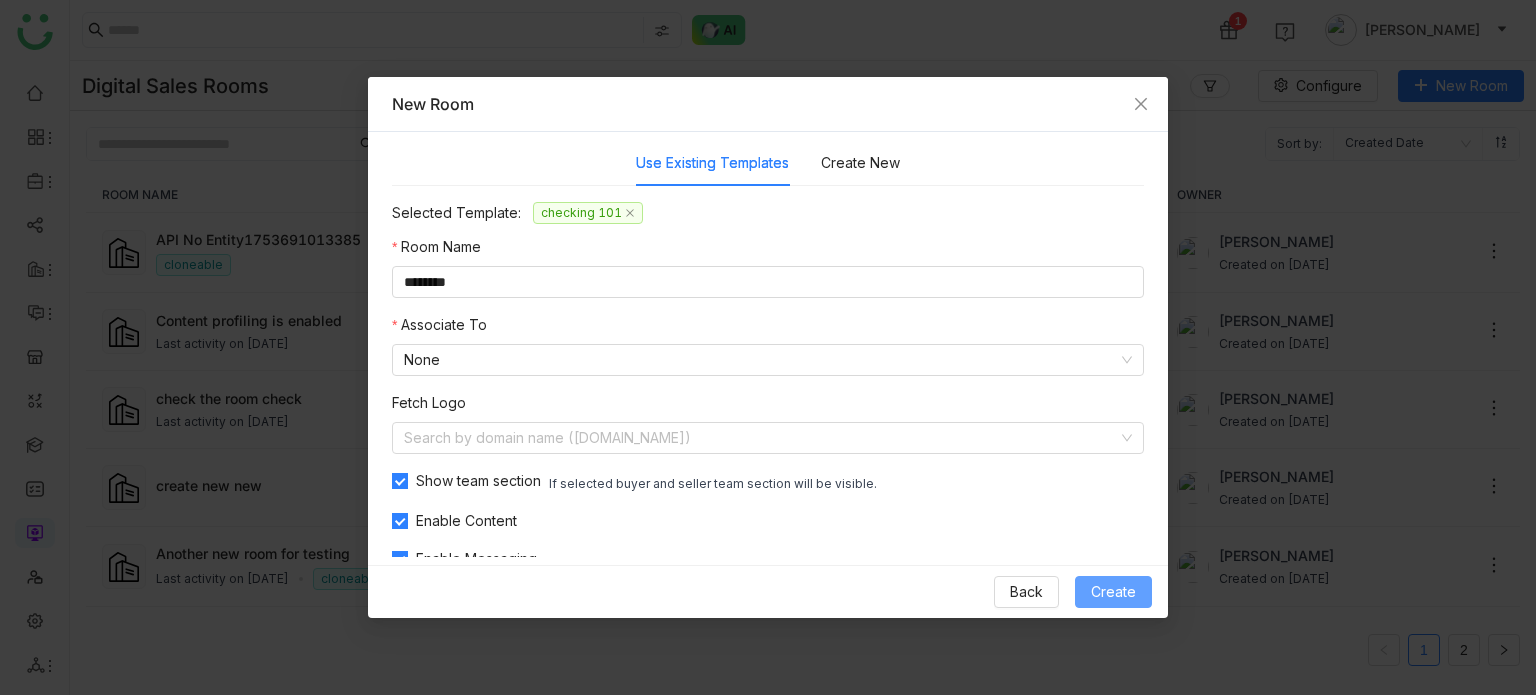 click on "Create" at bounding box center [1113, 592] 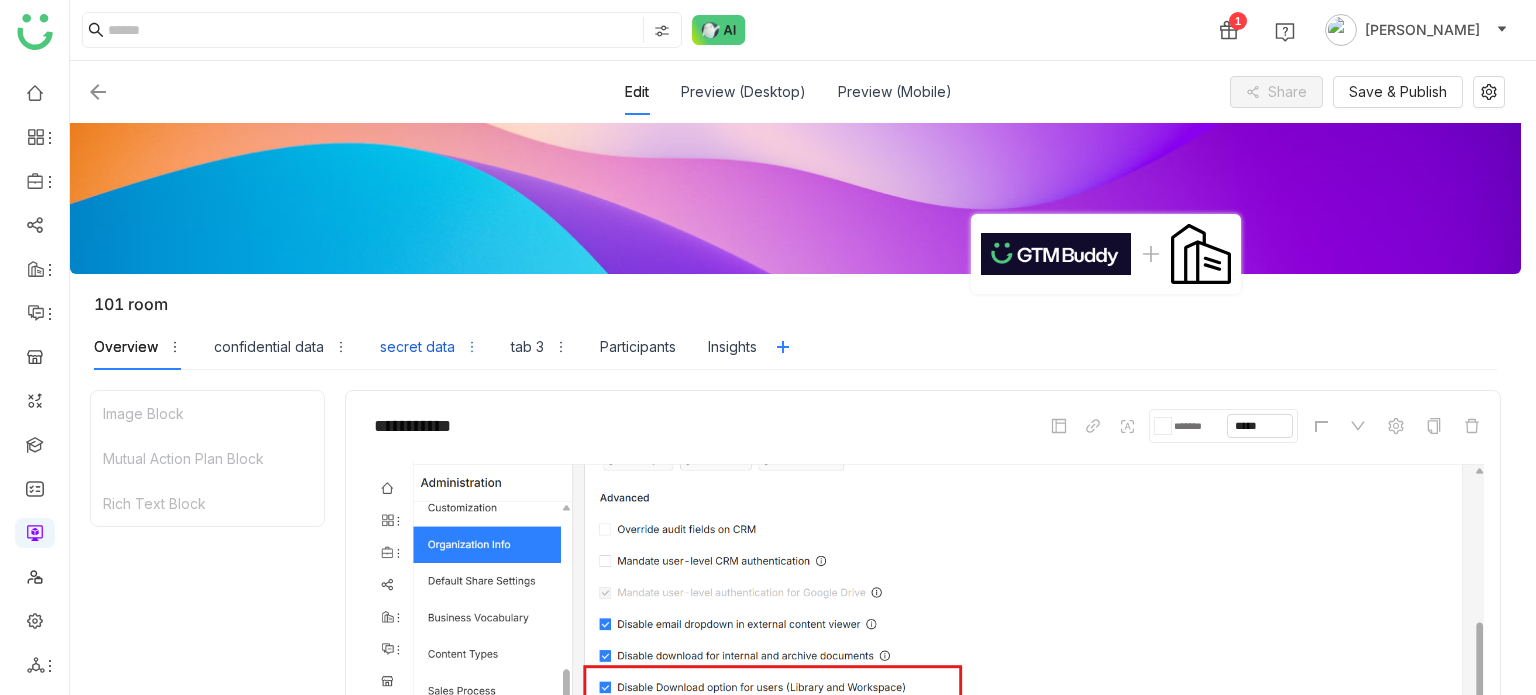 click on "secret data" at bounding box center (417, 347) 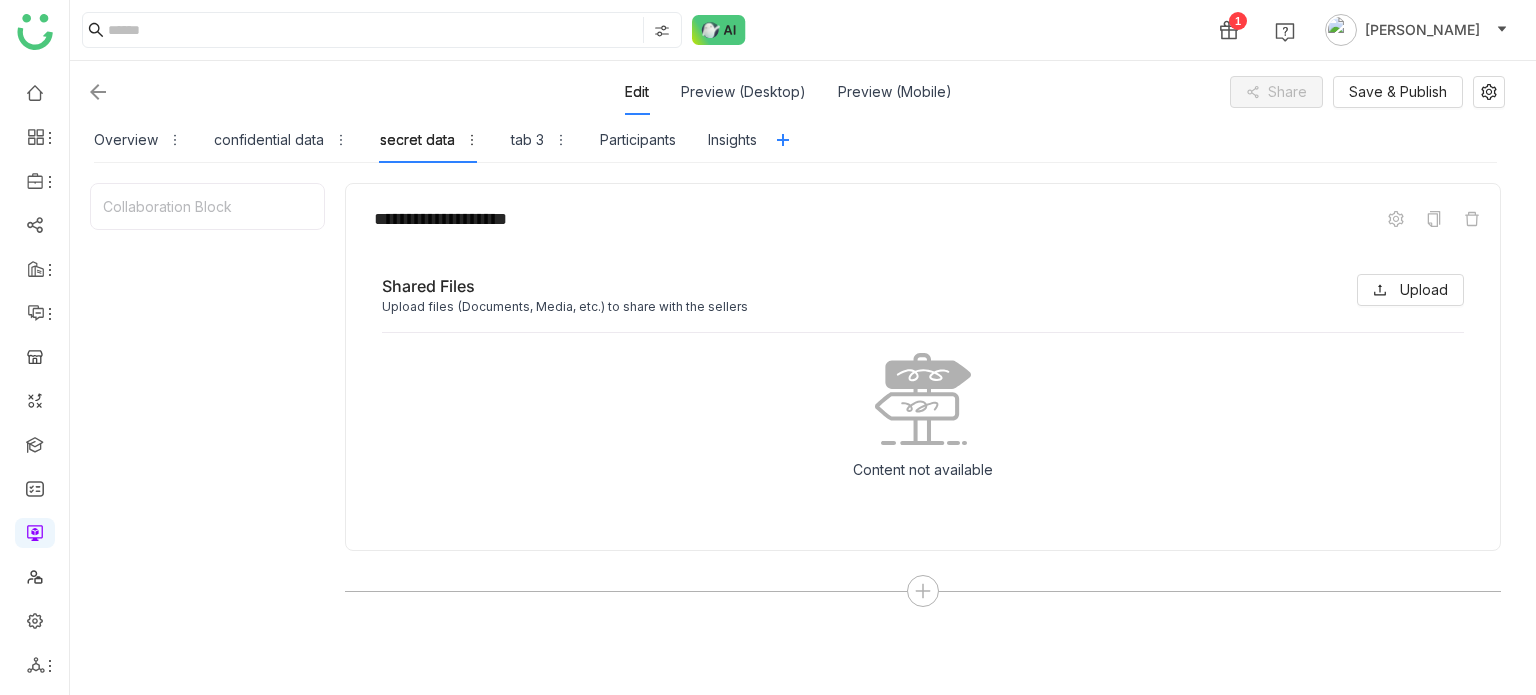 scroll, scrollTop: 248, scrollLeft: 0, axis: vertical 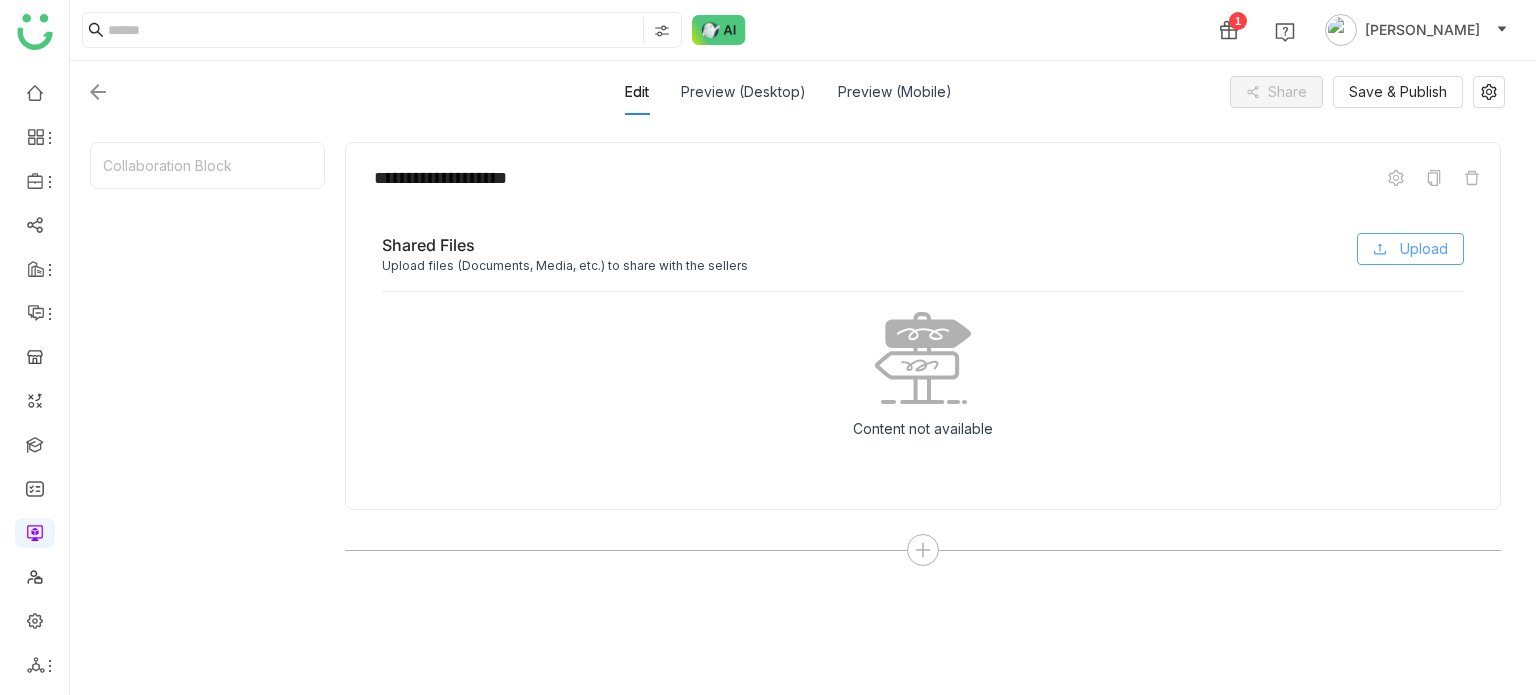 click on "Upload" 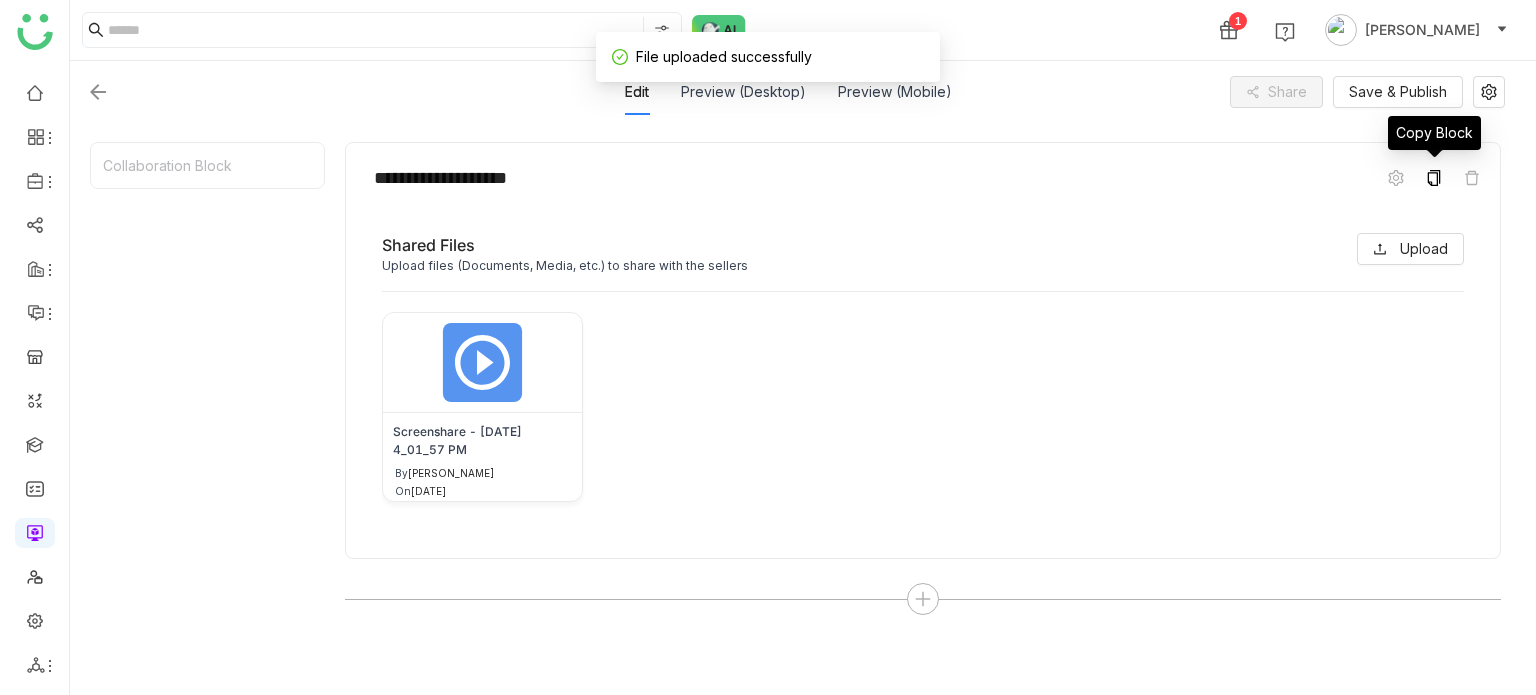 click 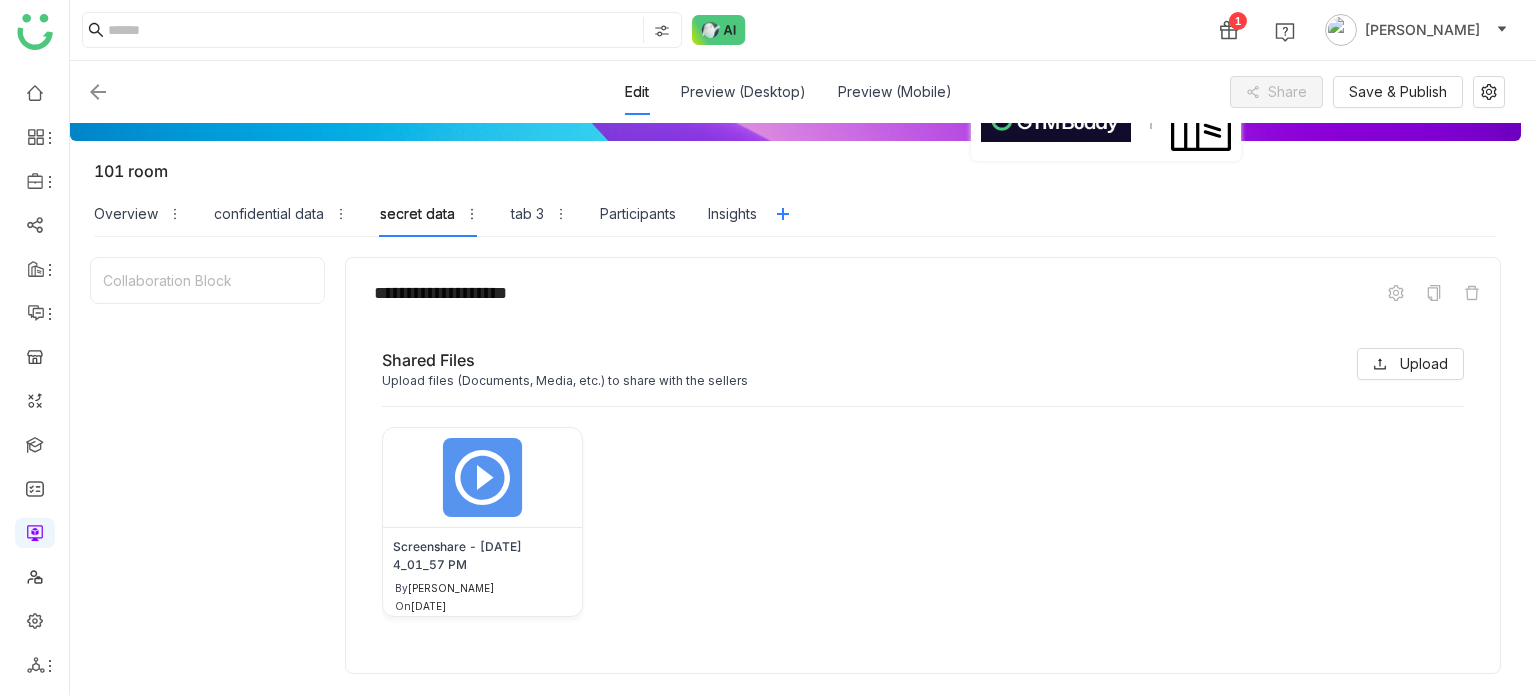 scroll, scrollTop: 128, scrollLeft: 0, axis: vertical 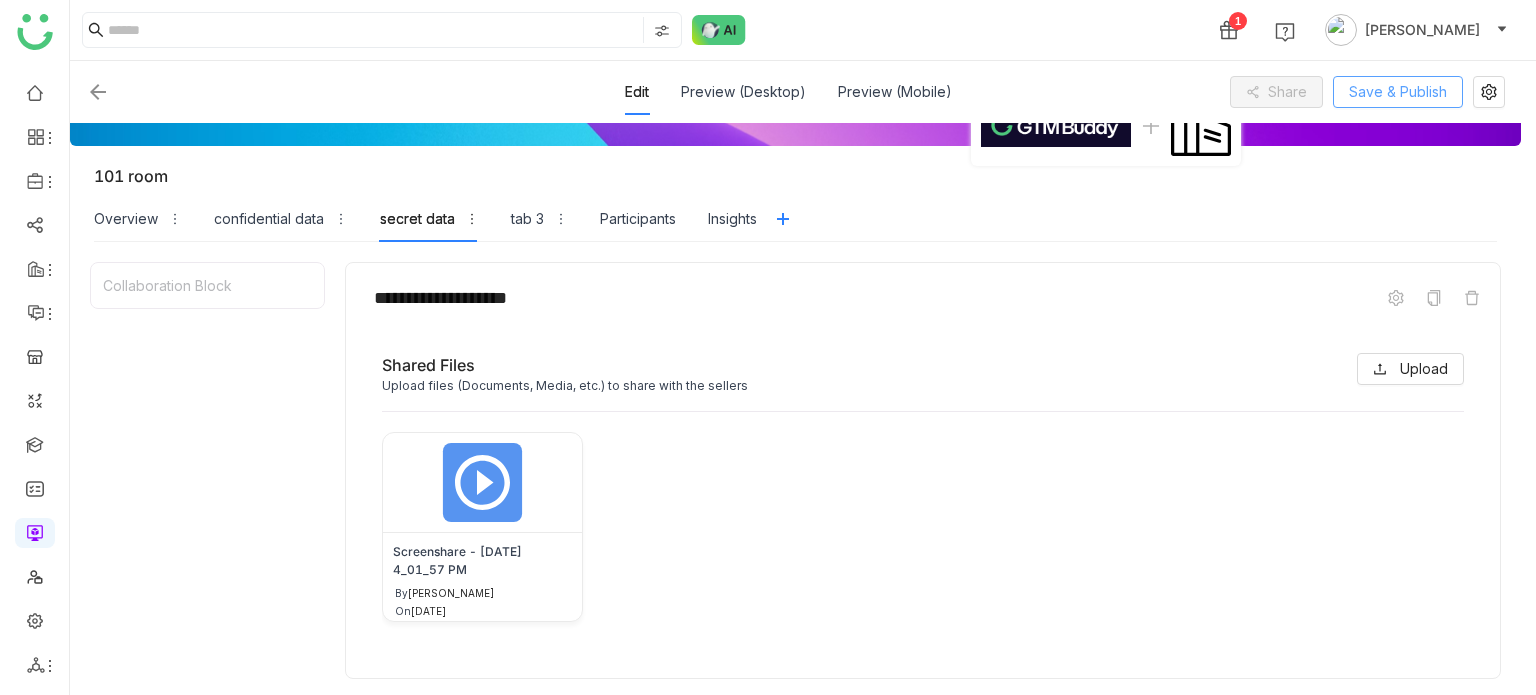 click on "Save & Publish" at bounding box center [1398, 92] 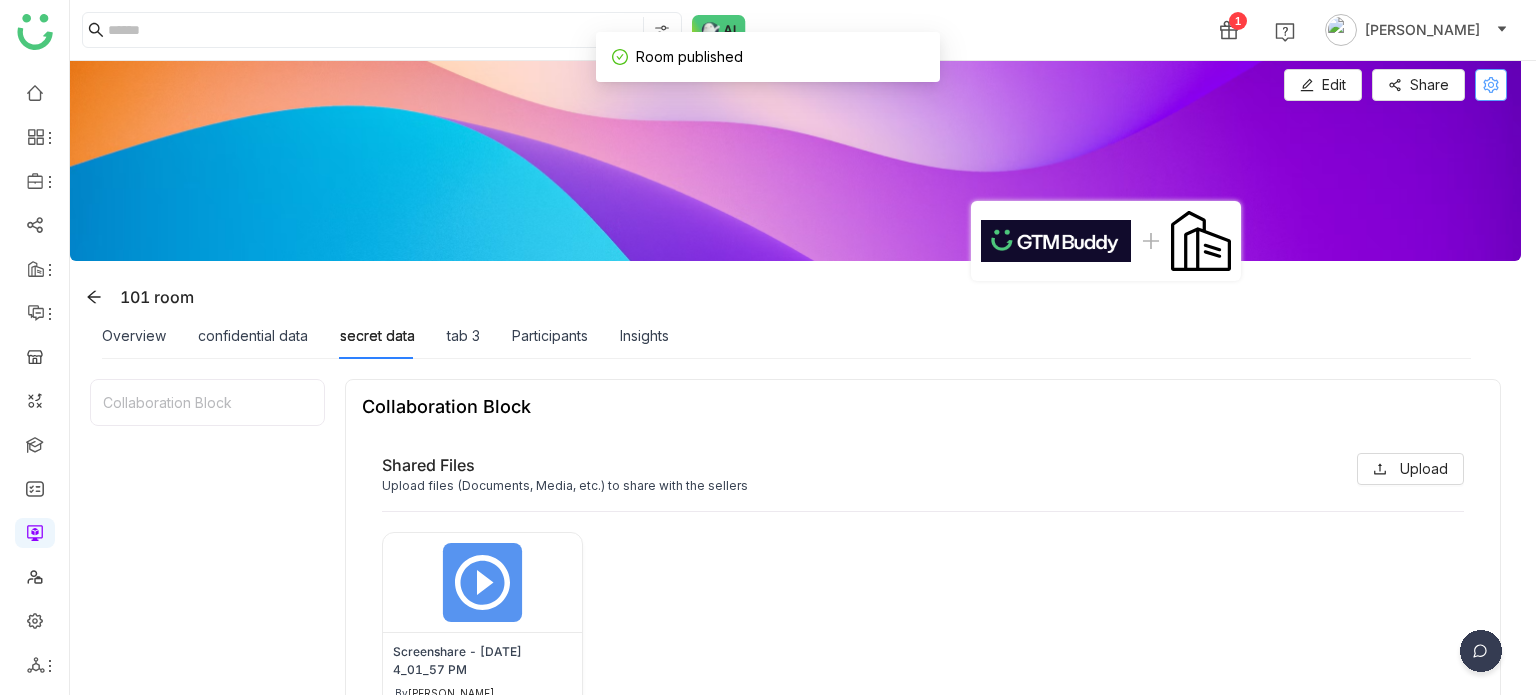click 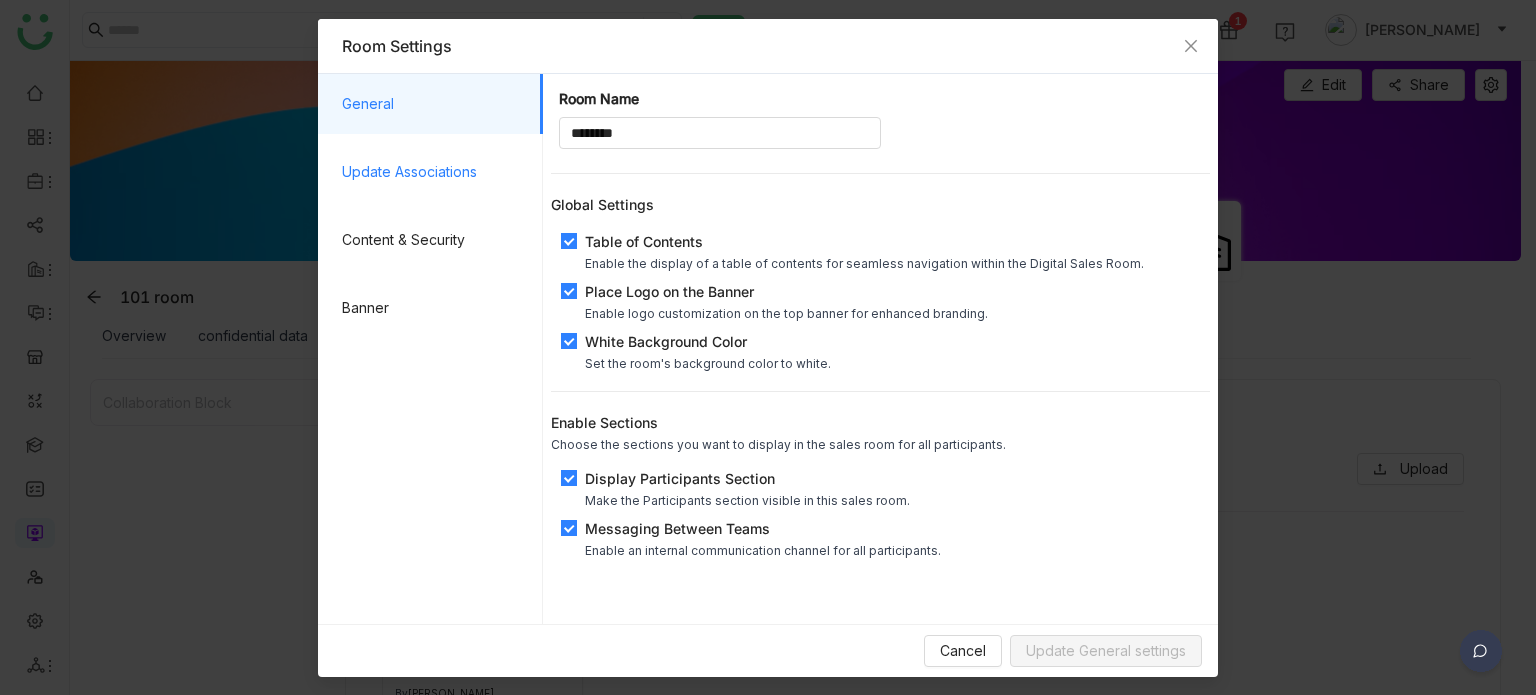 click on "Update Associations" at bounding box center [434, 172] 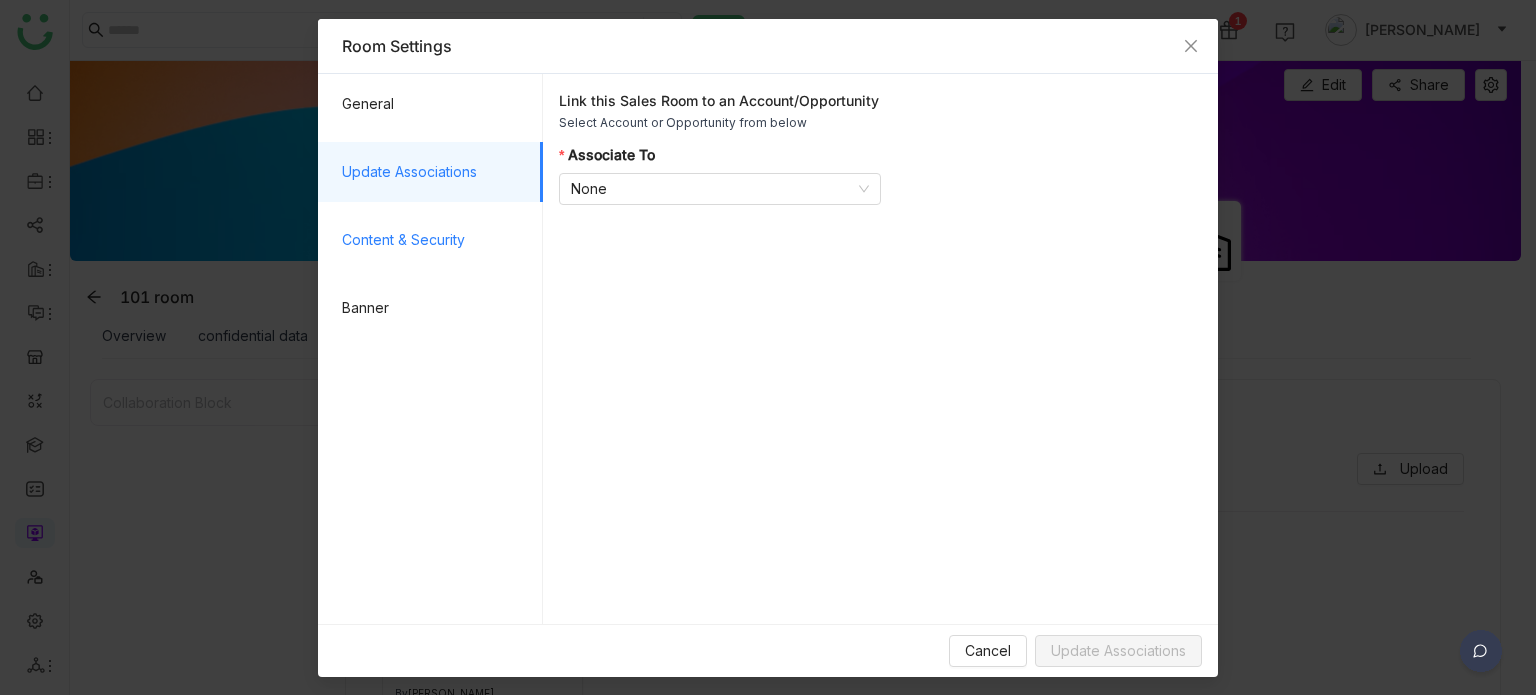 click on "Content & Security" at bounding box center (434, 240) 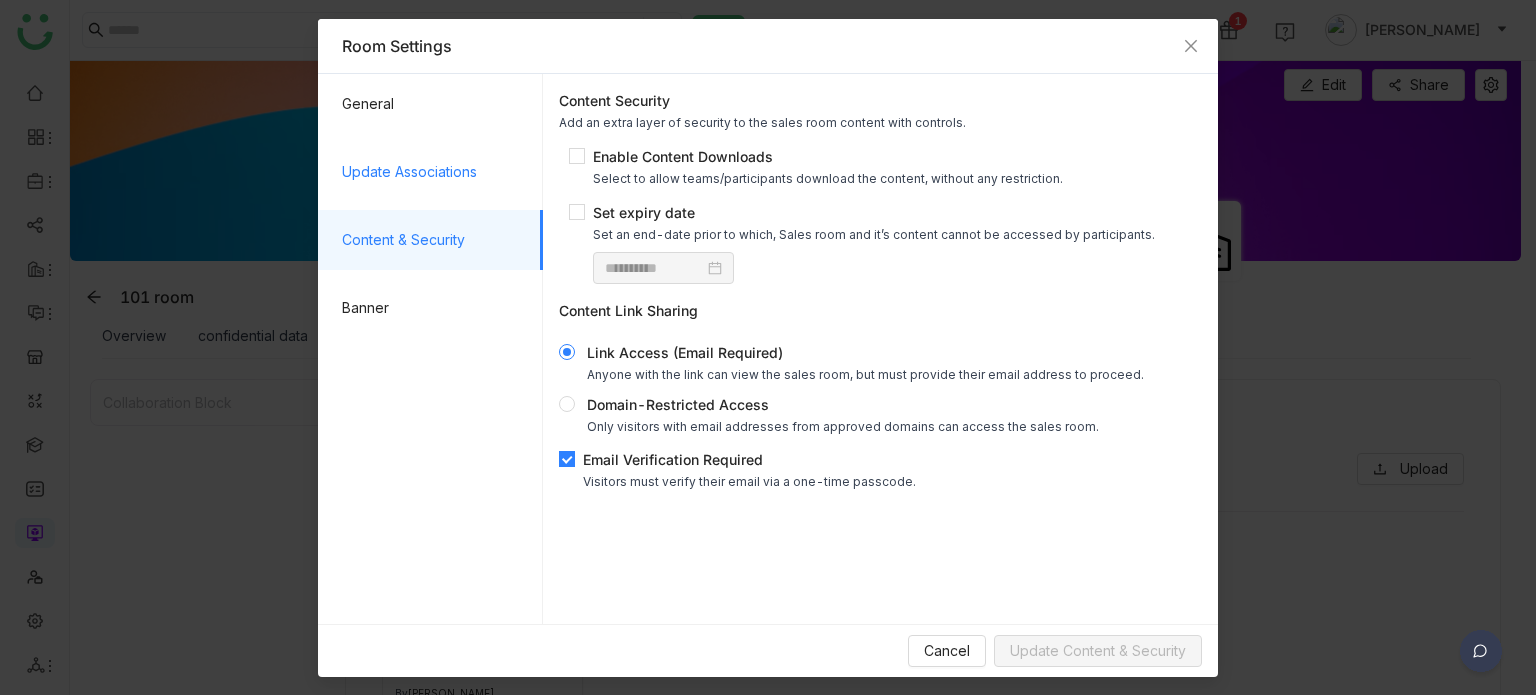 click on "Update Associations" at bounding box center (434, 172) 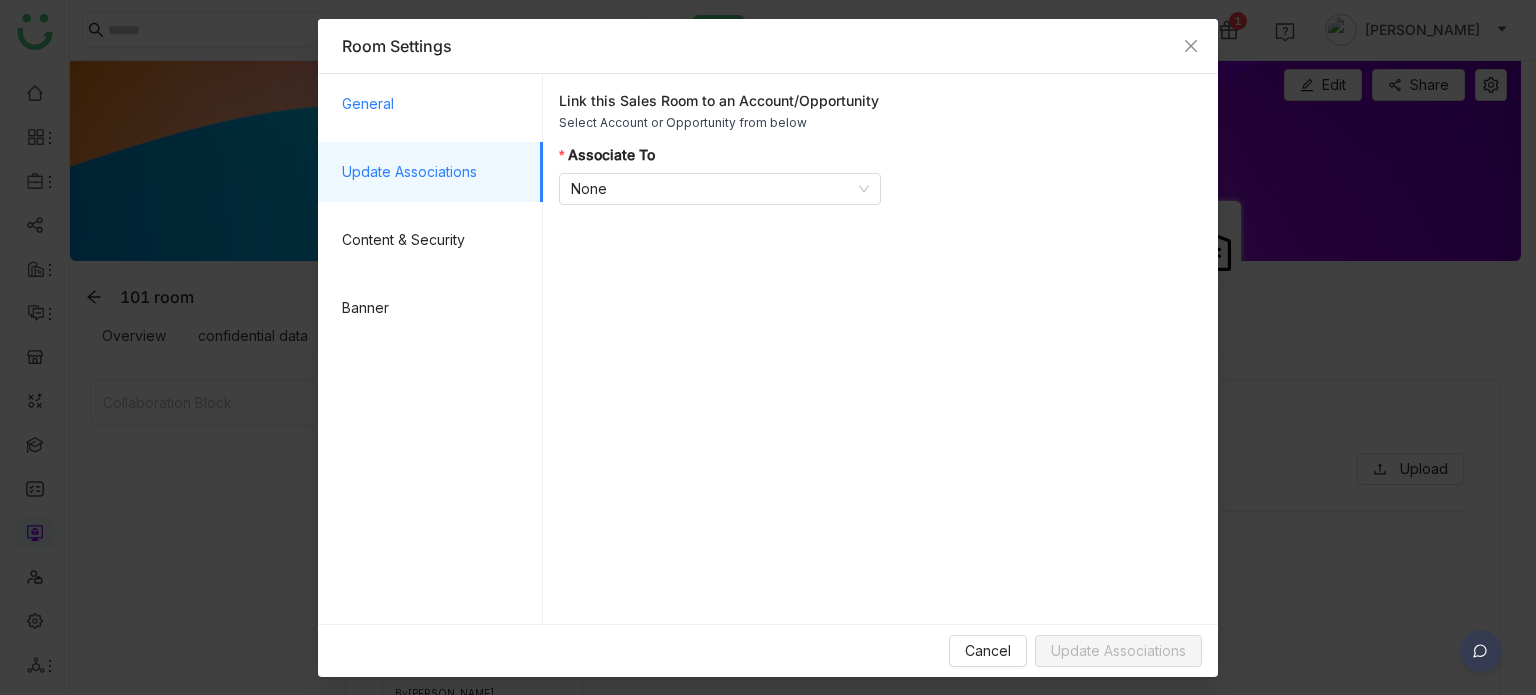 click on "General" at bounding box center (434, 104) 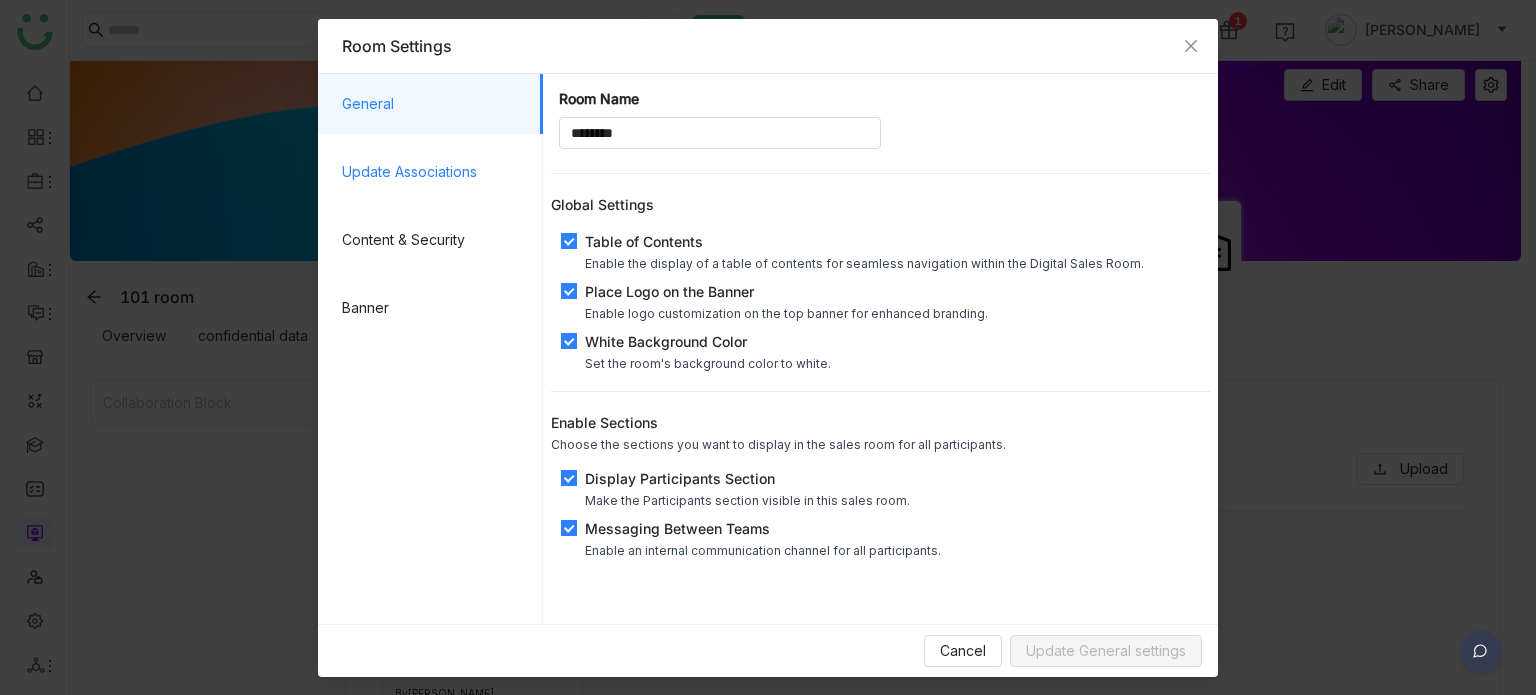 click on "Update Associations" at bounding box center [434, 172] 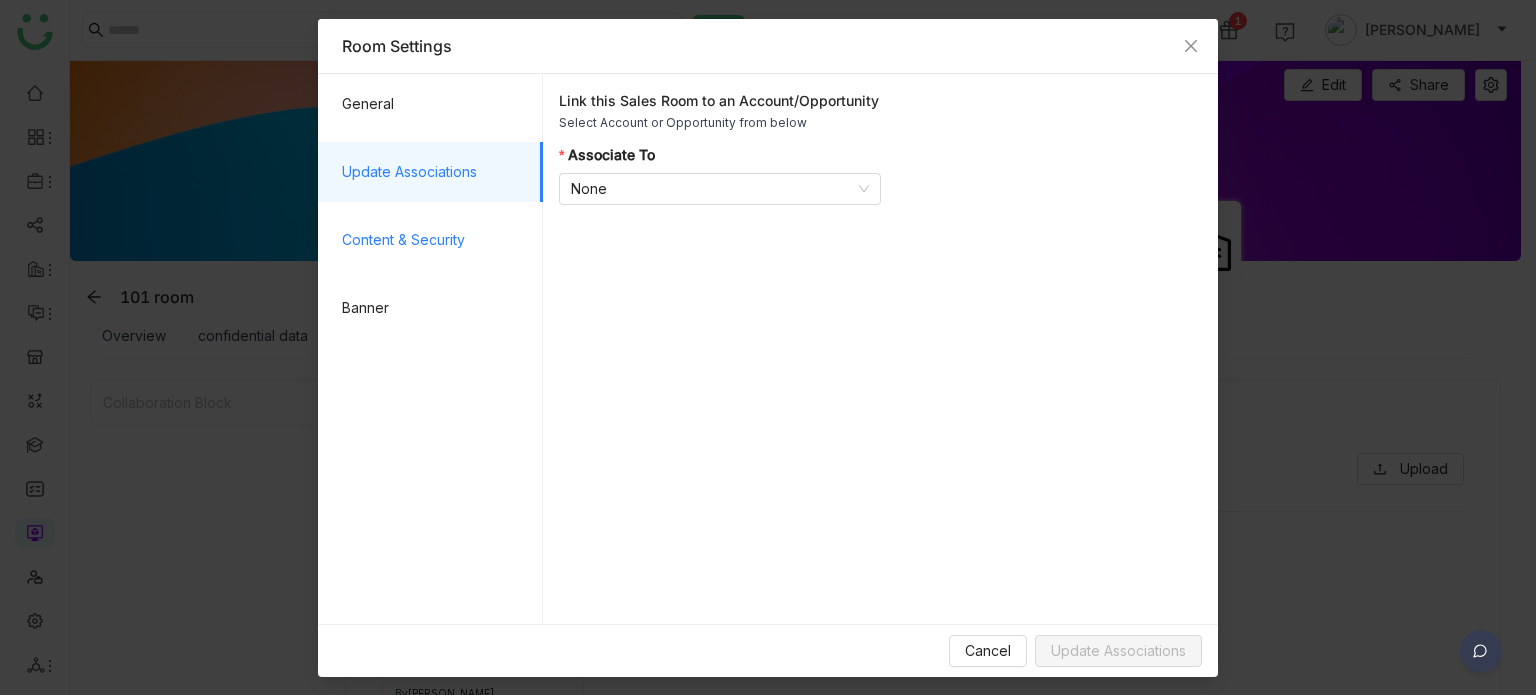 click on "Content & Security" at bounding box center [434, 240] 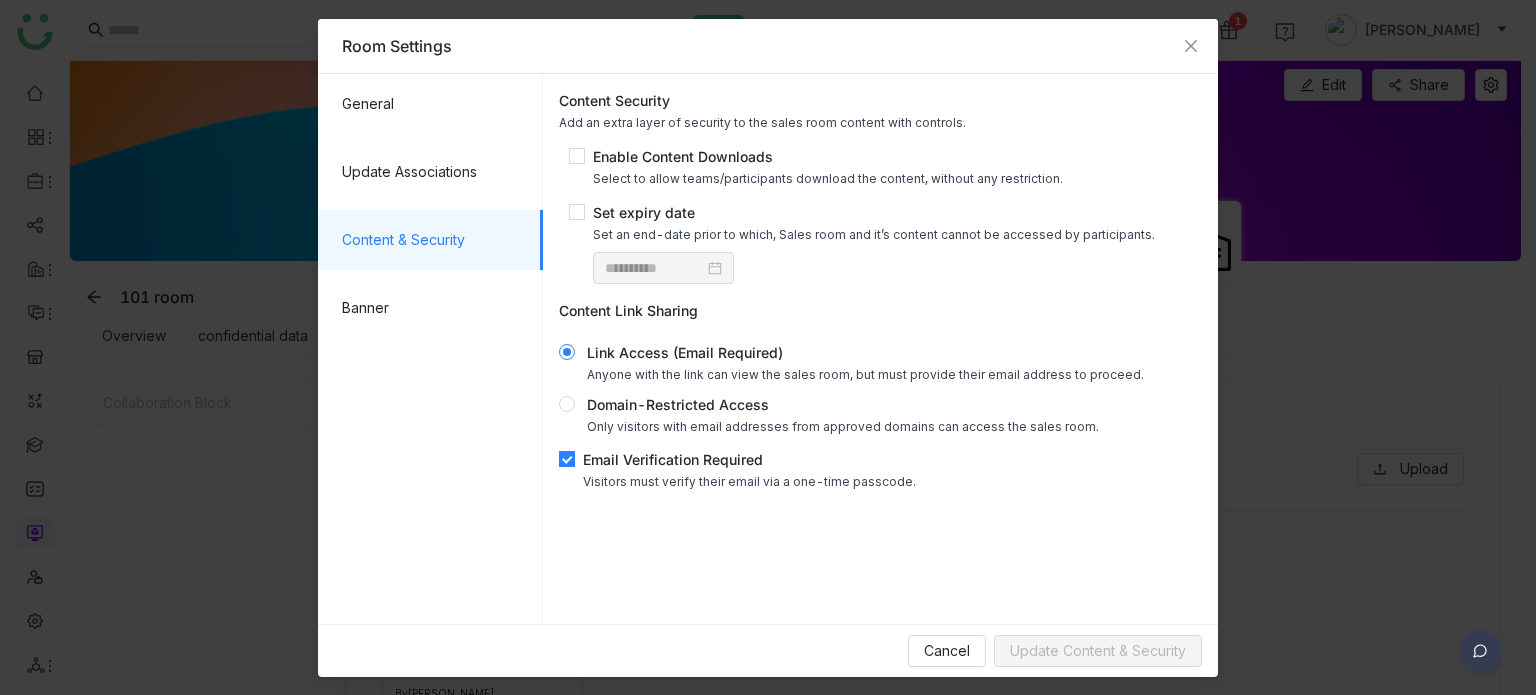 click on "**********" at bounding box center [880, 289] 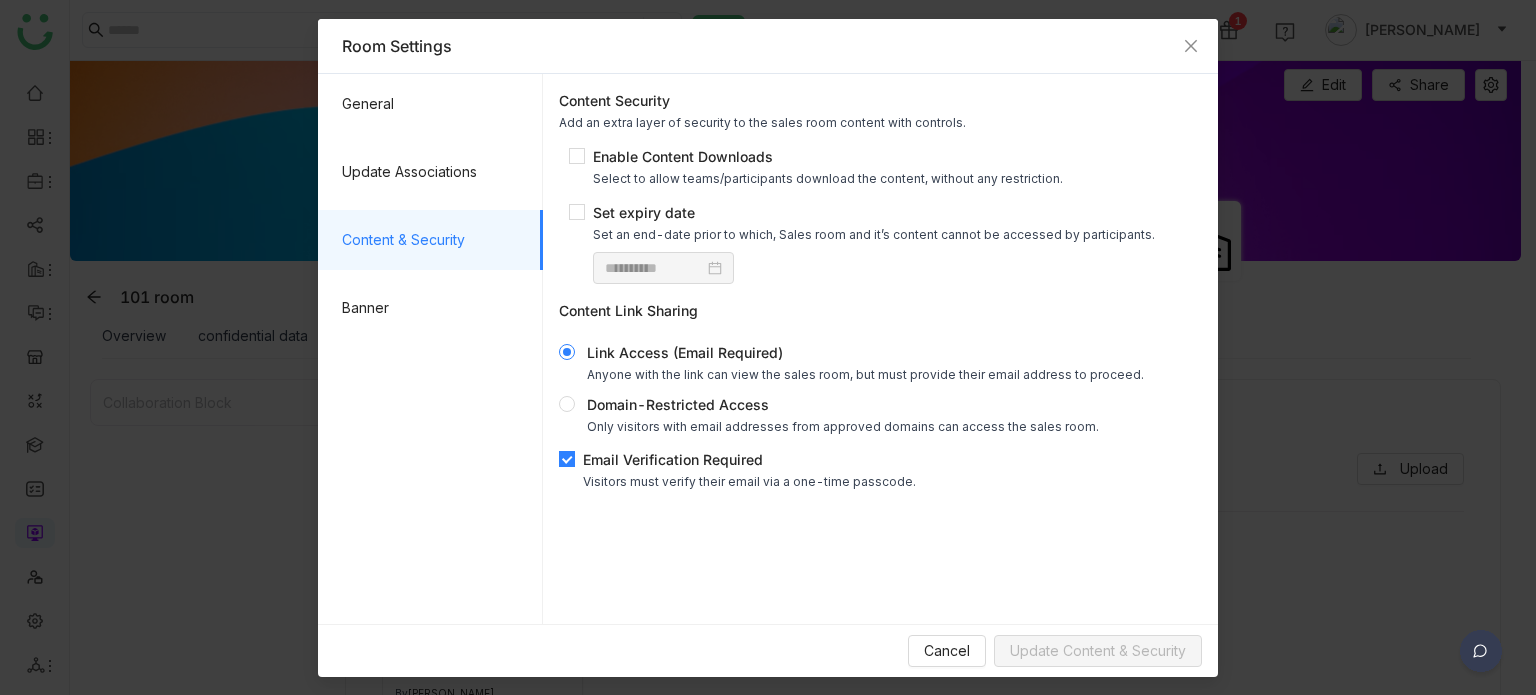 click on "Visitors must verify their email via a one-time passcode." at bounding box center (749, 481) 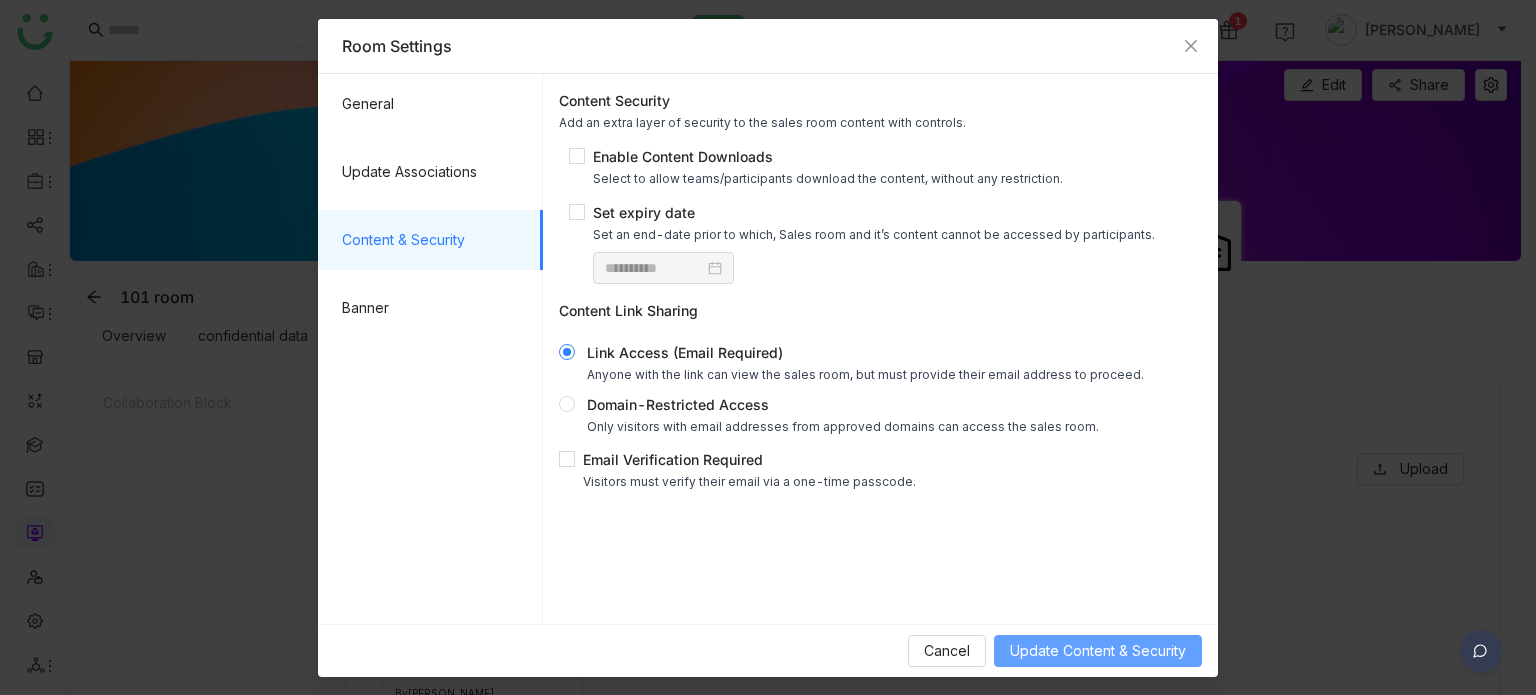 click on "Update Content & Security" at bounding box center [1098, 651] 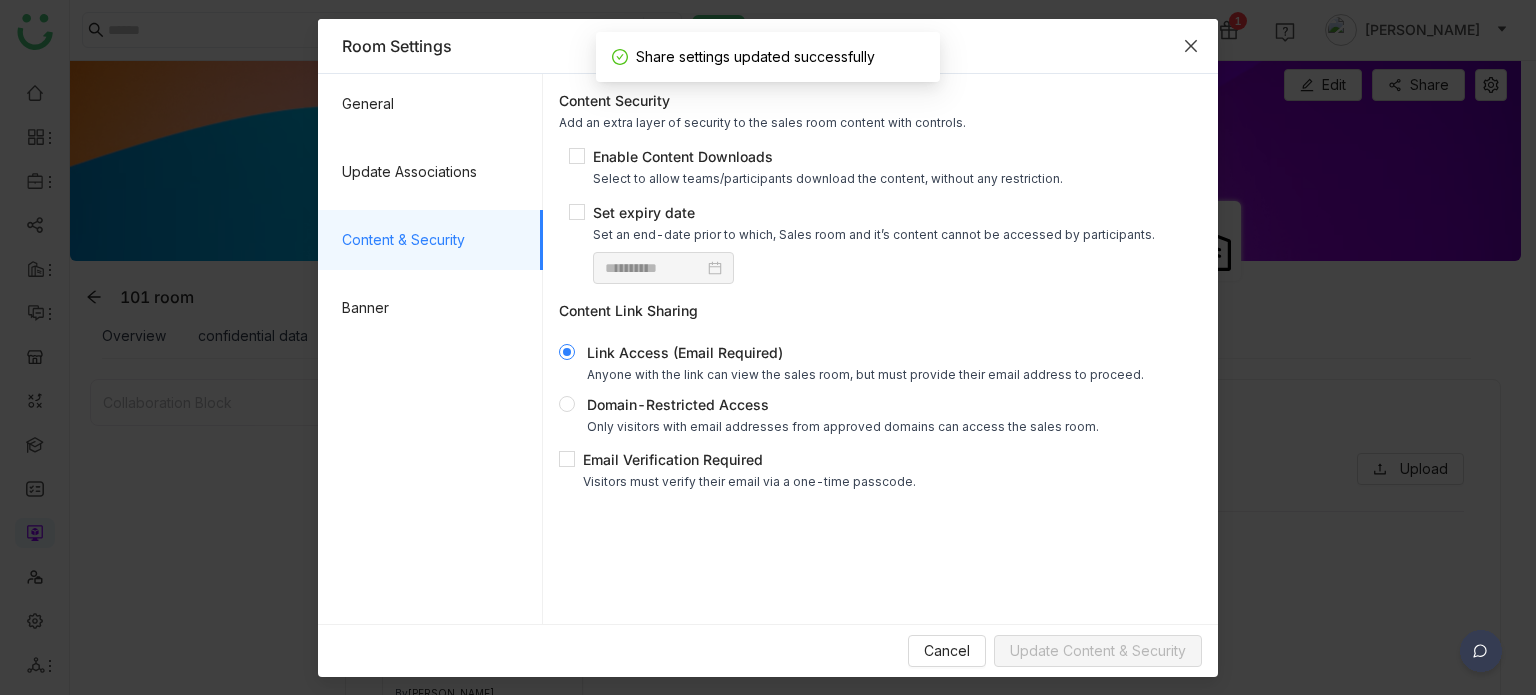 click 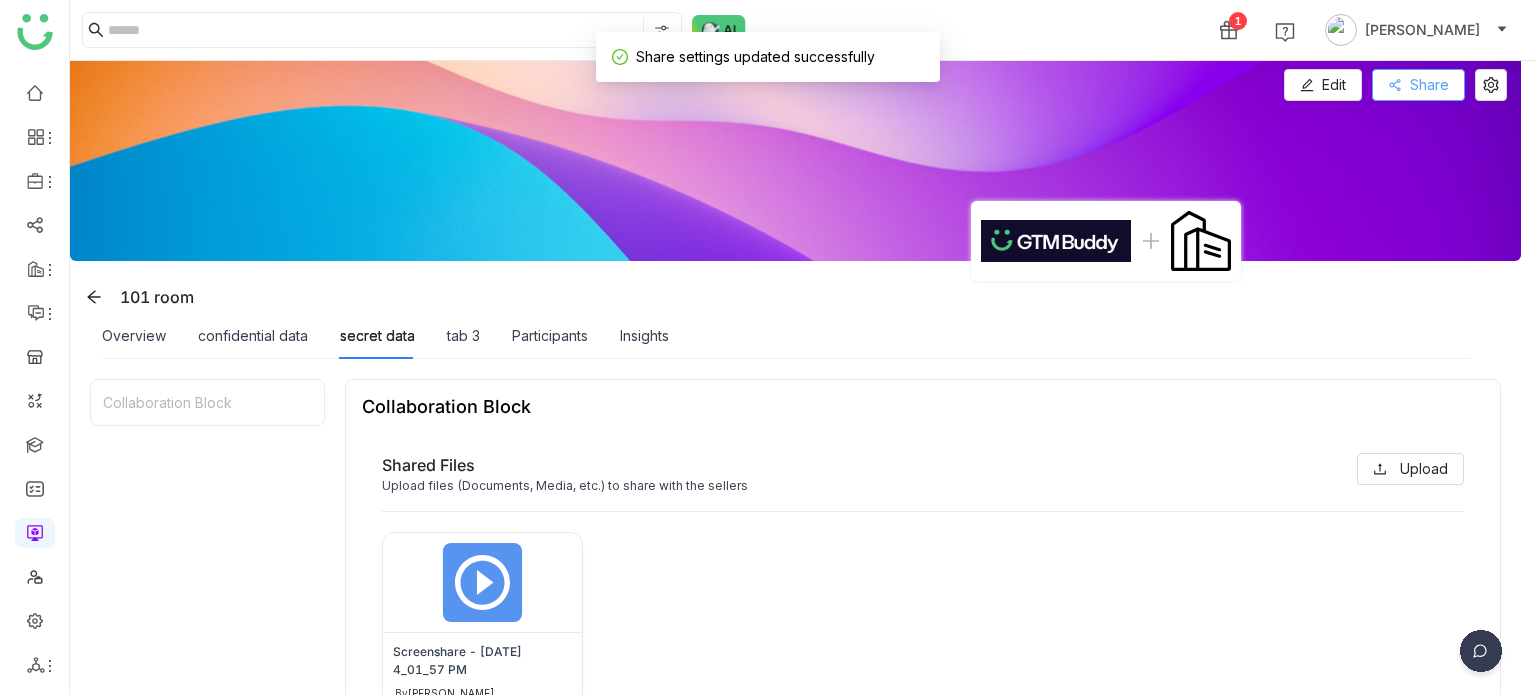 click on "Share" at bounding box center (1429, 85) 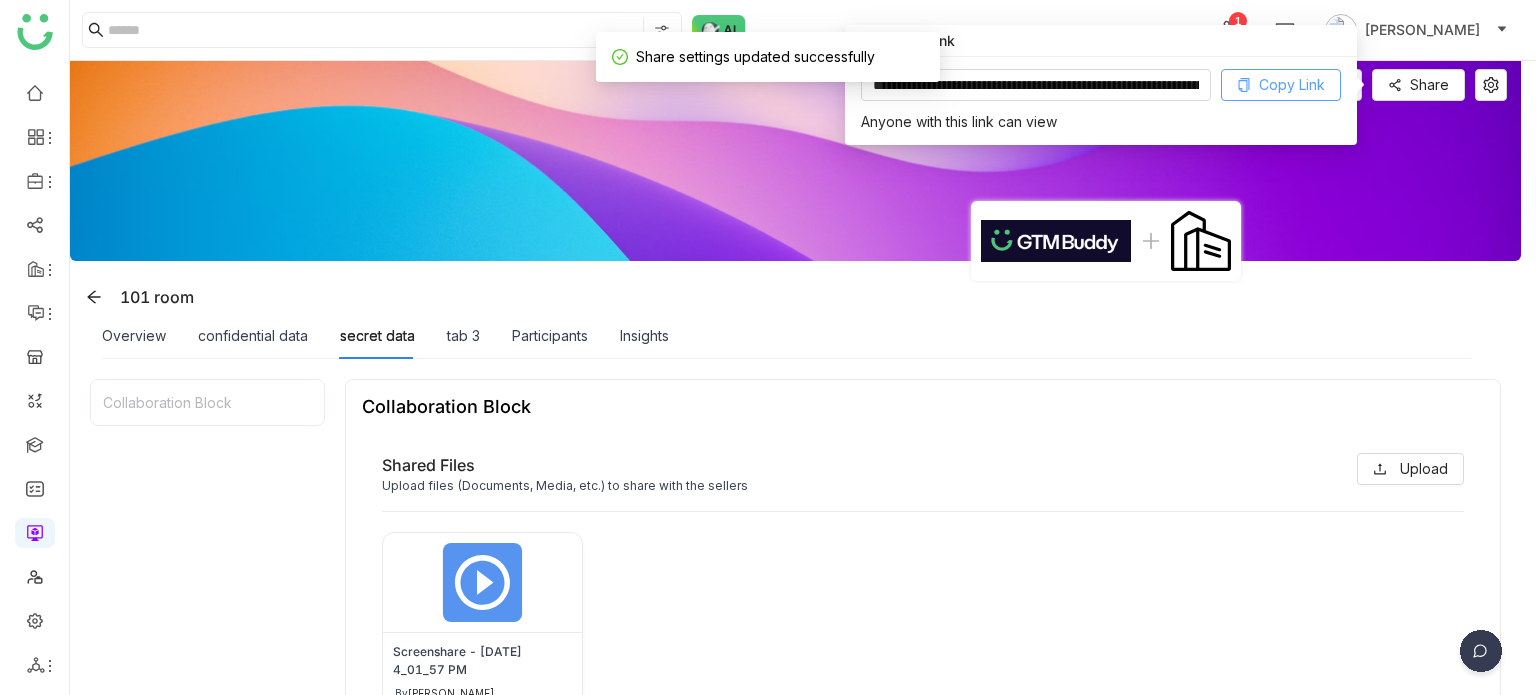 click on "Copy Link" at bounding box center (1292, 85) 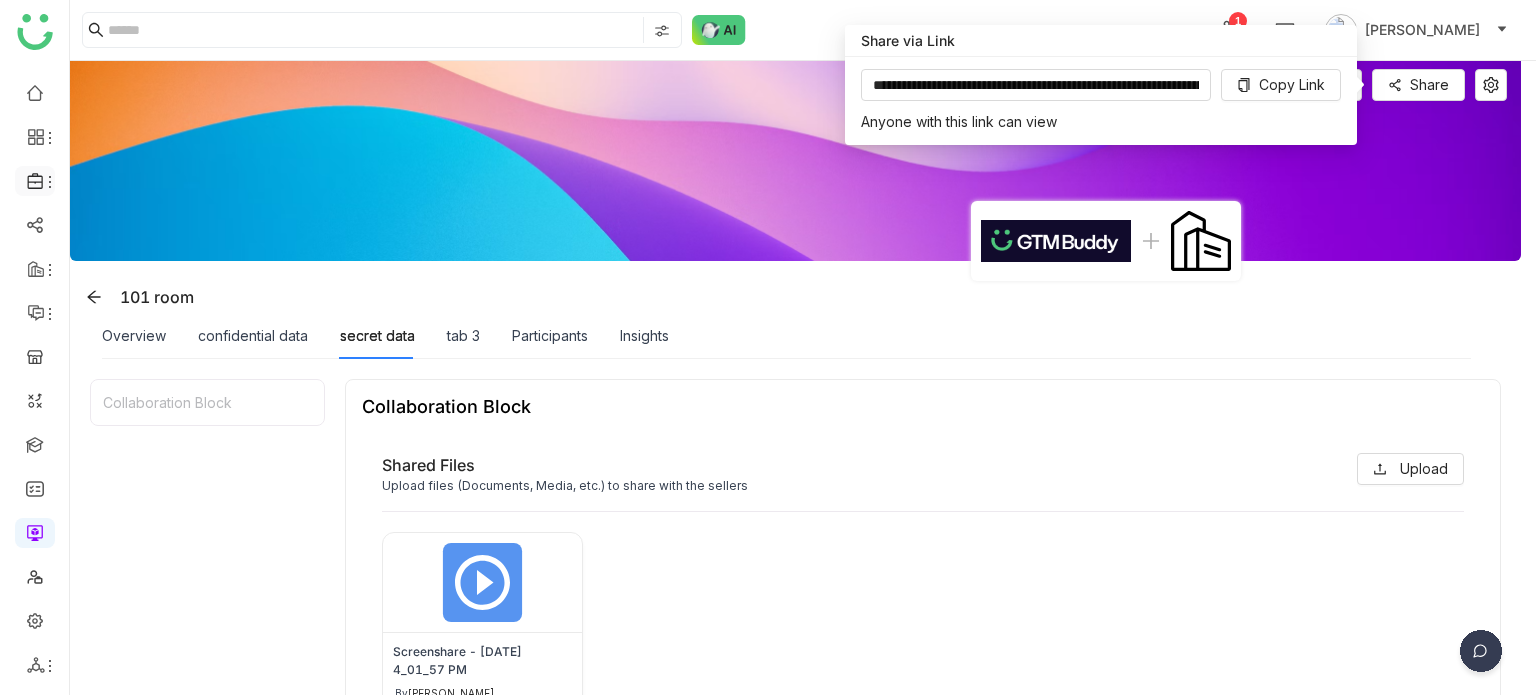 click 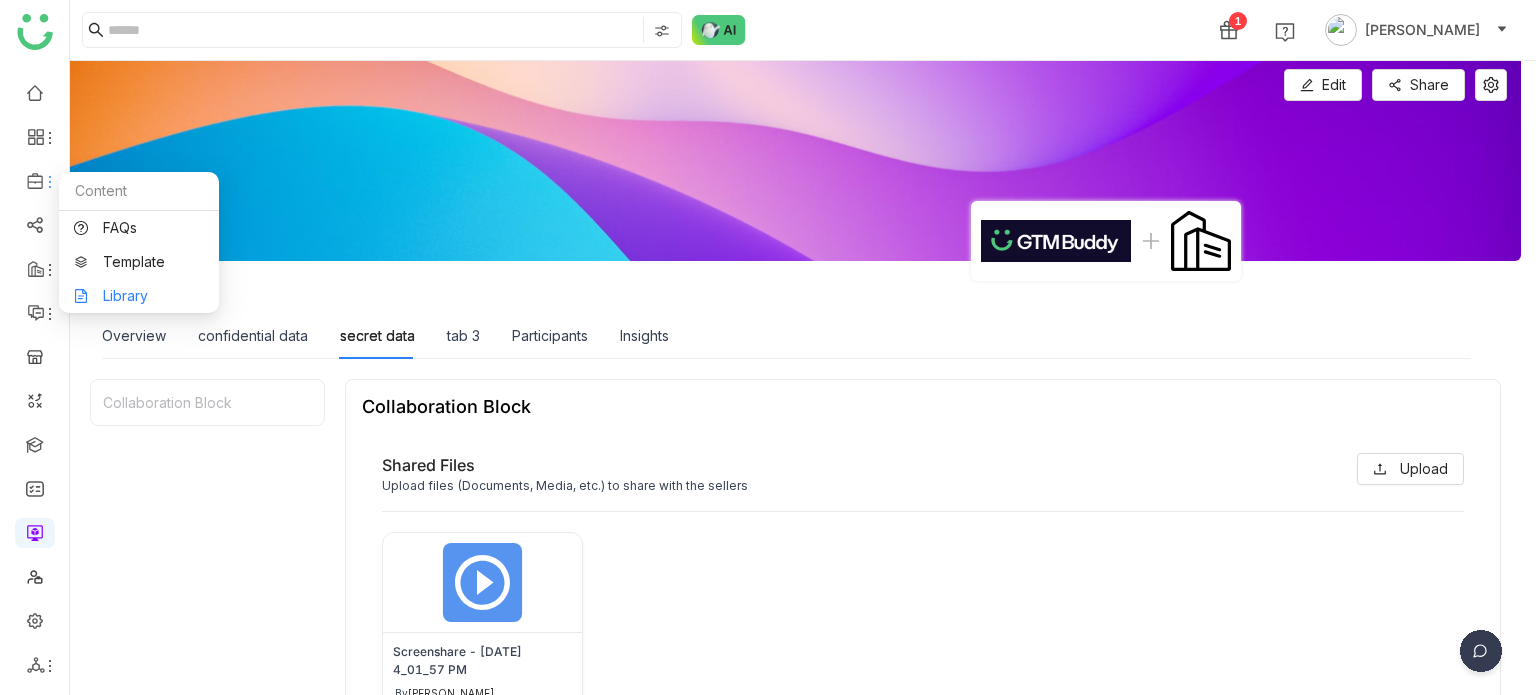 click on "Library" at bounding box center [139, 296] 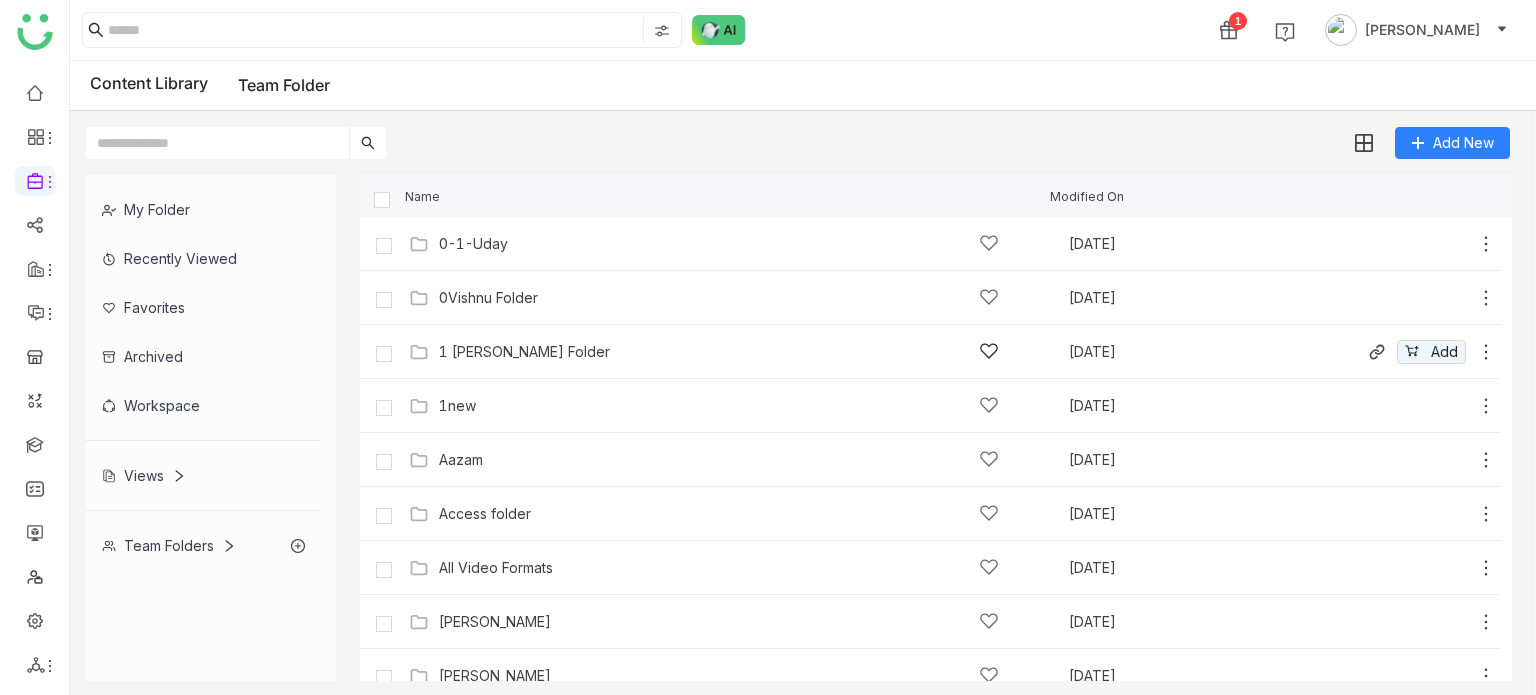 click on "1 [PERSON_NAME] Folder" 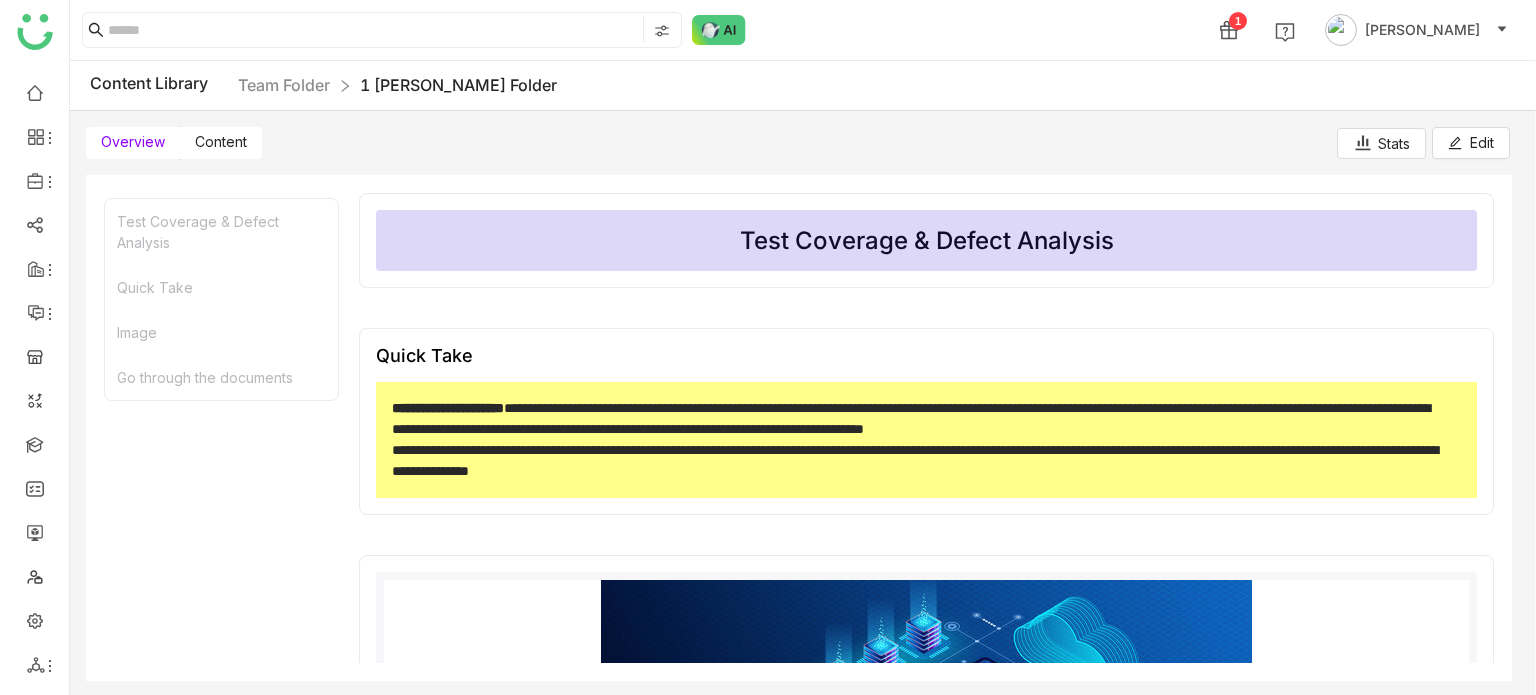 click on "Content" at bounding box center (221, 141) 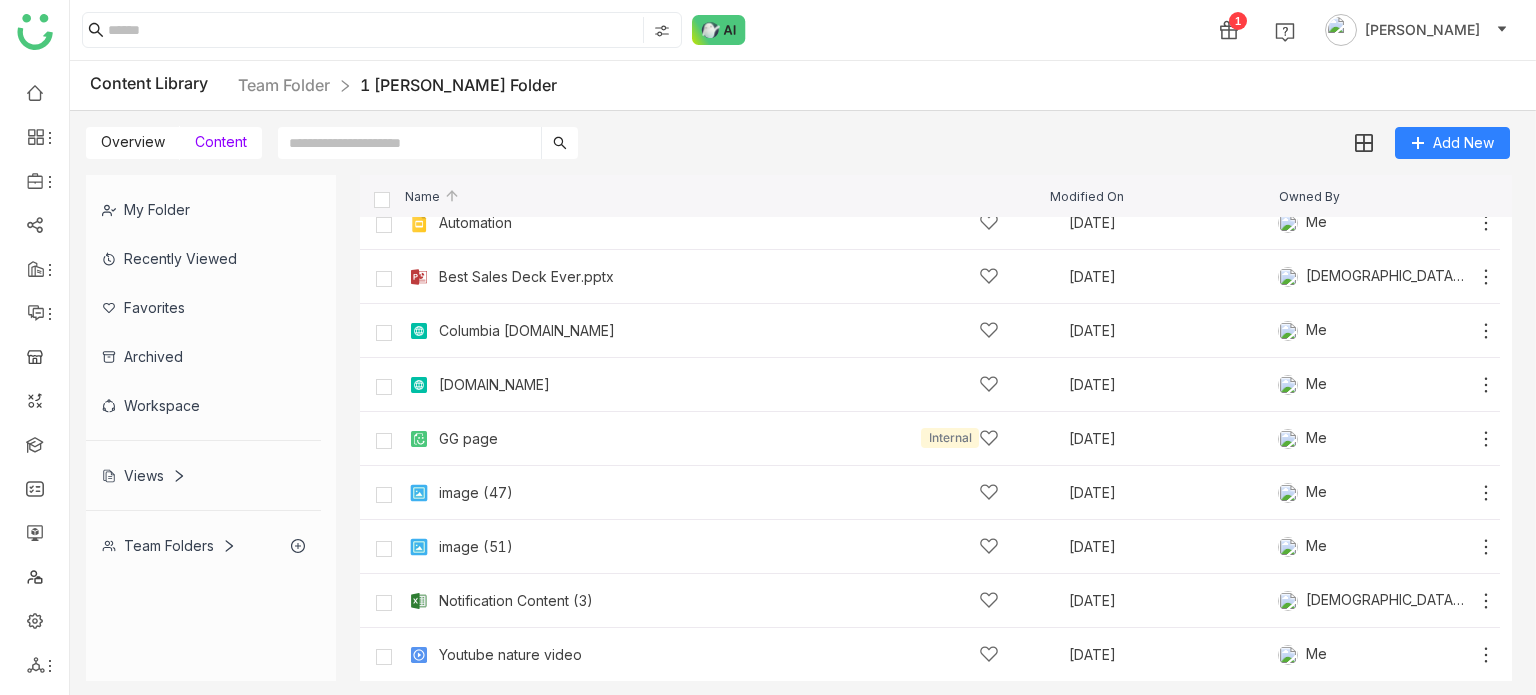 scroll, scrollTop: 0, scrollLeft: 0, axis: both 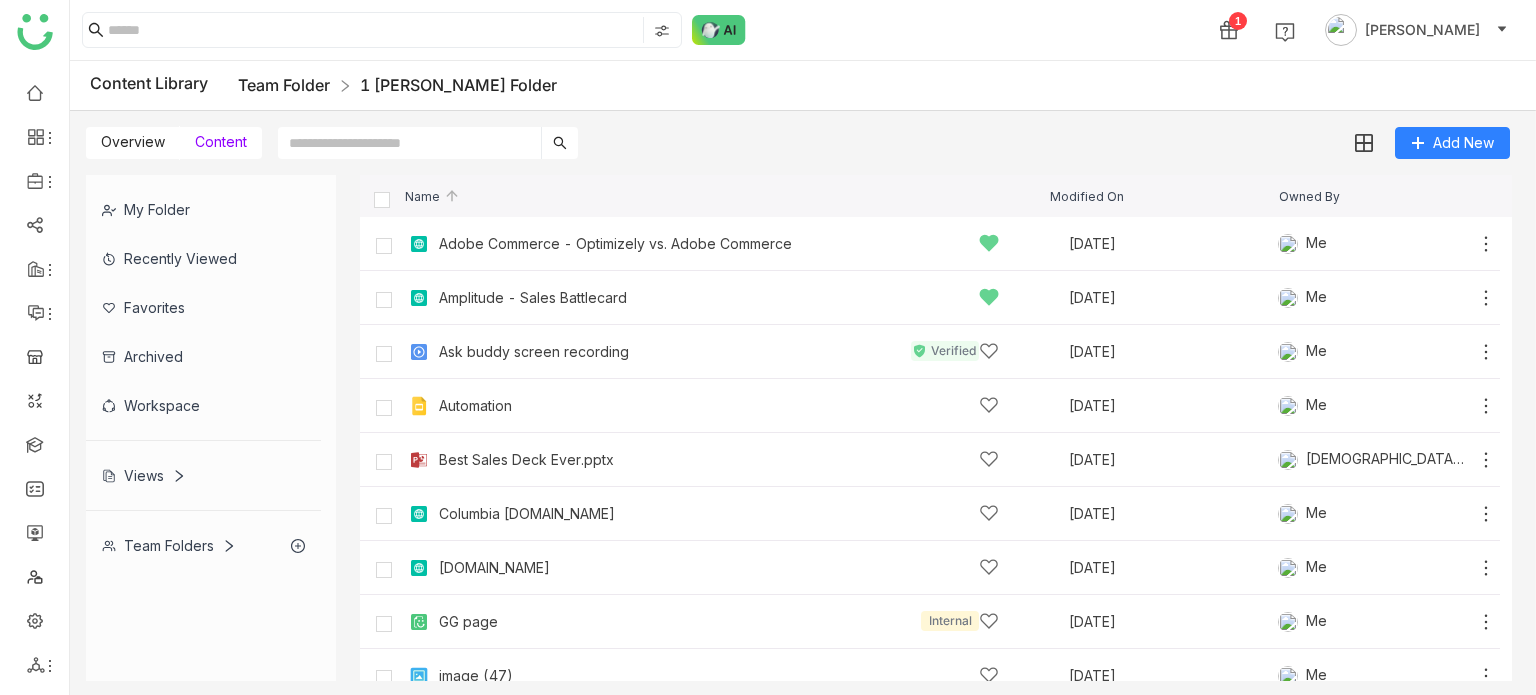 click on "Team Folder" 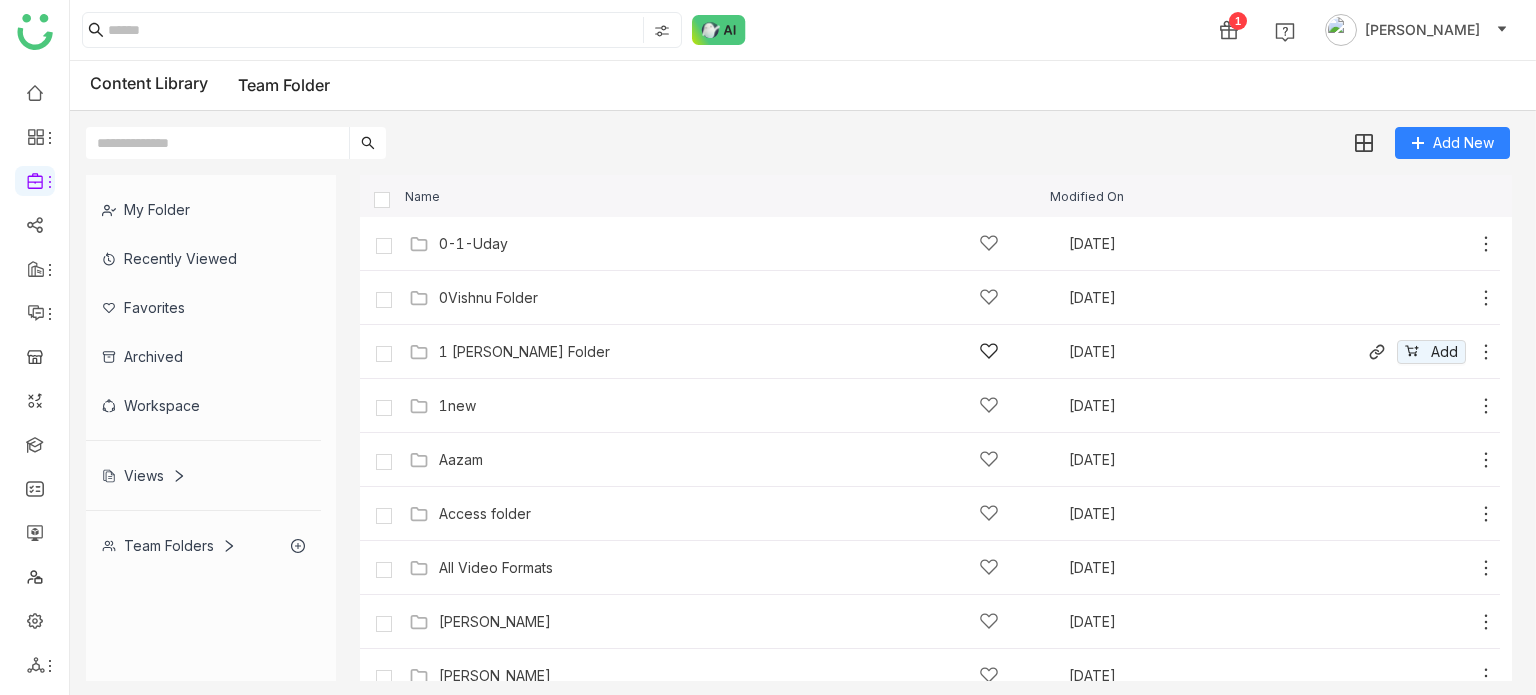 click on "1 [PERSON_NAME] Folder   [DATE]
Add" 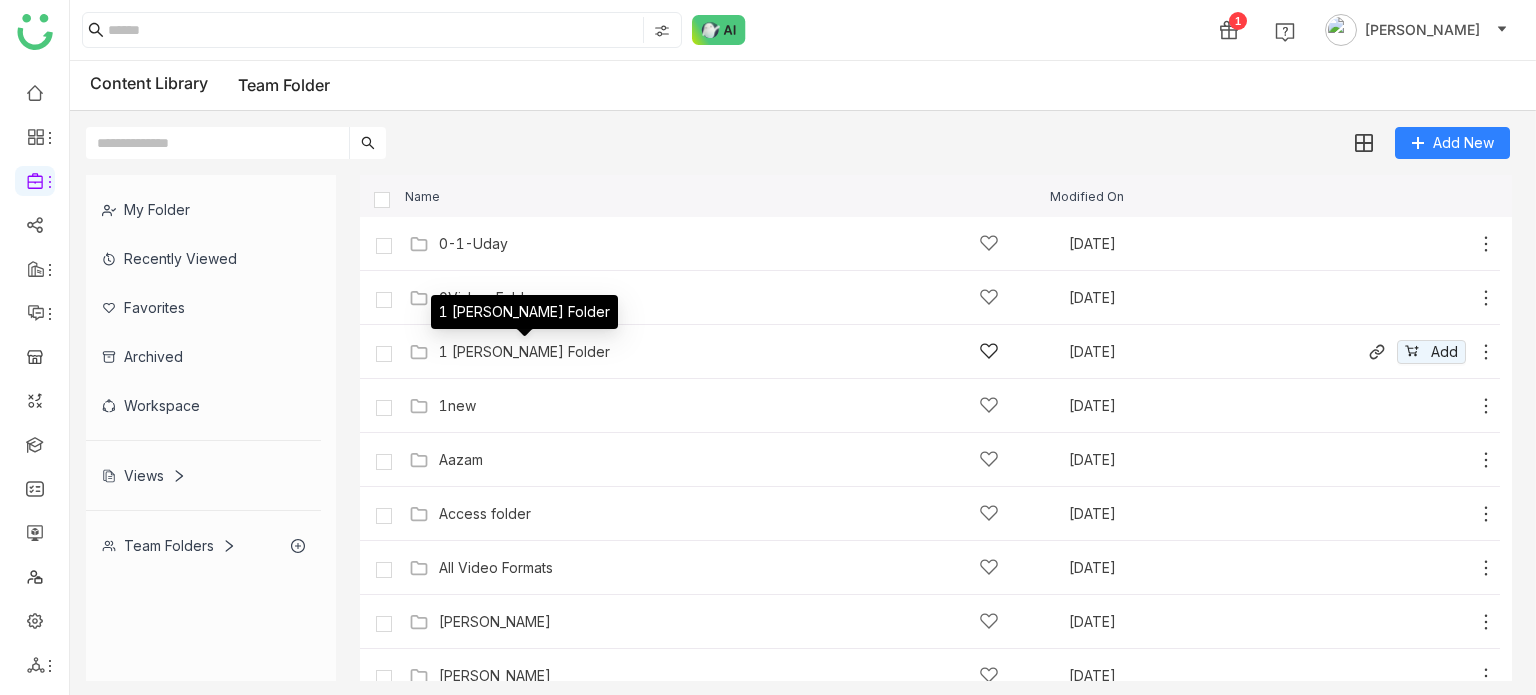 click on "1 [PERSON_NAME] Folder" 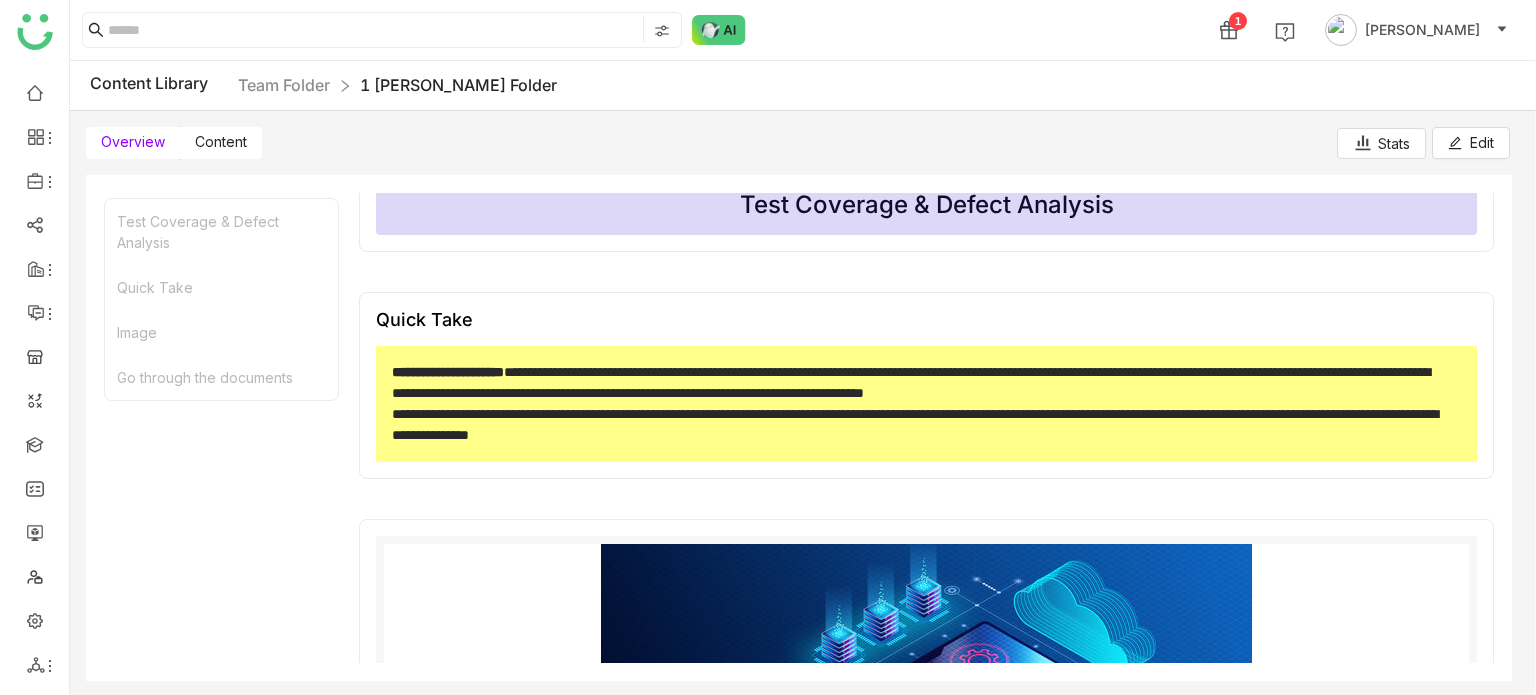 scroll, scrollTop: 48, scrollLeft: 0, axis: vertical 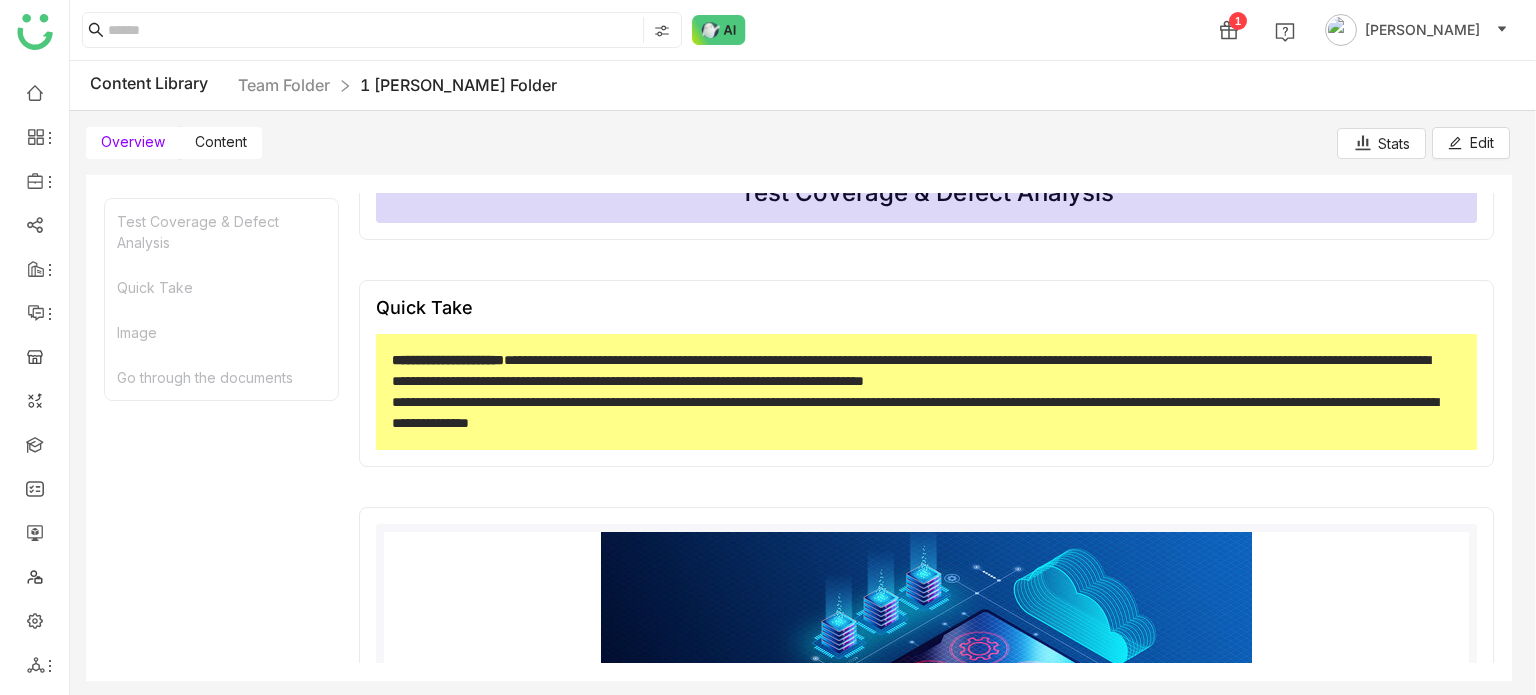 click on "Content" at bounding box center (221, 143) 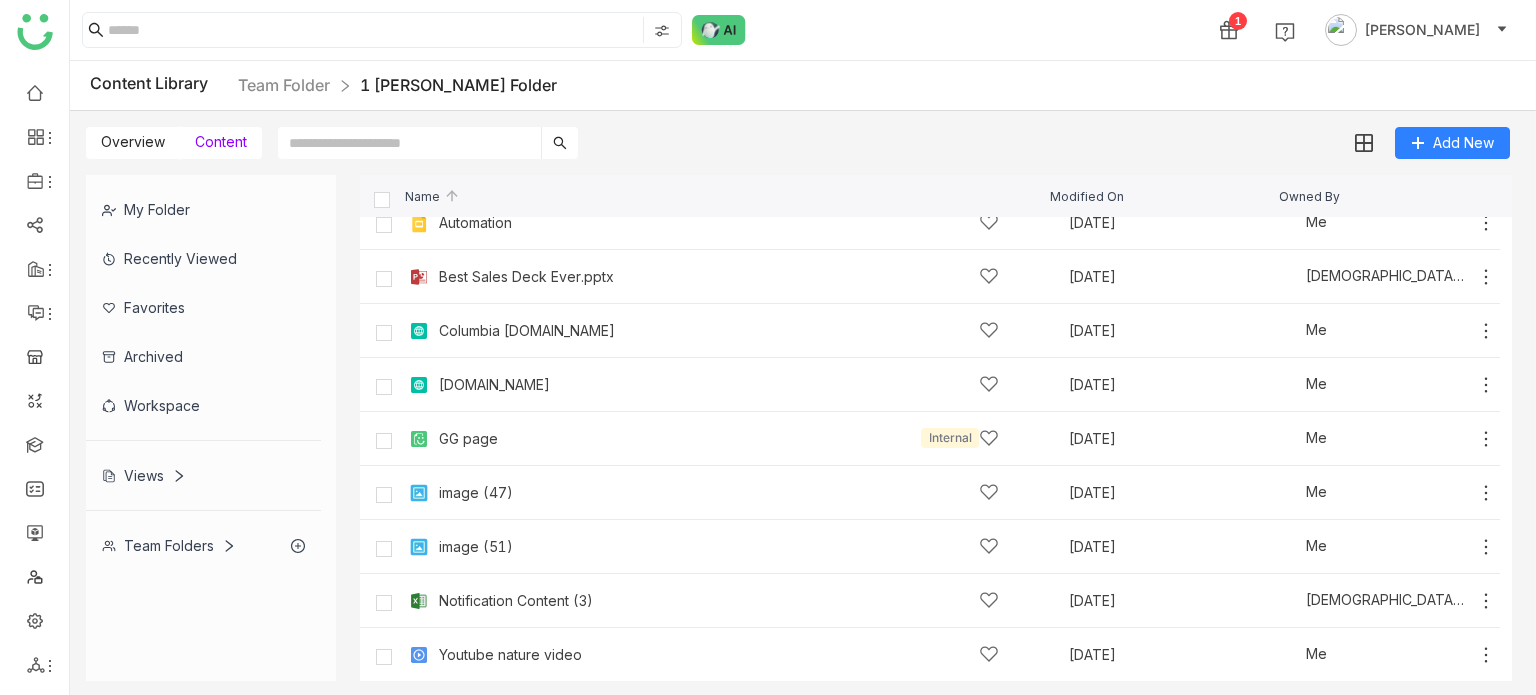 scroll, scrollTop: 0, scrollLeft: 0, axis: both 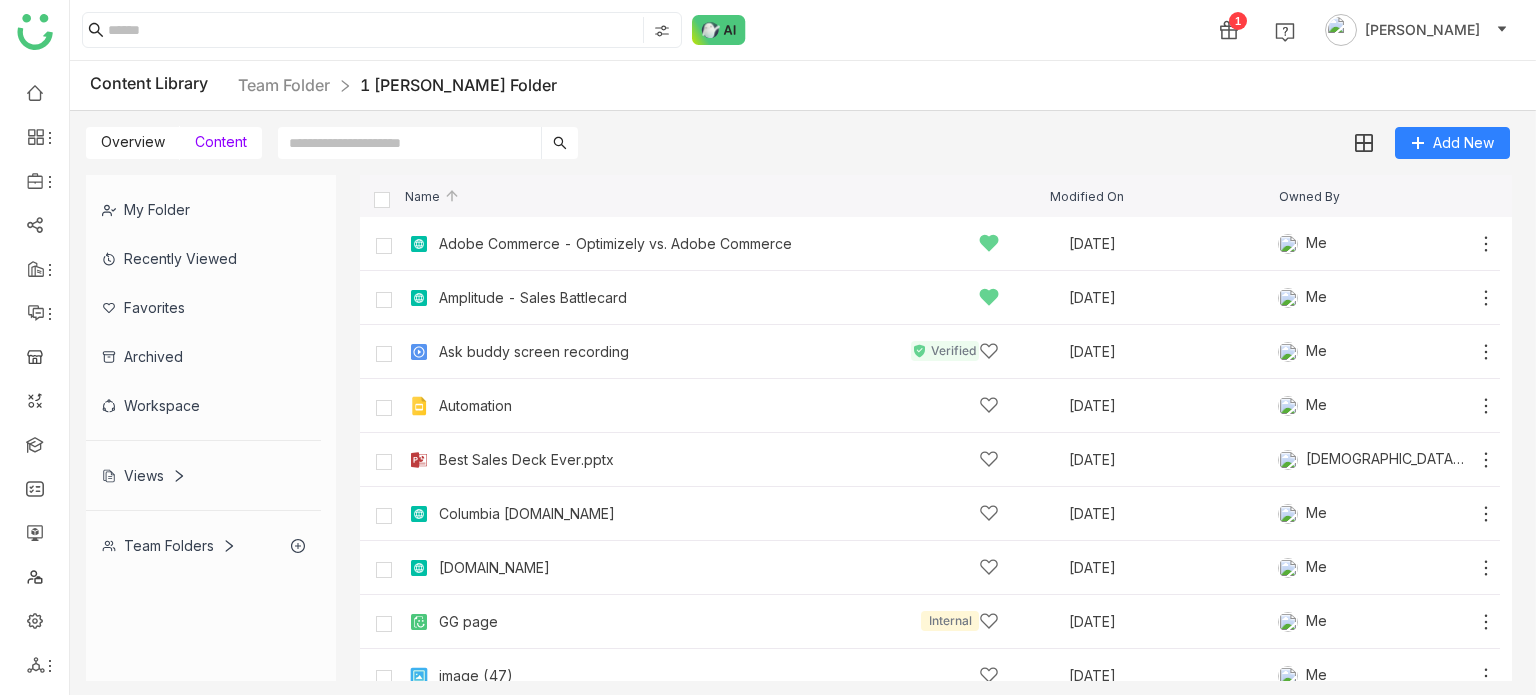 click on "My Folder" 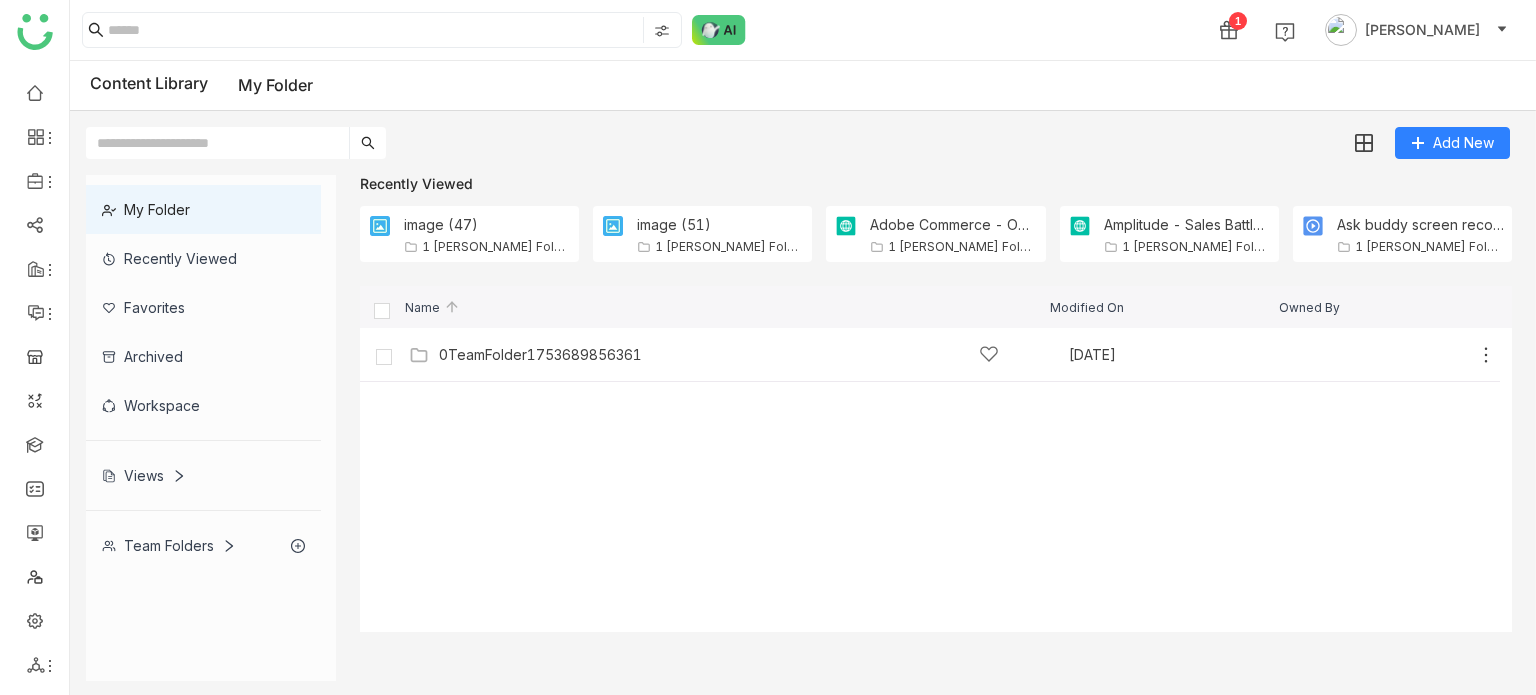 click 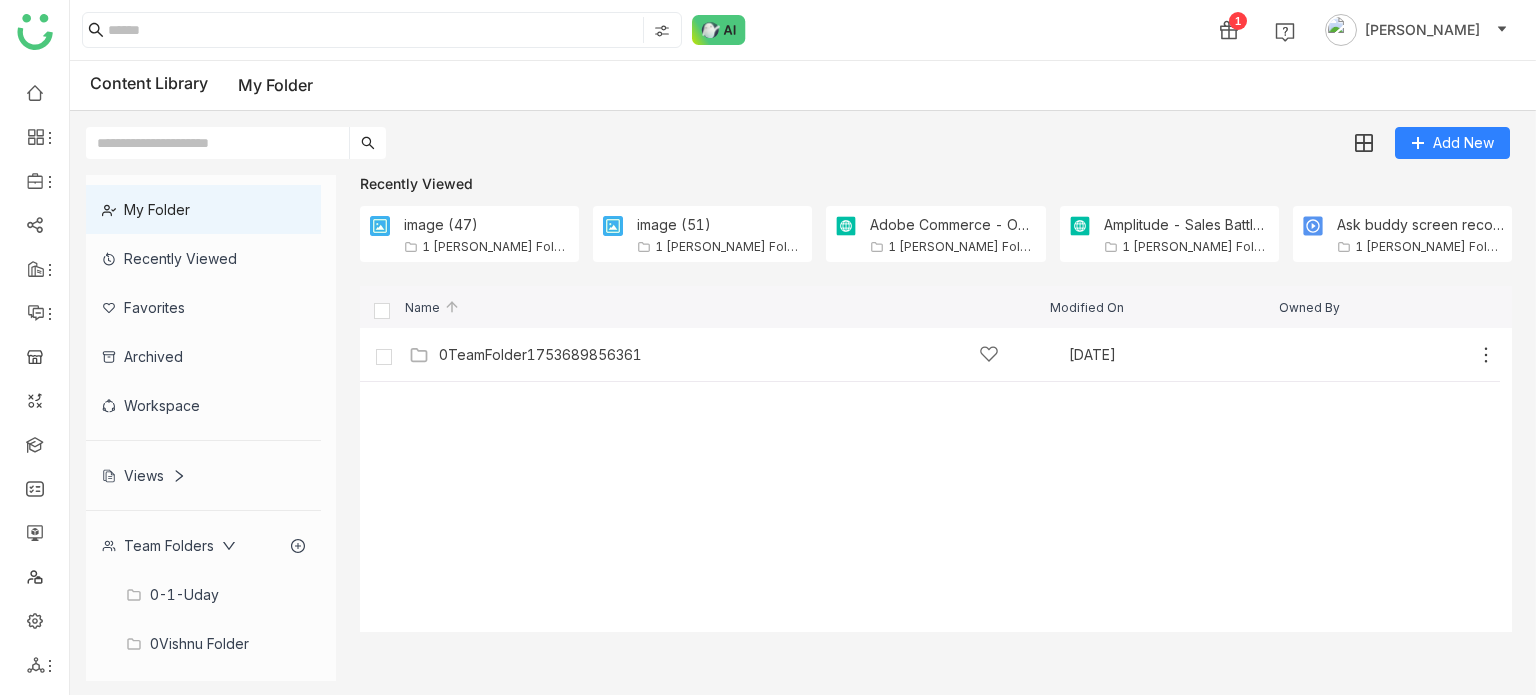 click on "Team Folders" 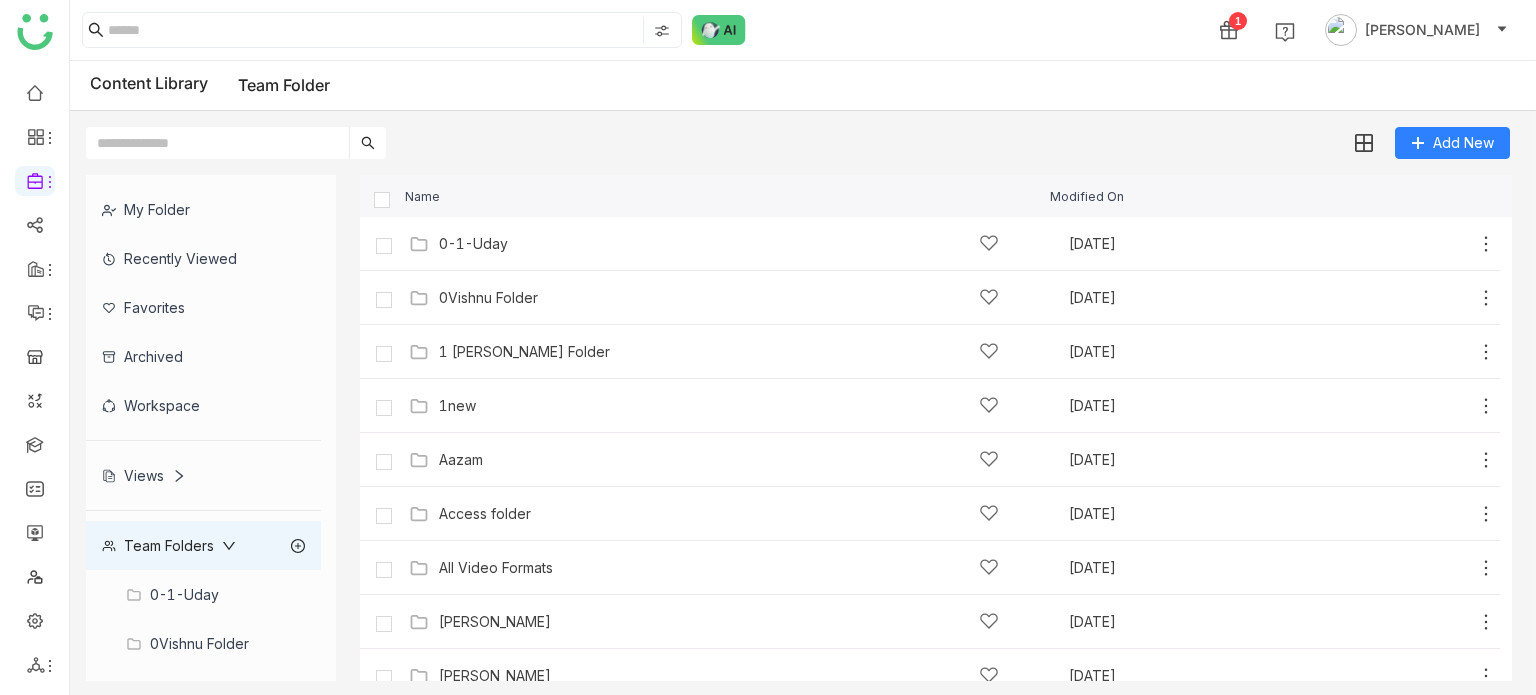 scroll, scrollTop: 79, scrollLeft: 0, axis: vertical 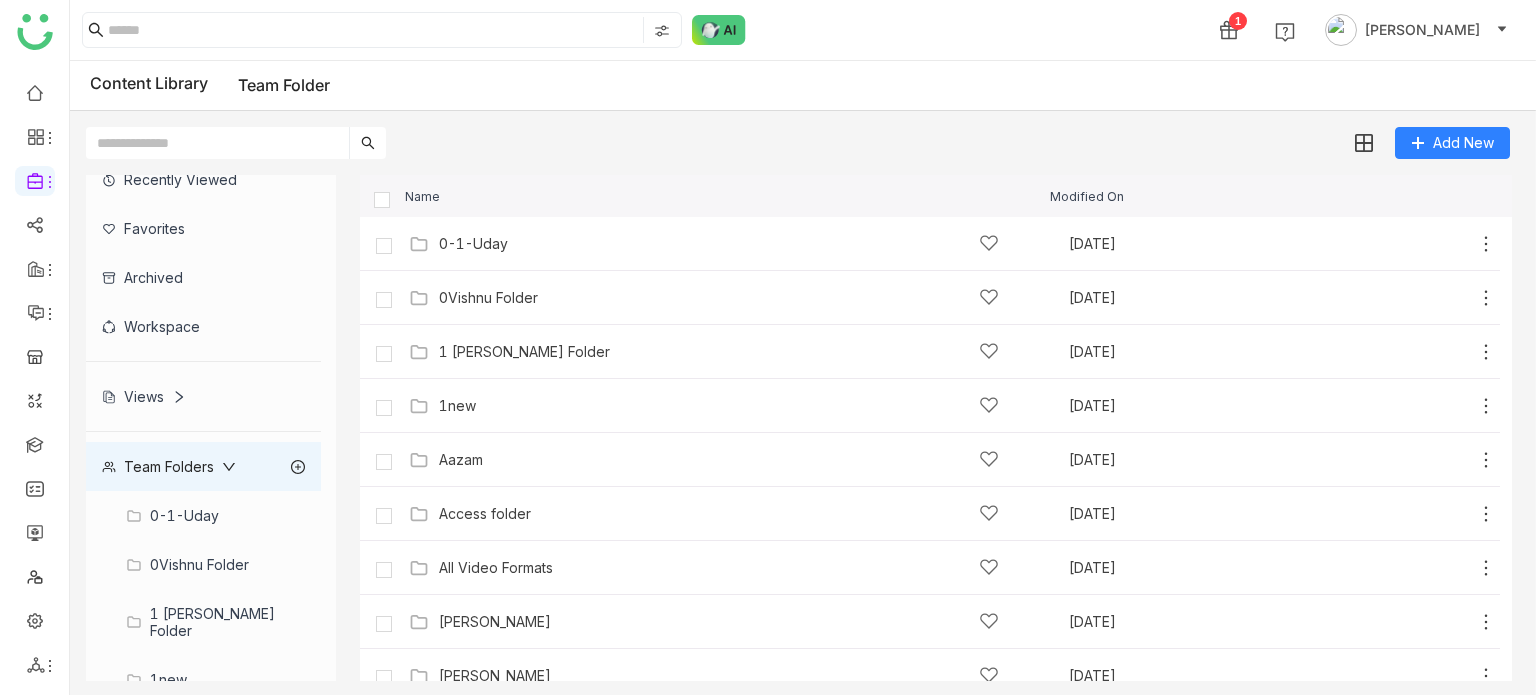 click on "1 [PERSON_NAME] Folder" 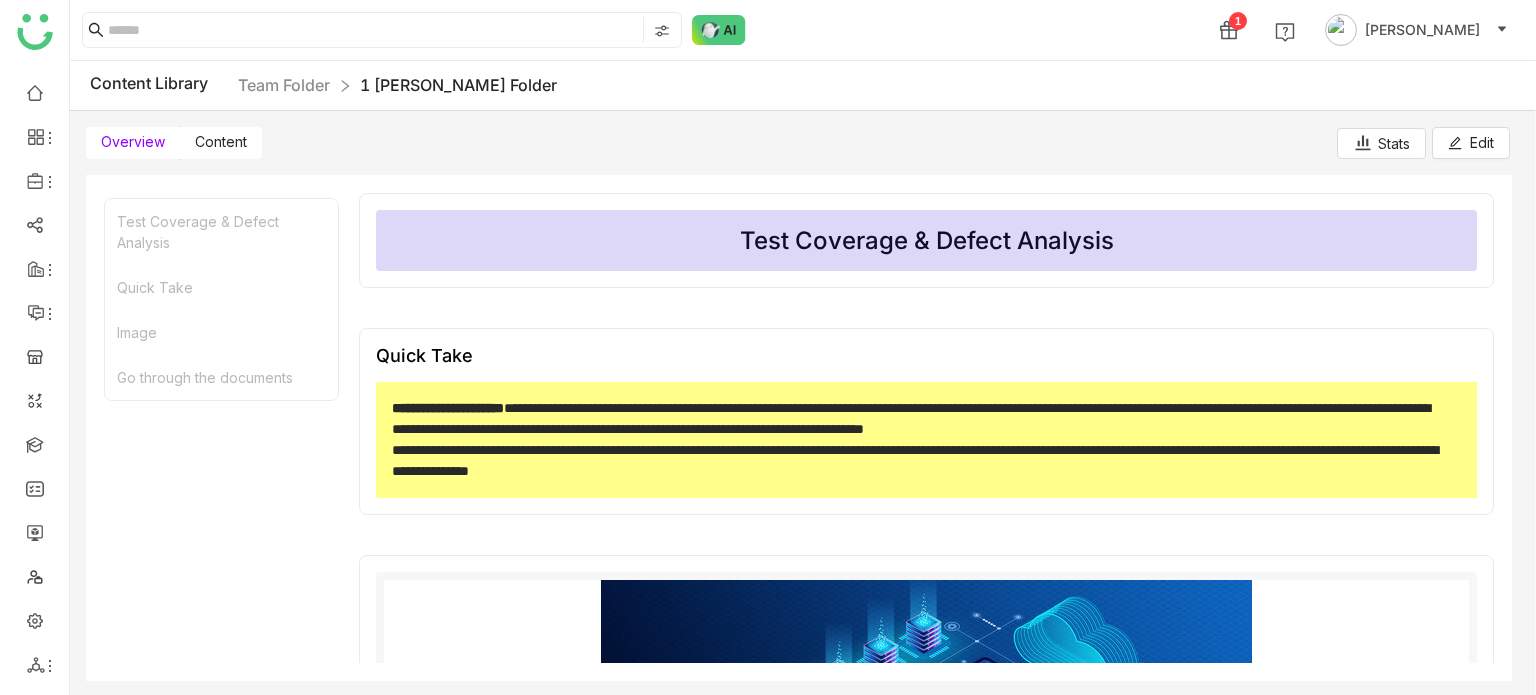 click on "**********" 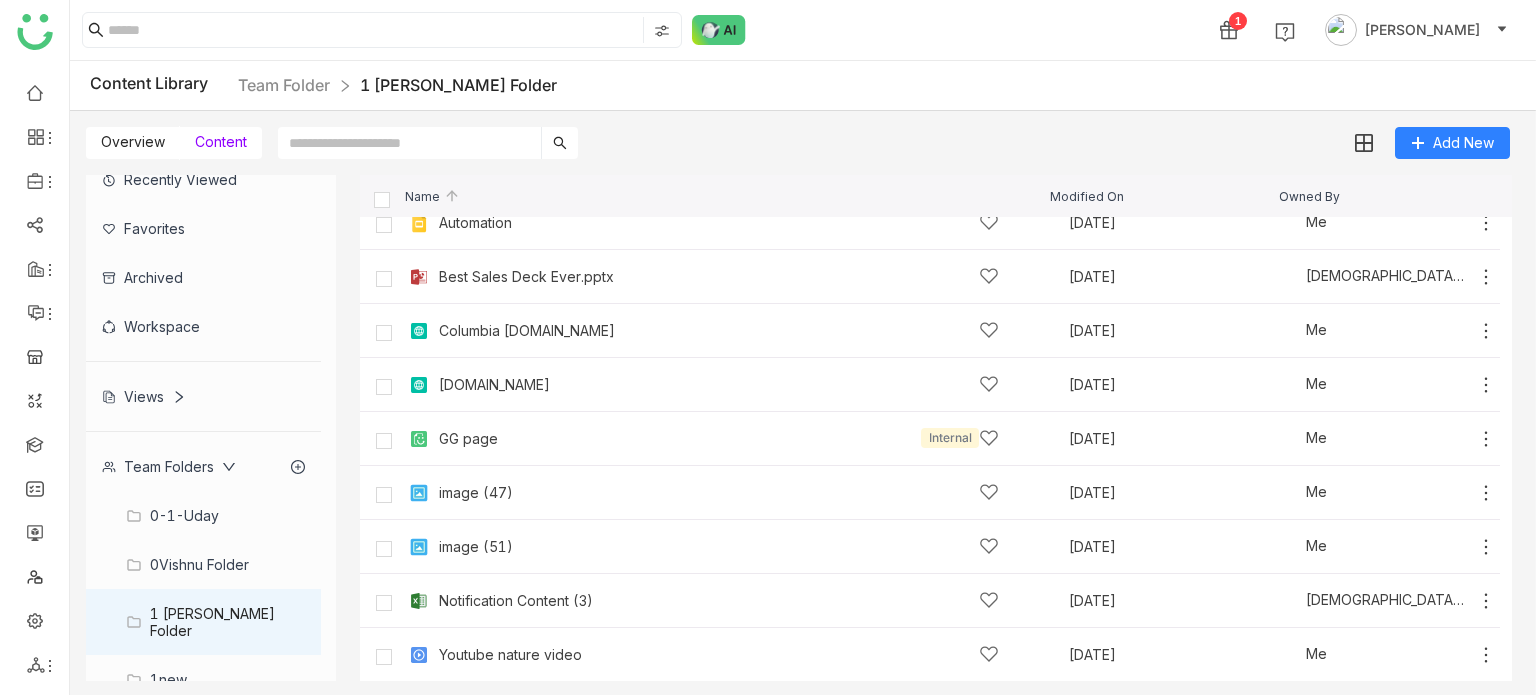 scroll, scrollTop: 0, scrollLeft: 0, axis: both 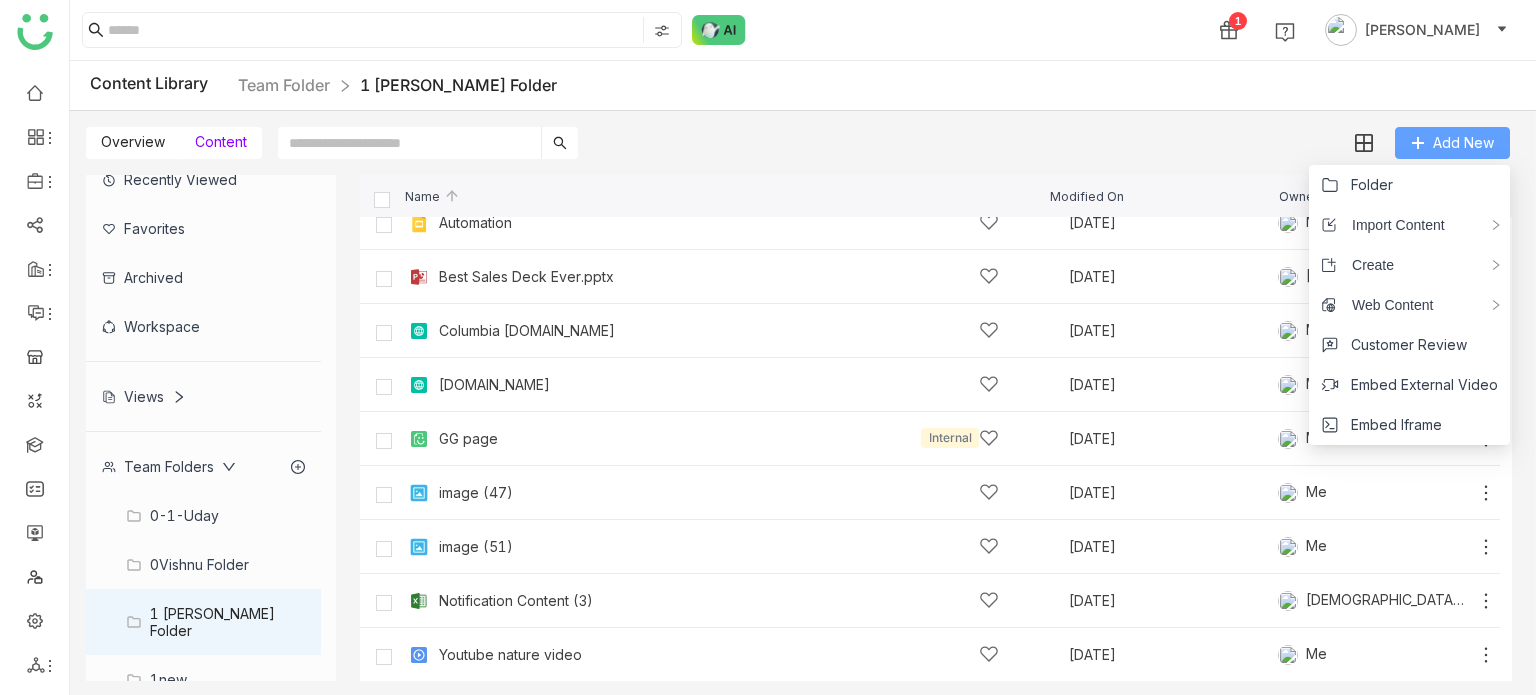 click on "Add New" at bounding box center [1463, 143] 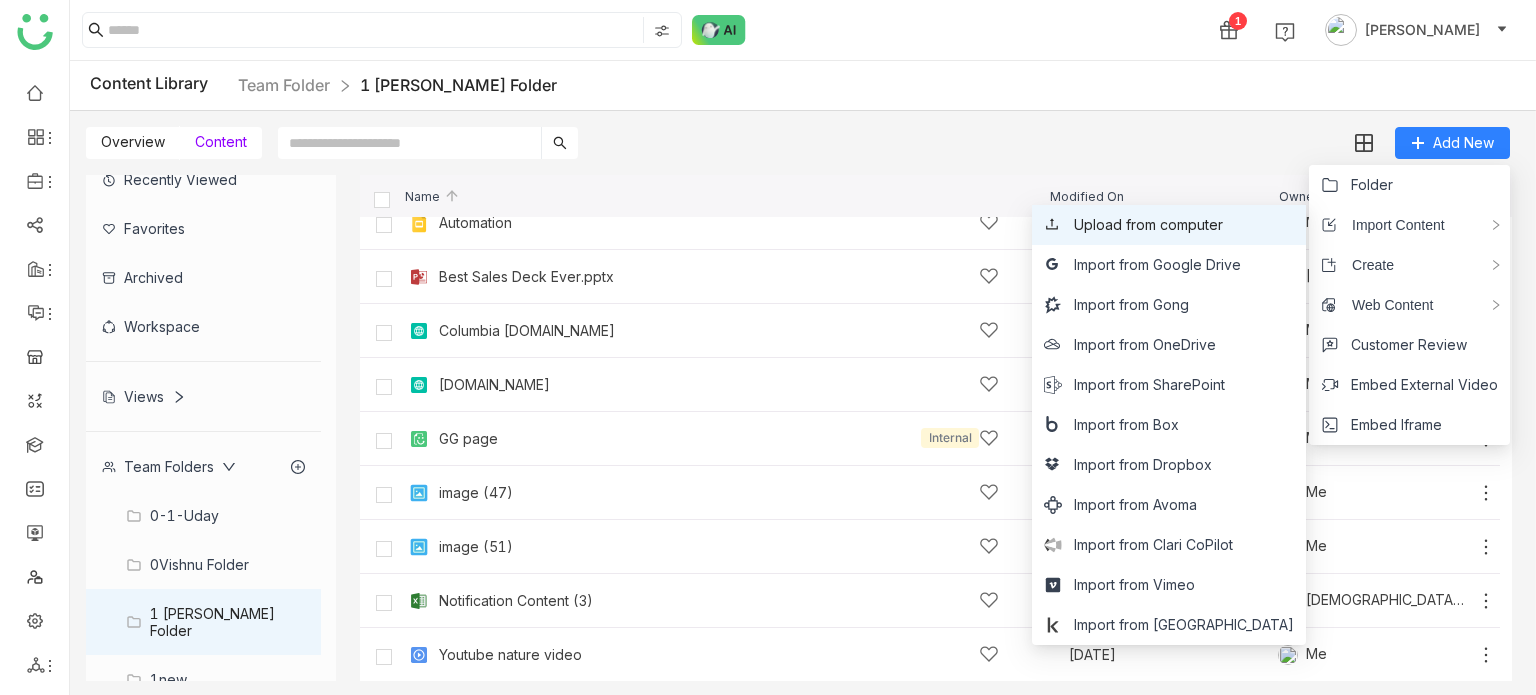 click on "Upload from computer" at bounding box center [1148, 225] 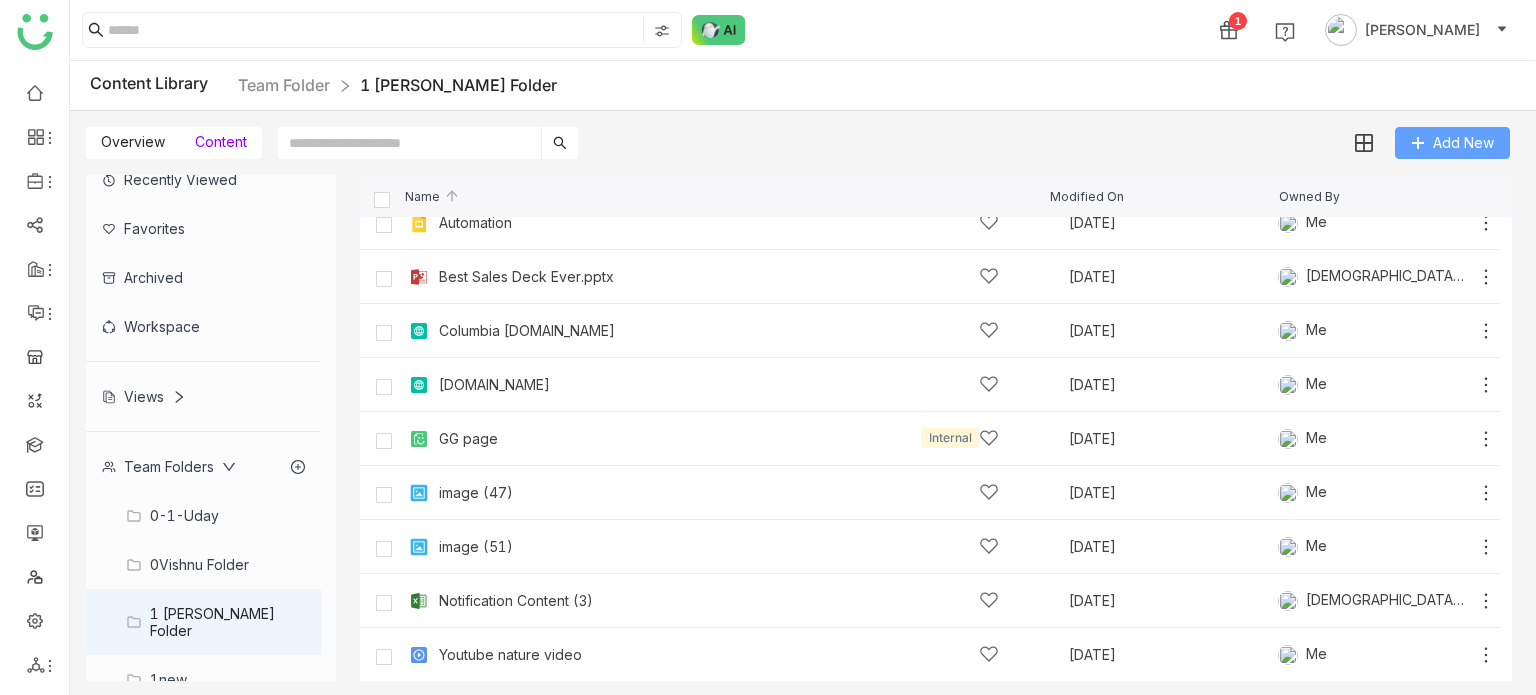 click on "Add New" at bounding box center (1424, 143) 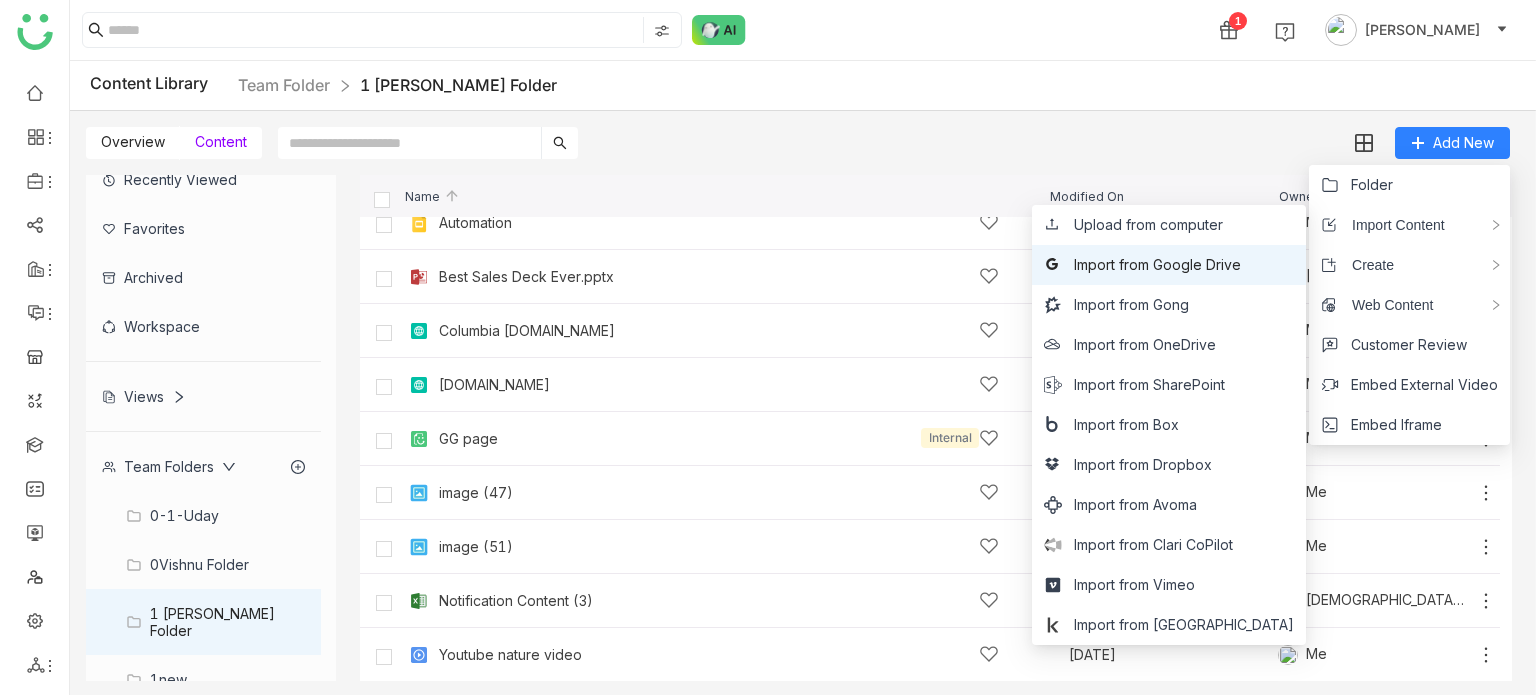 click on "Import from Google Drive" at bounding box center [1157, 265] 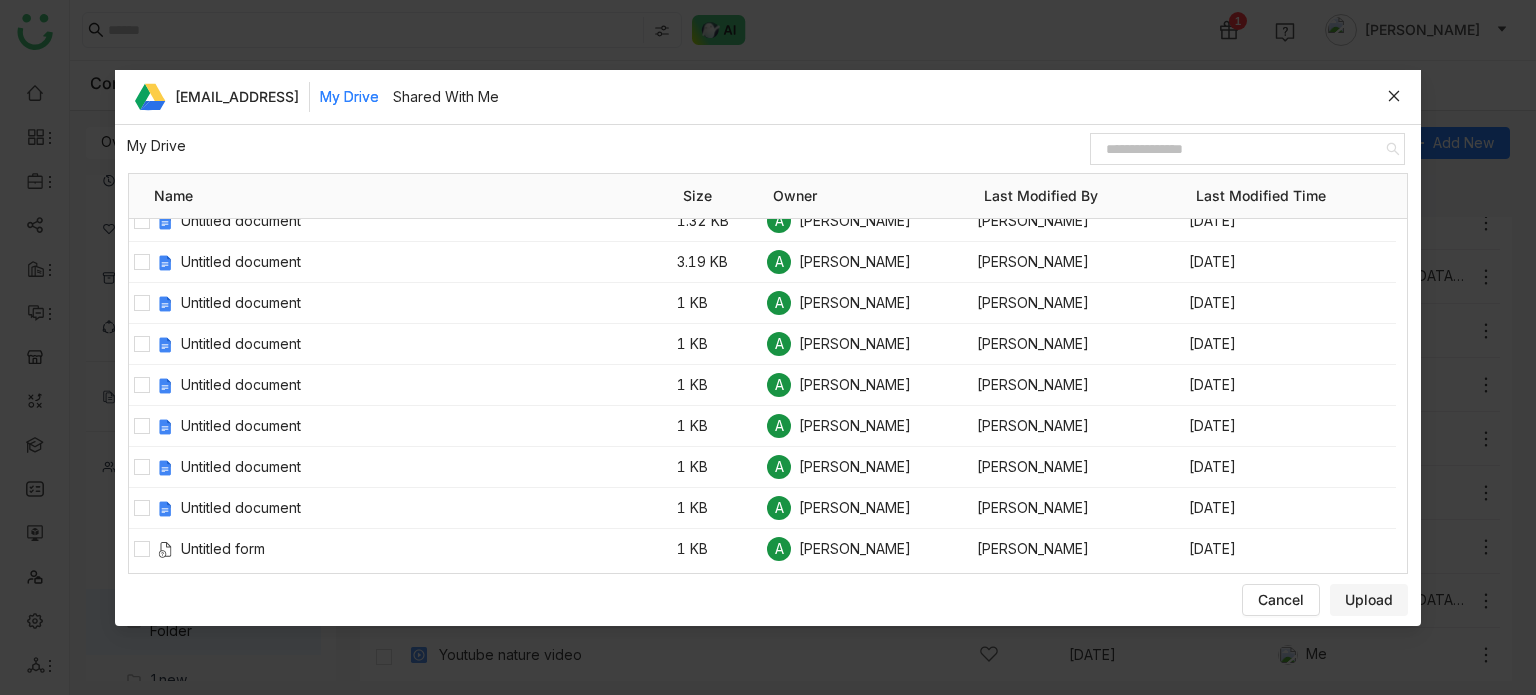 scroll, scrollTop: 2046, scrollLeft: 0, axis: vertical 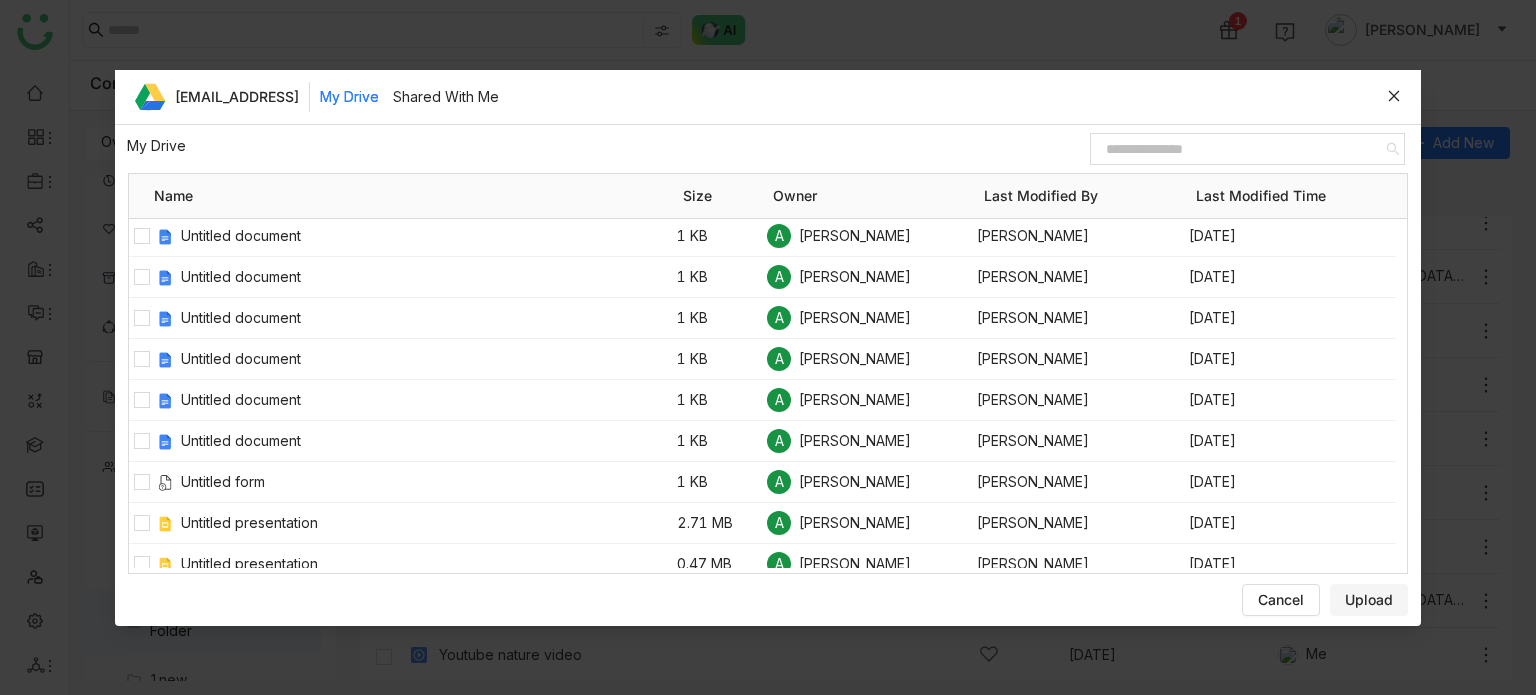 click at bounding box center (1240, 149) 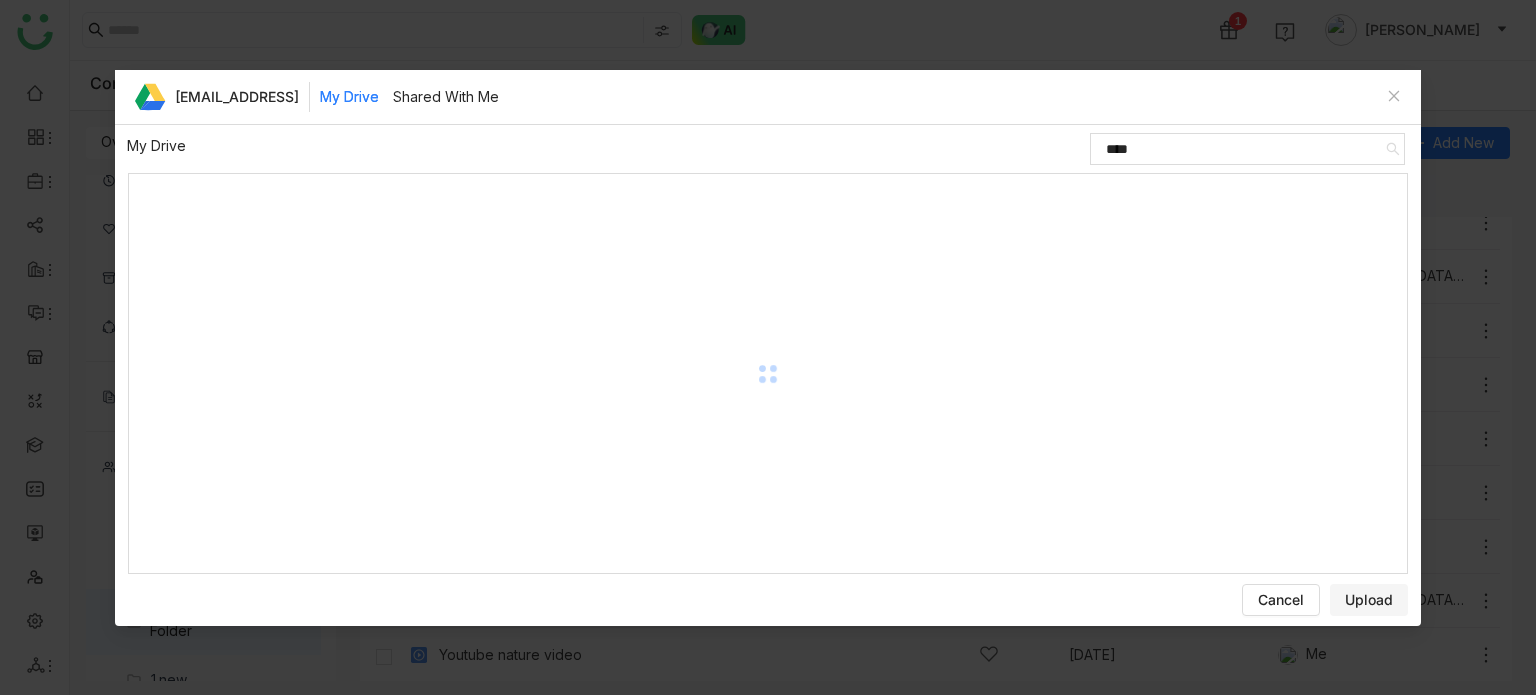 scroll, scrollTop: 0, scrollLeft: 0, axis: both 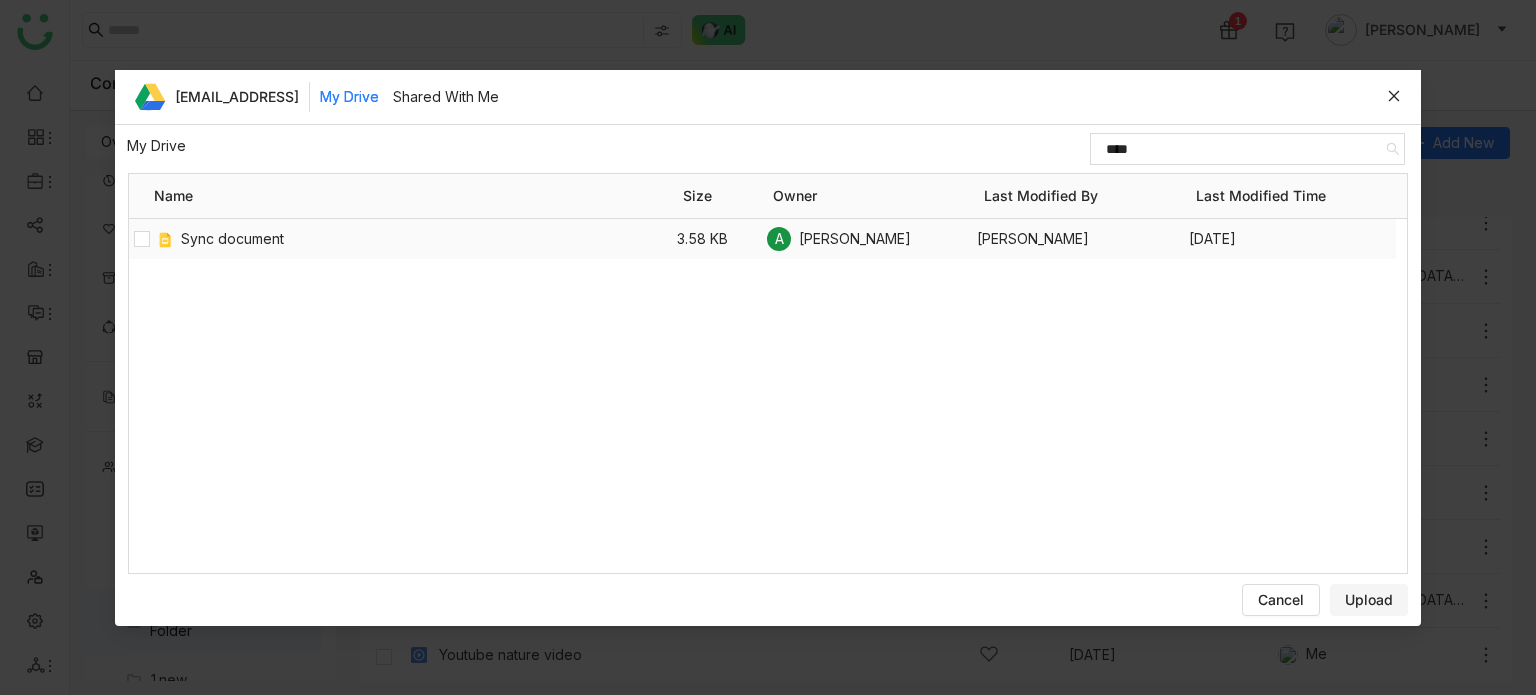type on "****" 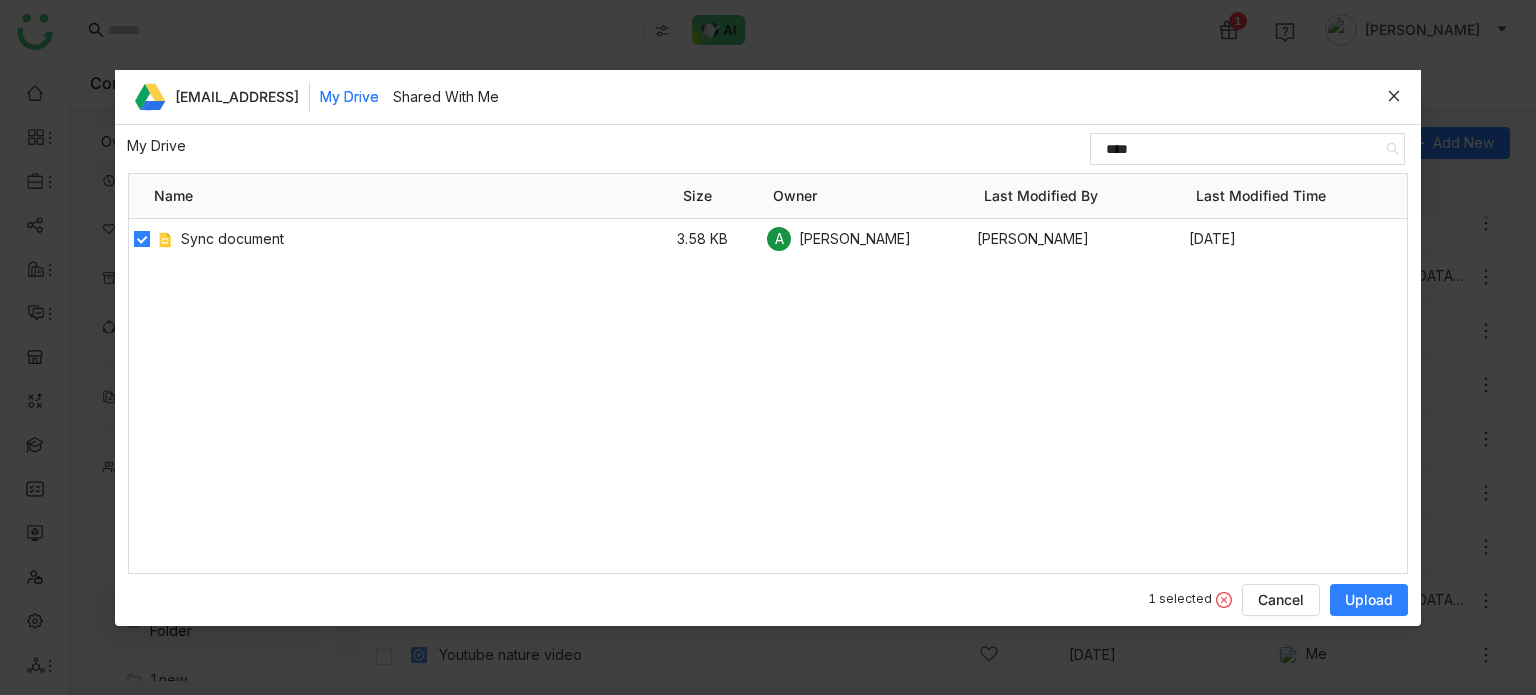 click on "Upload" at bounding box center (1369, 600) 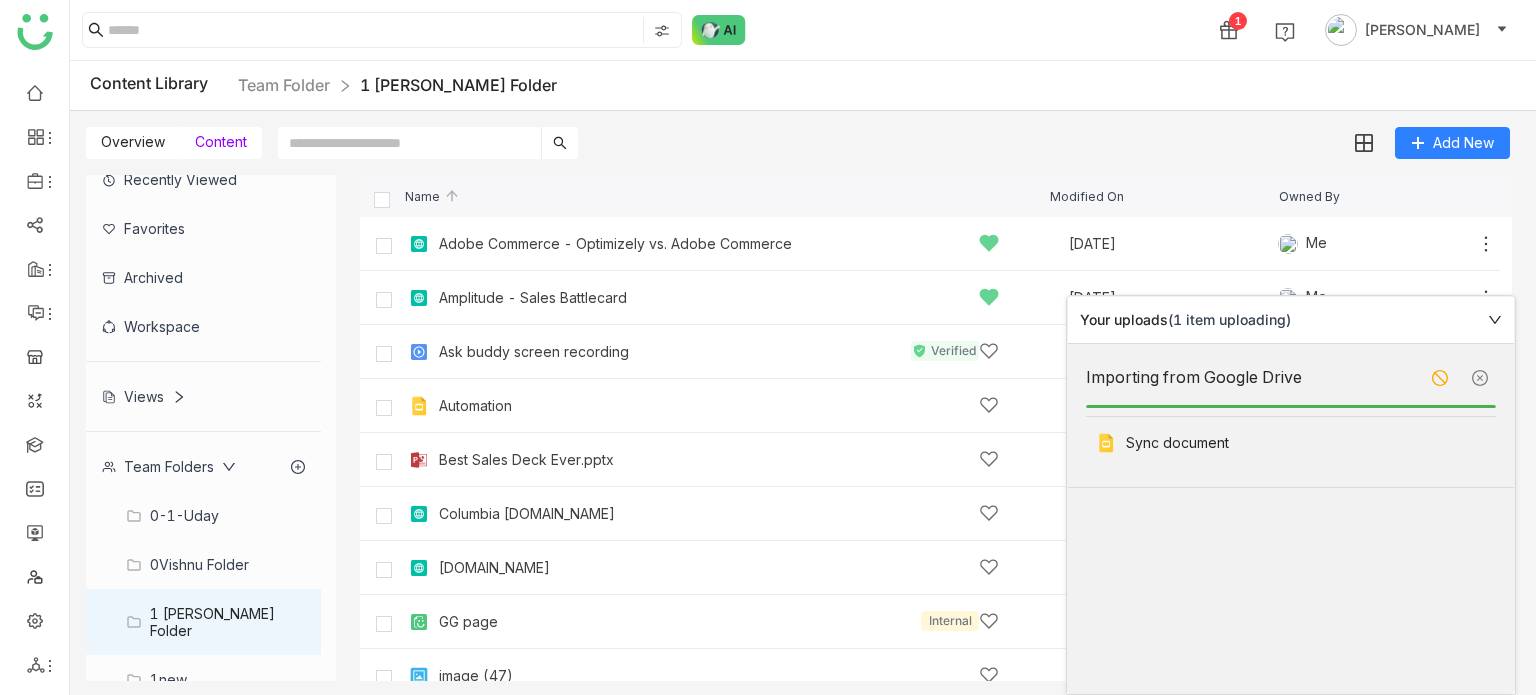 click 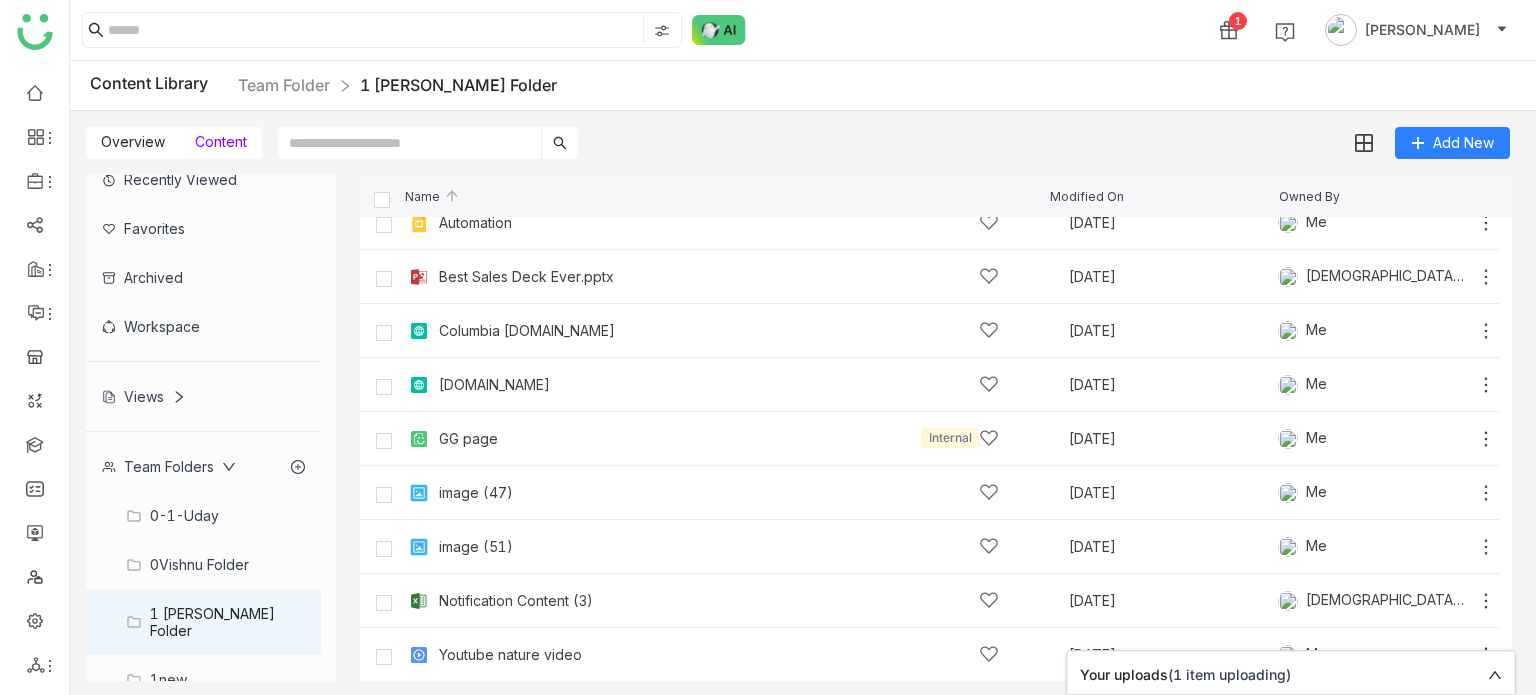 scroll, scrollTop: 0, scrollLeft: 0, axis: both 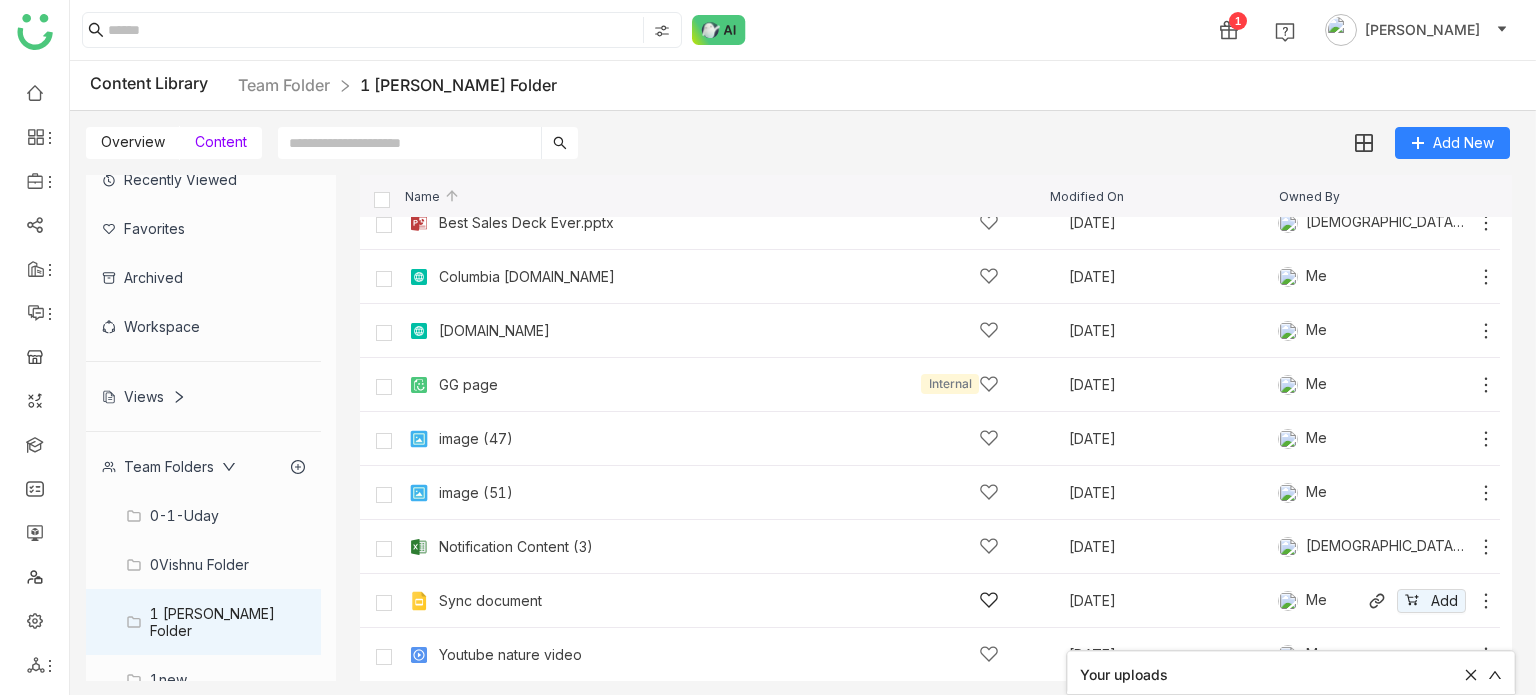 click on "Sync document" 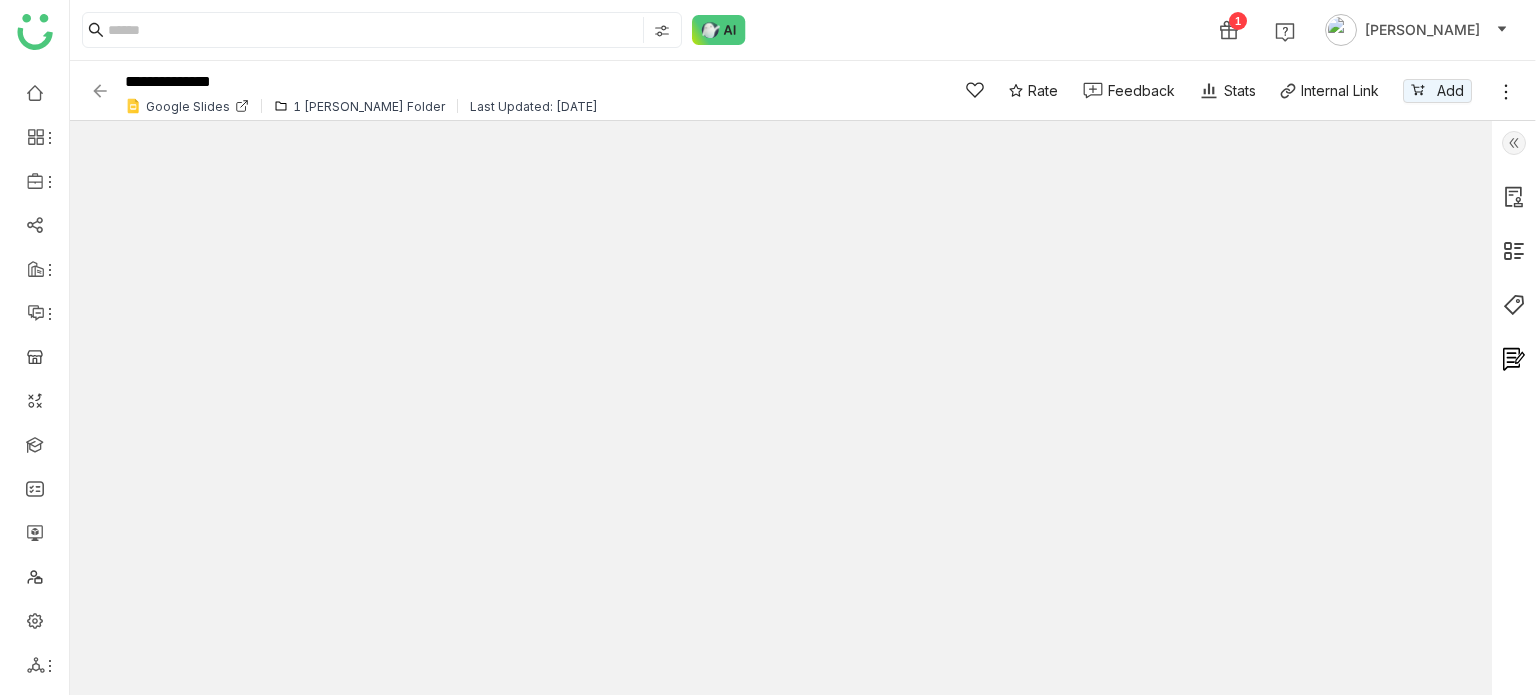 click 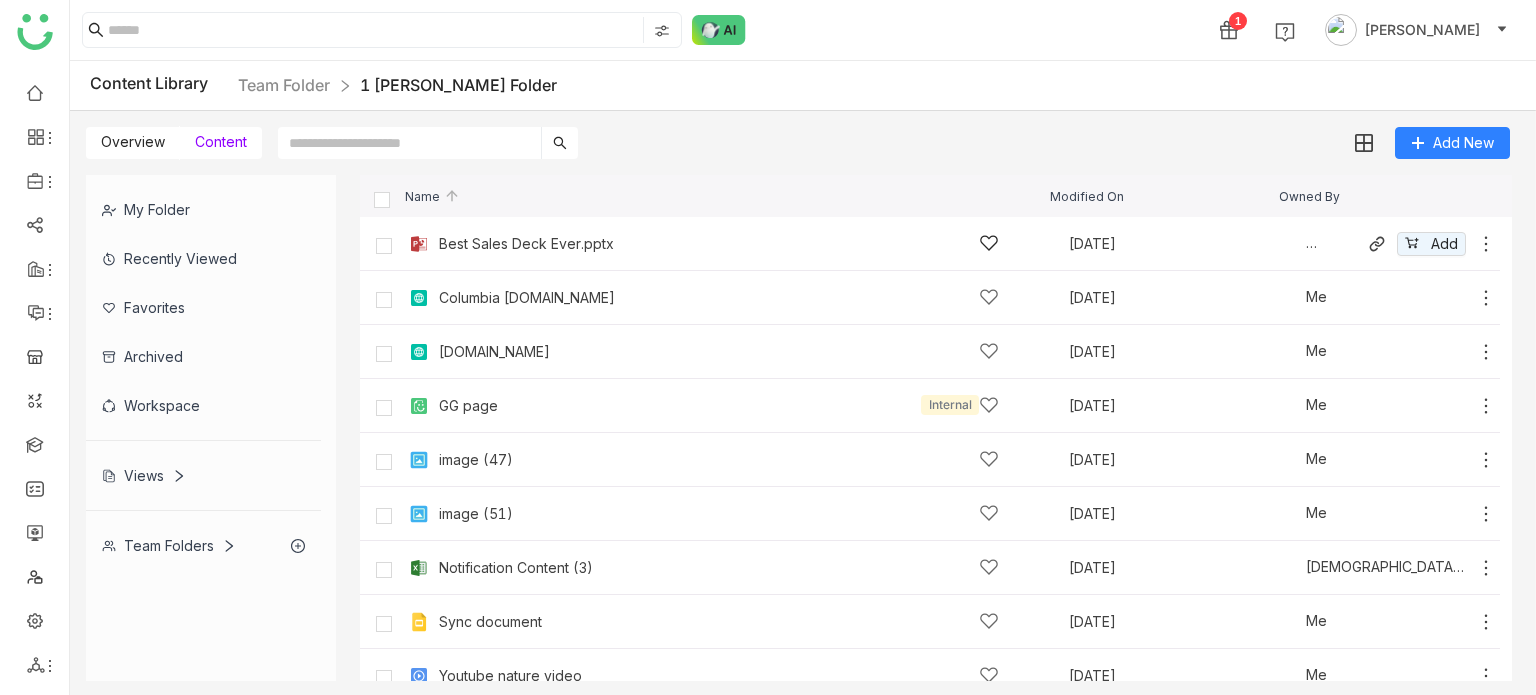 scroll, scrollTop: 237, scrollLeft: 0, axis: vertical 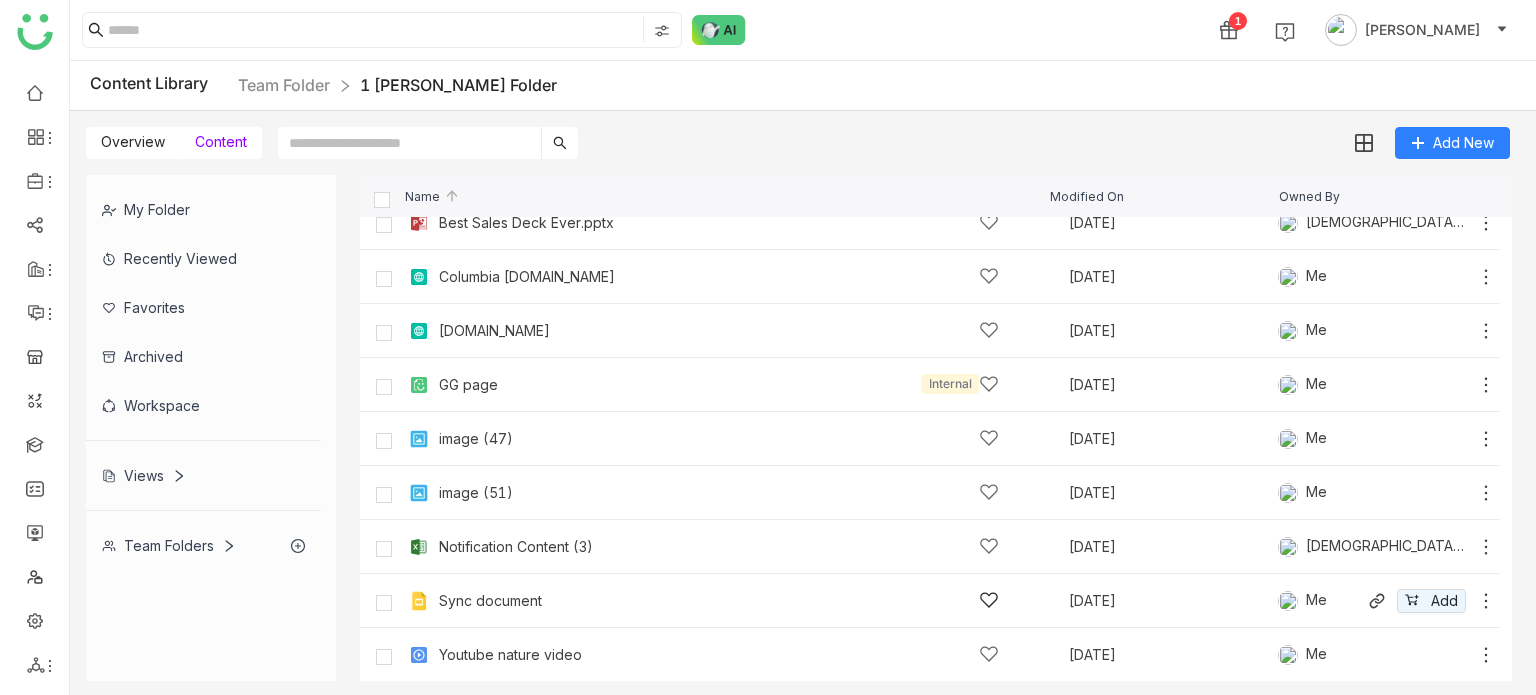 click on "Sync document    Jul 28, 2025   Me
Add" 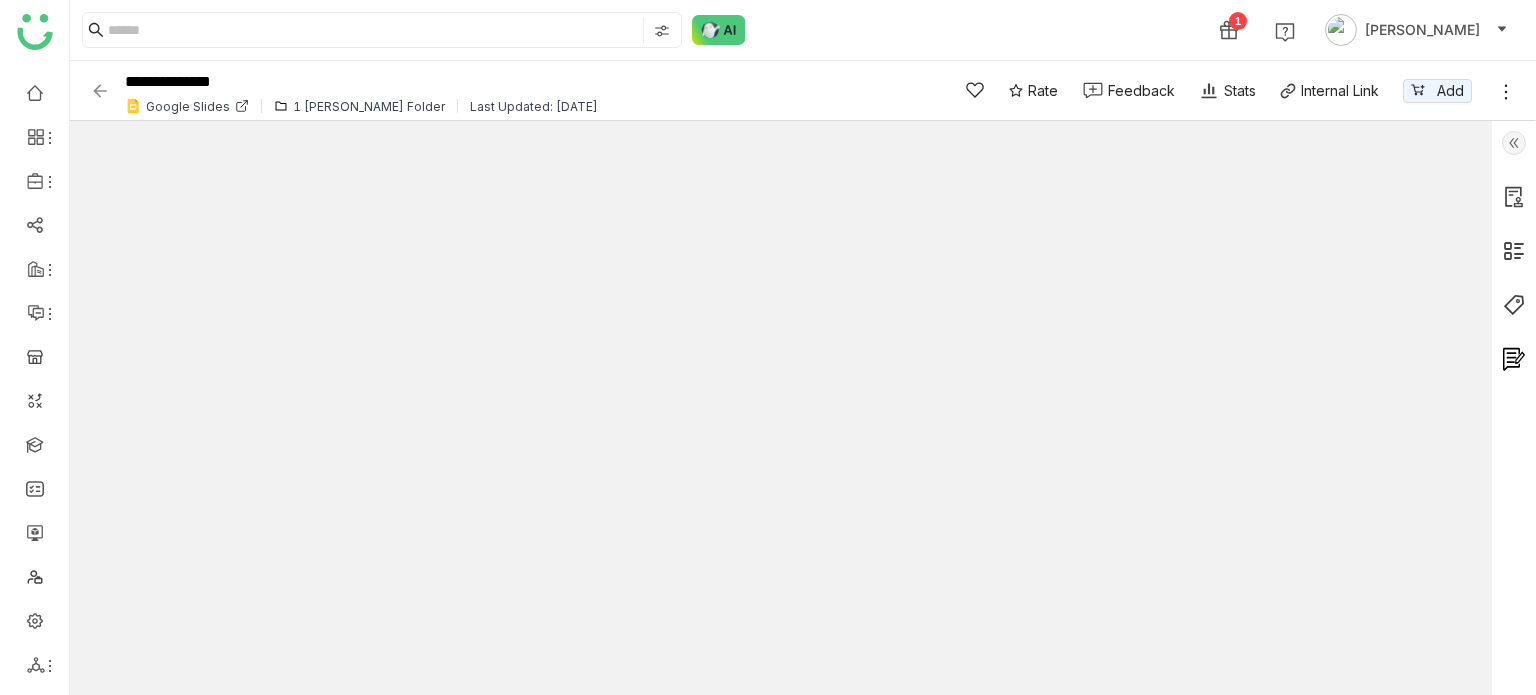 click 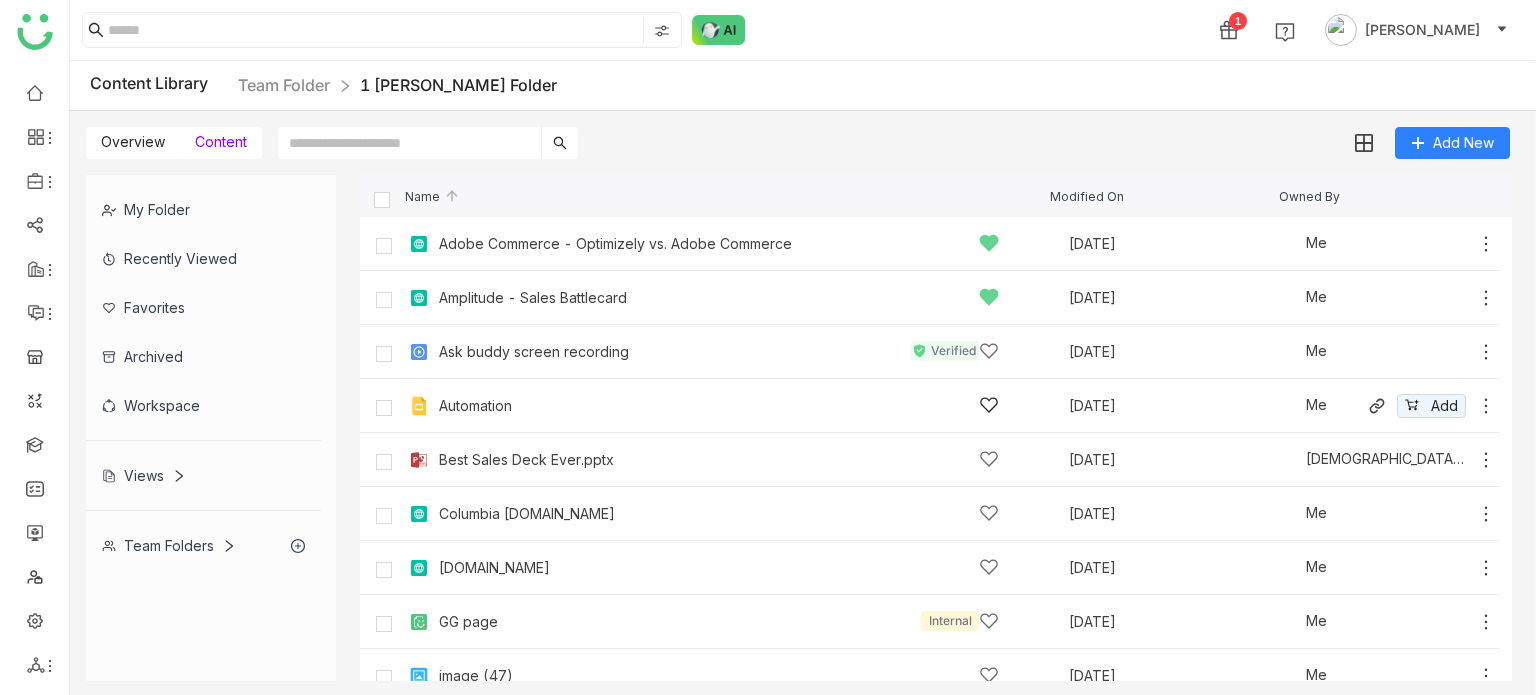 scroll, scrollTop: 237, scrollLeft: 0, axis: vertical 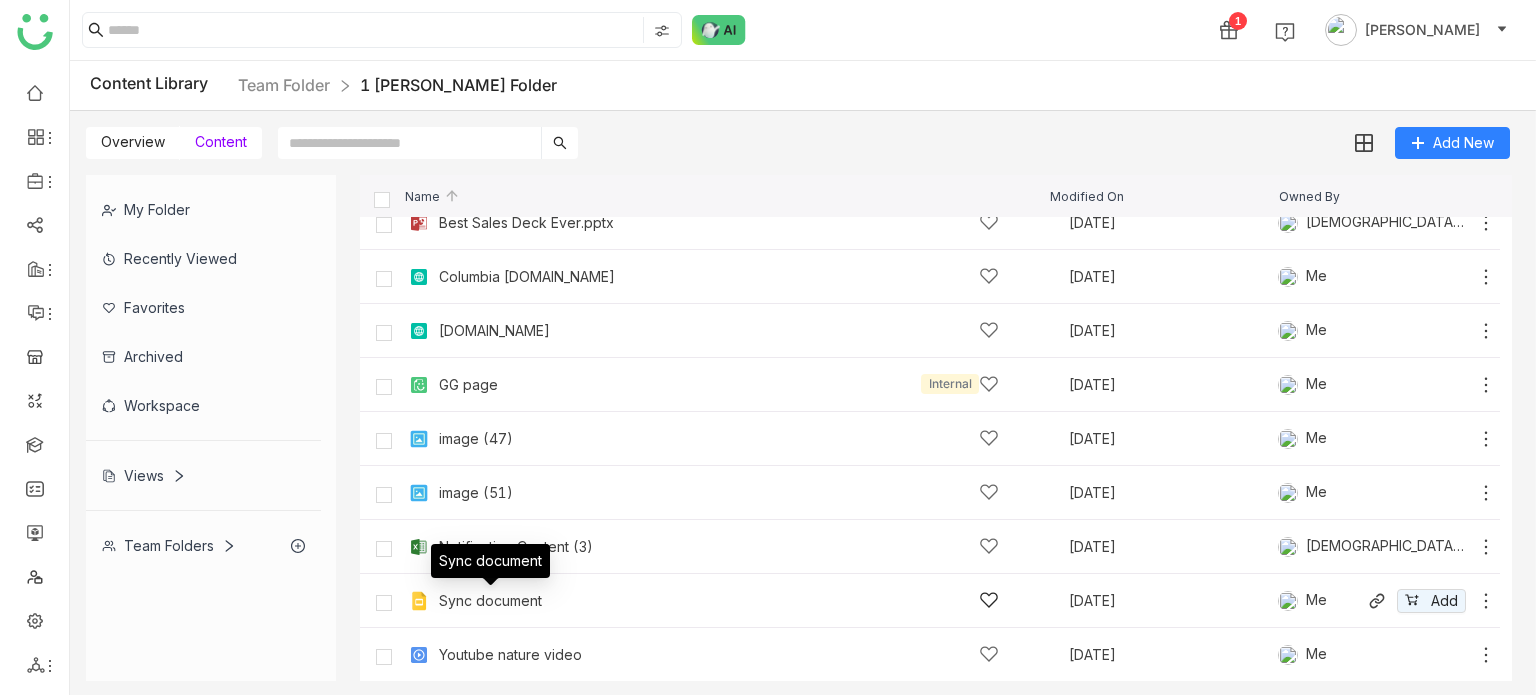 click on "Sync document" 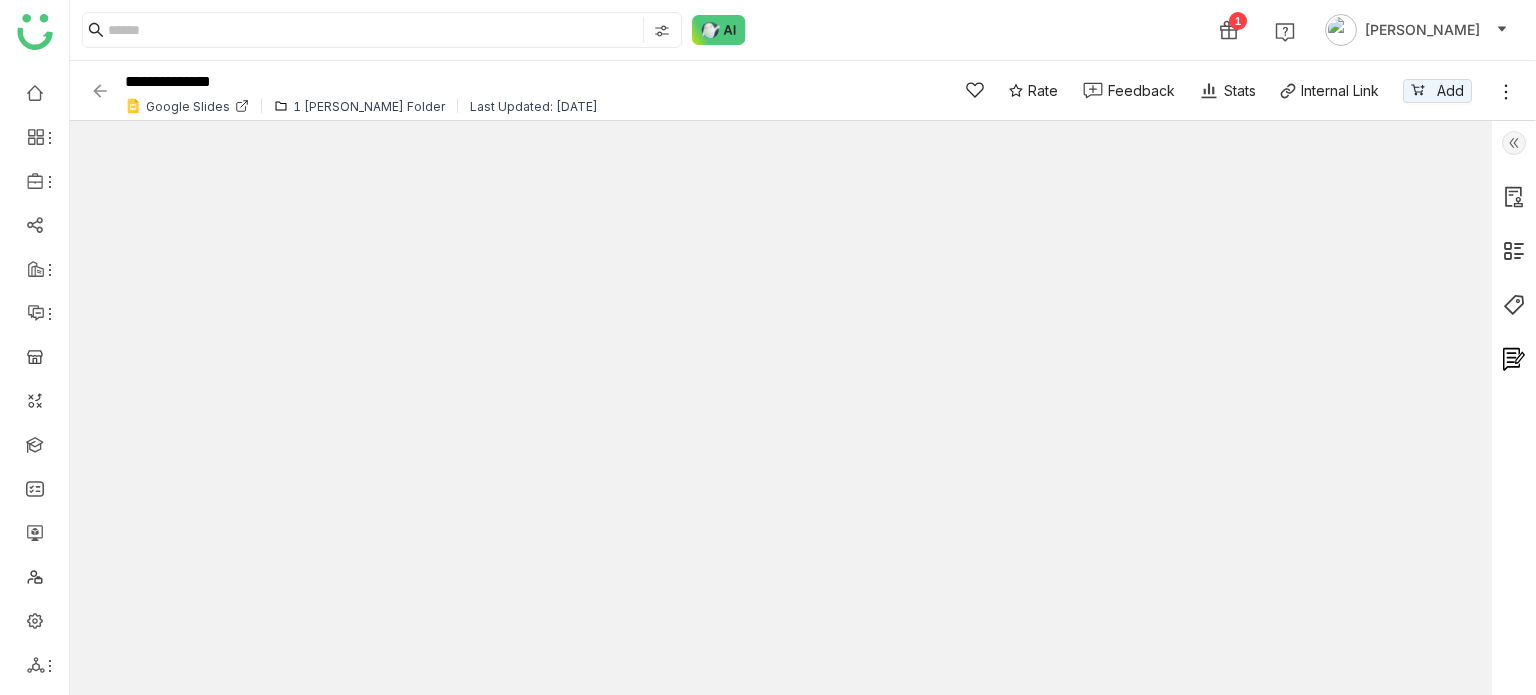 click 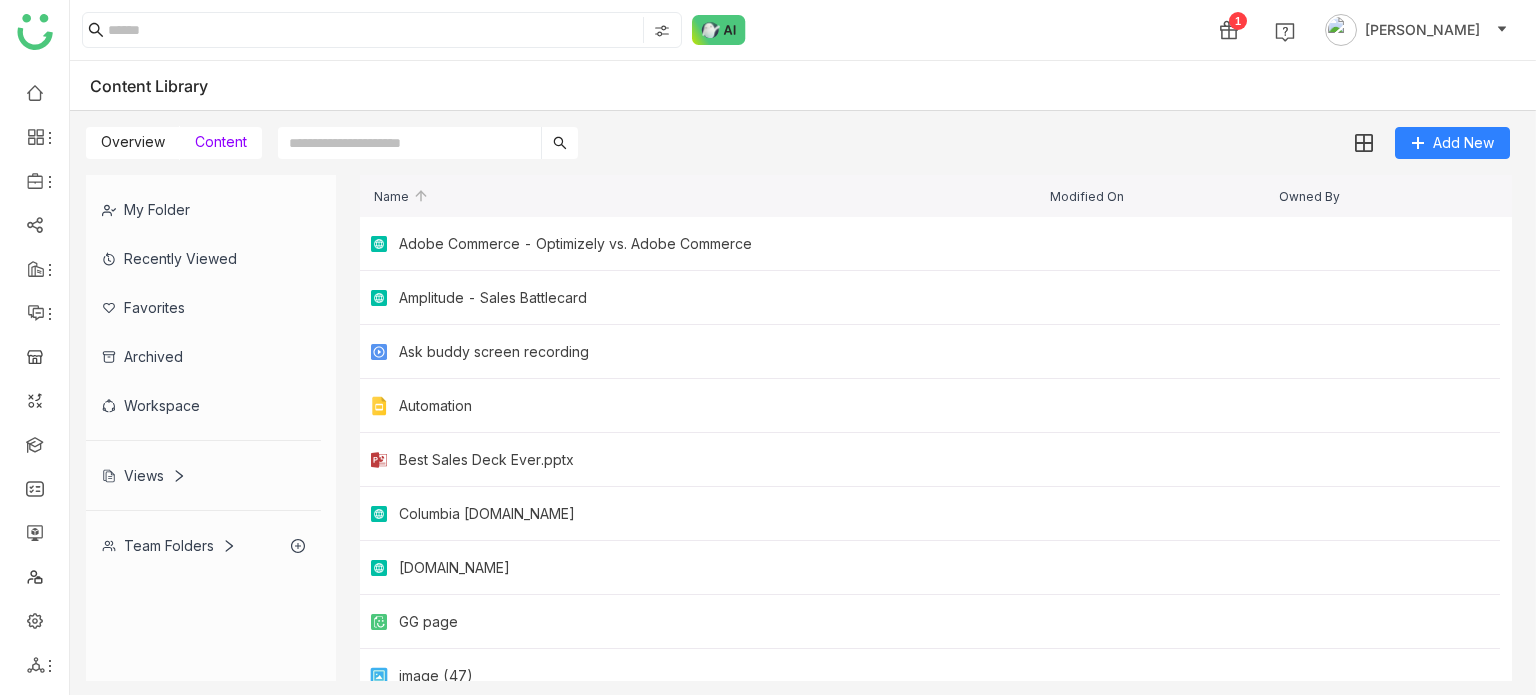 scroll, scrollTop: 237, scrollLeft: 0, axis: vertical 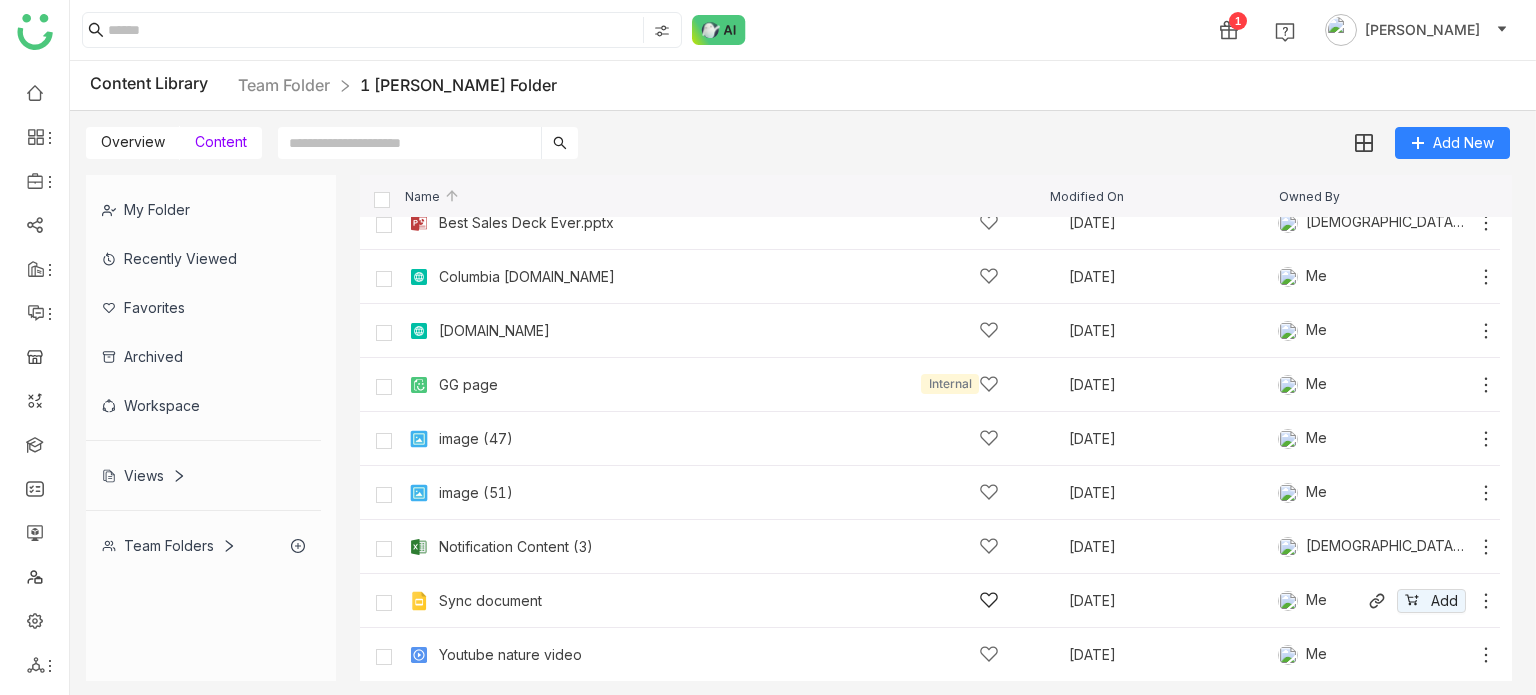 click on "Sync document" 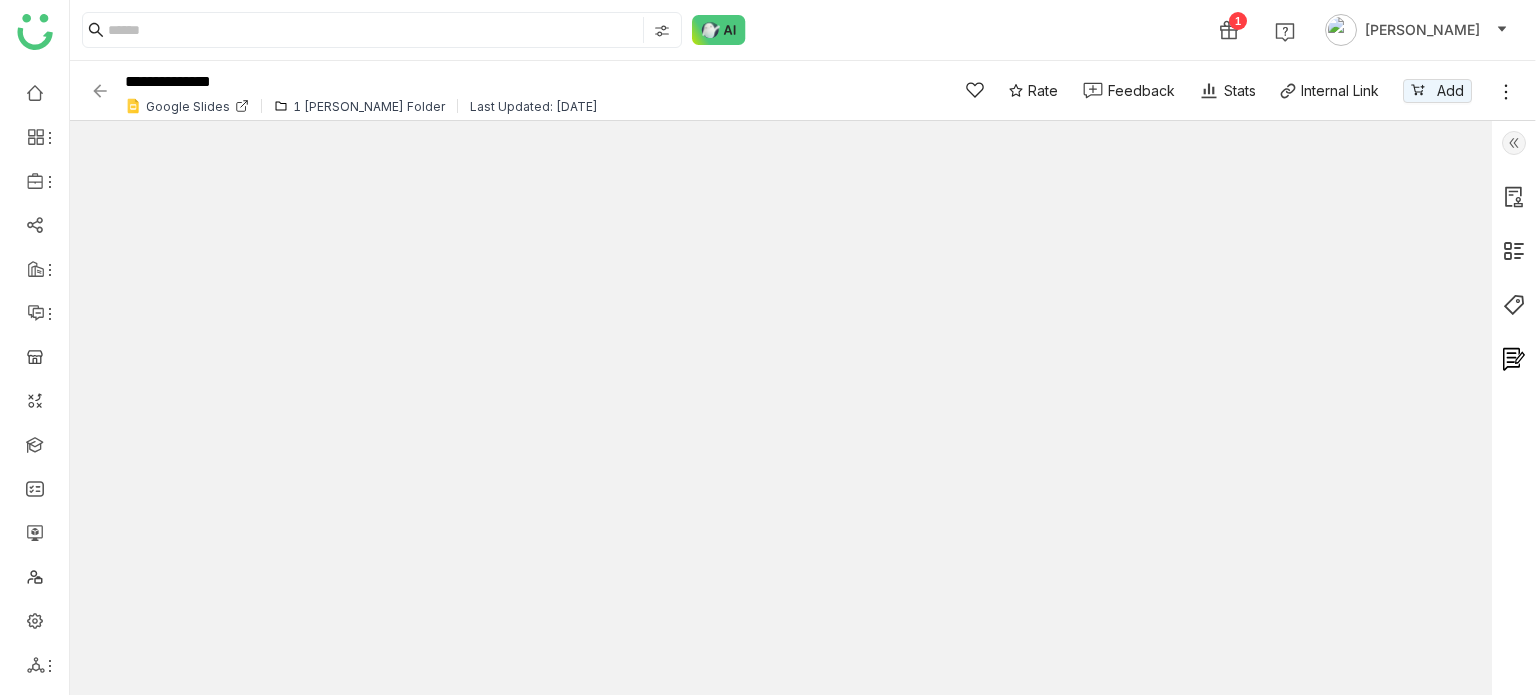 type on "*" 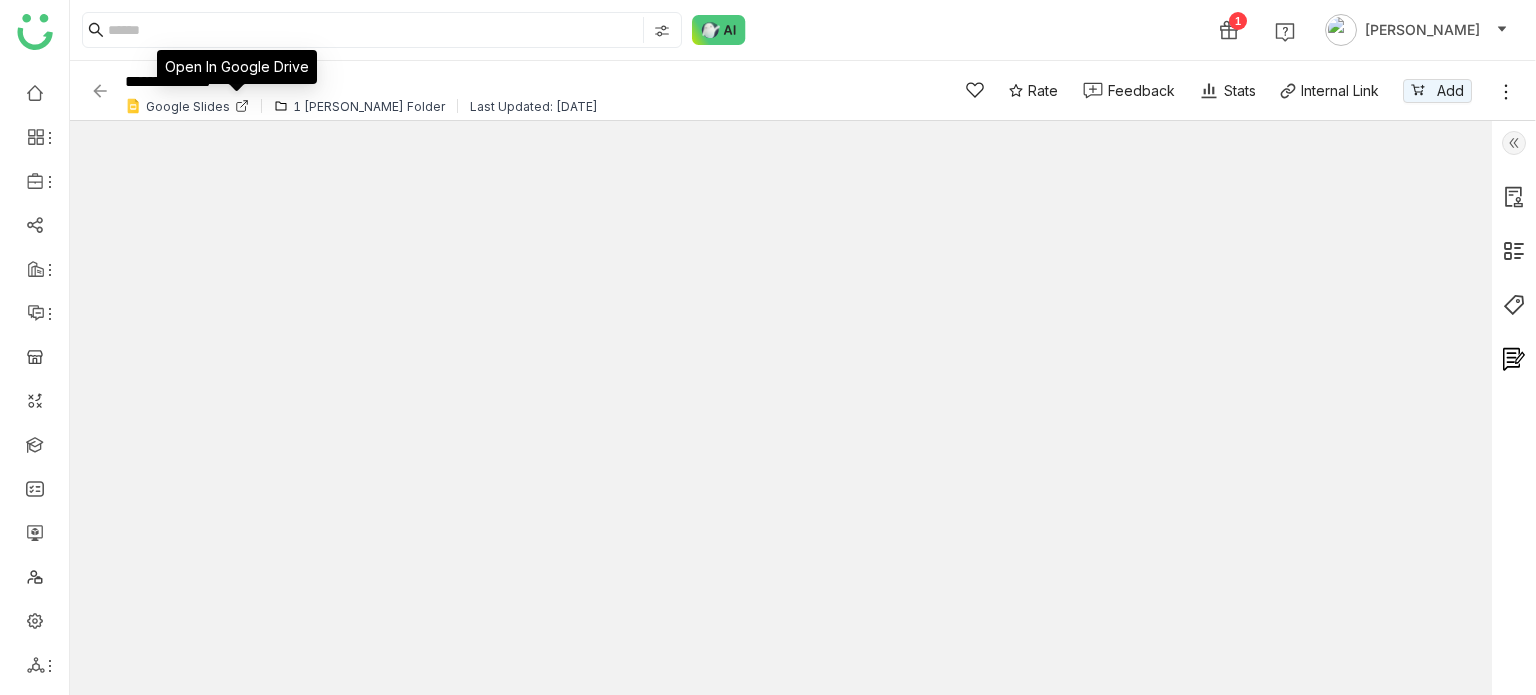 click 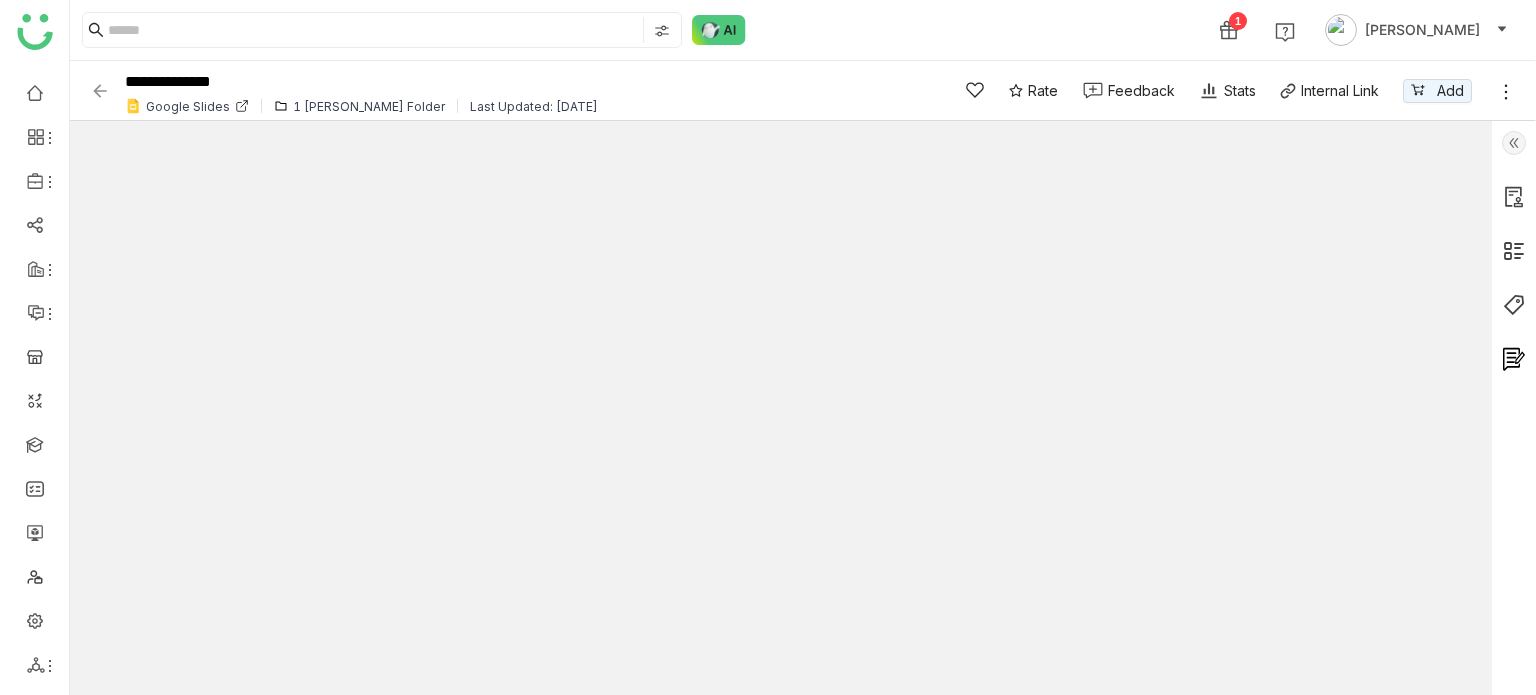 click 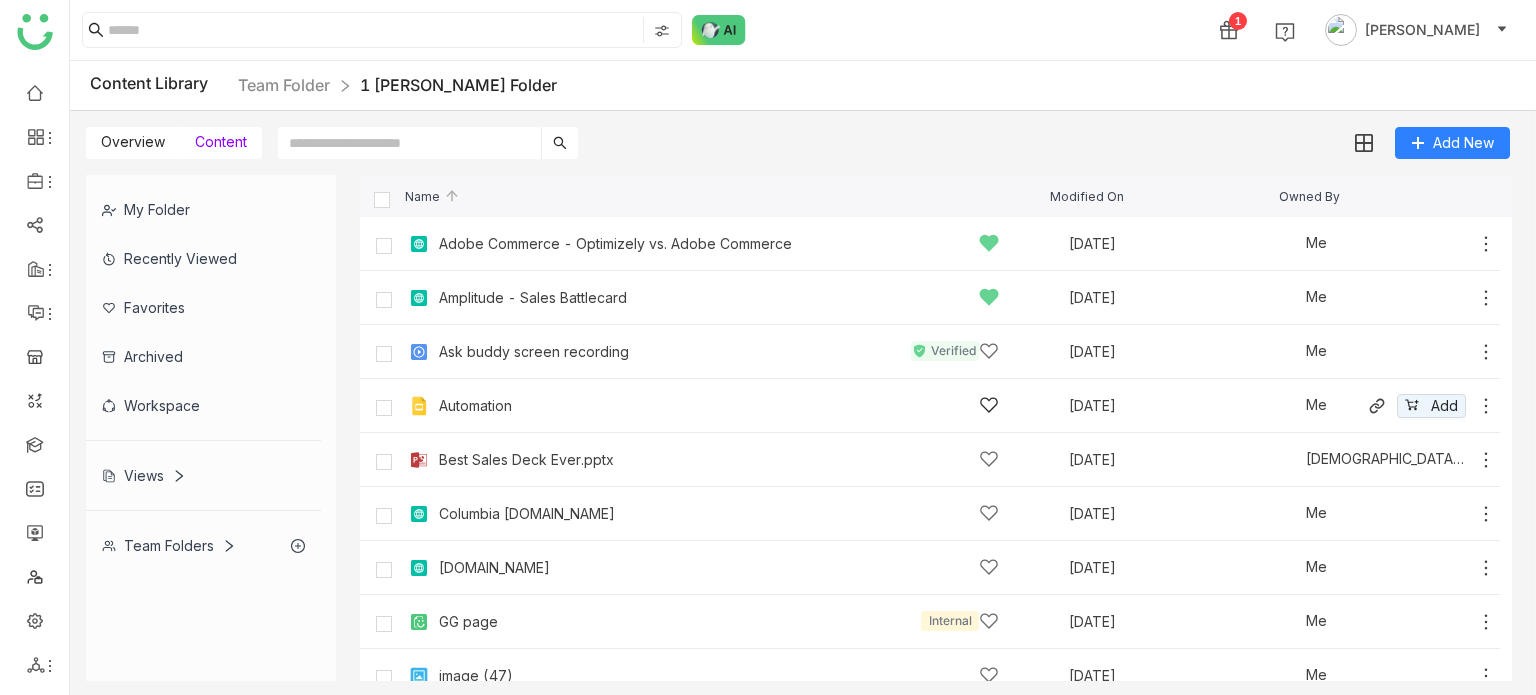 scroll, scrollTop: 237, scrollLeft: 0, axis: vertical 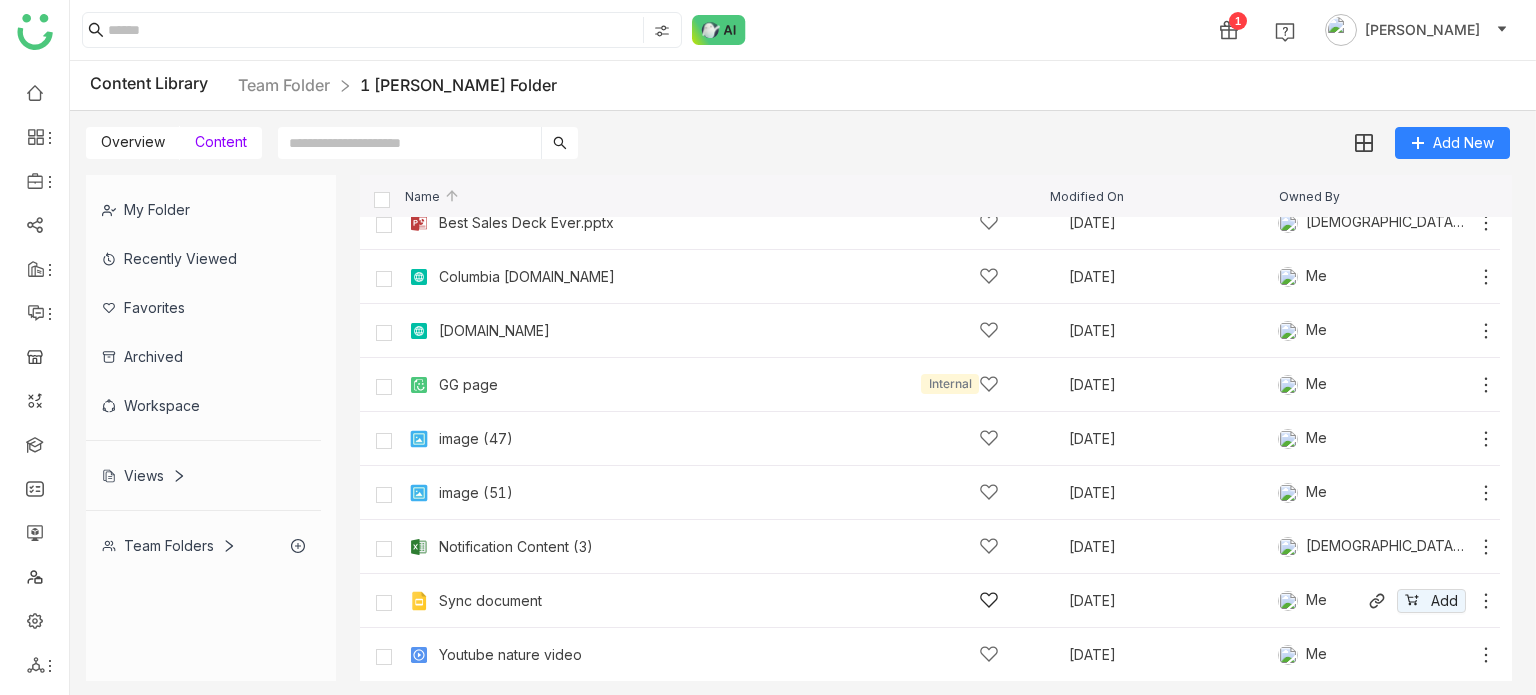 click 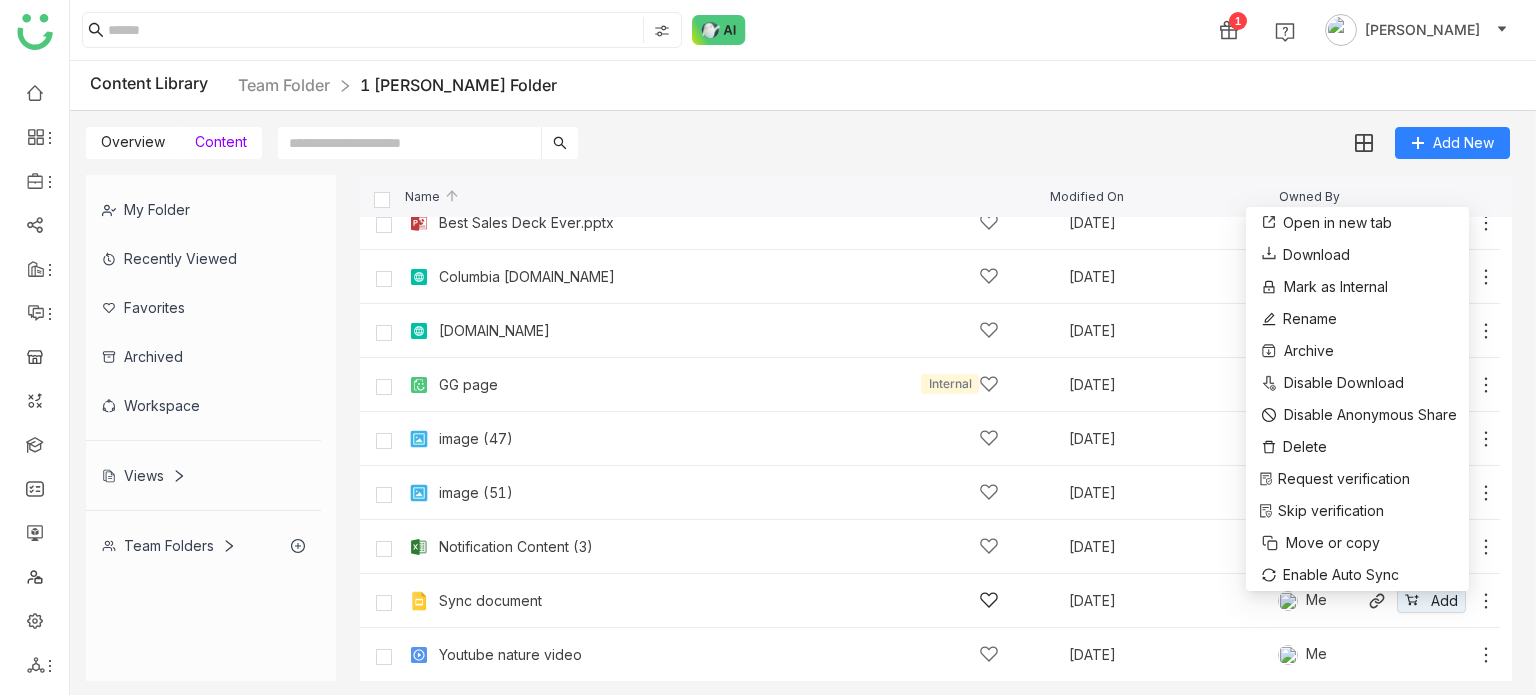 click on "Sync document" 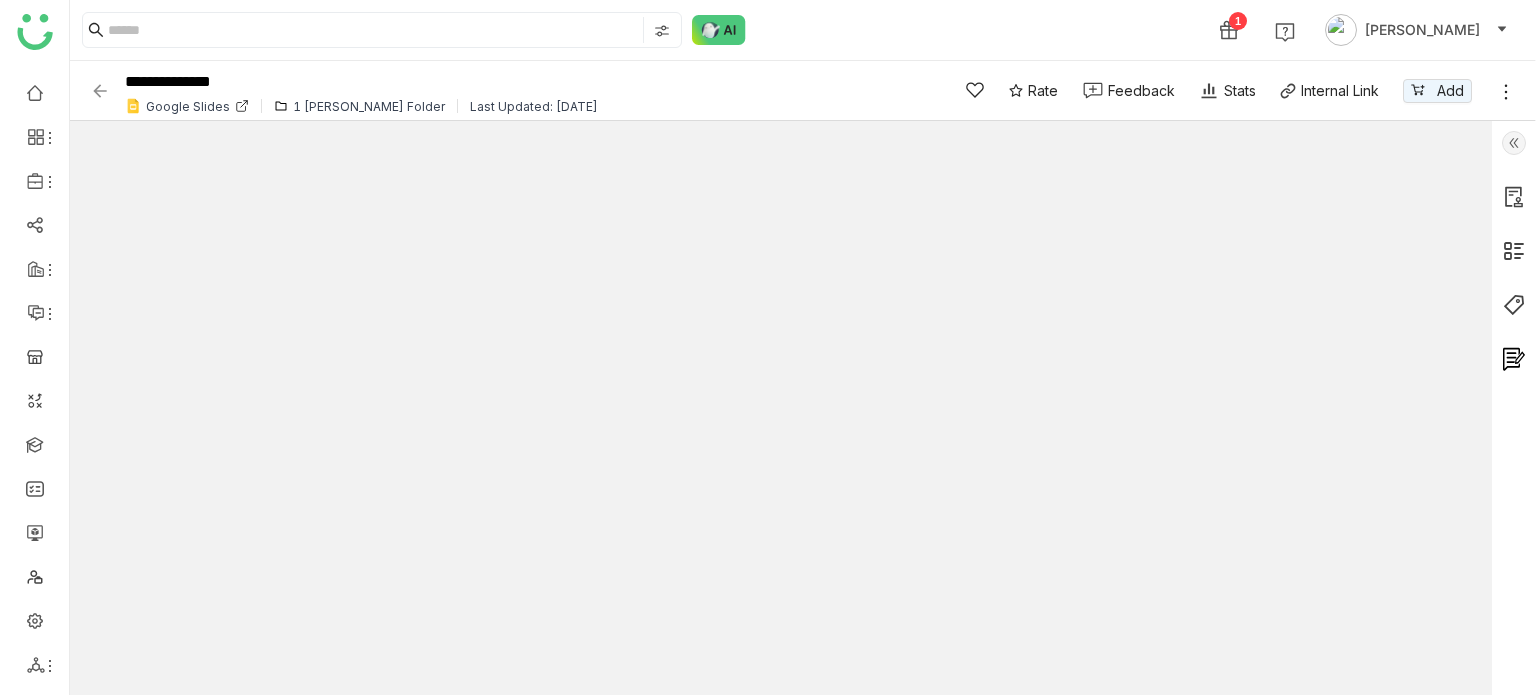 click 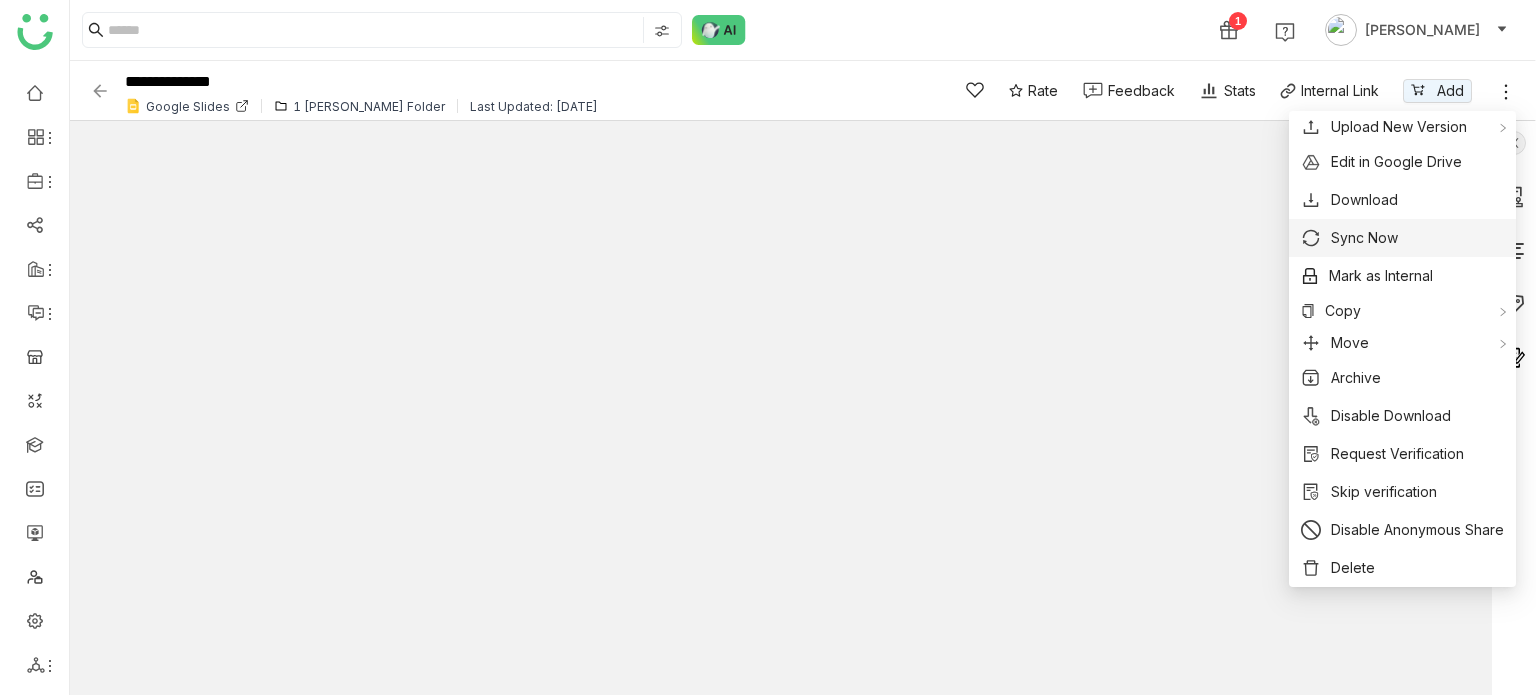 click on "Sync Now" at bounding box center [1364, 238] 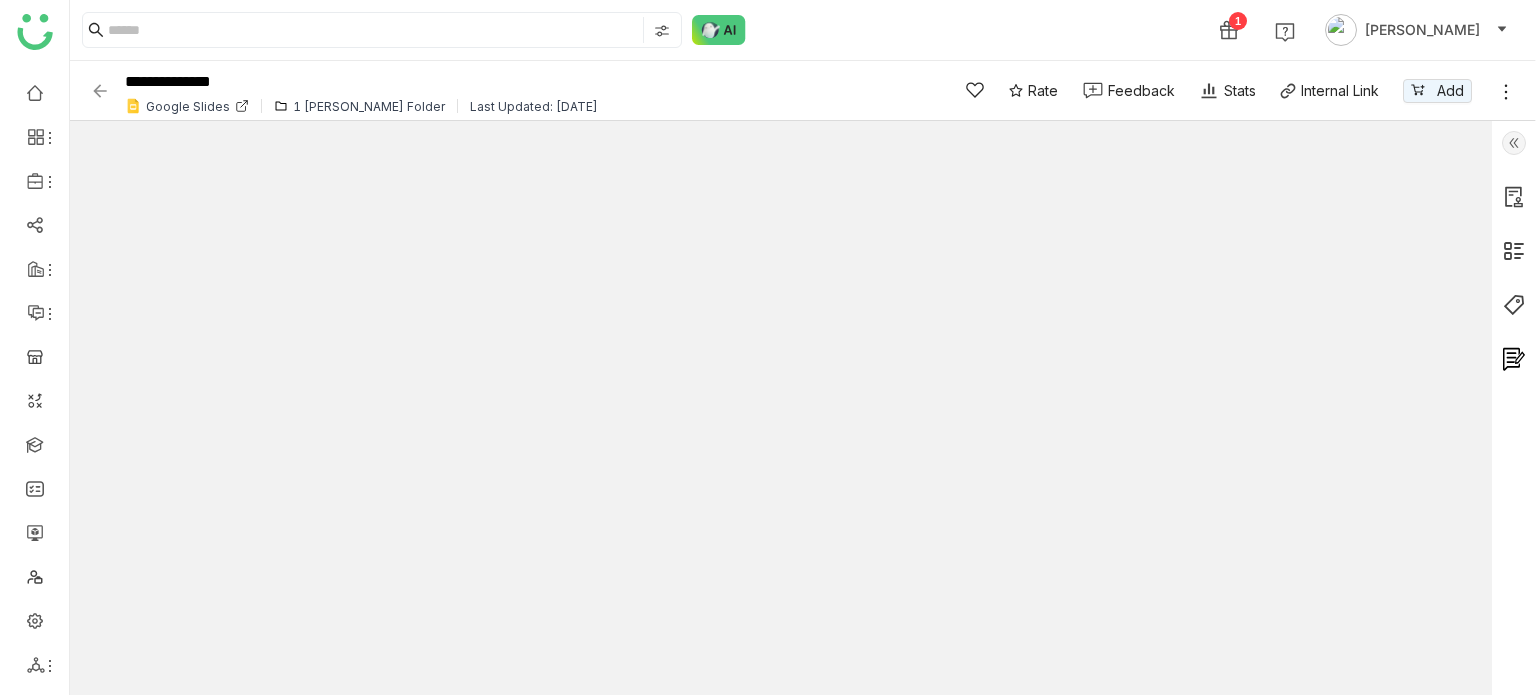 click 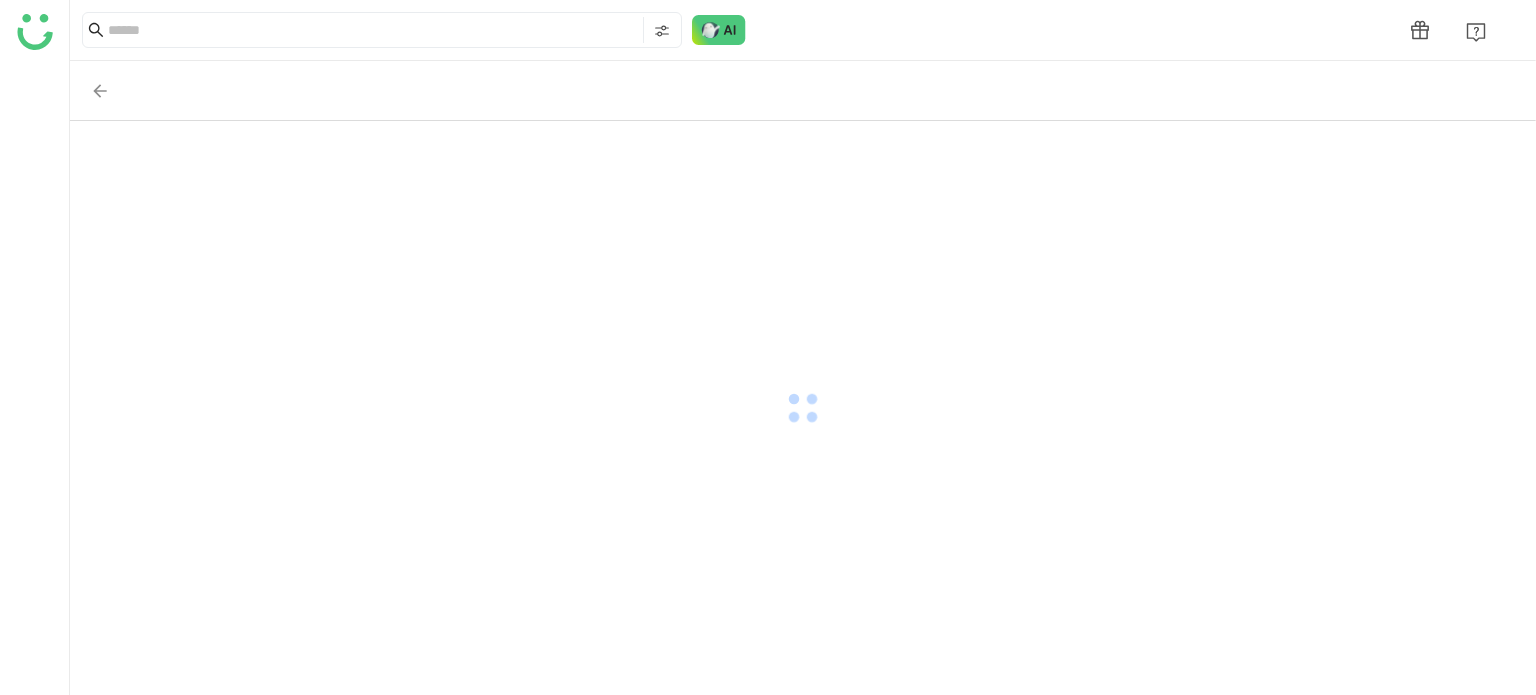 scroll, scrollTop: 0, scrollLeft: 0, axis: both 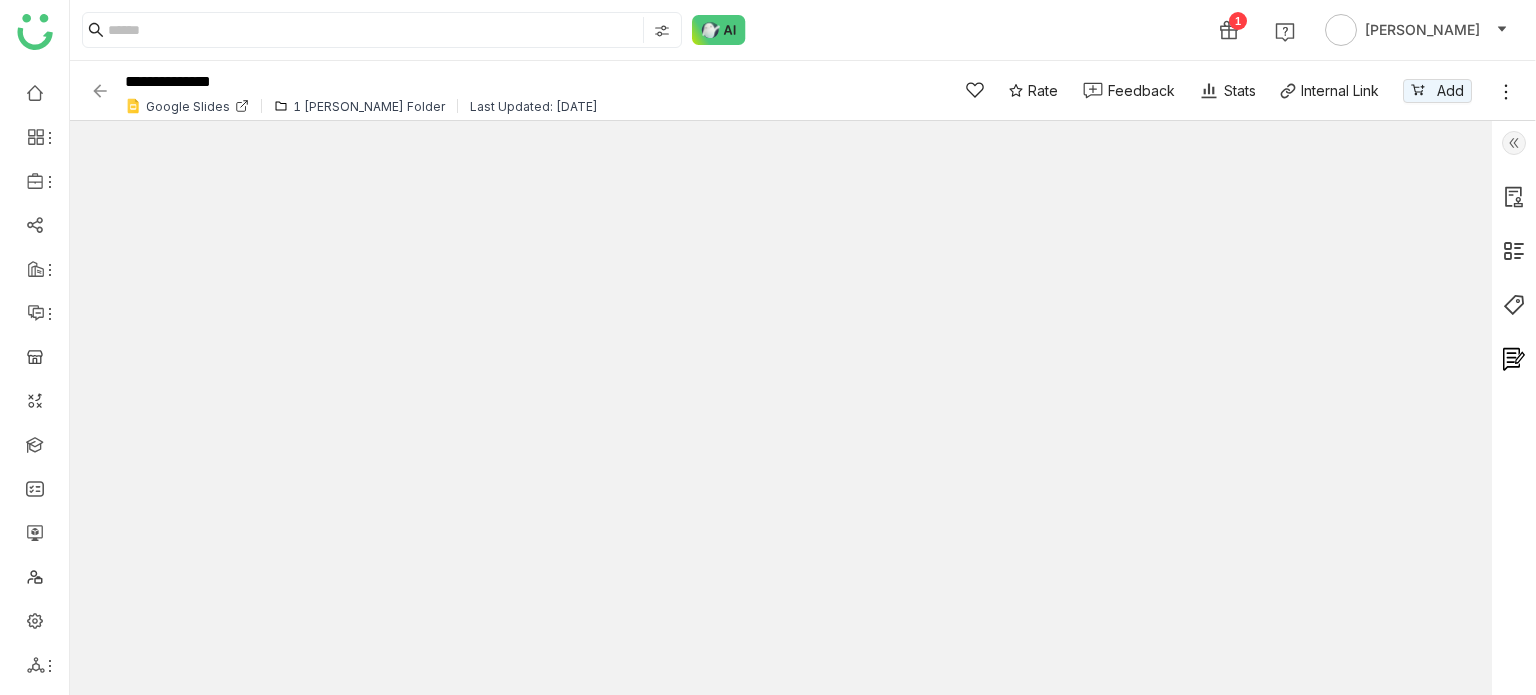 type on "*" 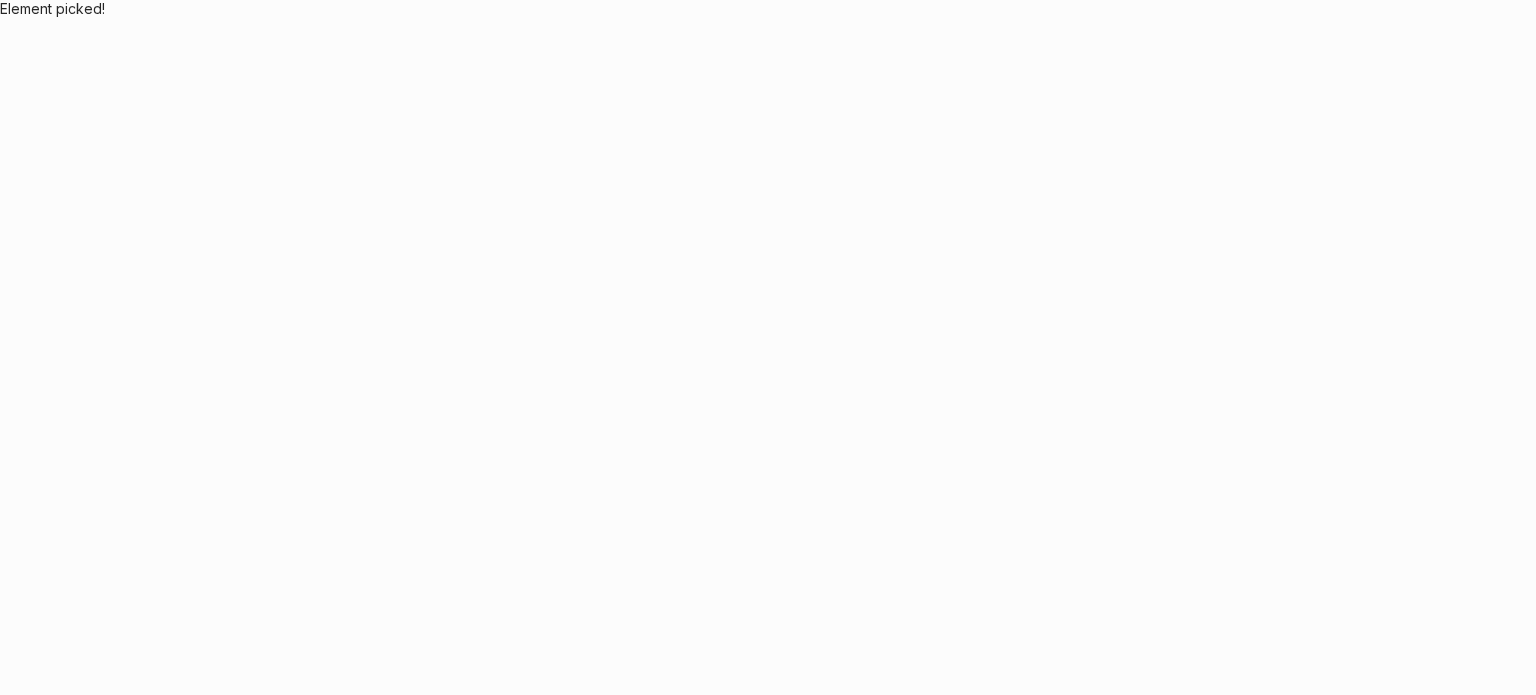 scroll, scrollTop: 0, scrollLeft: 0, axis: both 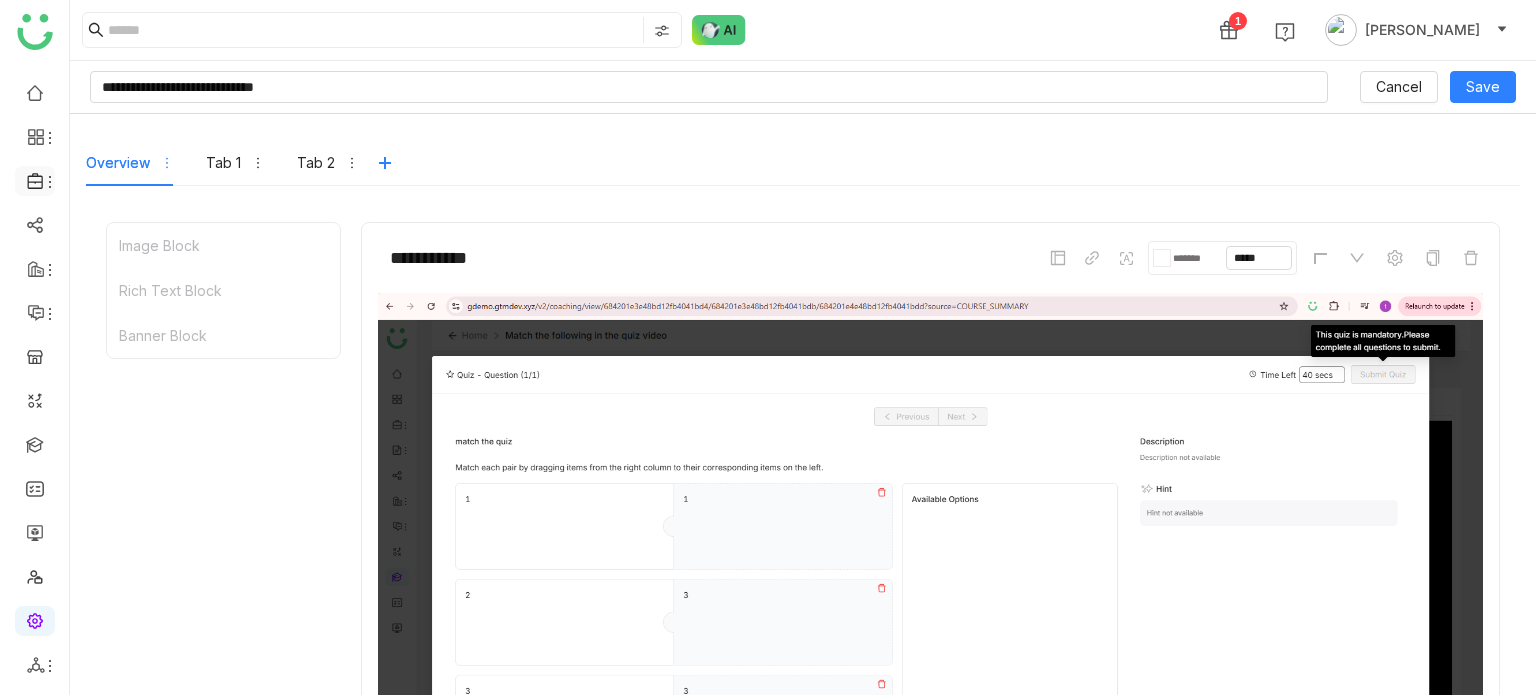 click 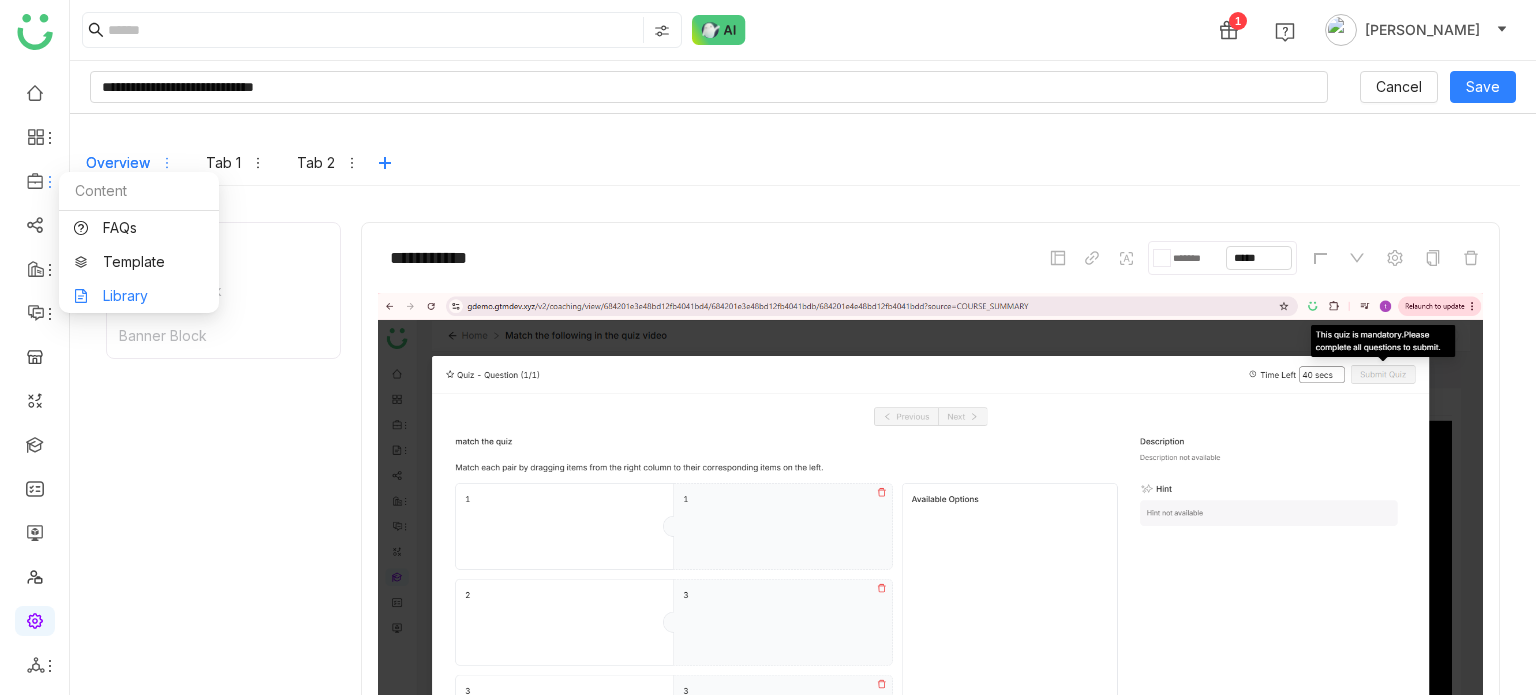 click on "Library" at bounding box center (139, 296) 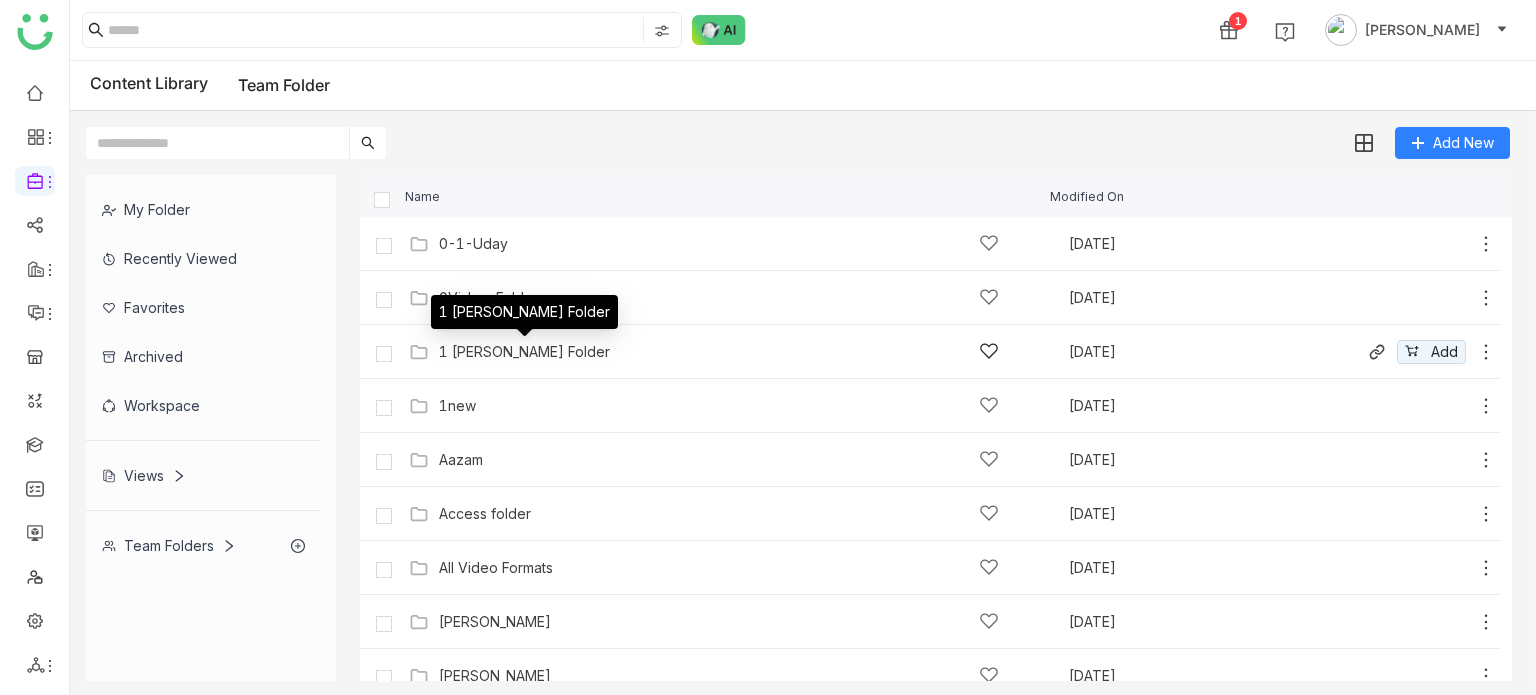 click on "1 [PERSON_NAME] Folder" 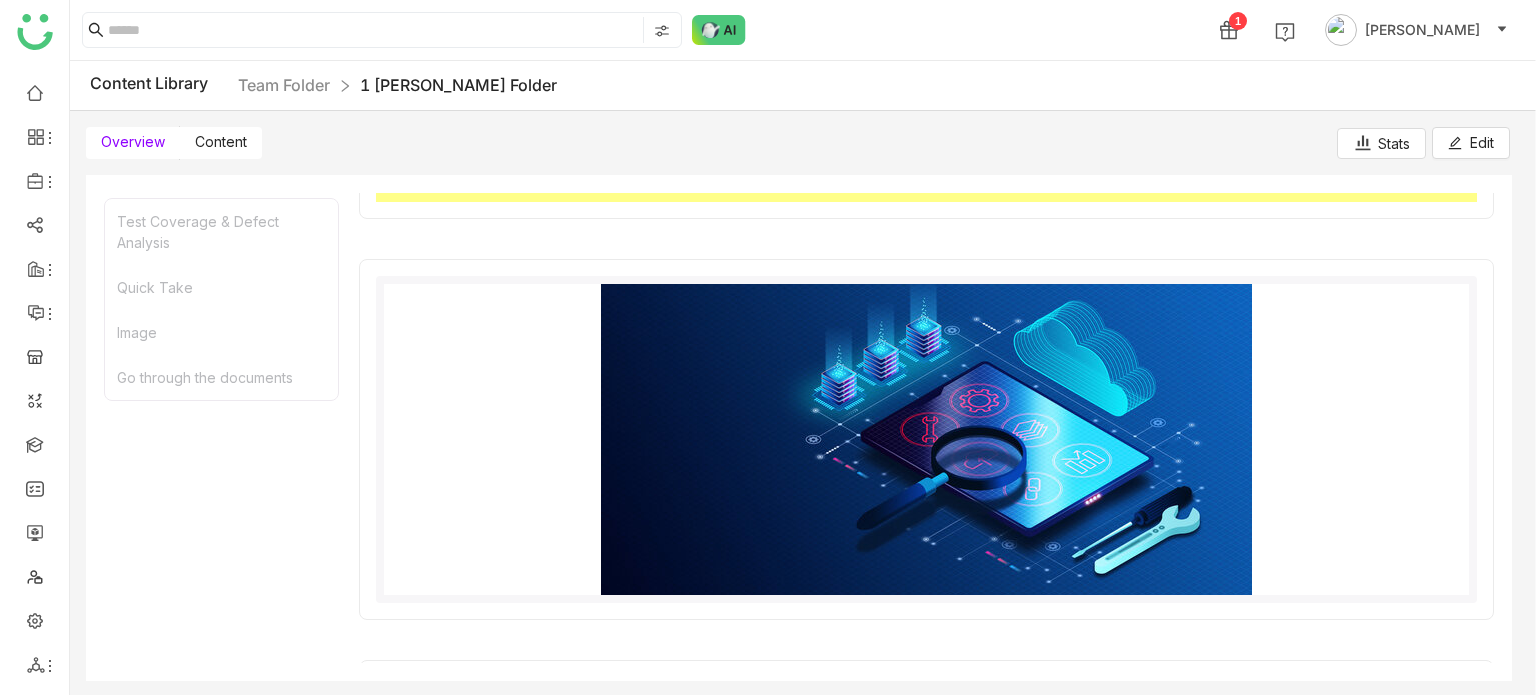 scroll, scrollTop: 300, scrollLeft: 0, axis: vertical 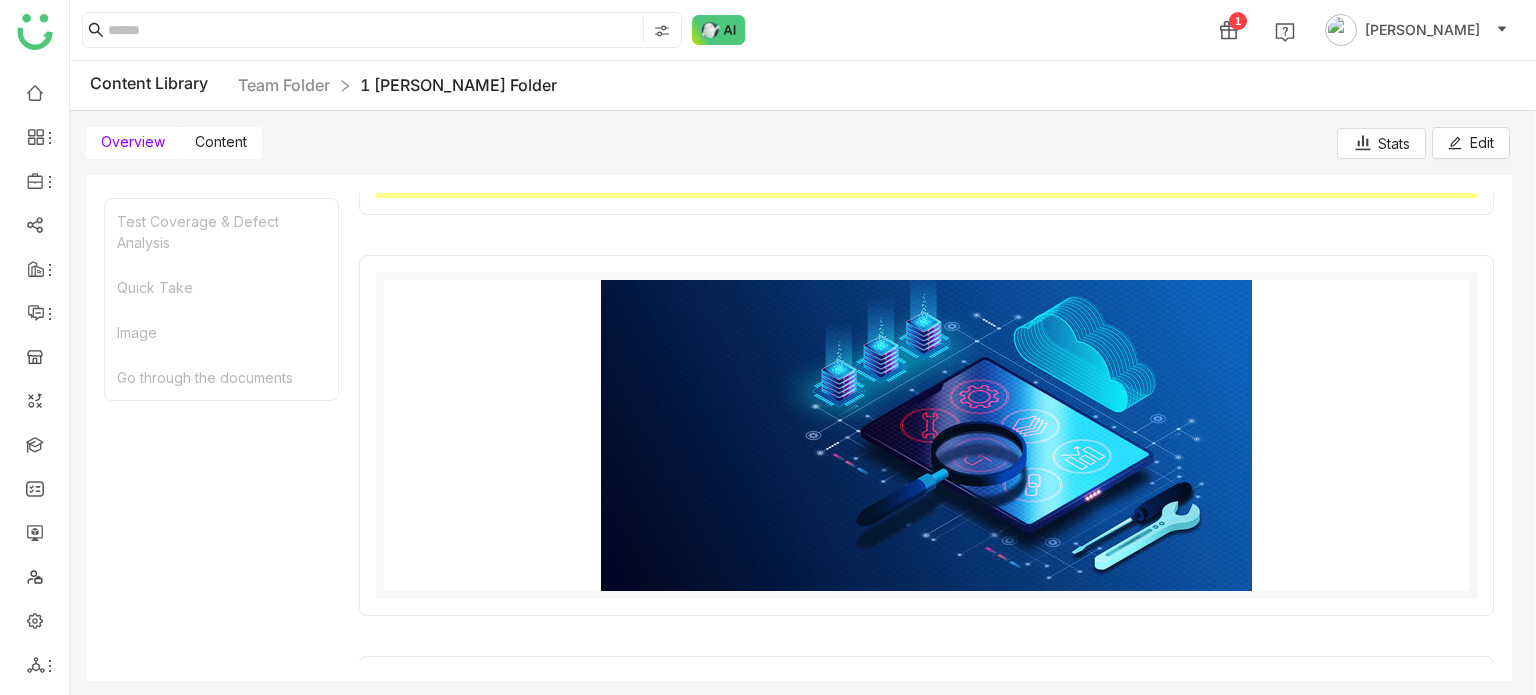 click on "Content" at bounding box center [221, 141] 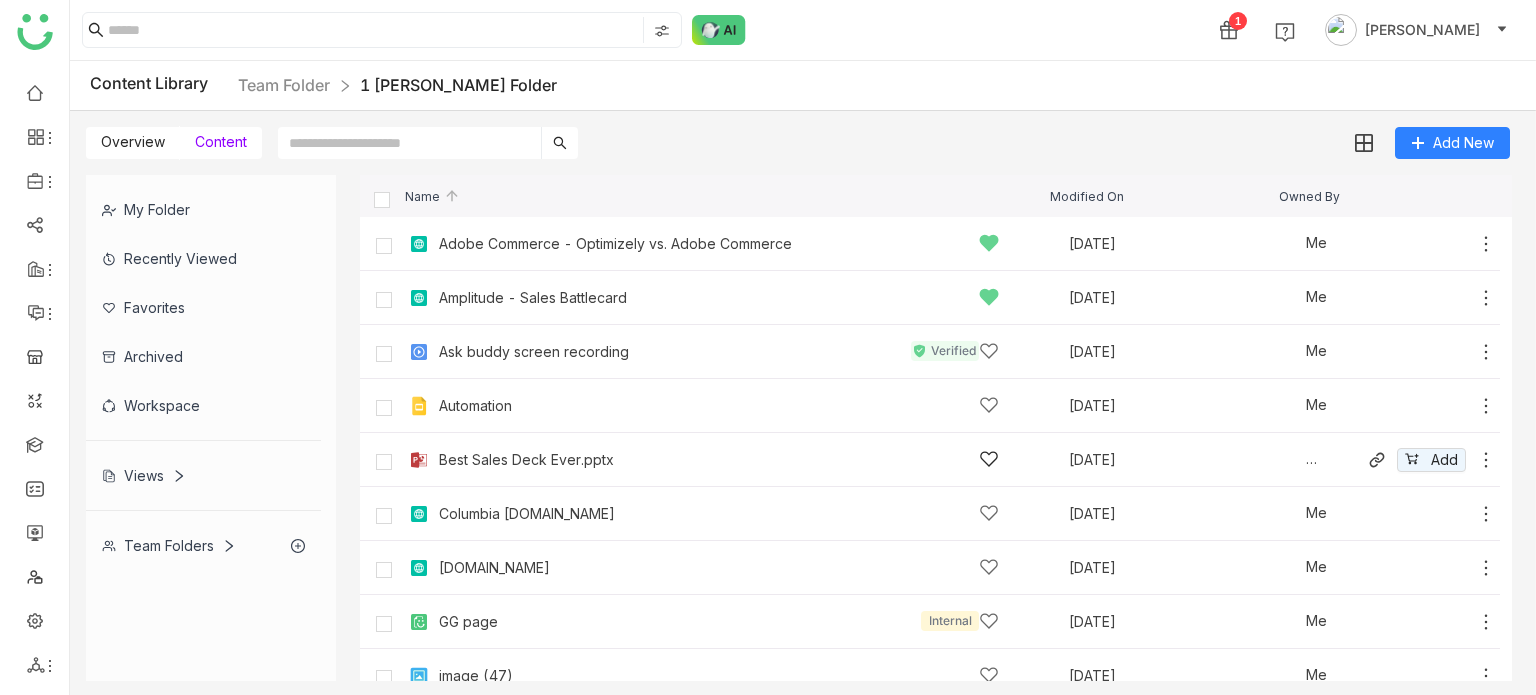 scroll, scrollTop: 237, scrollLeft: 0, axis: vertical 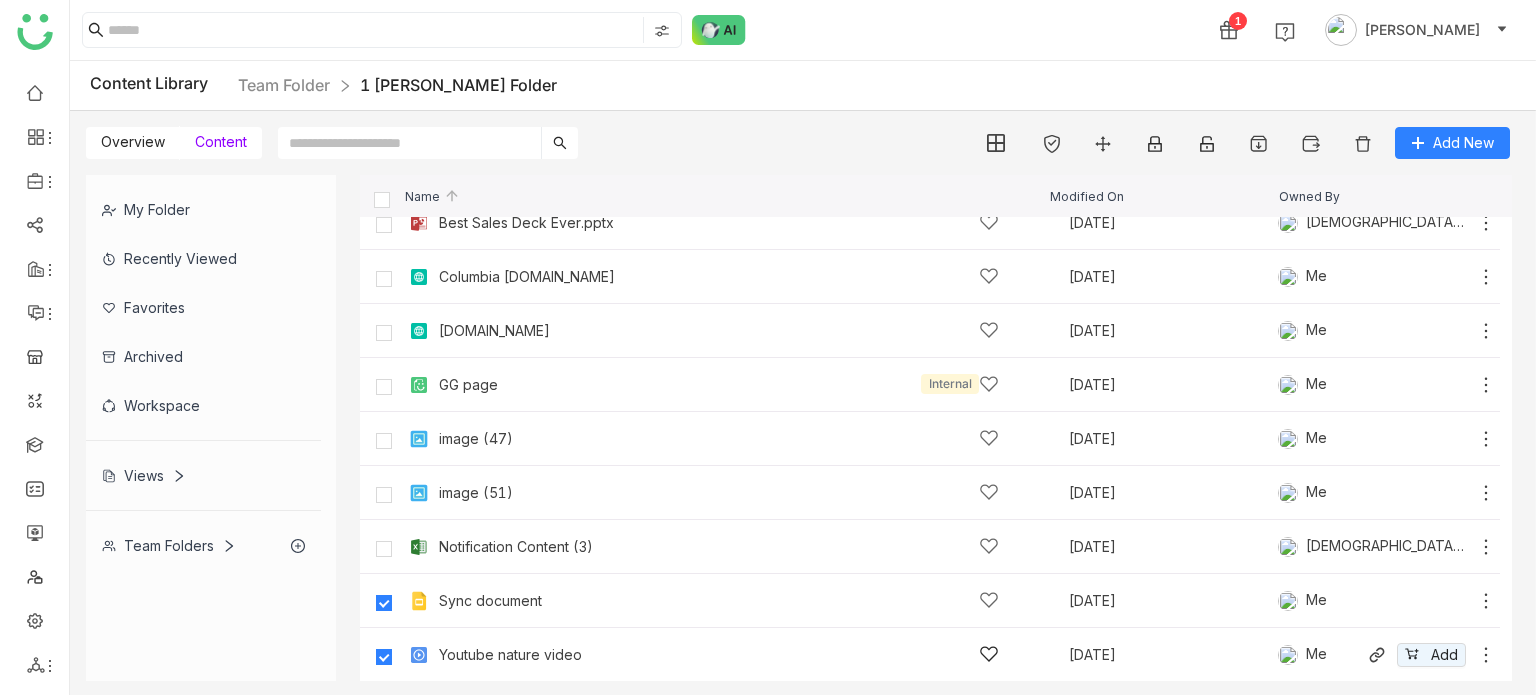 click 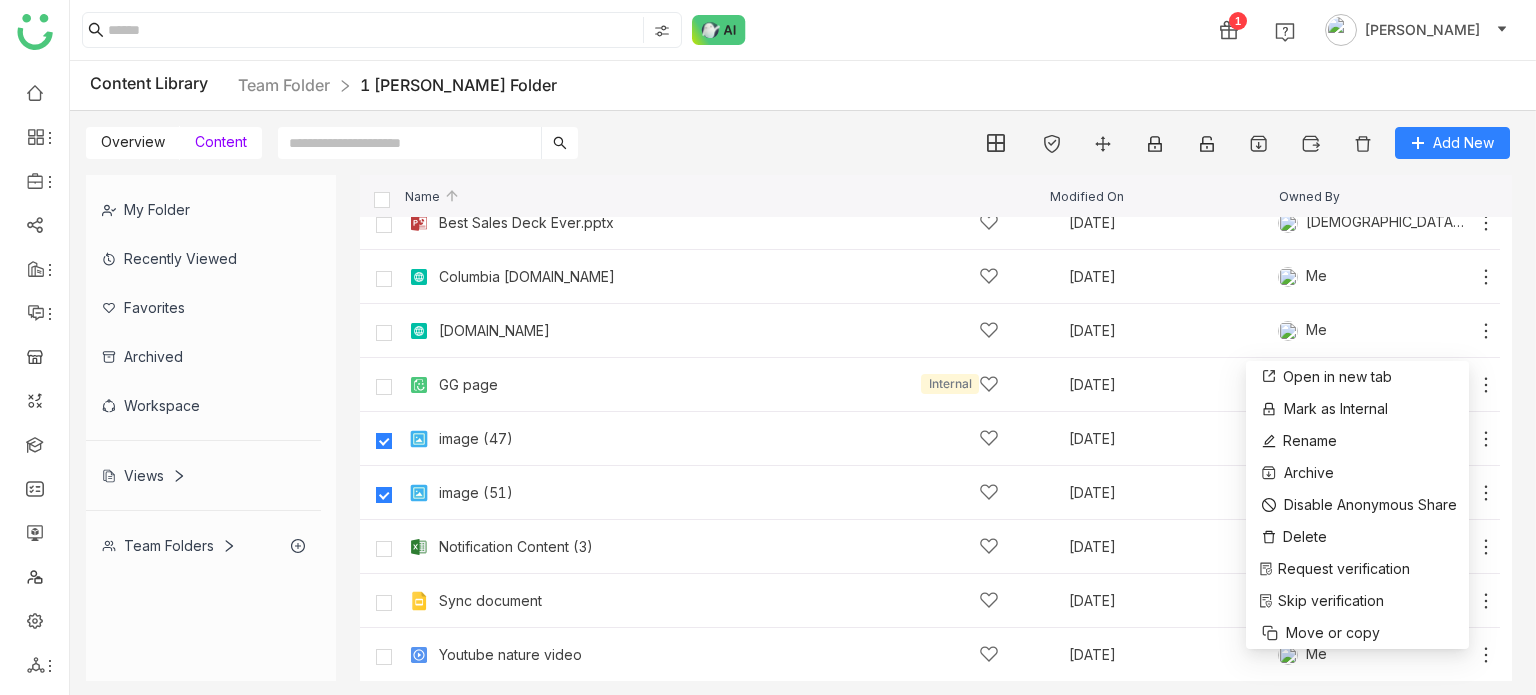click on "1 [PERSON_NAME]" 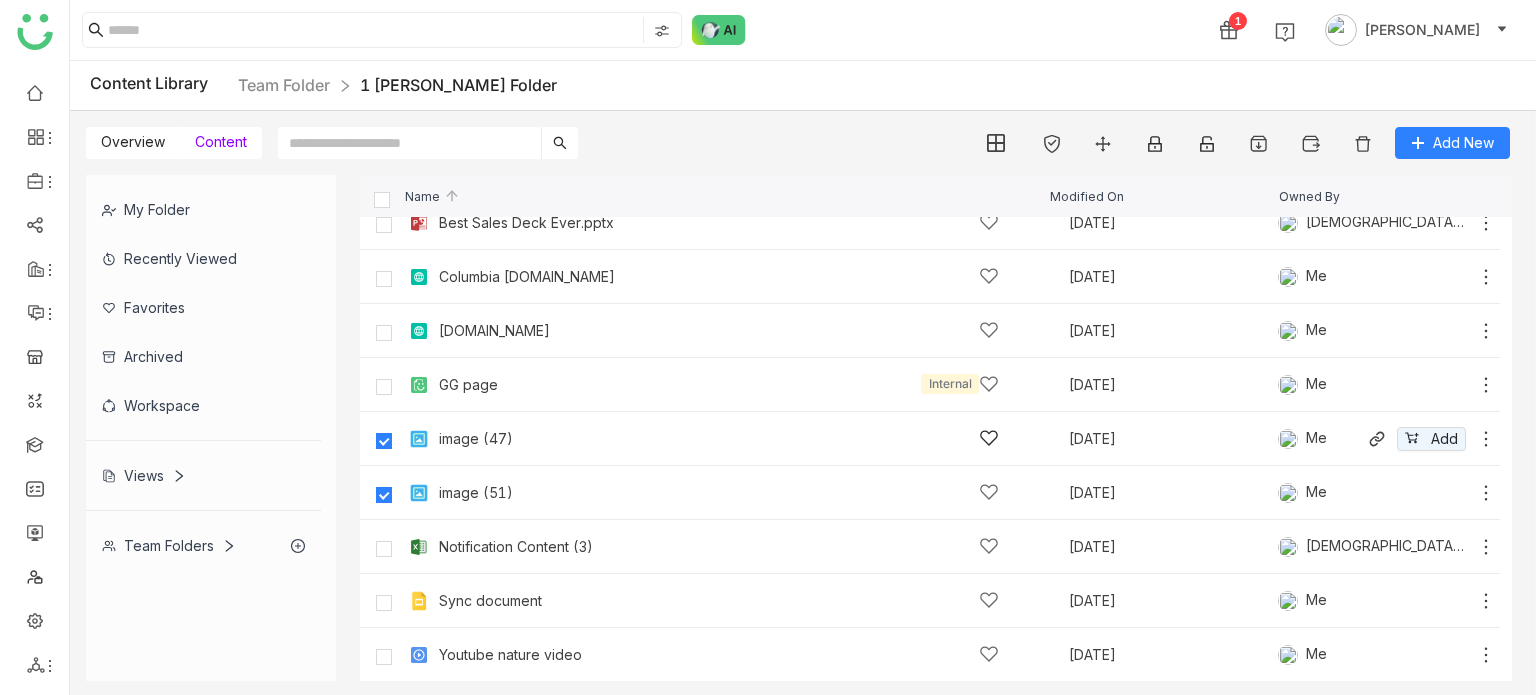 click 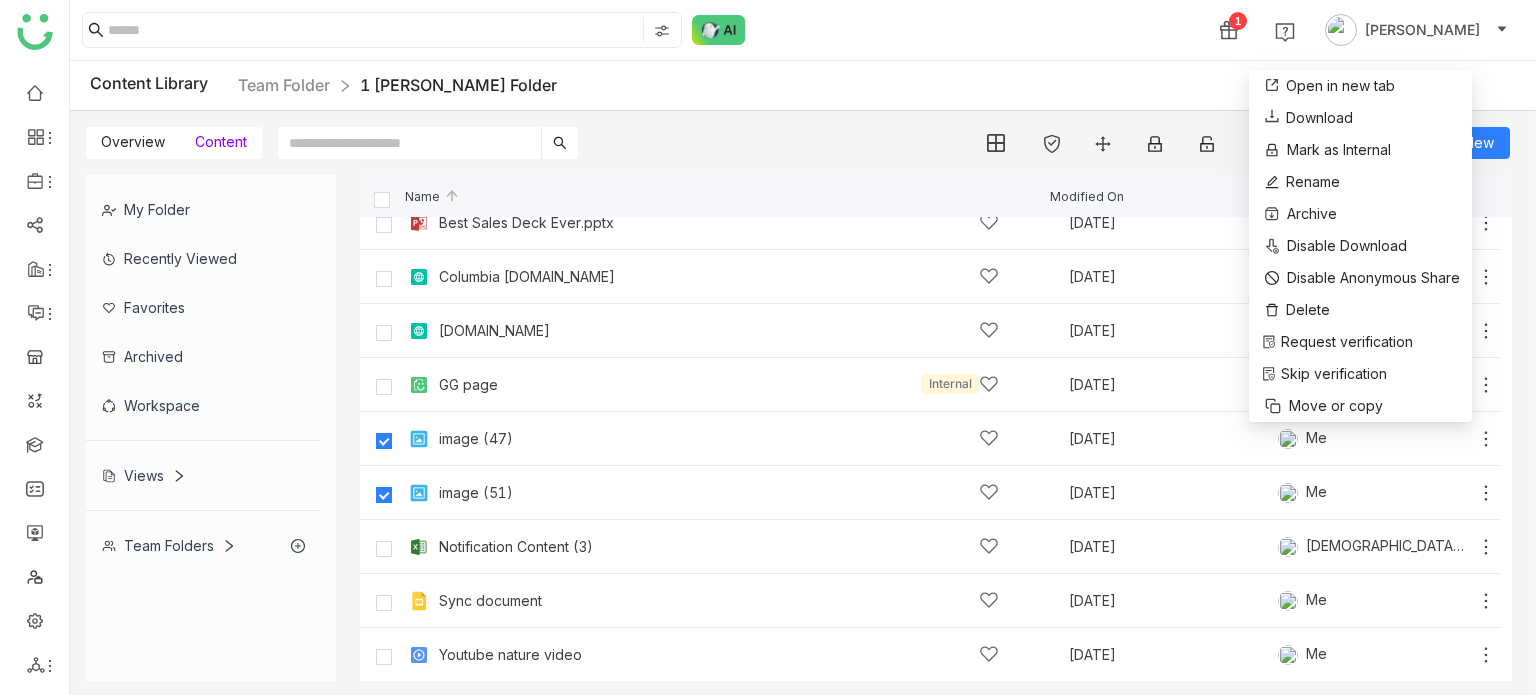 click on "1 [PERSON_NAME]" 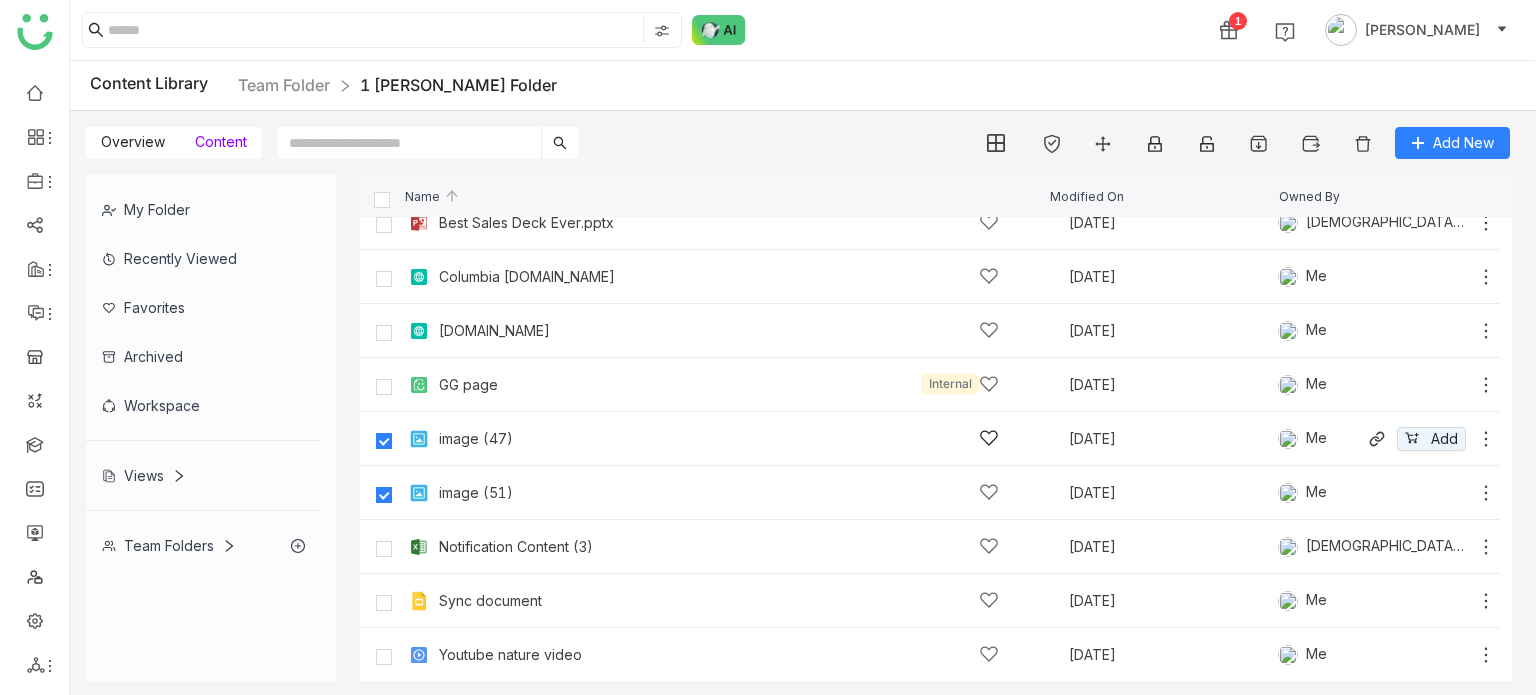 click 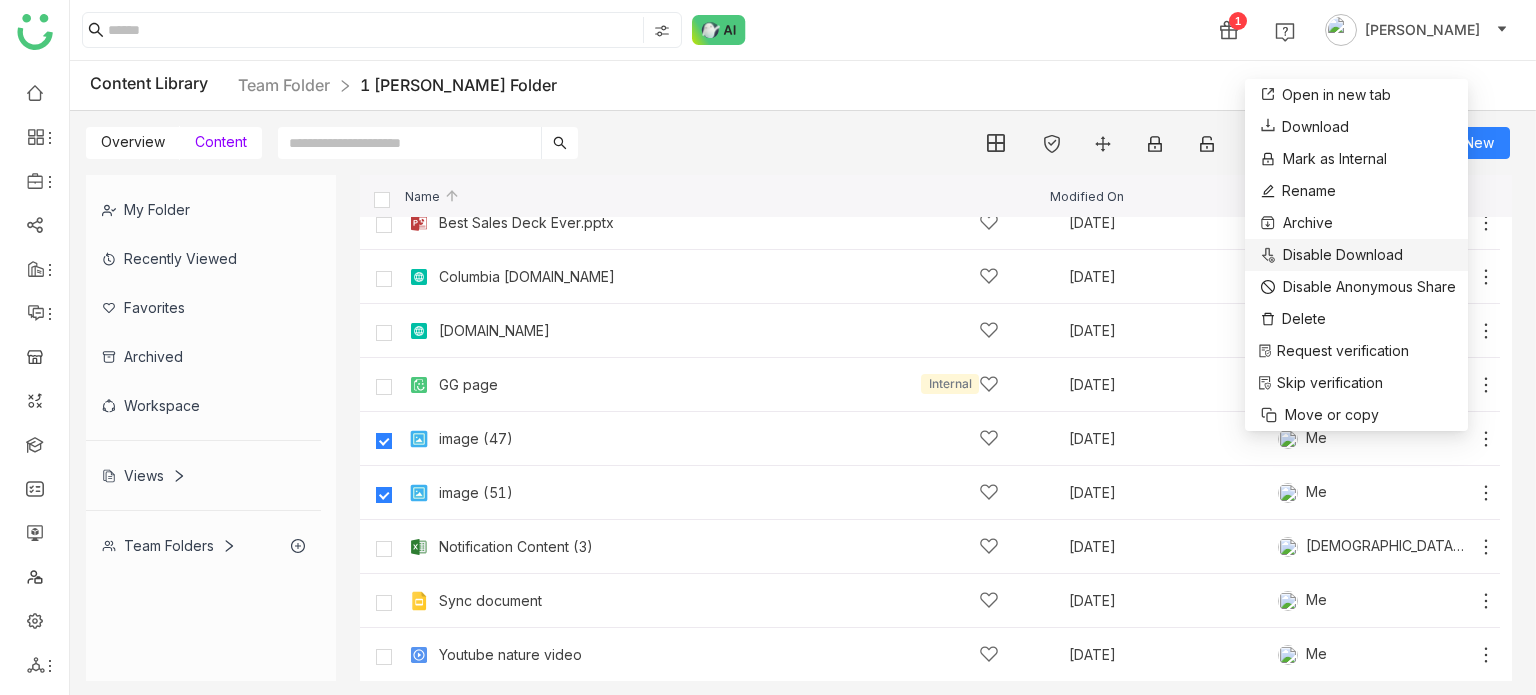 click on "Disable Download" at bounding box center (1343, 255) 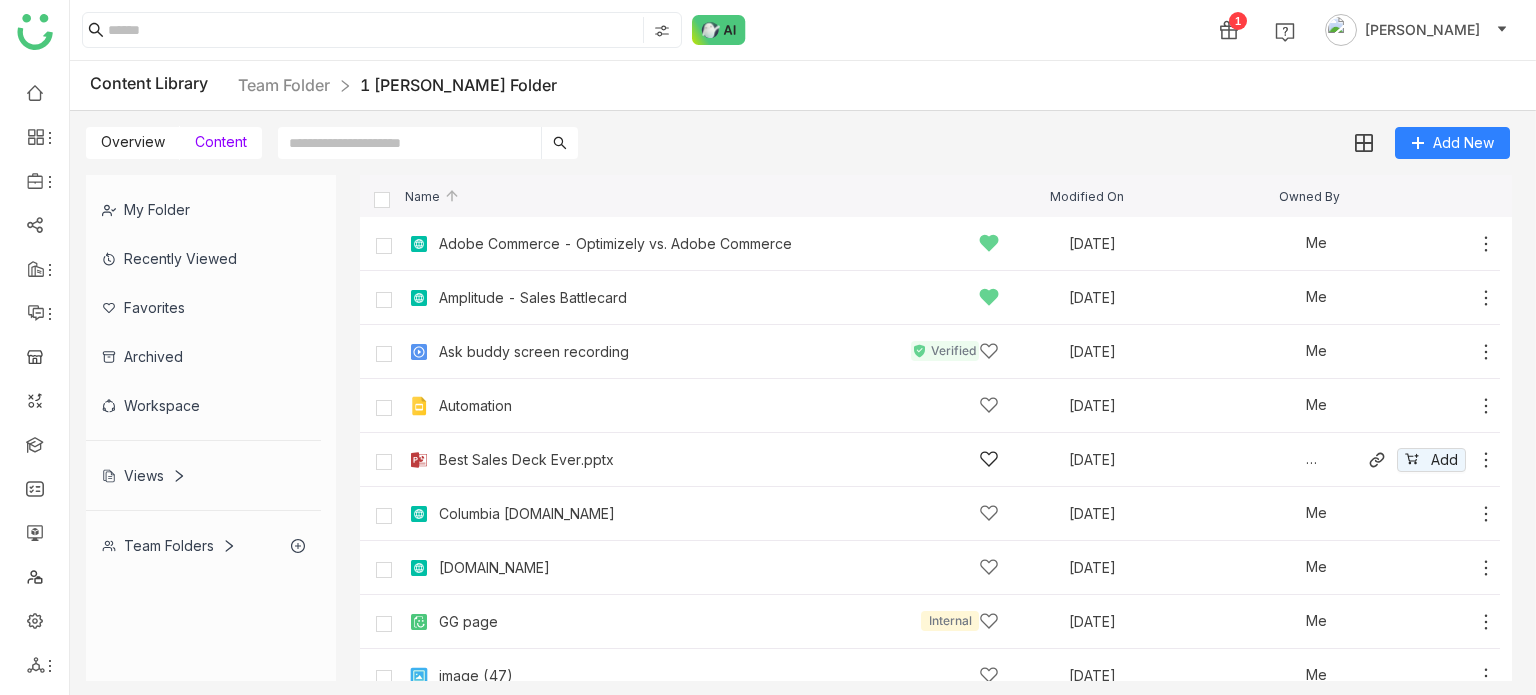 scroll, scrollTop: 237, scrollLeft: 0, axis: vertical 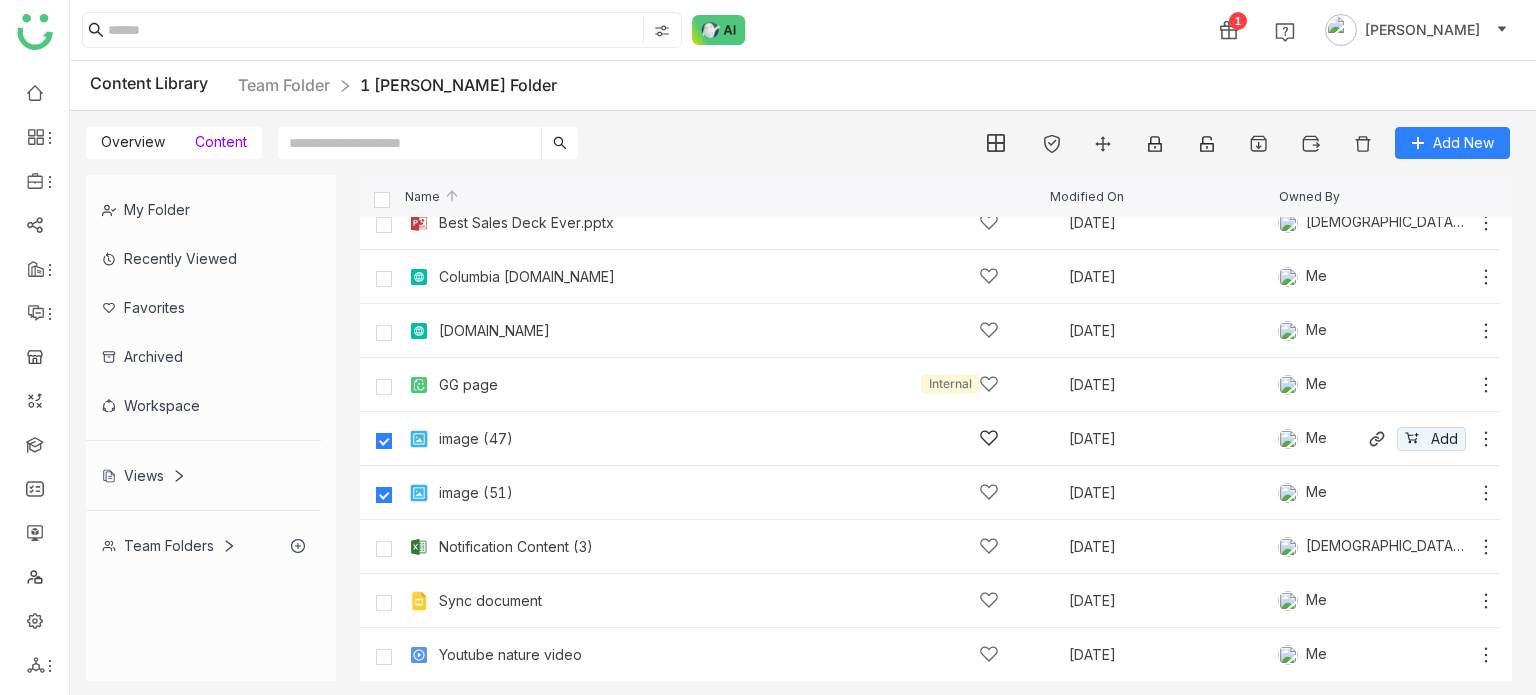 click 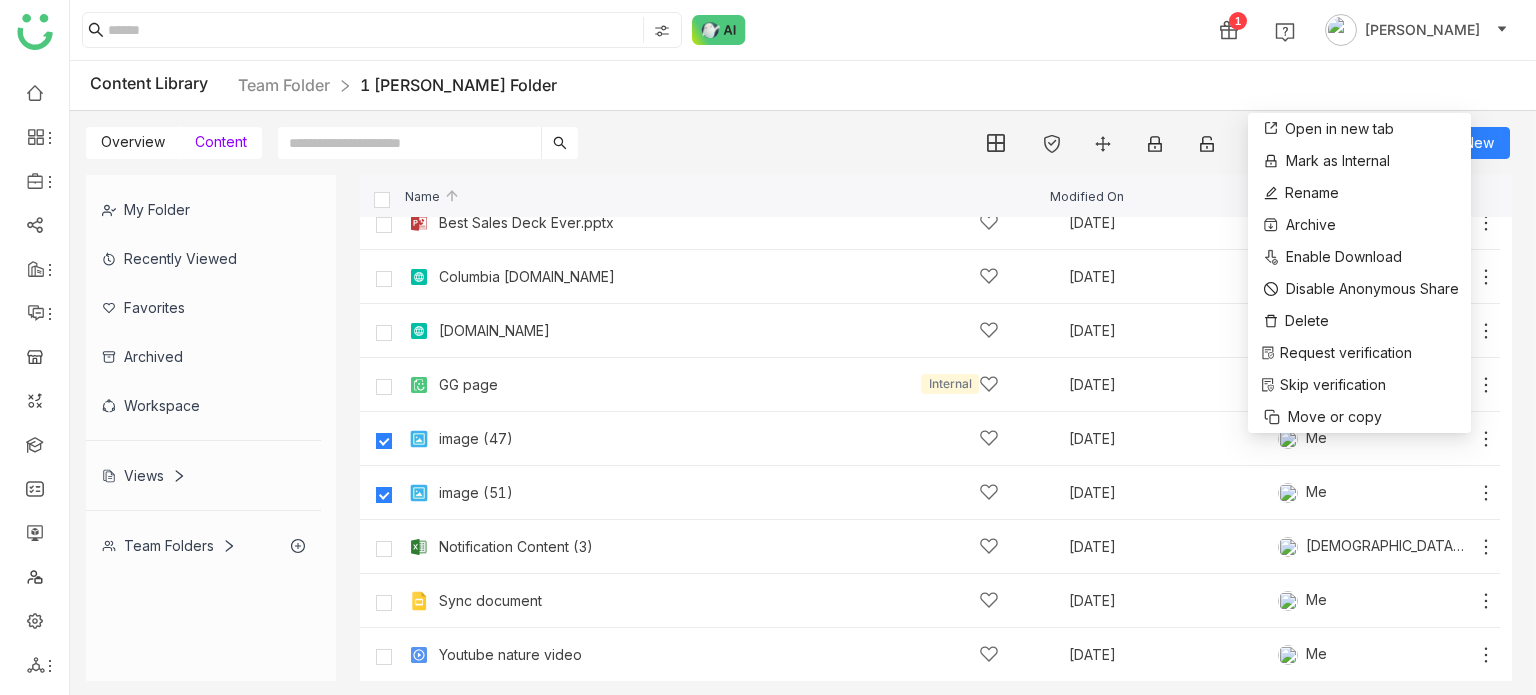 click on "Overview Content  Add New" at bounding box center [798, 135] 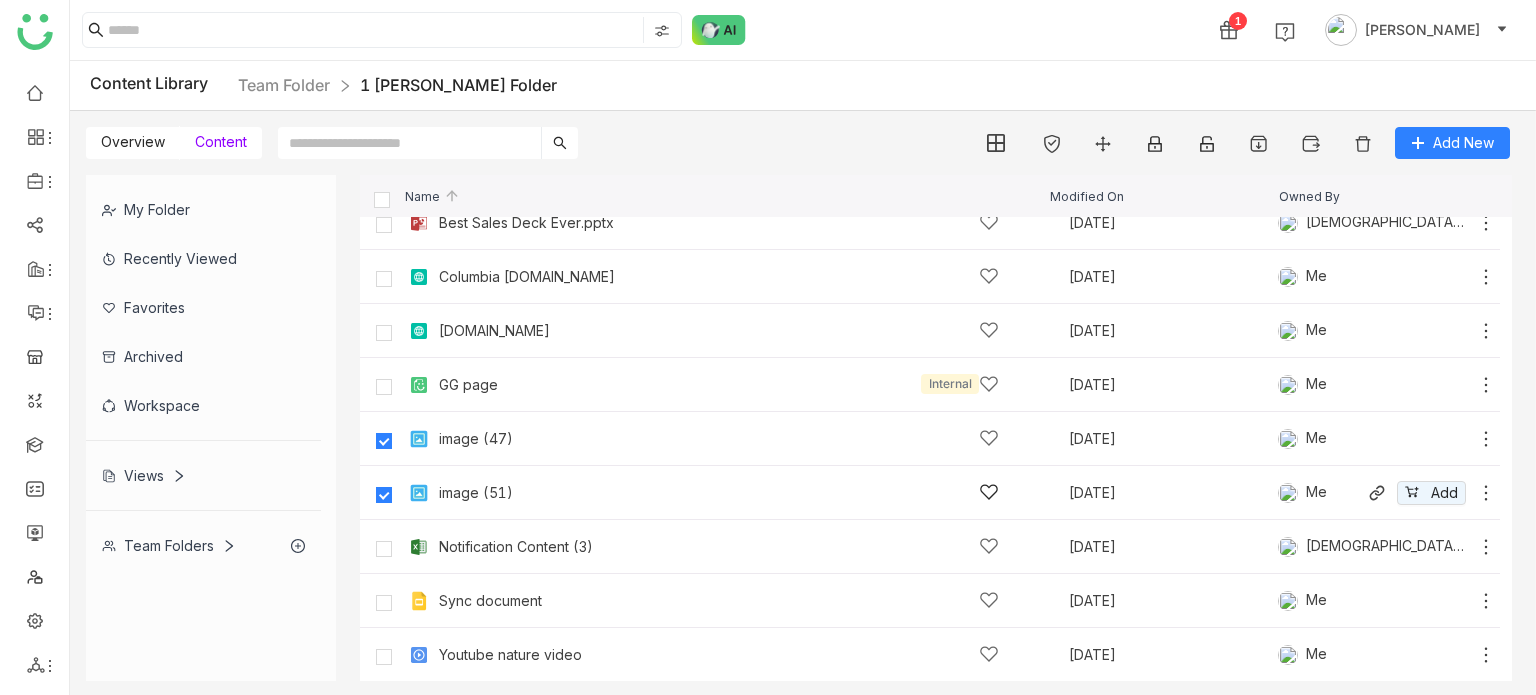 click 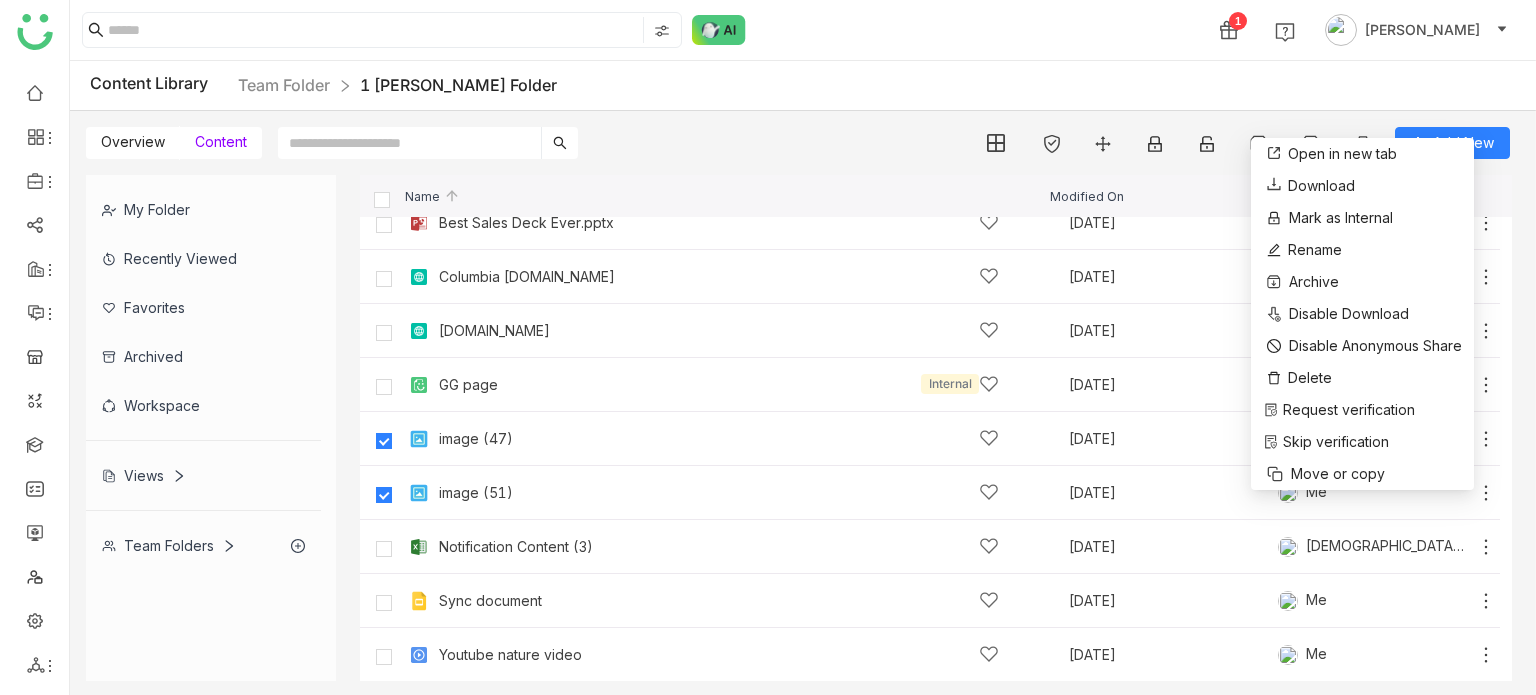 click on "Content Library  Team Folder 1 [PERSON_NAME]" 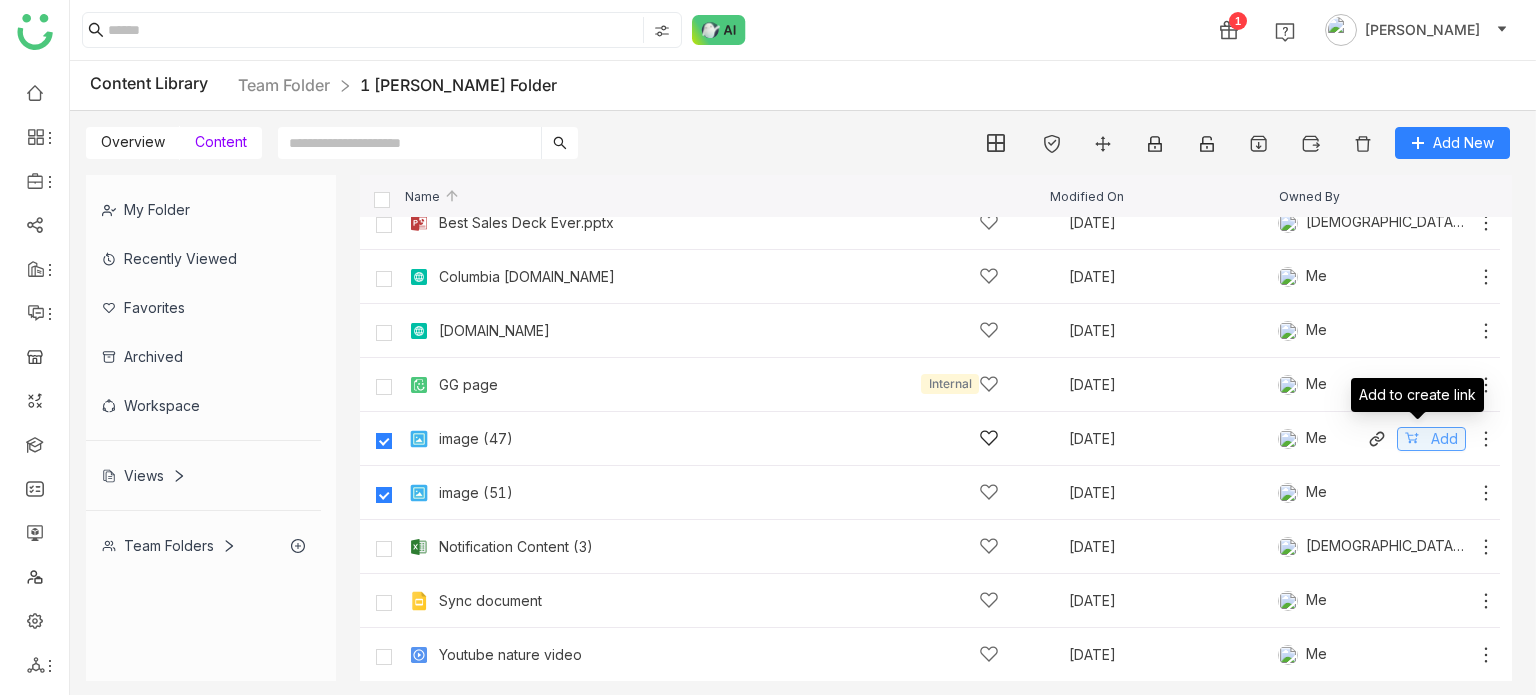 click 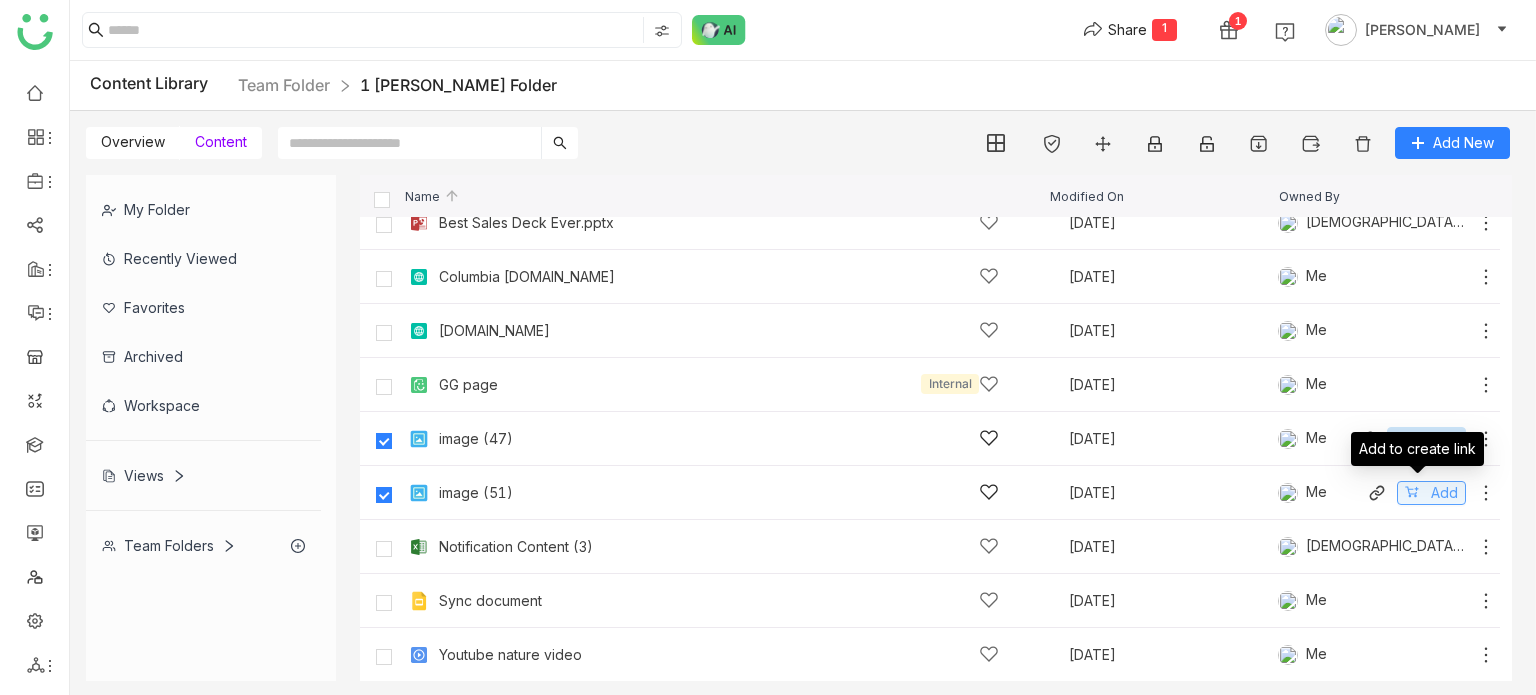click on "Add" 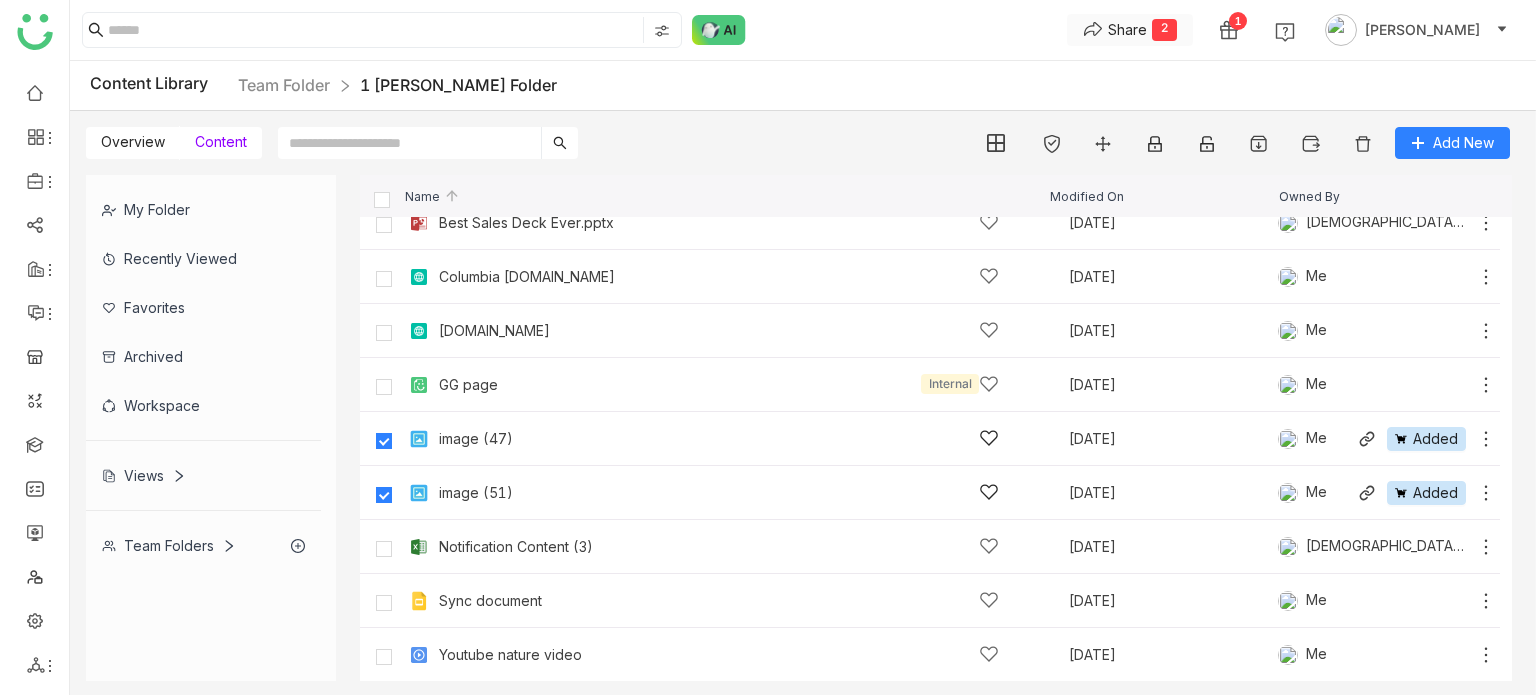 click on "2" 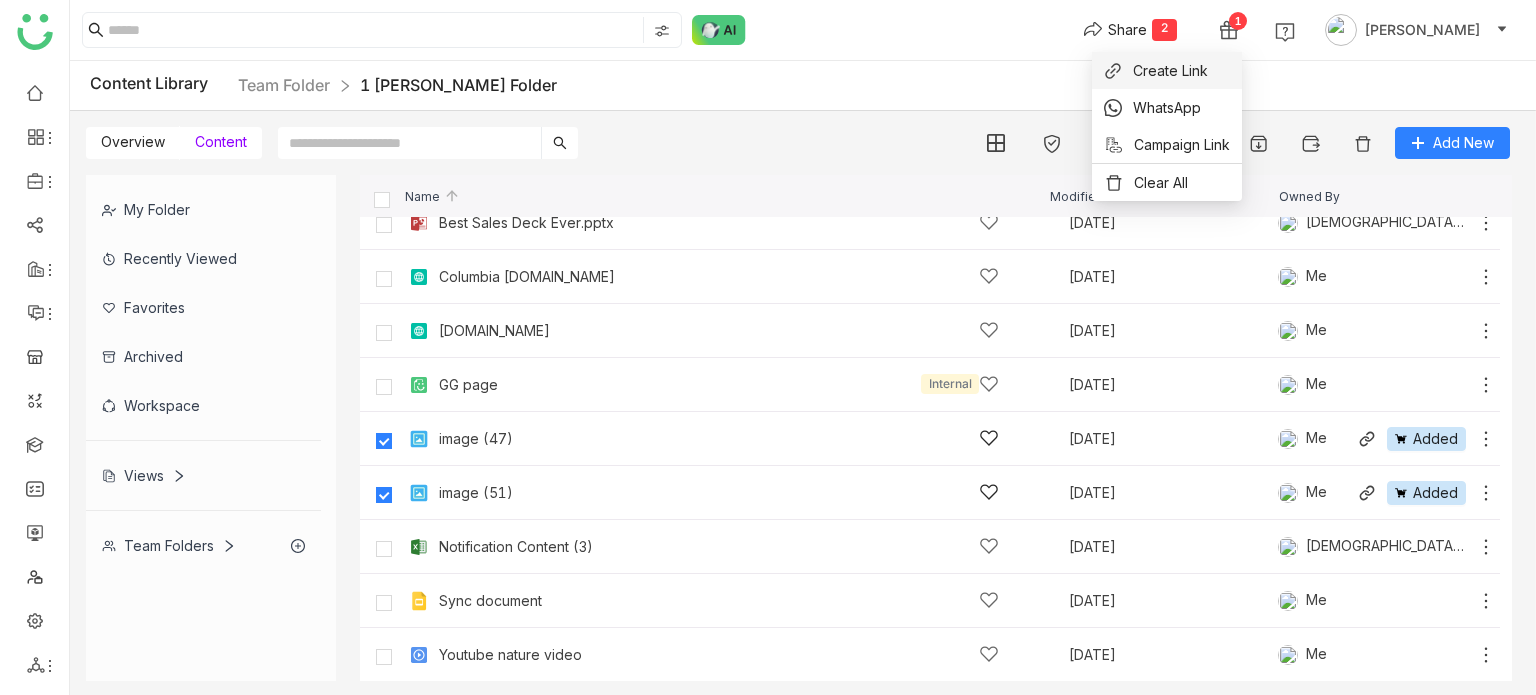 click on "Create Link" at bounding box center (1170, 70) 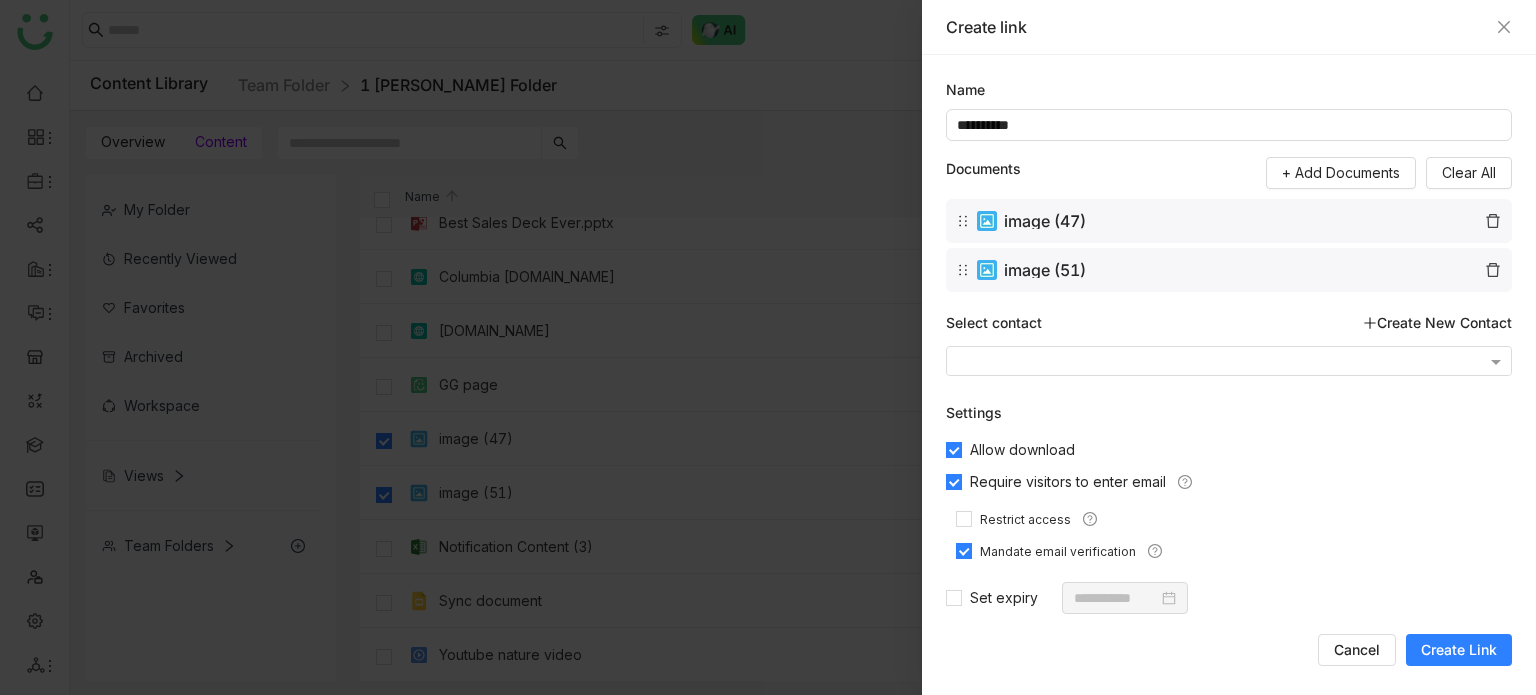 click on "Create Link" at bounding box center (1459, 650) 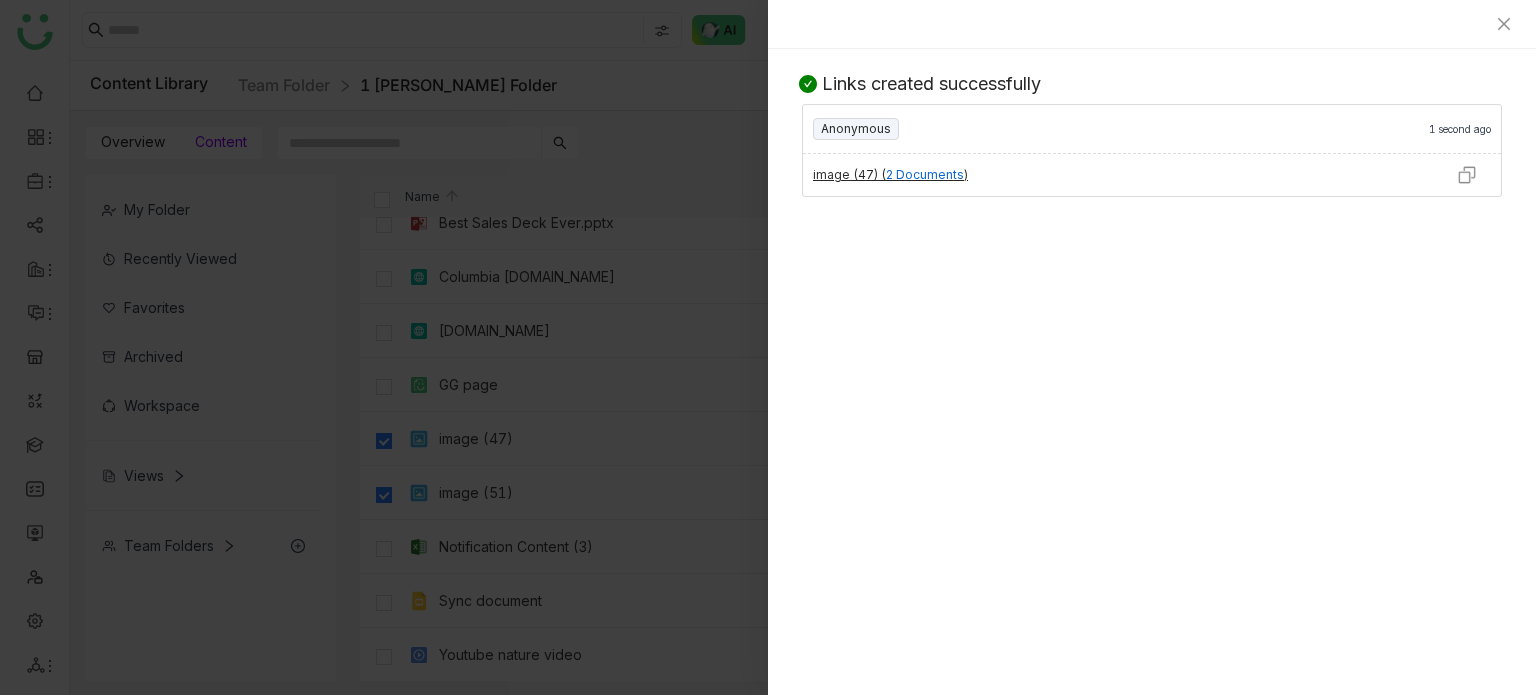 click at bounding box center [1467, 175] 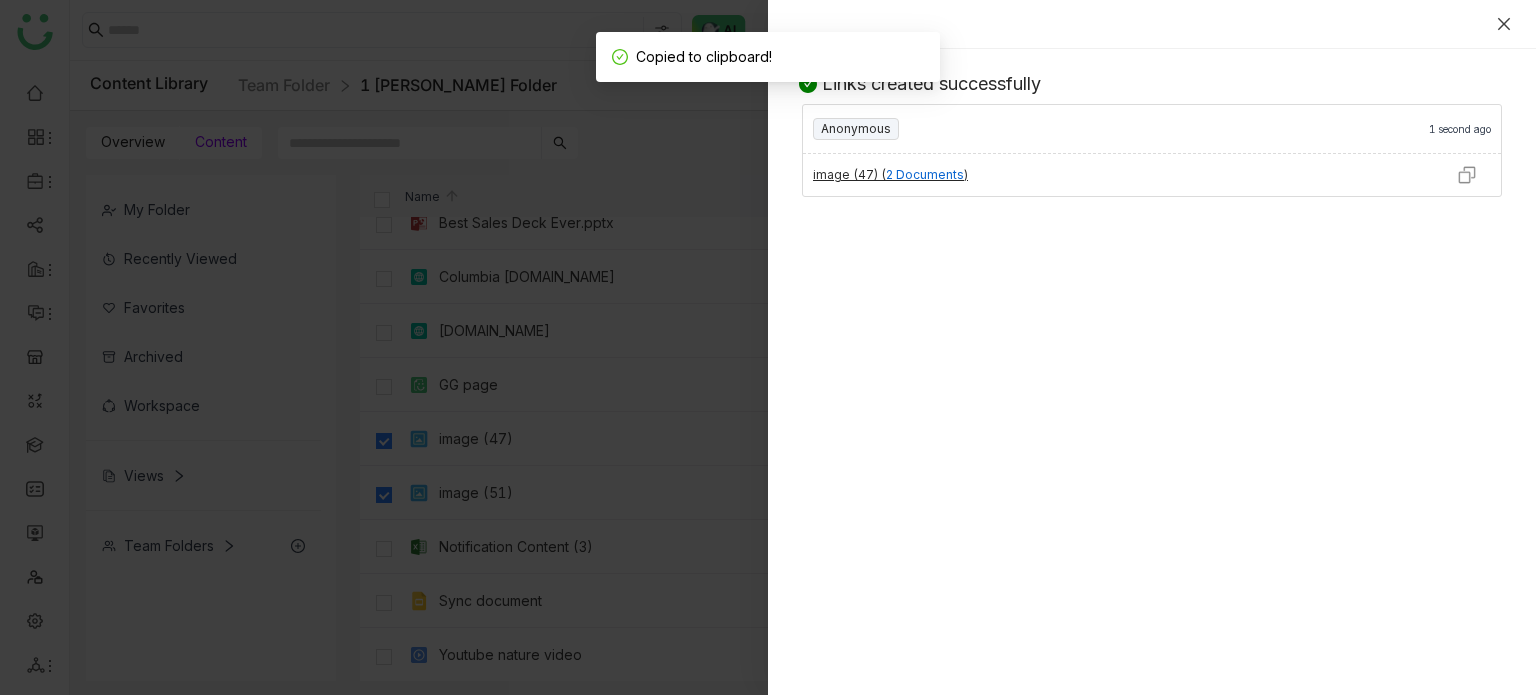 click at bounding box center (1152, 24) 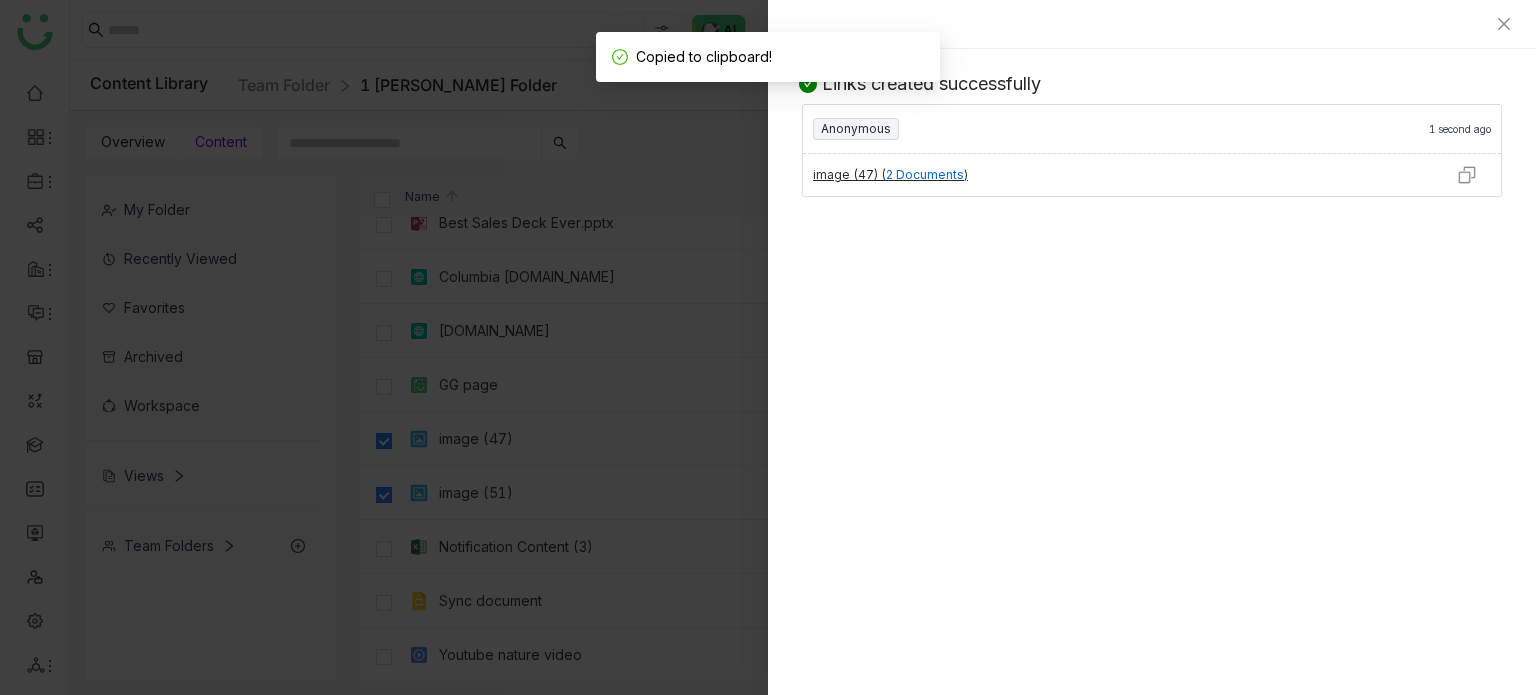 click at bounding box center (1152, 24) 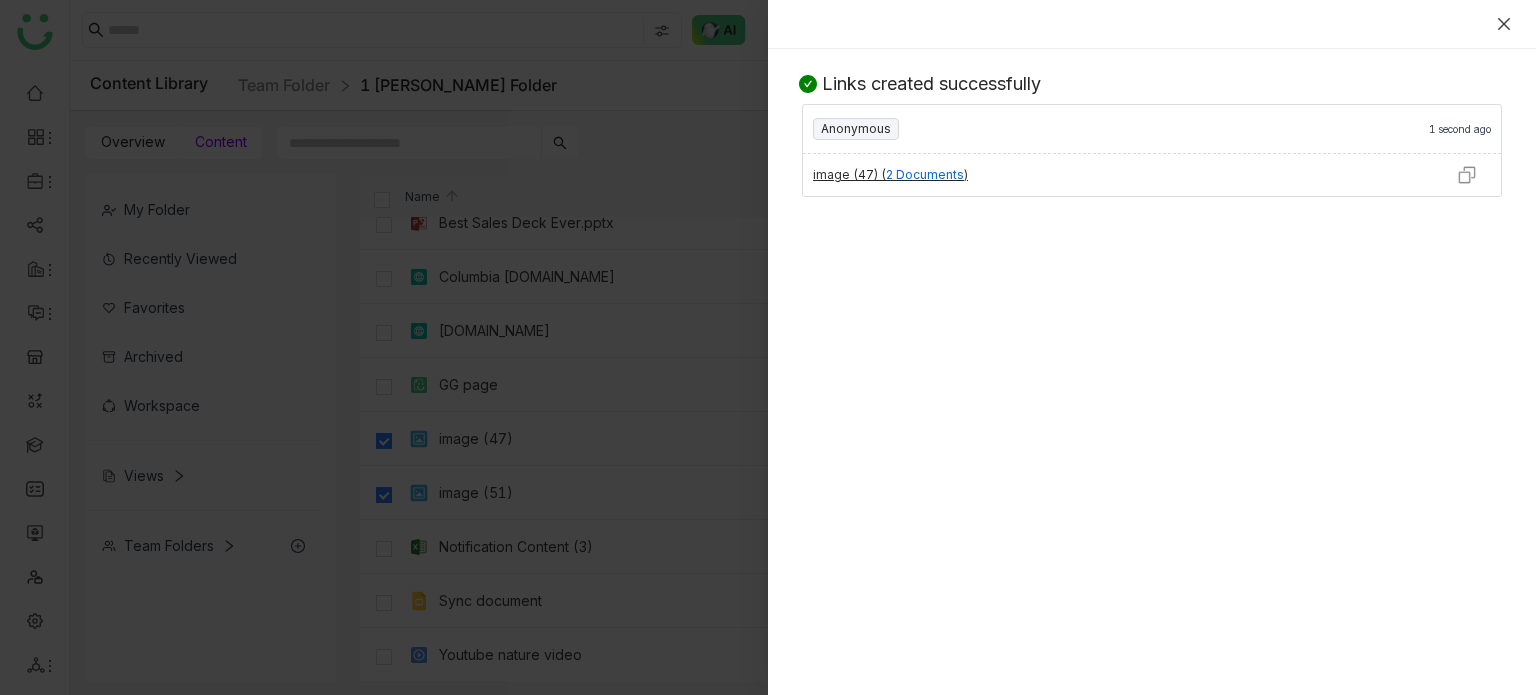 click 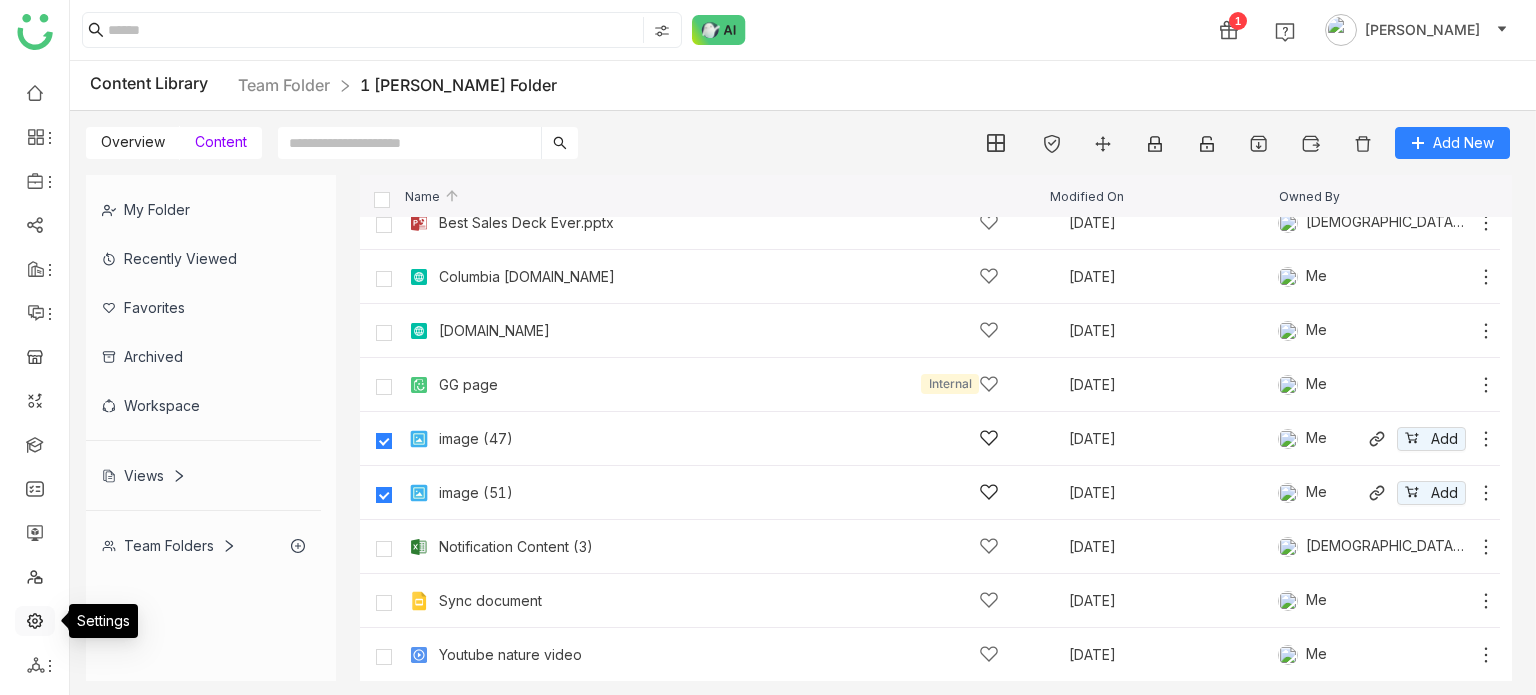 click at bounding box center (35, 619) 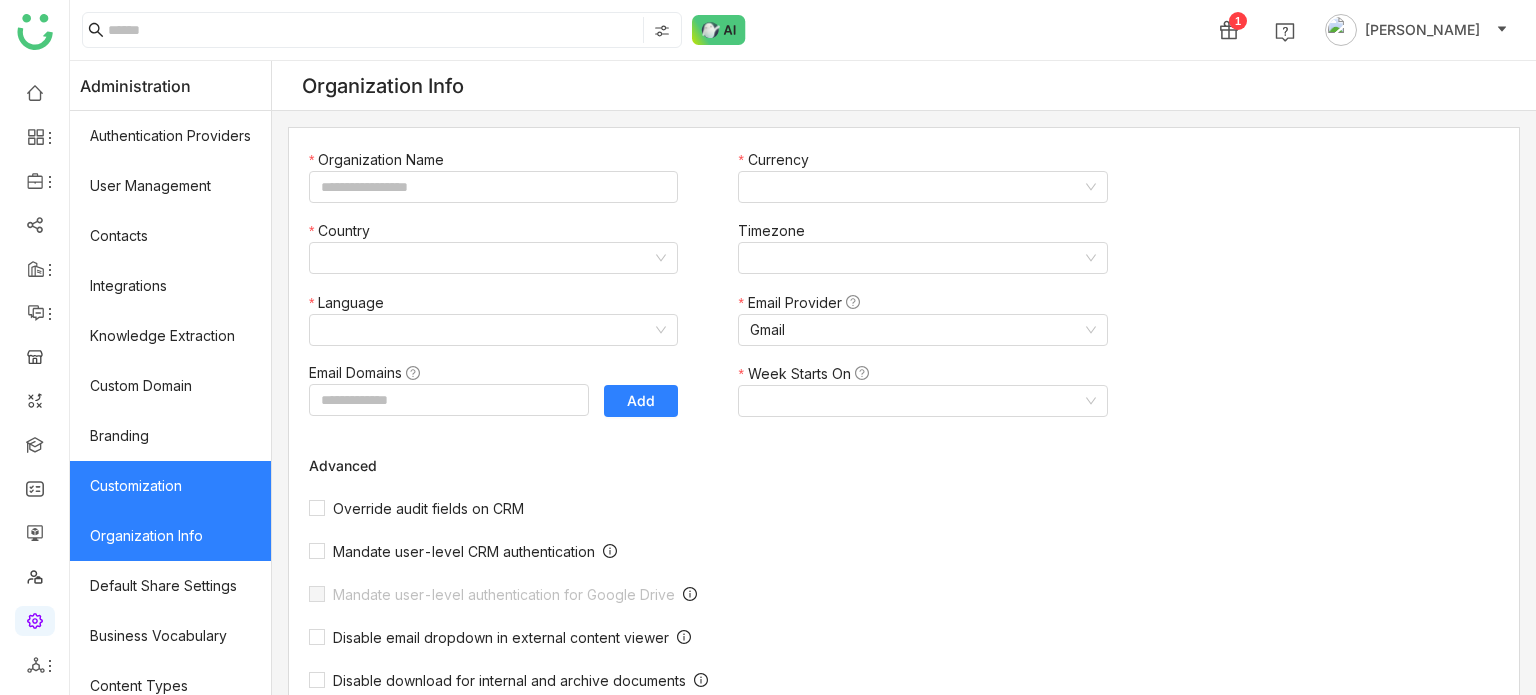 type on "*******" 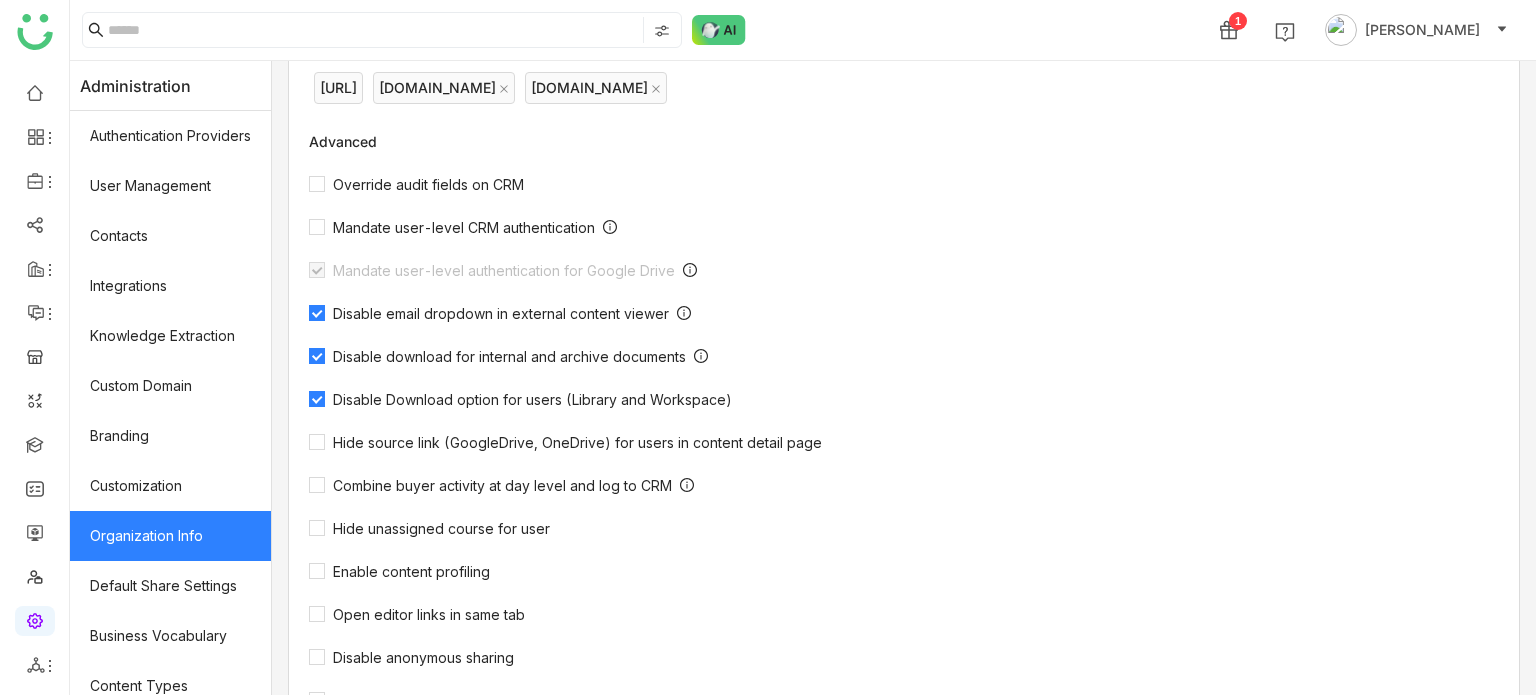 scroll, scrollTop: 367, scrollLeft: 0, axis: vertical 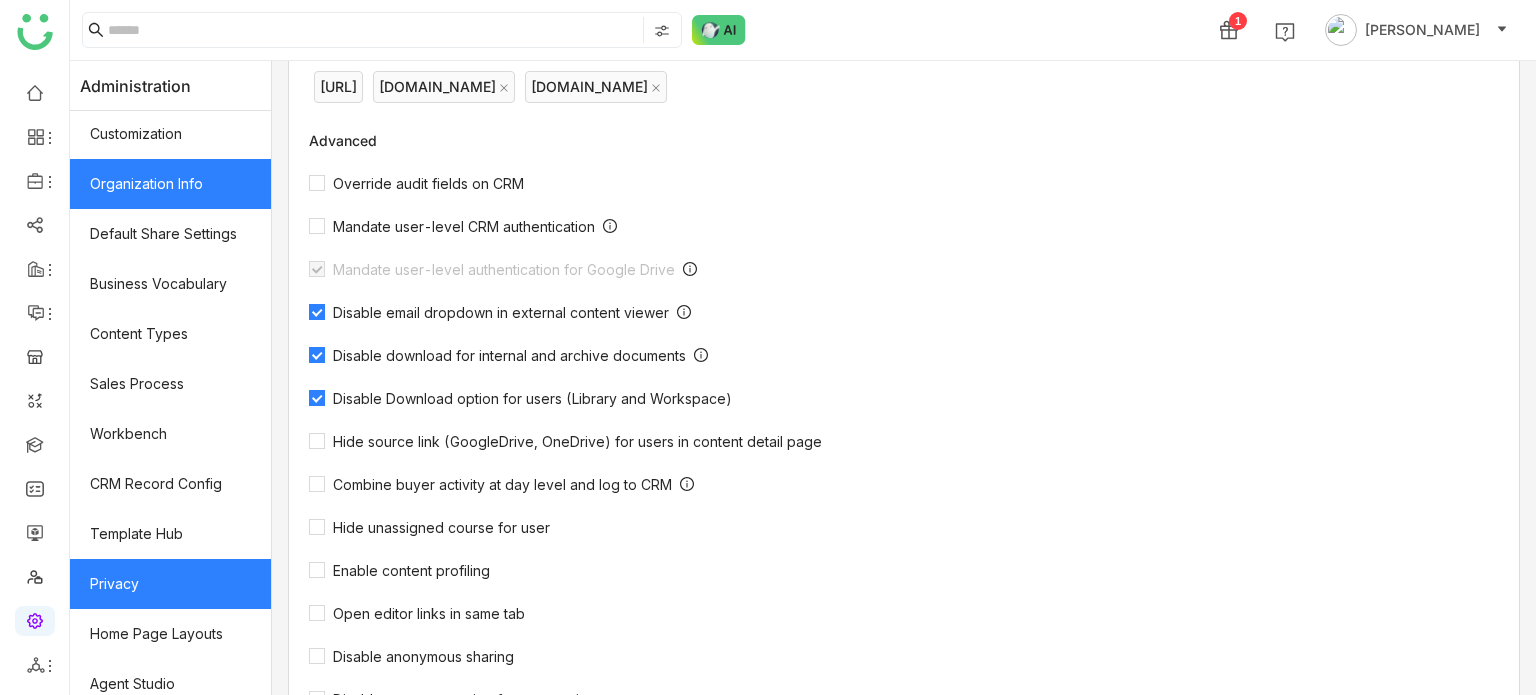 click on "Privacy" 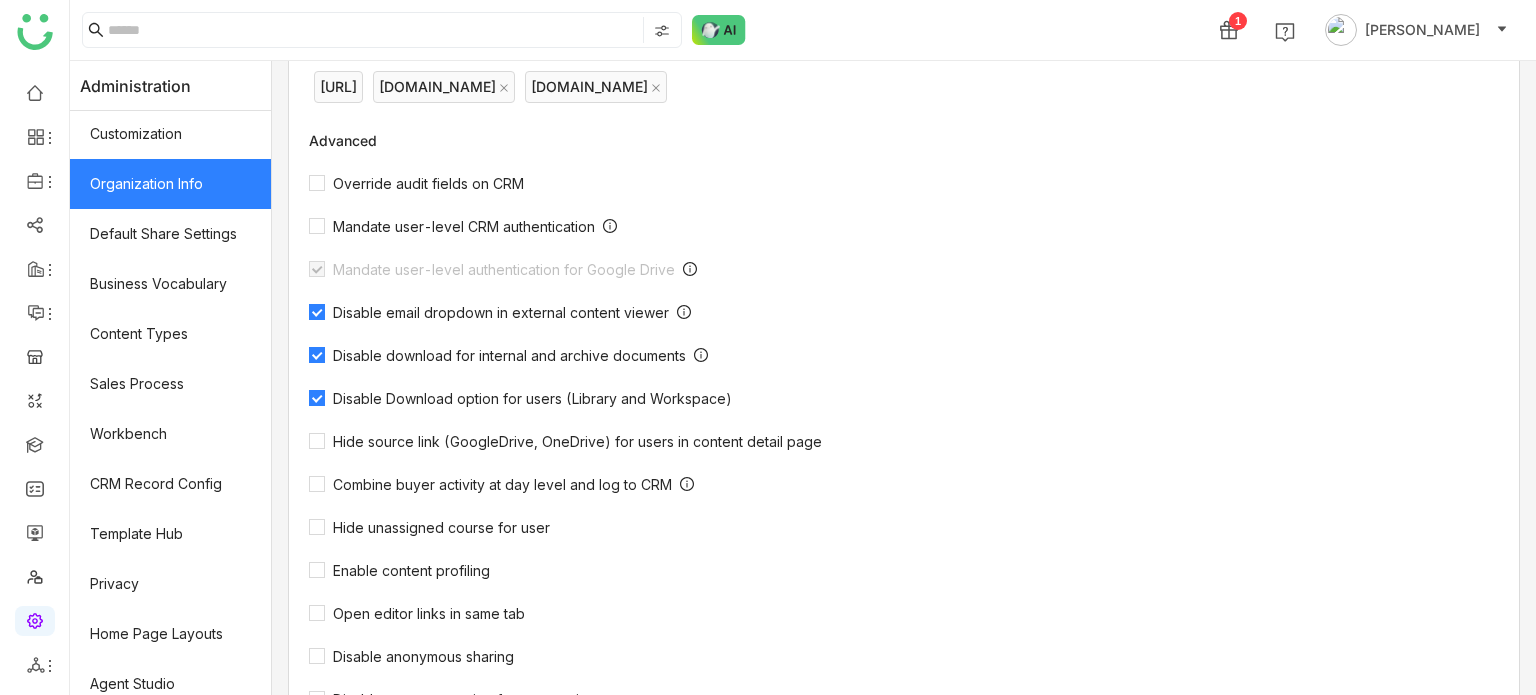 scroll, scrollTop: 0, scrollLeft: 0, axis: both 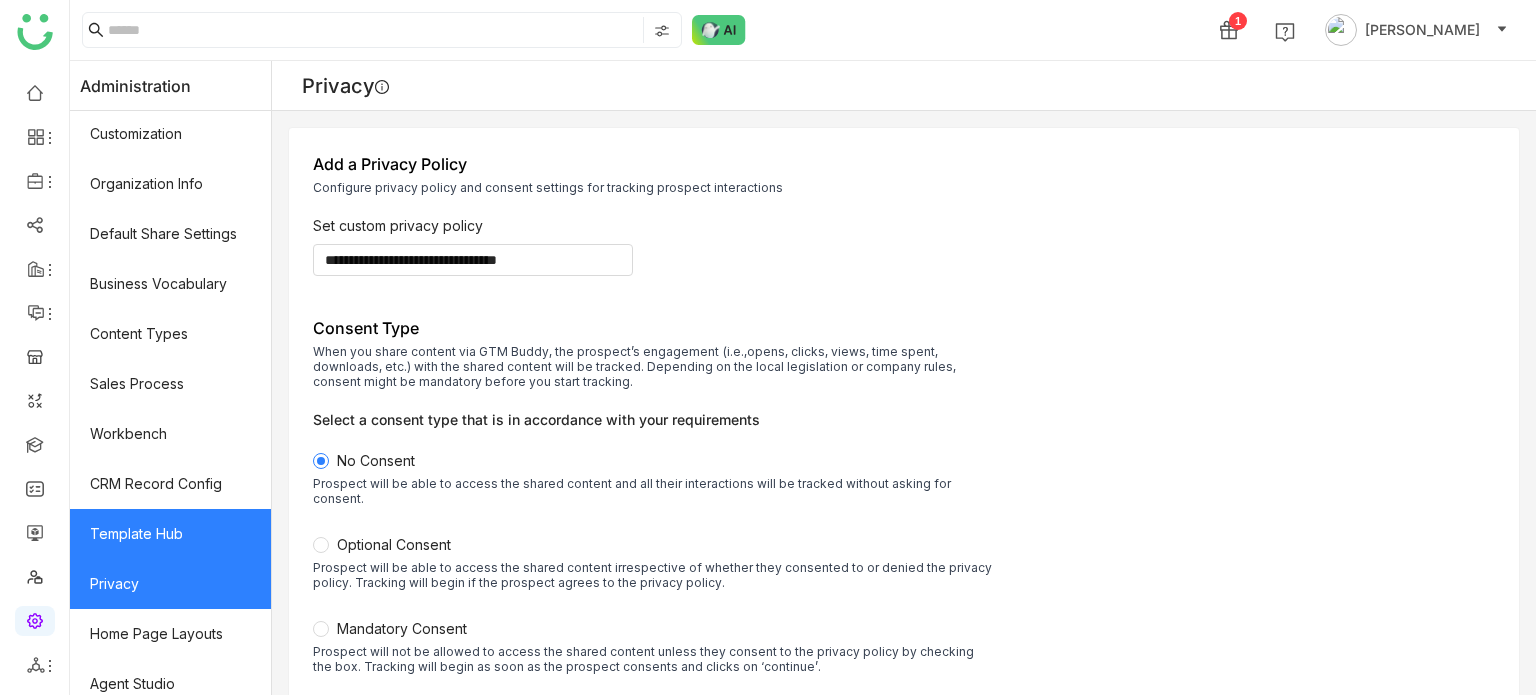 click on "Template Hub" 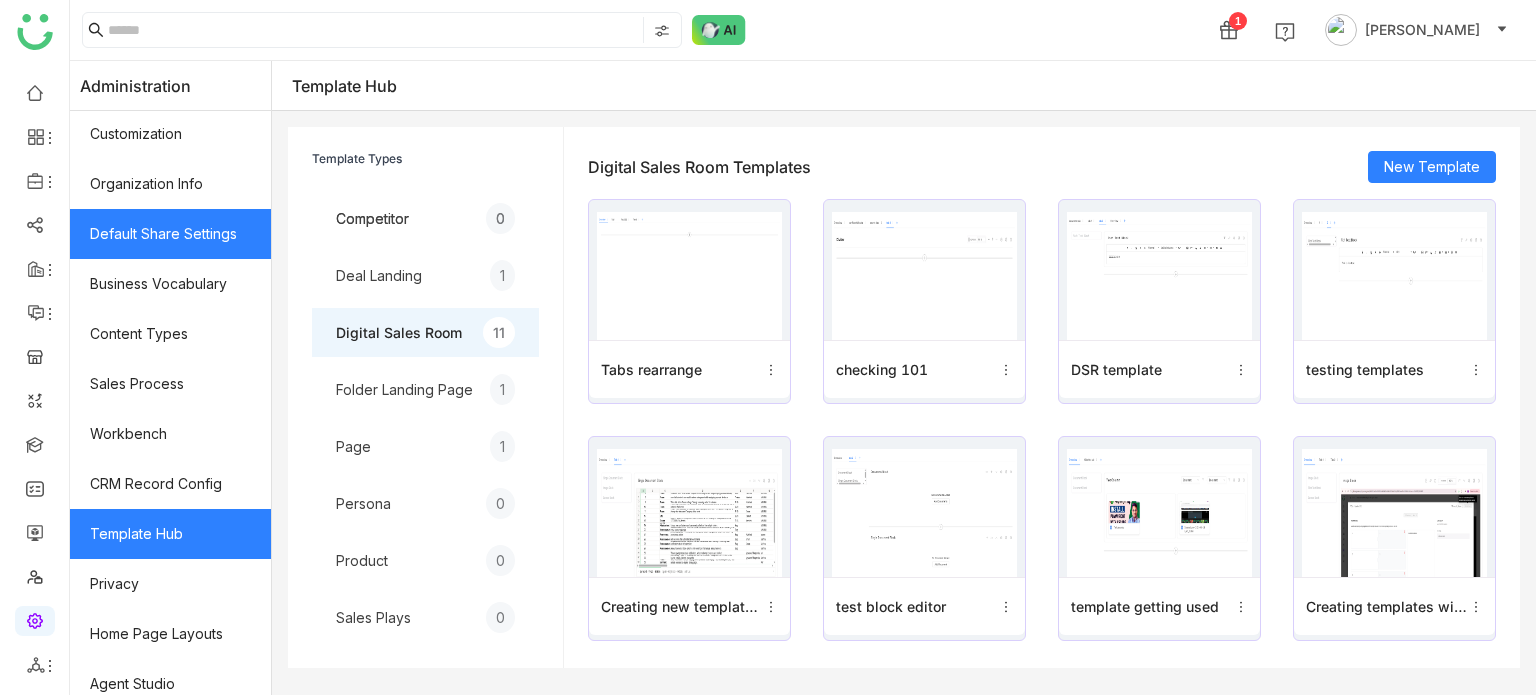 click on "Default Share Settings" 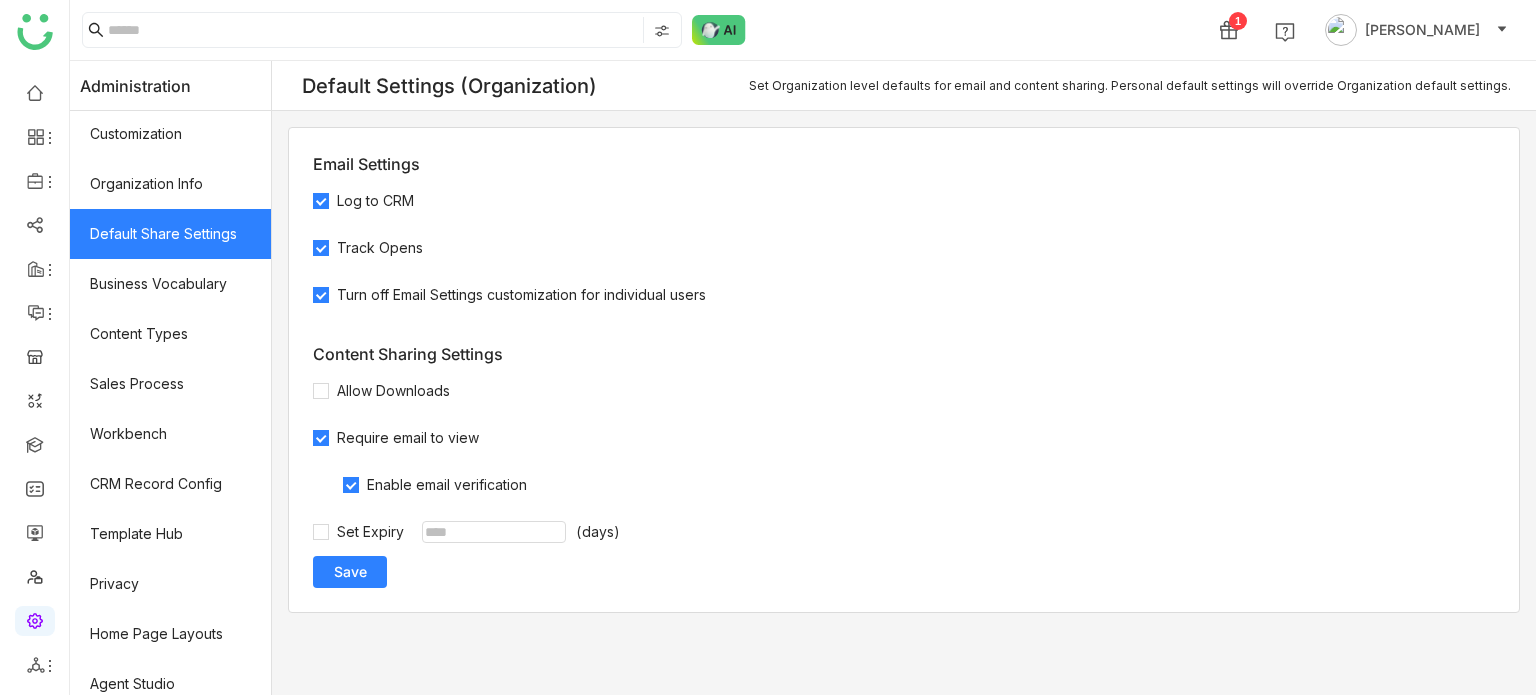 click on "Save" 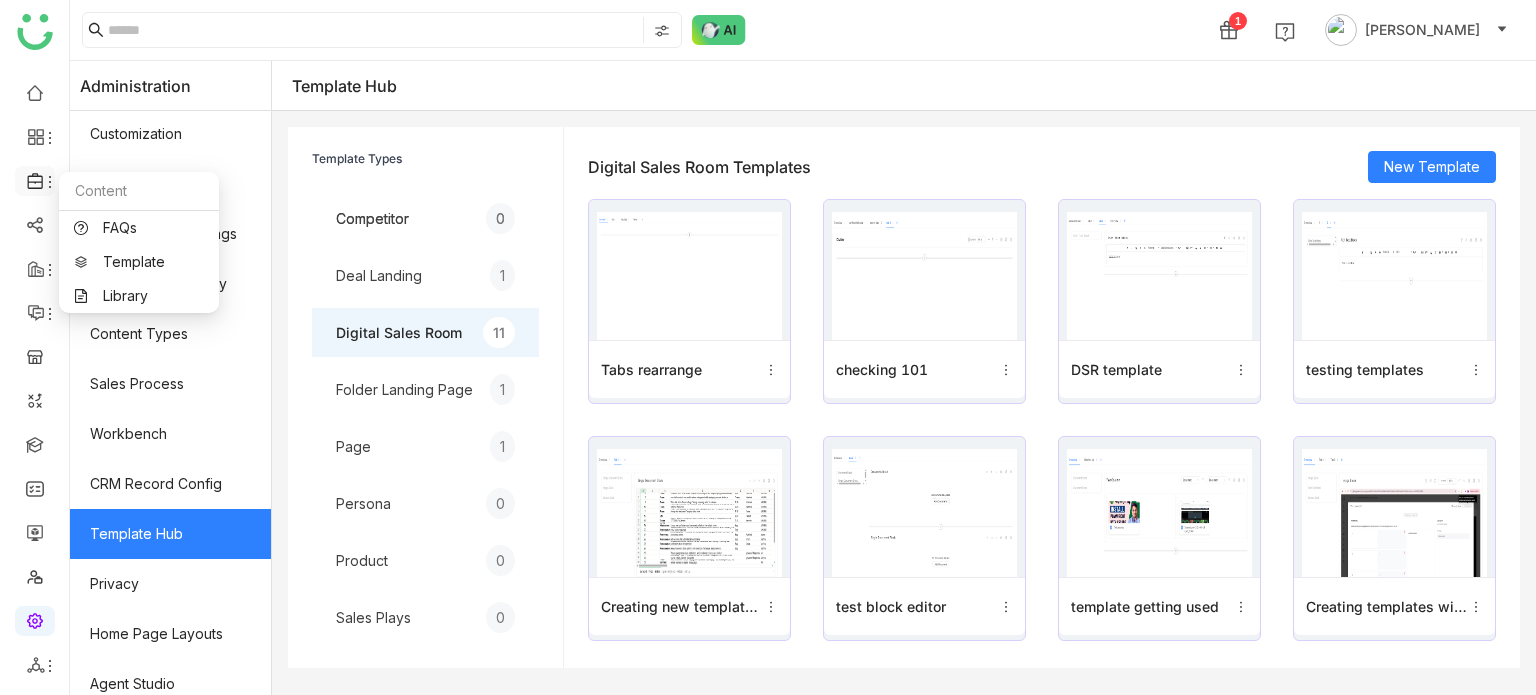 click 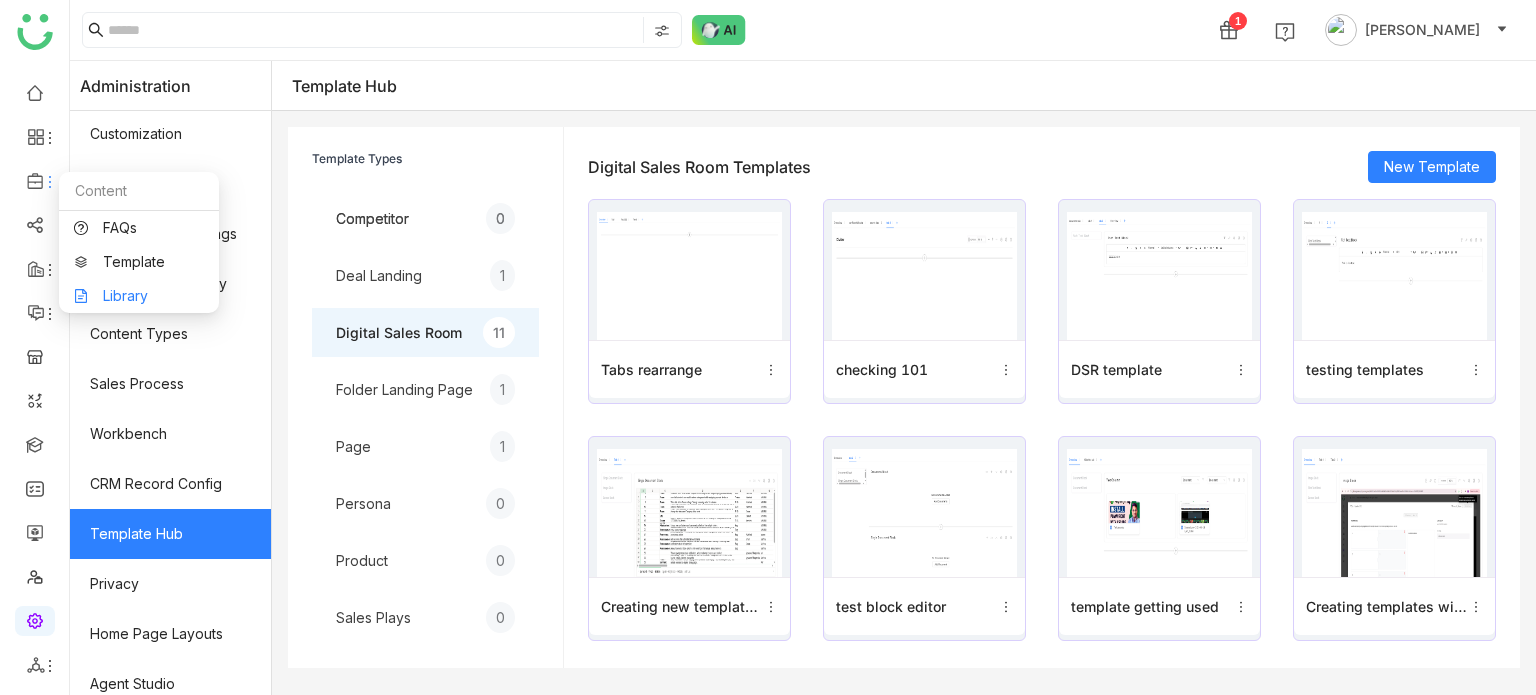 click on "Library" at bounding box center (139, 296) 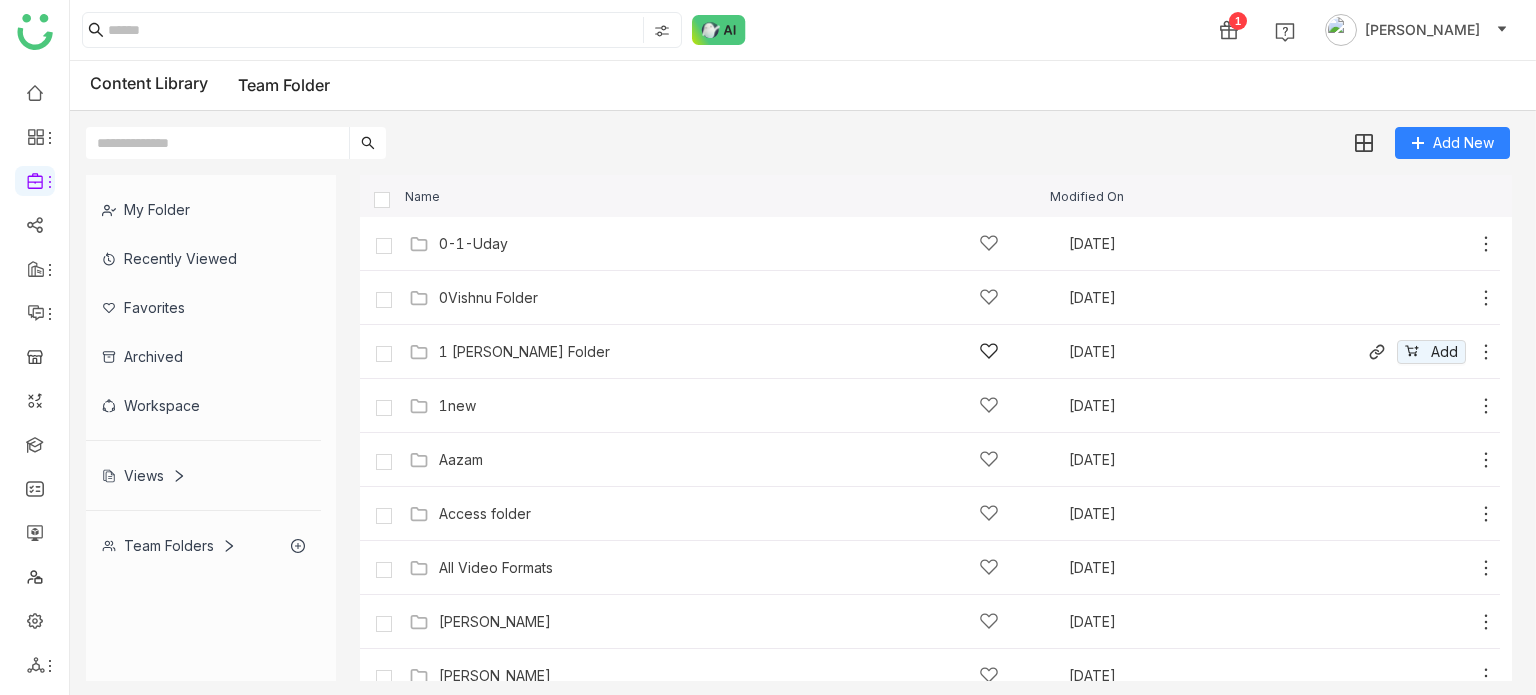 click on "1 [PERSON_NAME] Folder   [DATE]
Add" 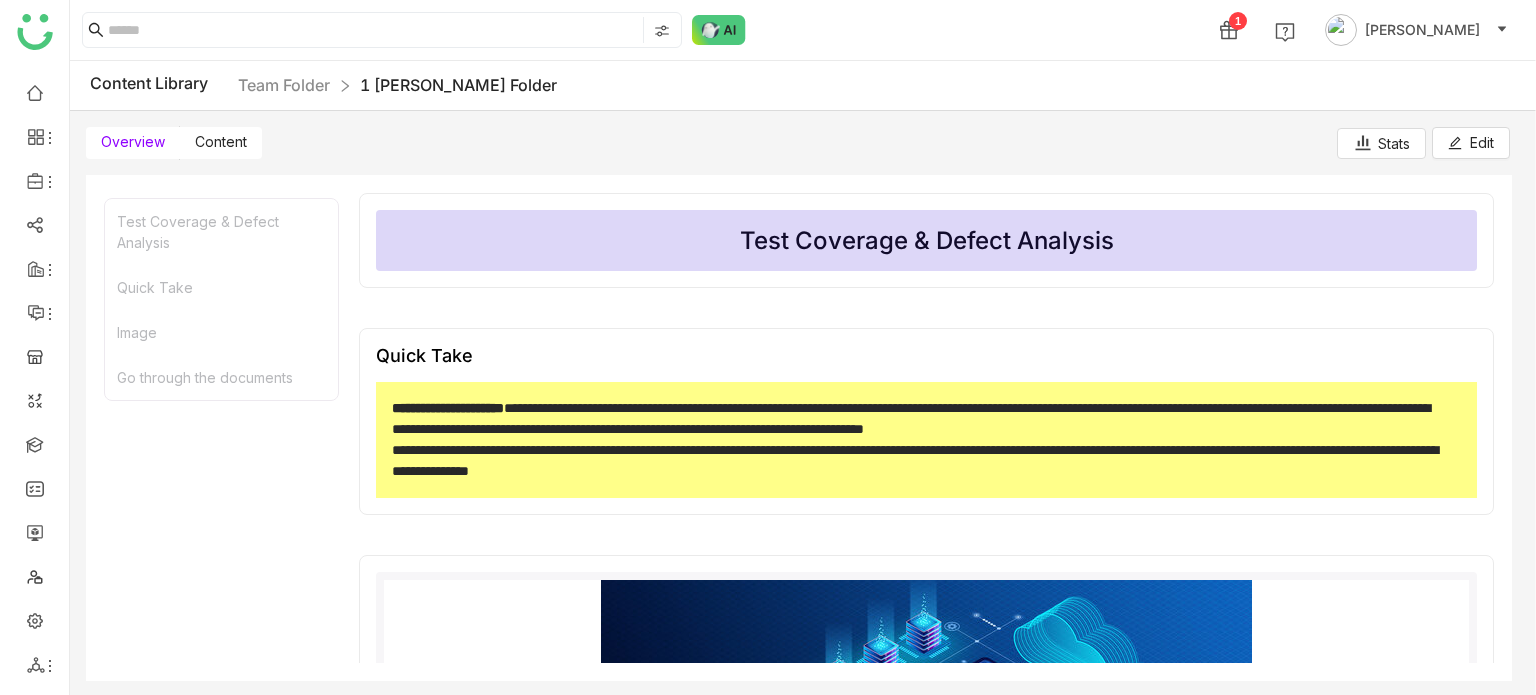 click on "Content" at bounding box center [221, 141] 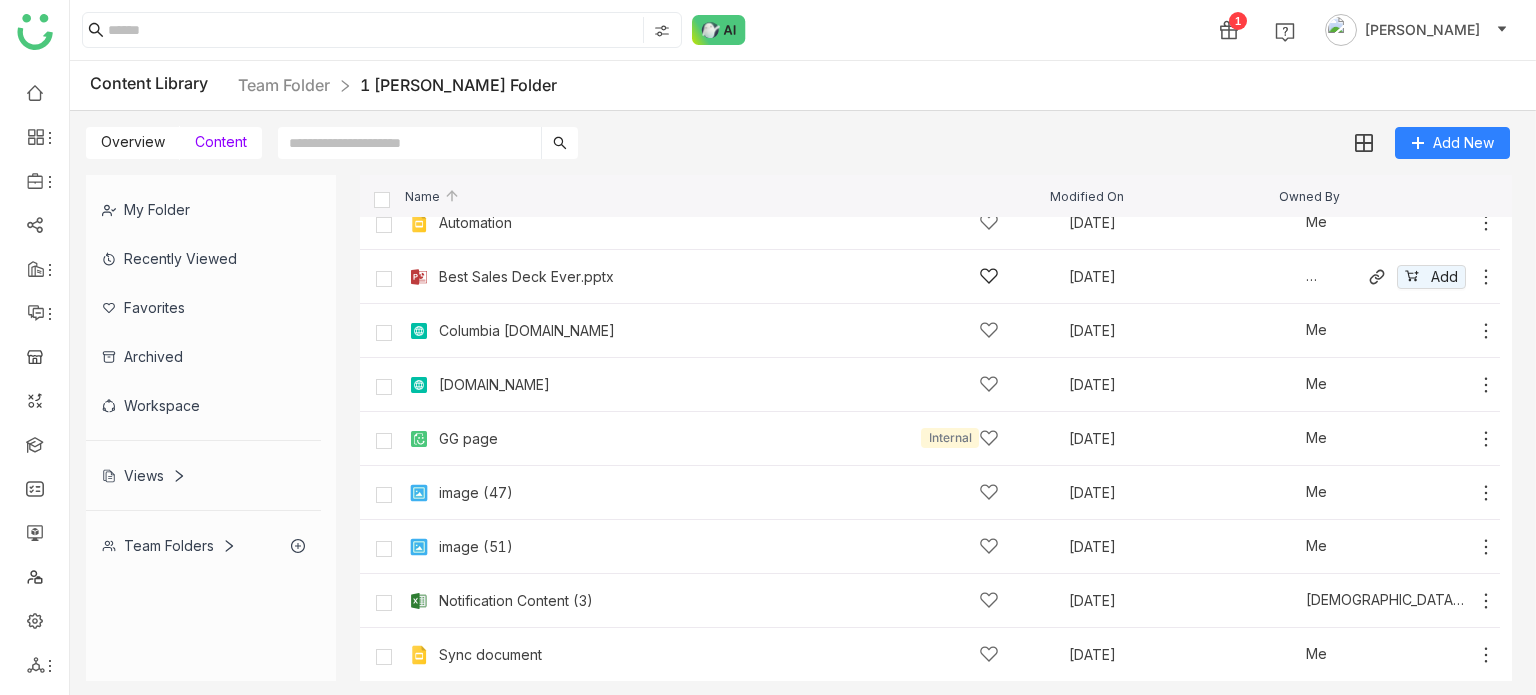scroll, scrollTop: 237, scrollLeft: 0, axis: vertical 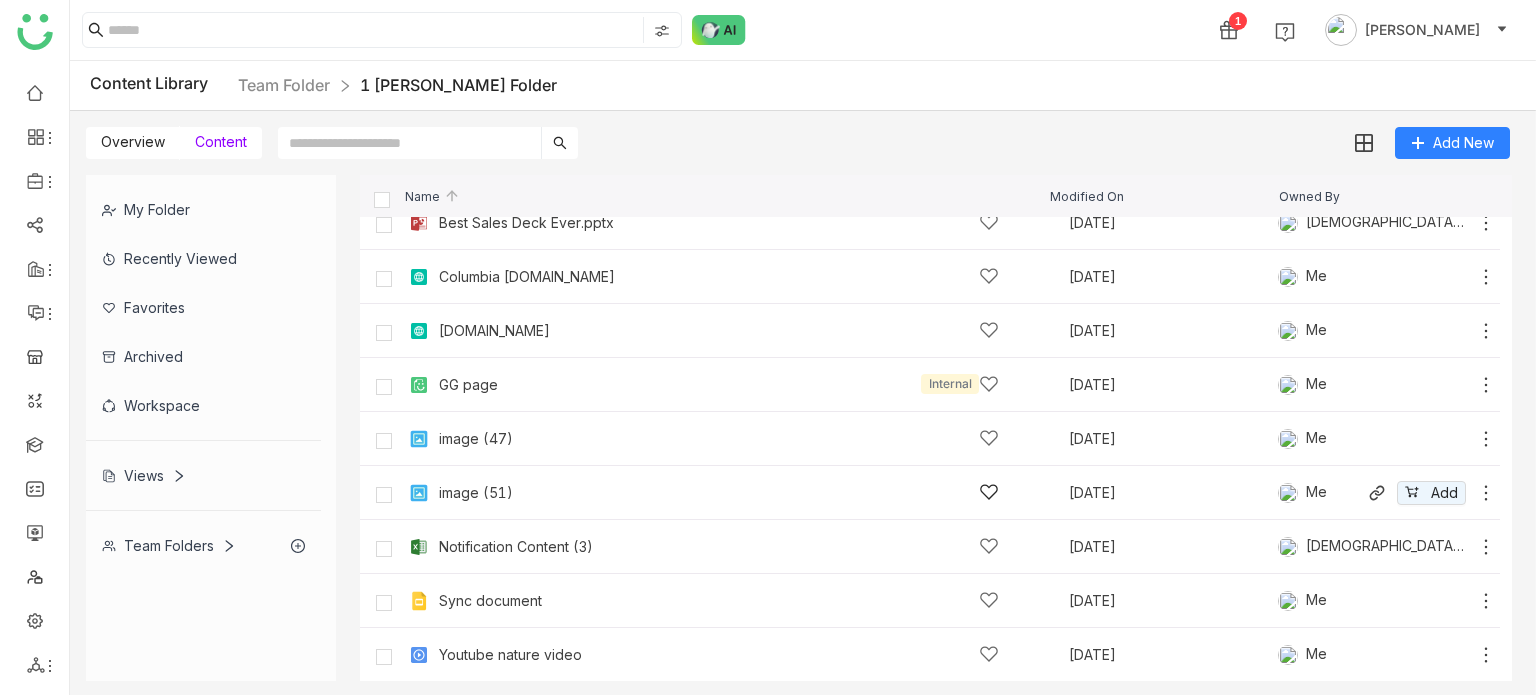 click 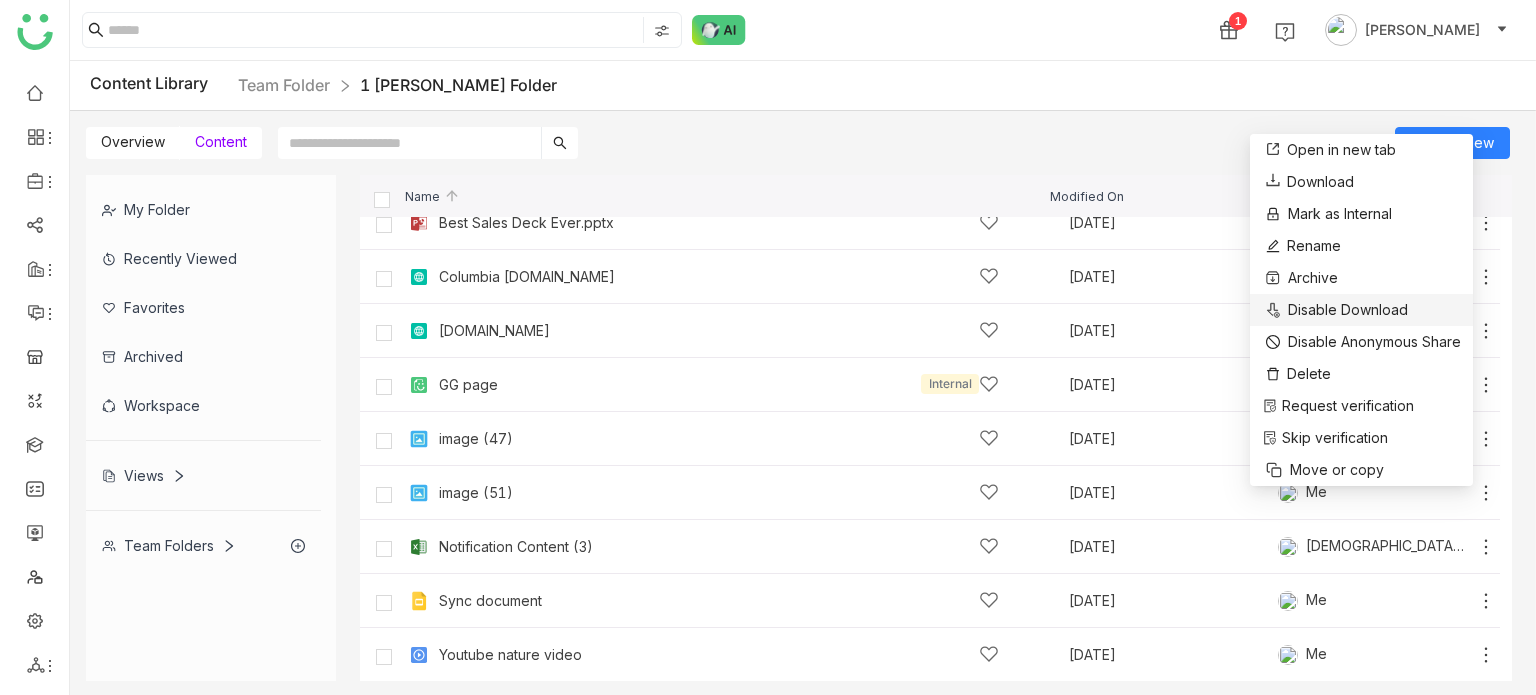 click on "Disable Download" at bounding box center [1361, 310] 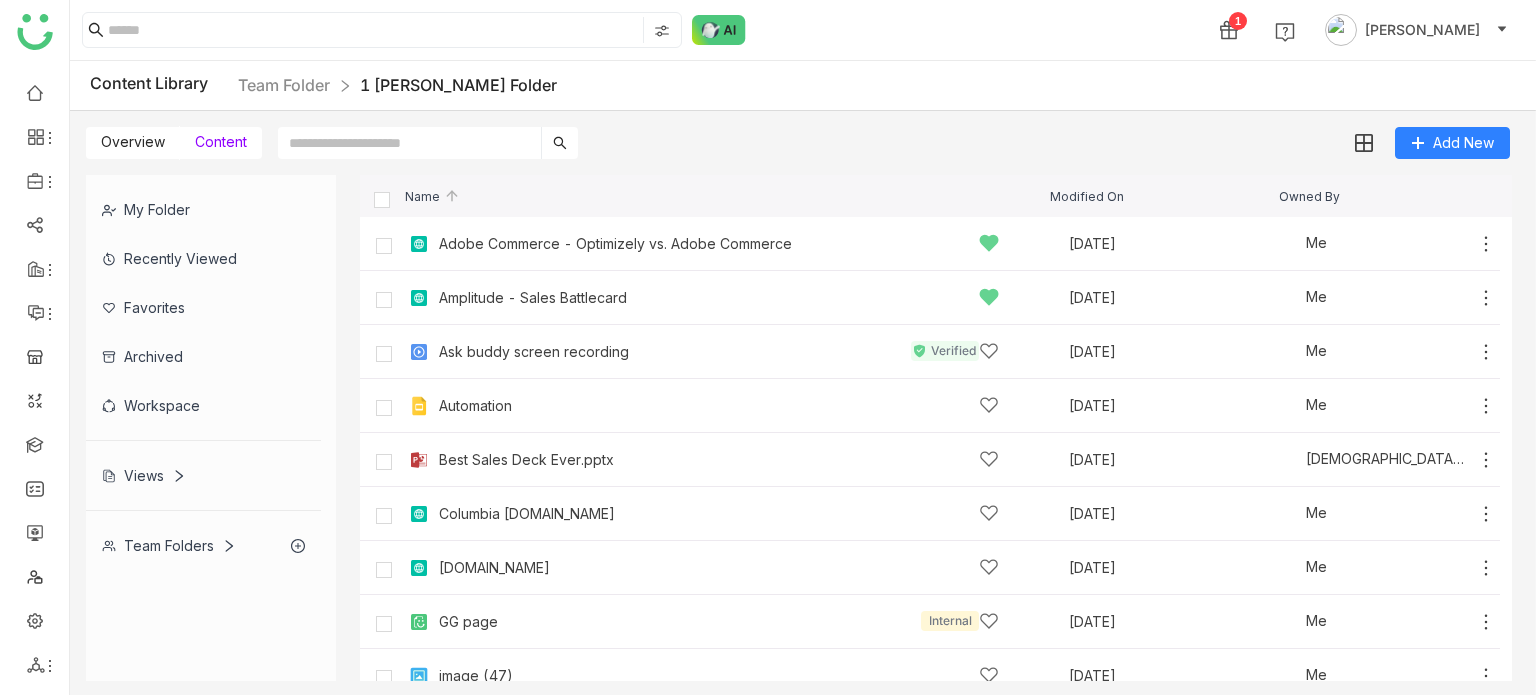 scroll, scrollTop: 237, scrollLeft: 0, axis: vertical 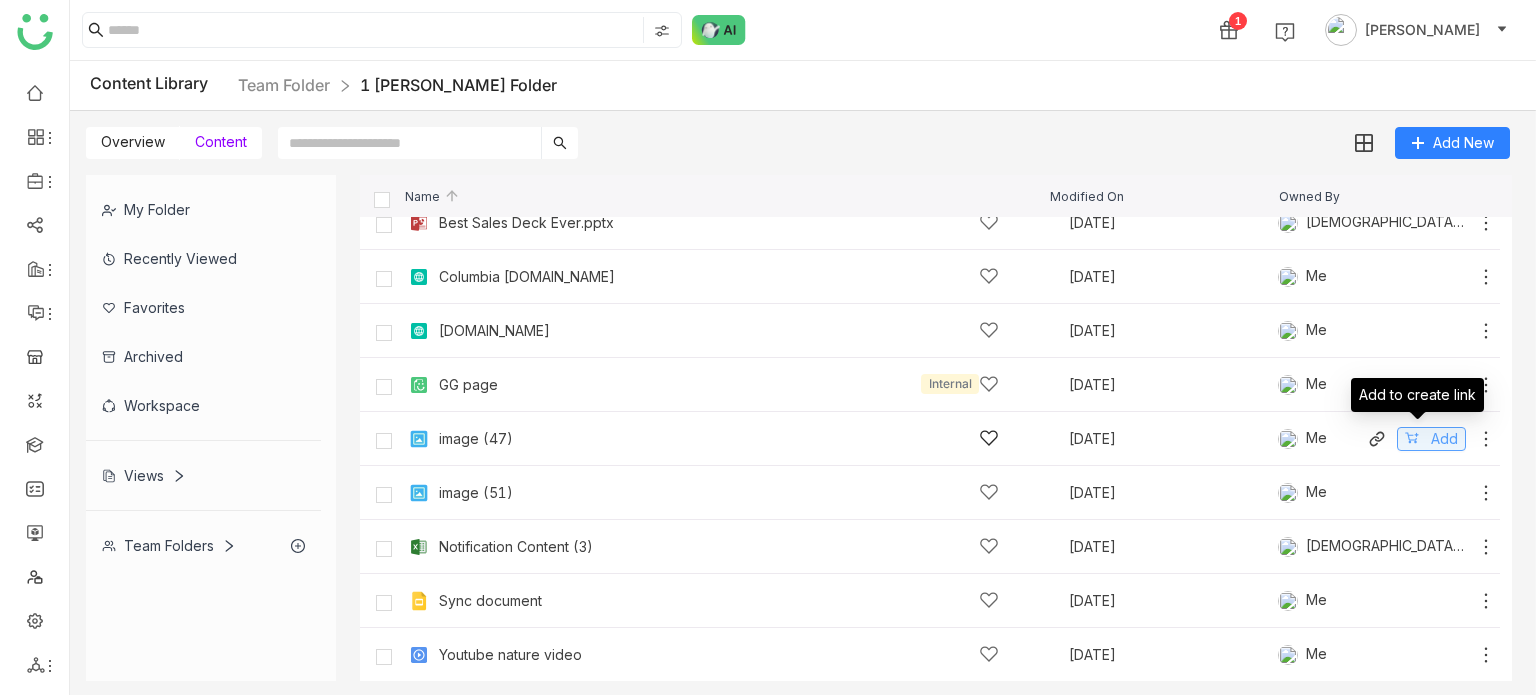 click on "Add" 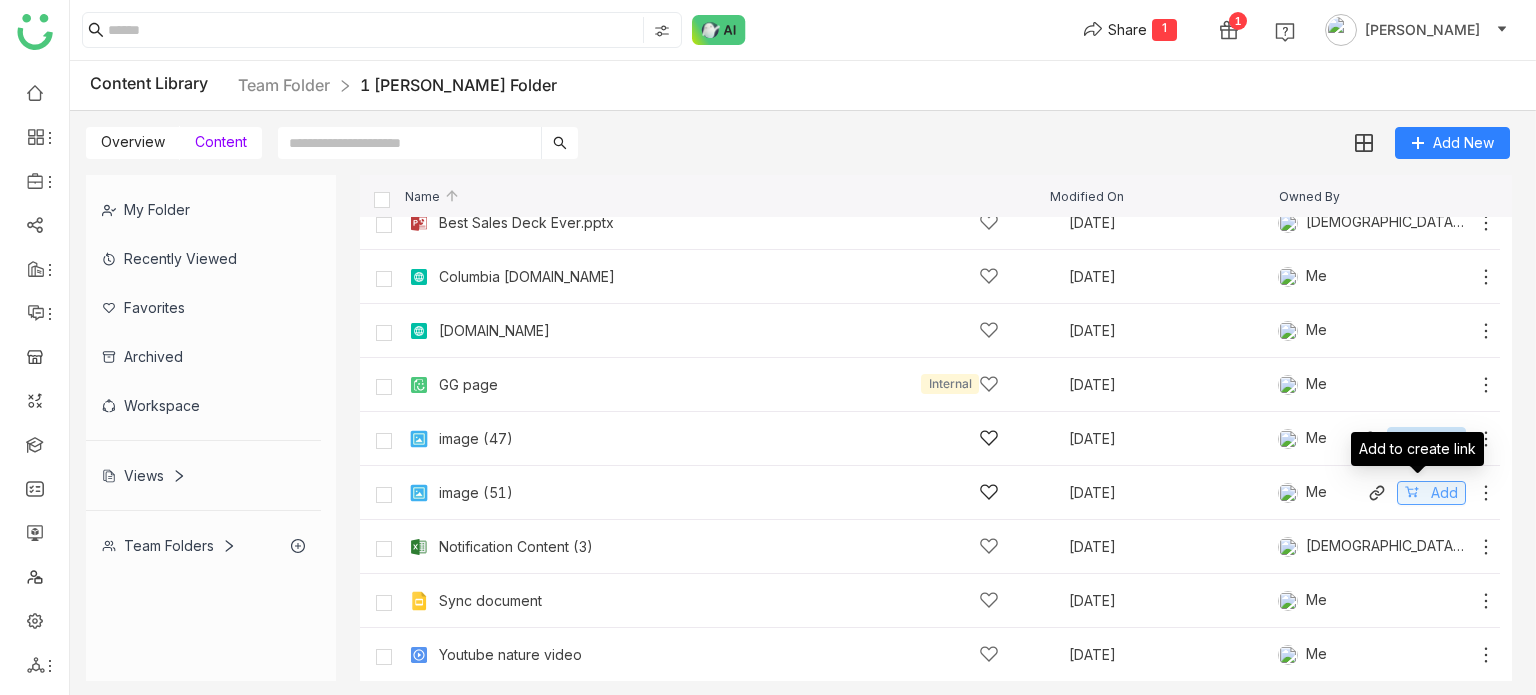 click on "Add" 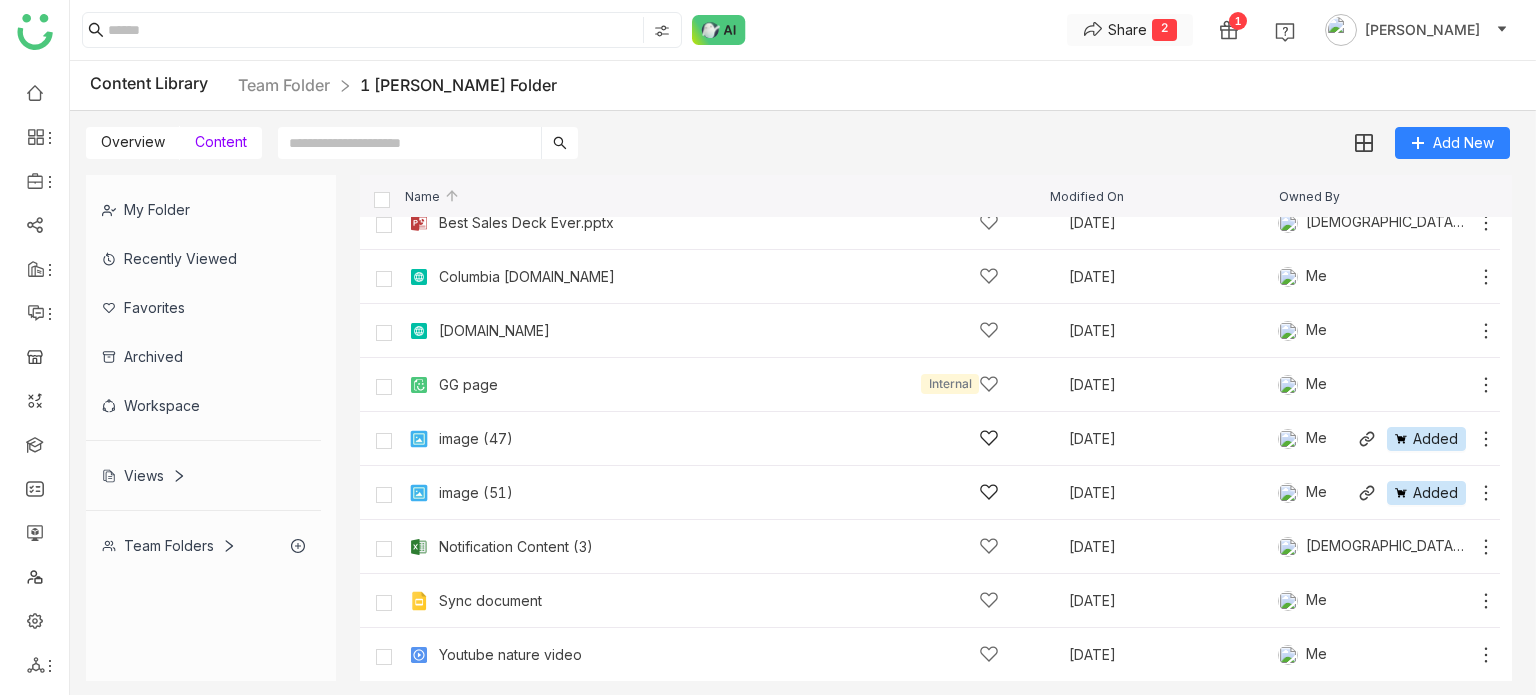 click on "2" 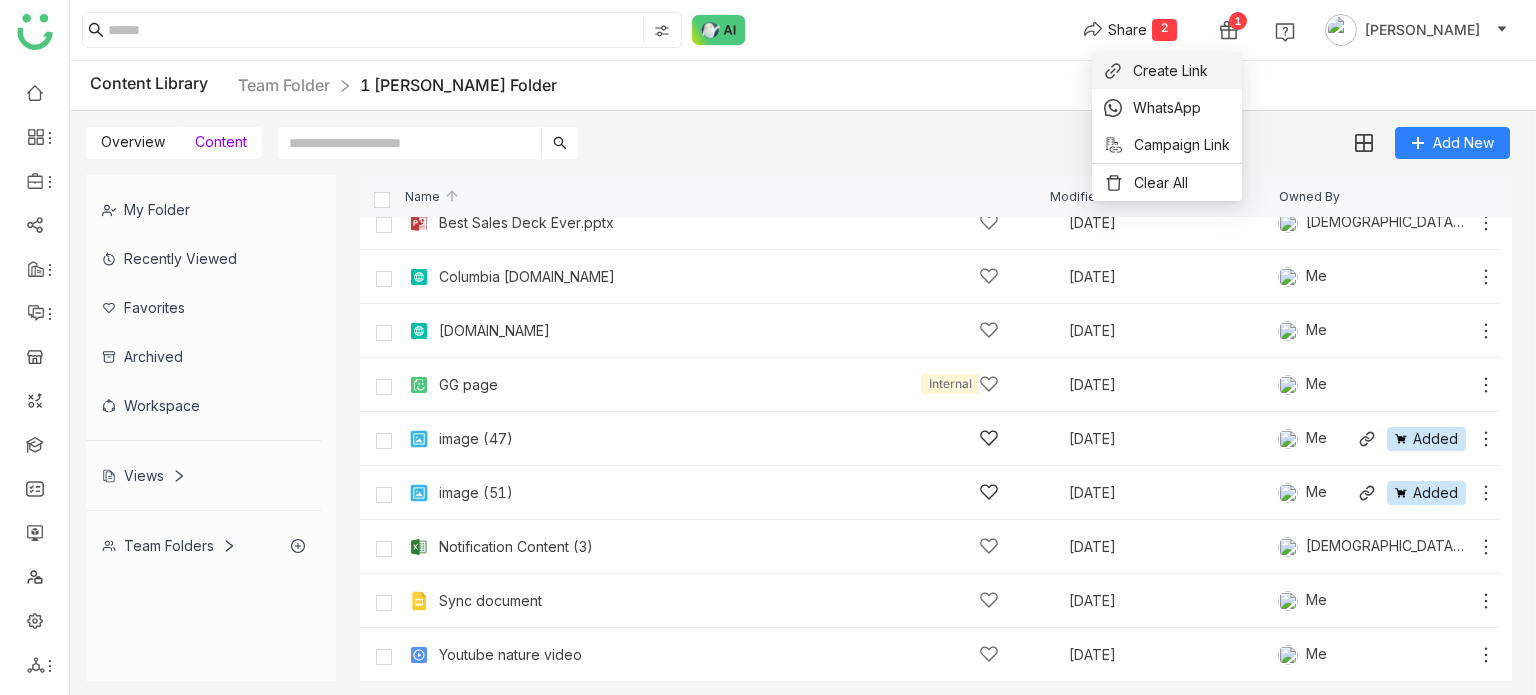 click on "Create Link" at bounding box center [1170, 70] 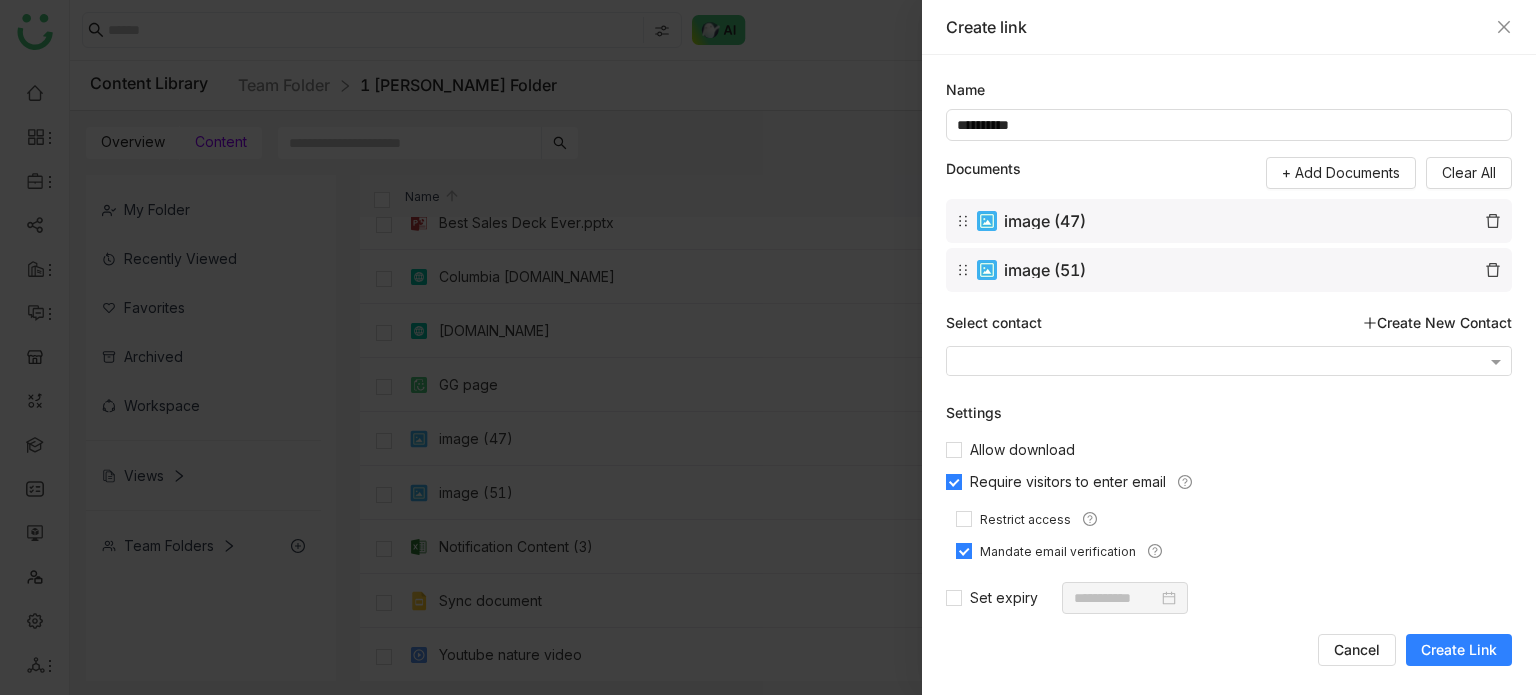 click on "Create Link" at bounding box center (1459, 650) 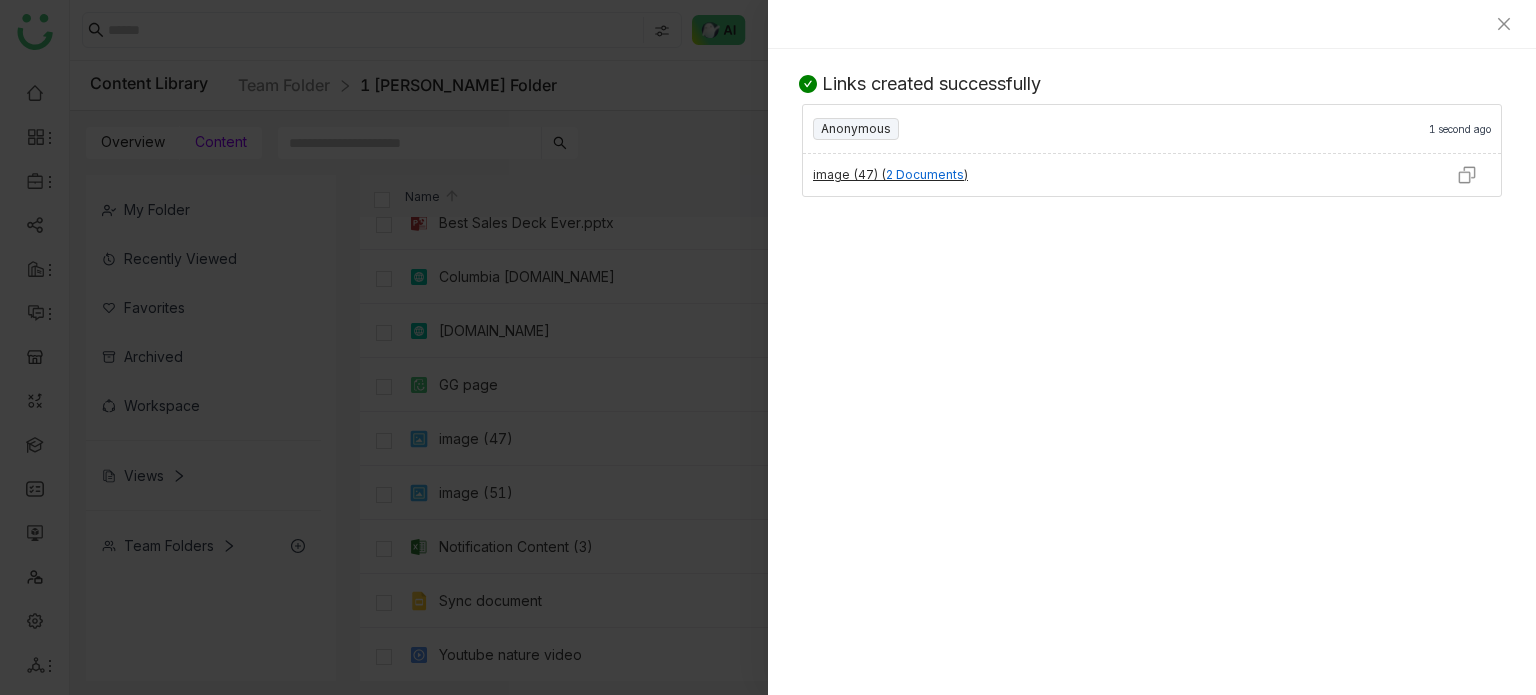 click at bounding box center (1467, 175) 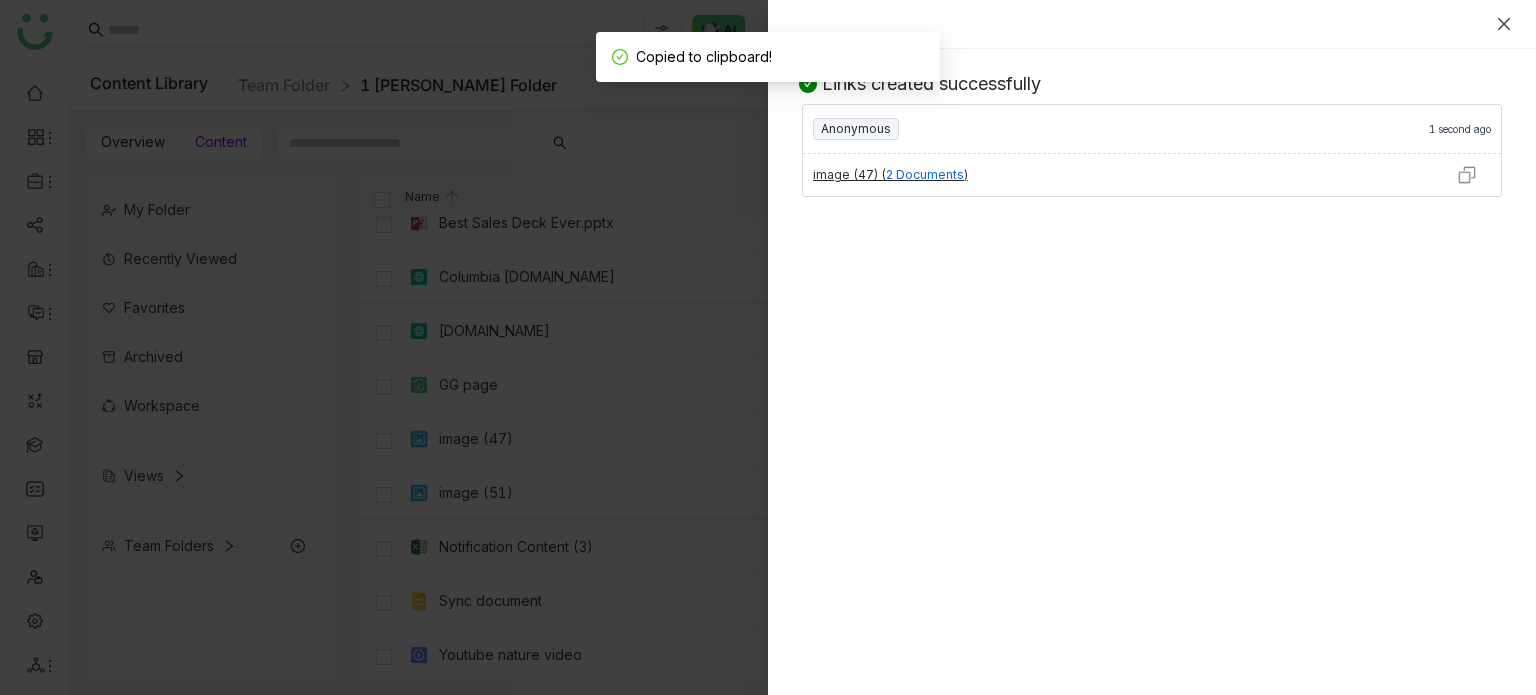click 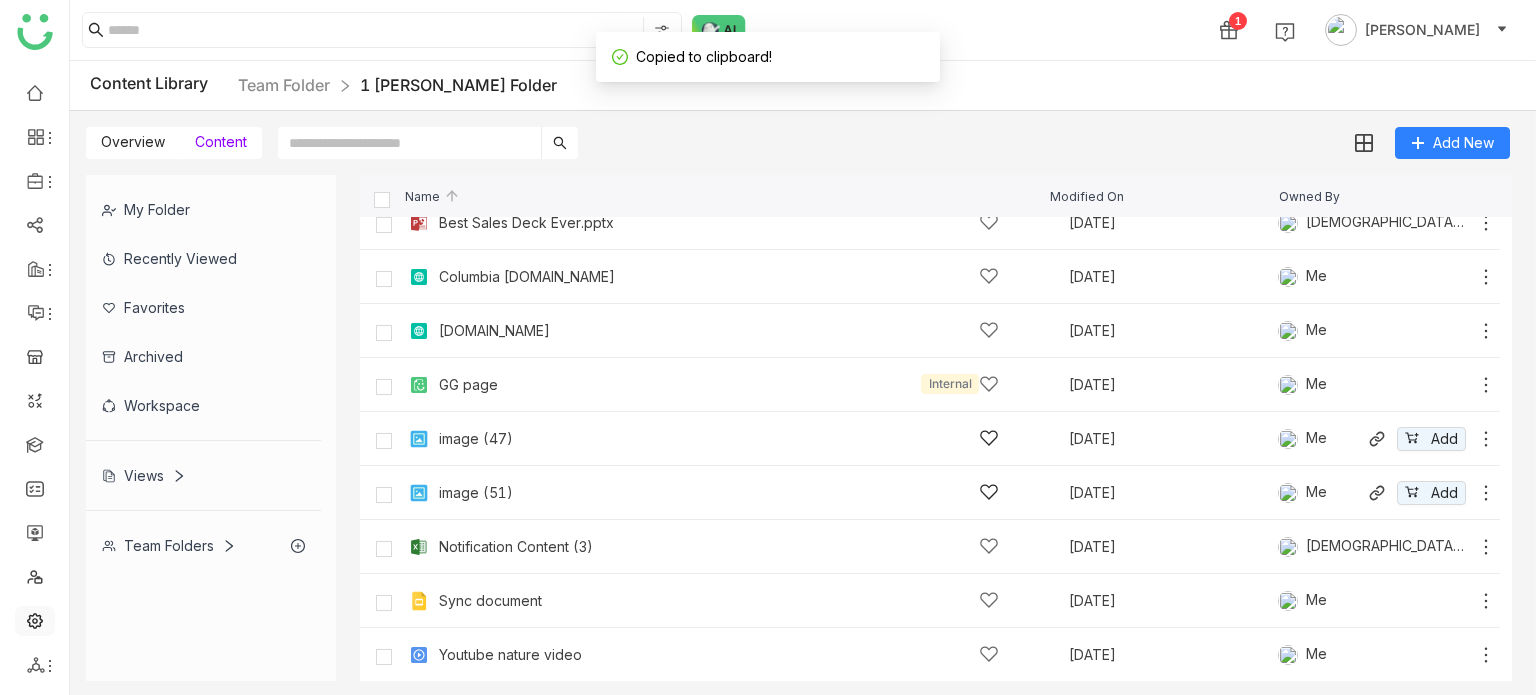 click at bounding box center (35, 619) 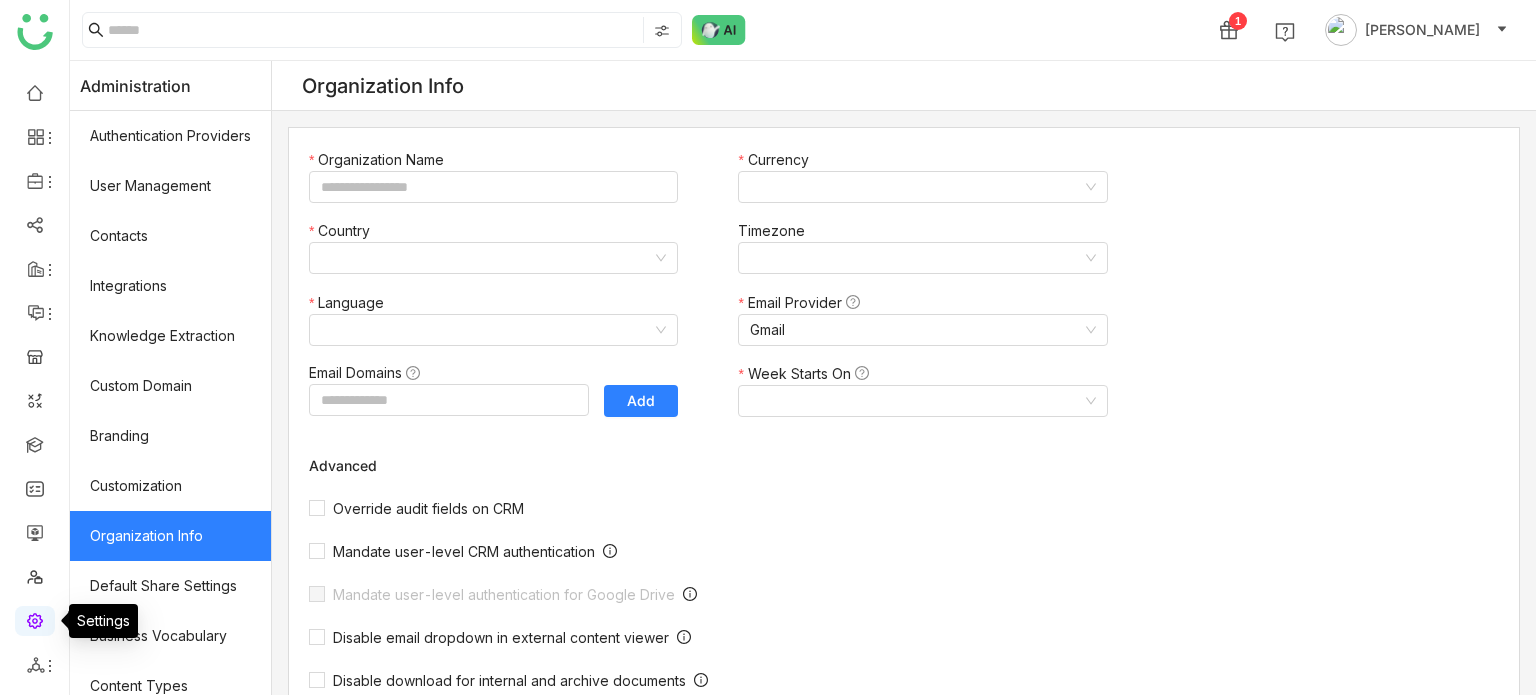 type on "*******" 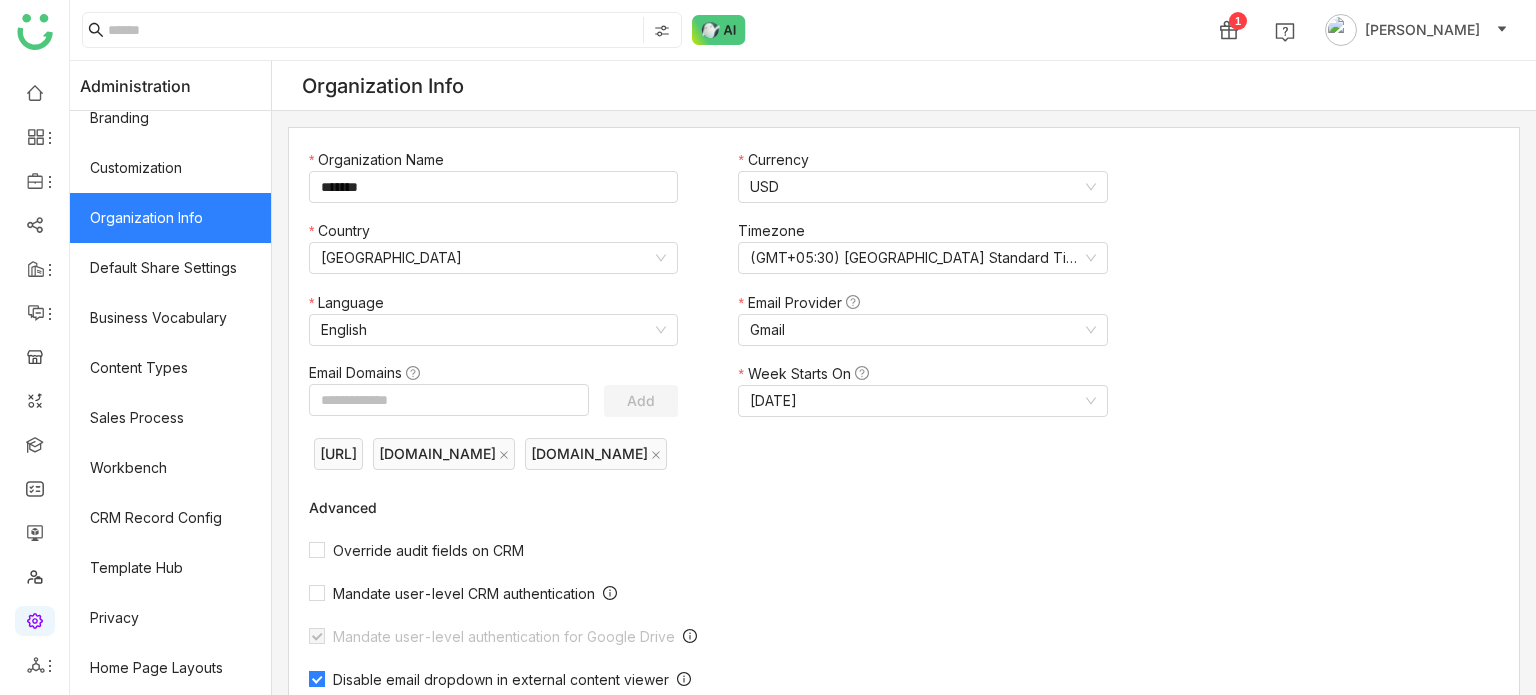 scroll, scrollTop: 365, scrollLeft: 0, axis: vertical 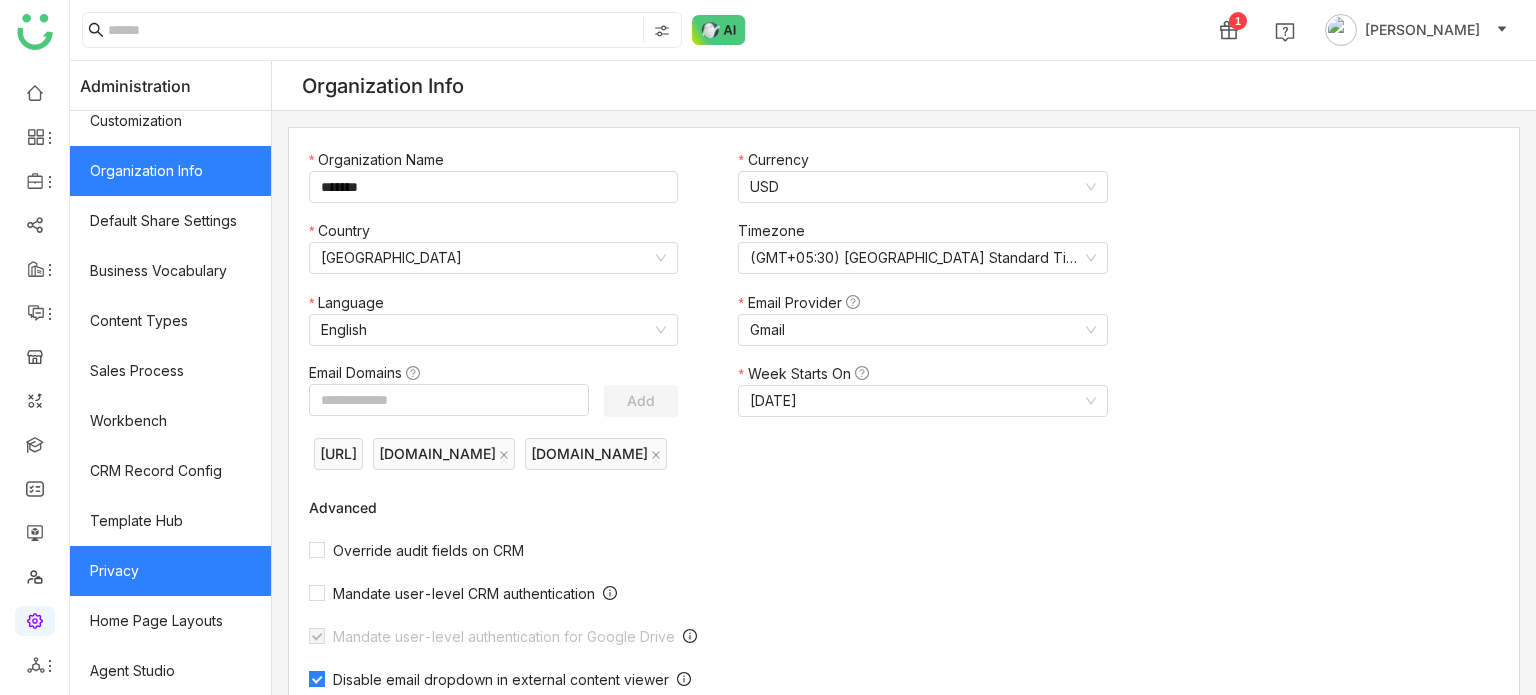 click on "Privacy" 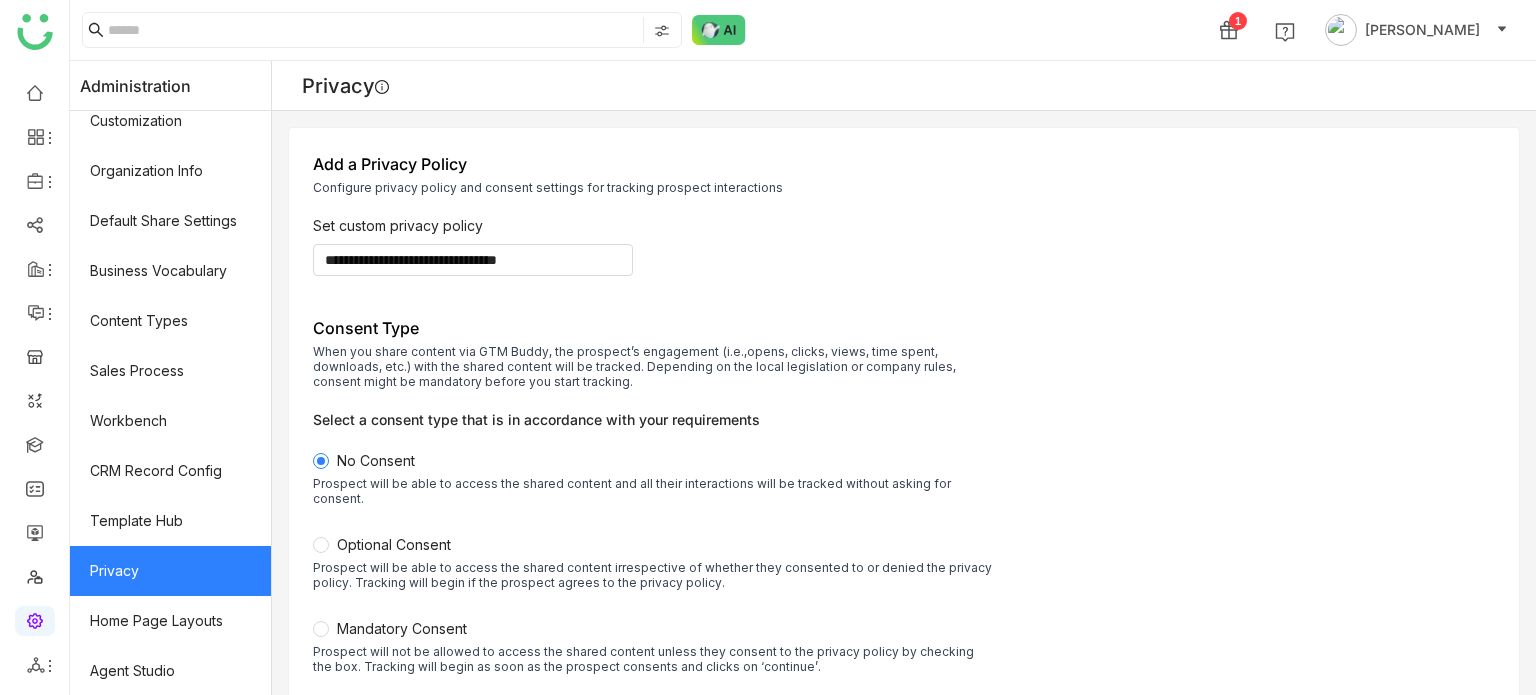 scroll, scrollTop: 241, scrollLeft: 0, axis: vertical 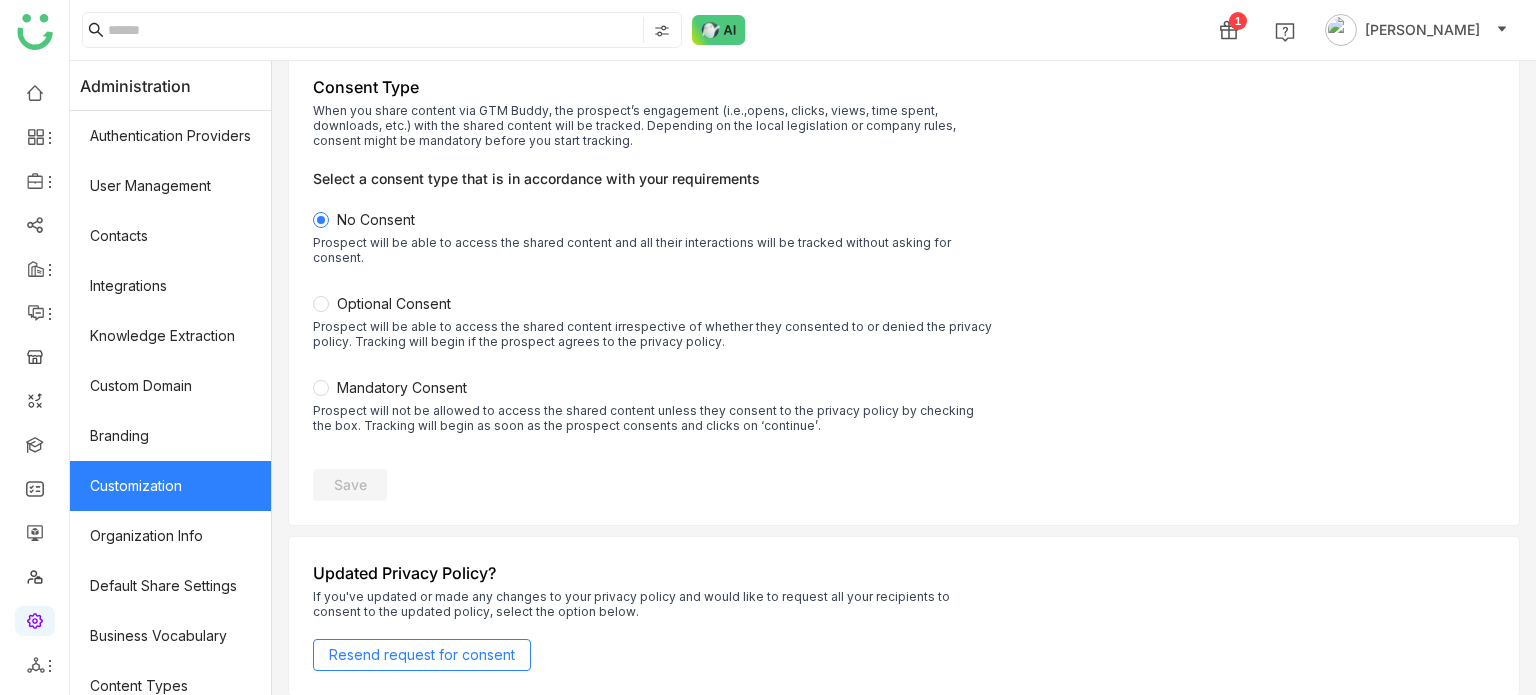 click on "Customization" 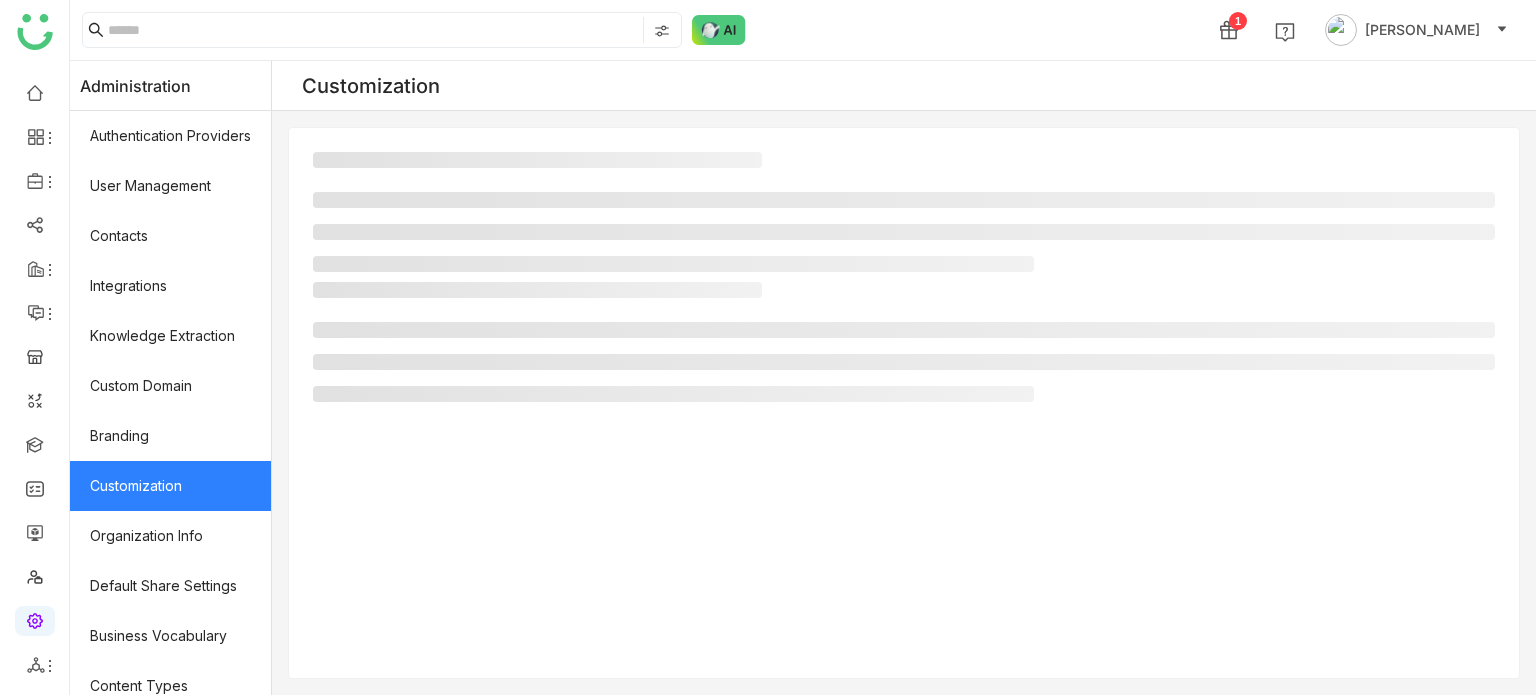 scroll, scrollTop: 0, scrollLeft: 0, axis: both 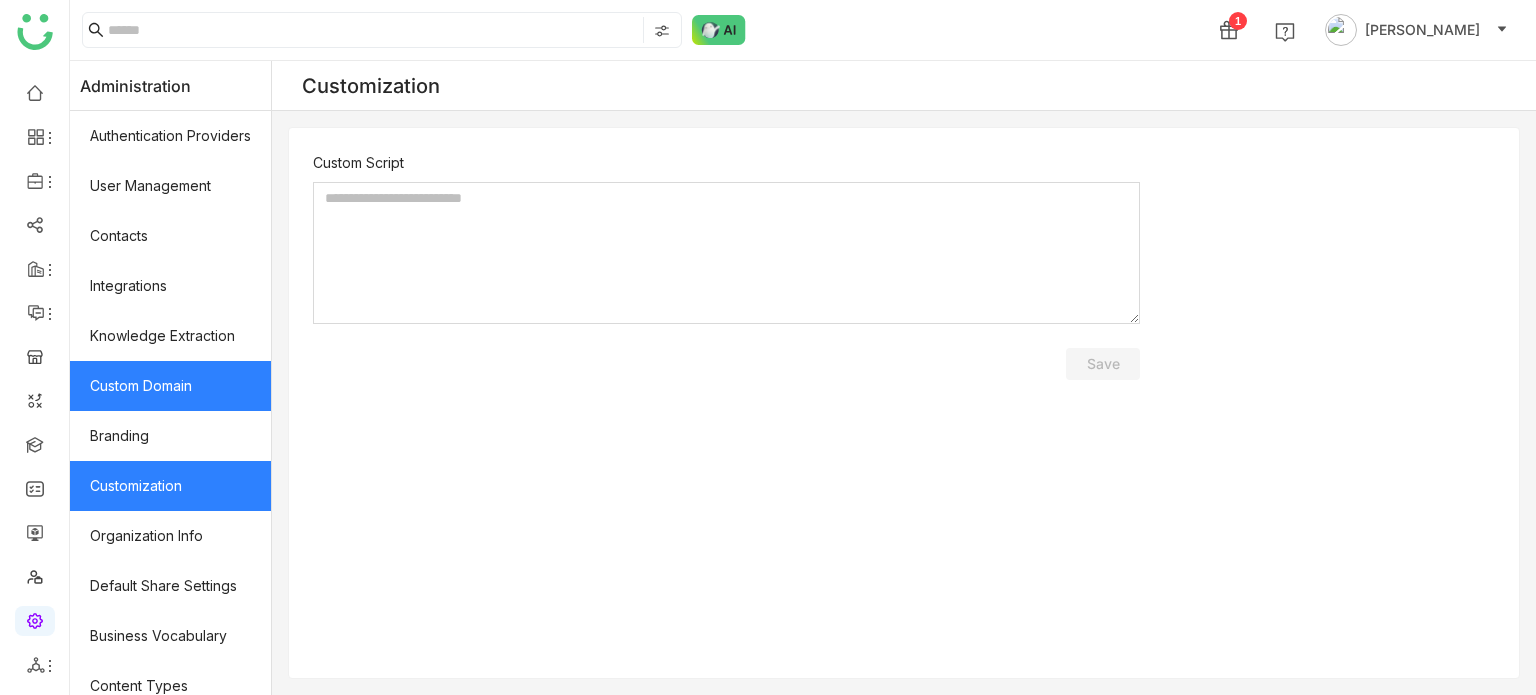 click on "Custom Domain" 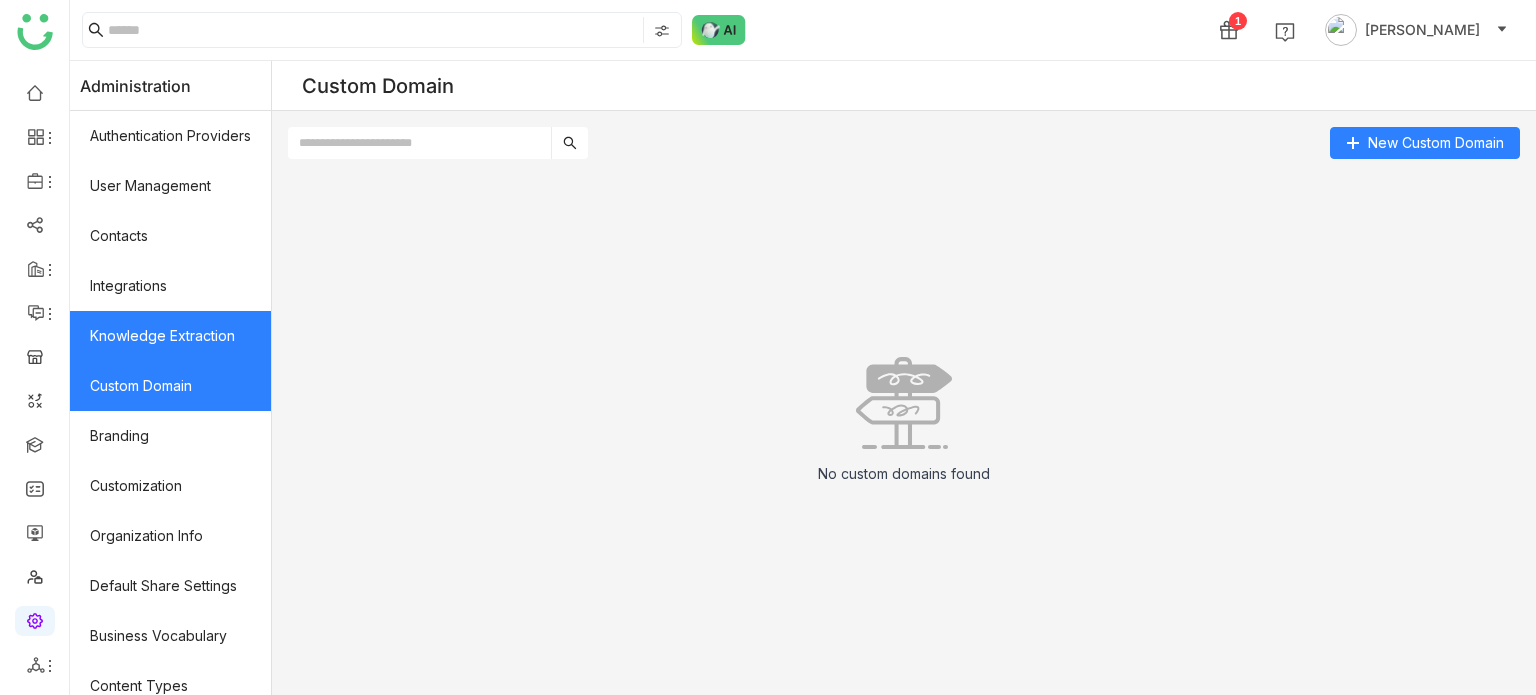 click on "Knowledge Extraction" 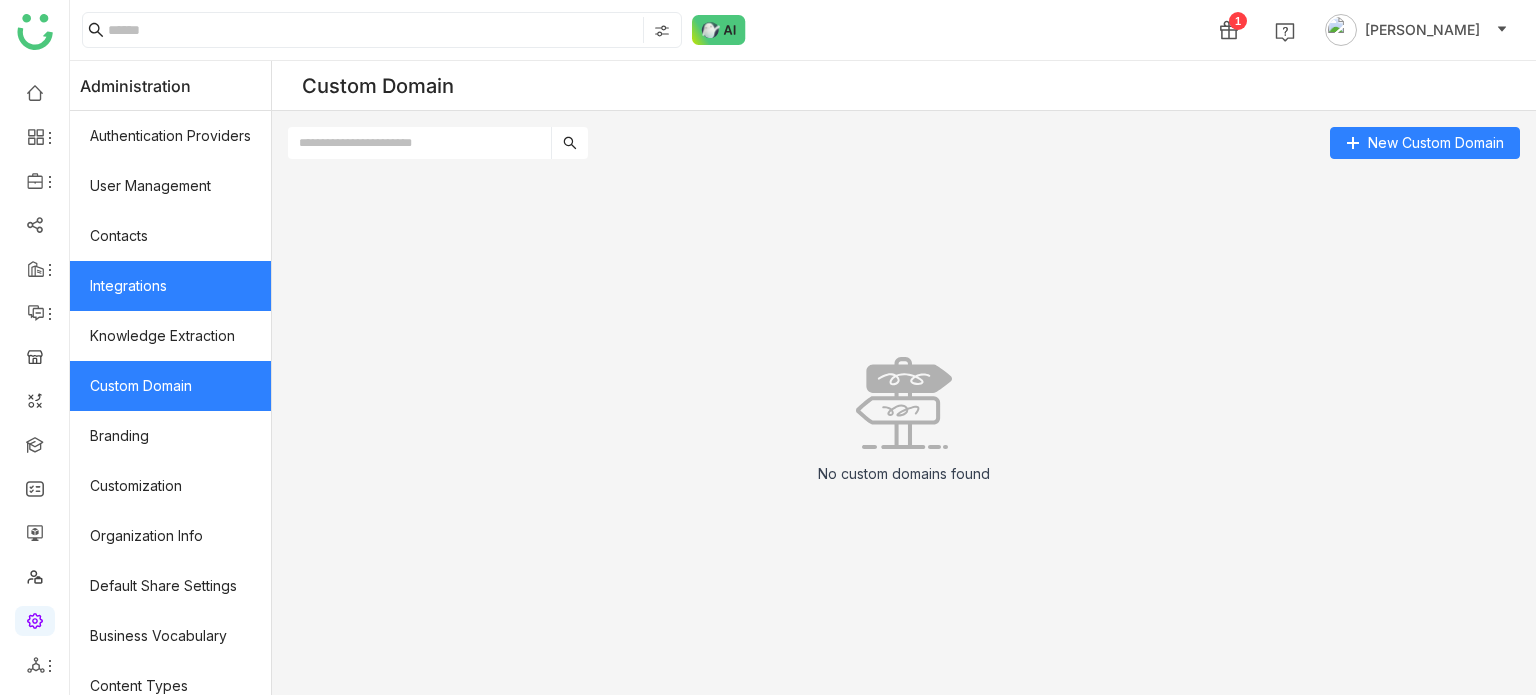 click on "Integrations" 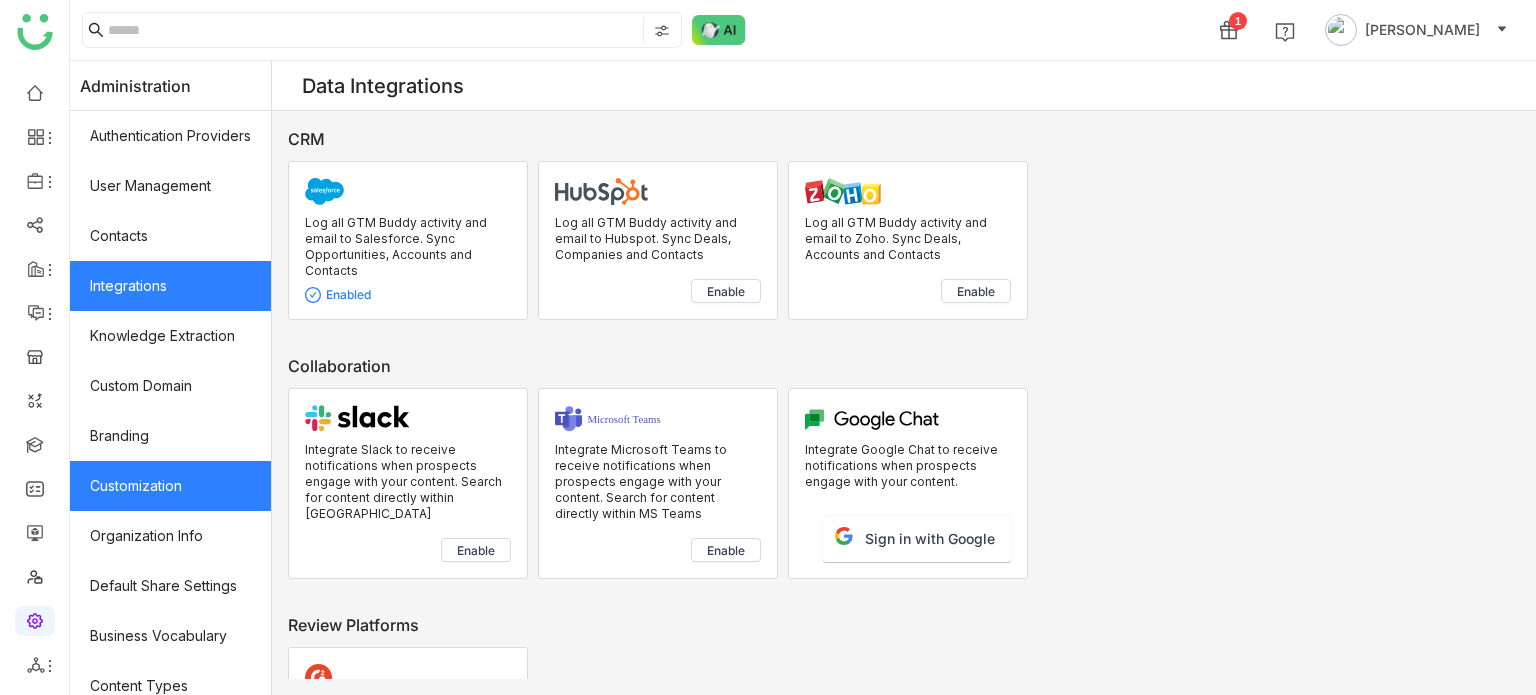 click on "Customization" 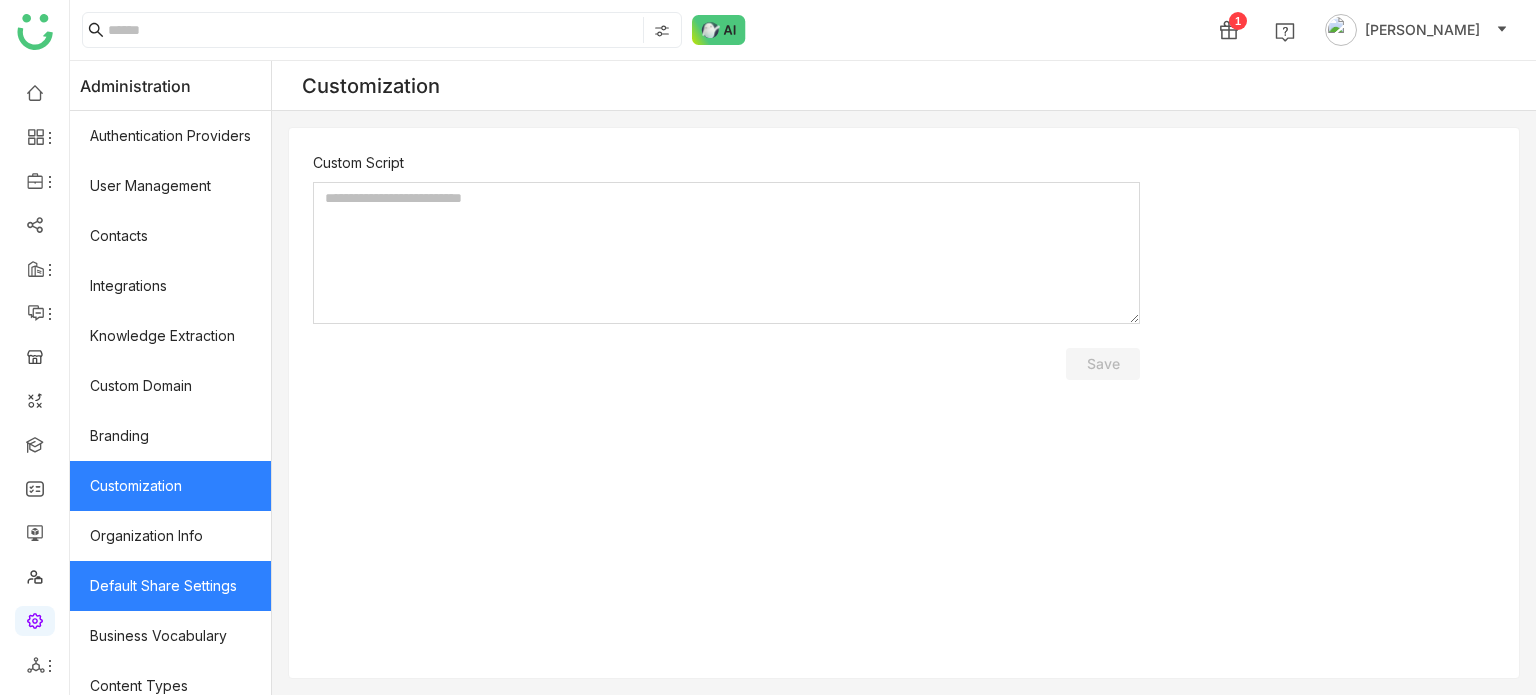 click on "Default Share Settings" 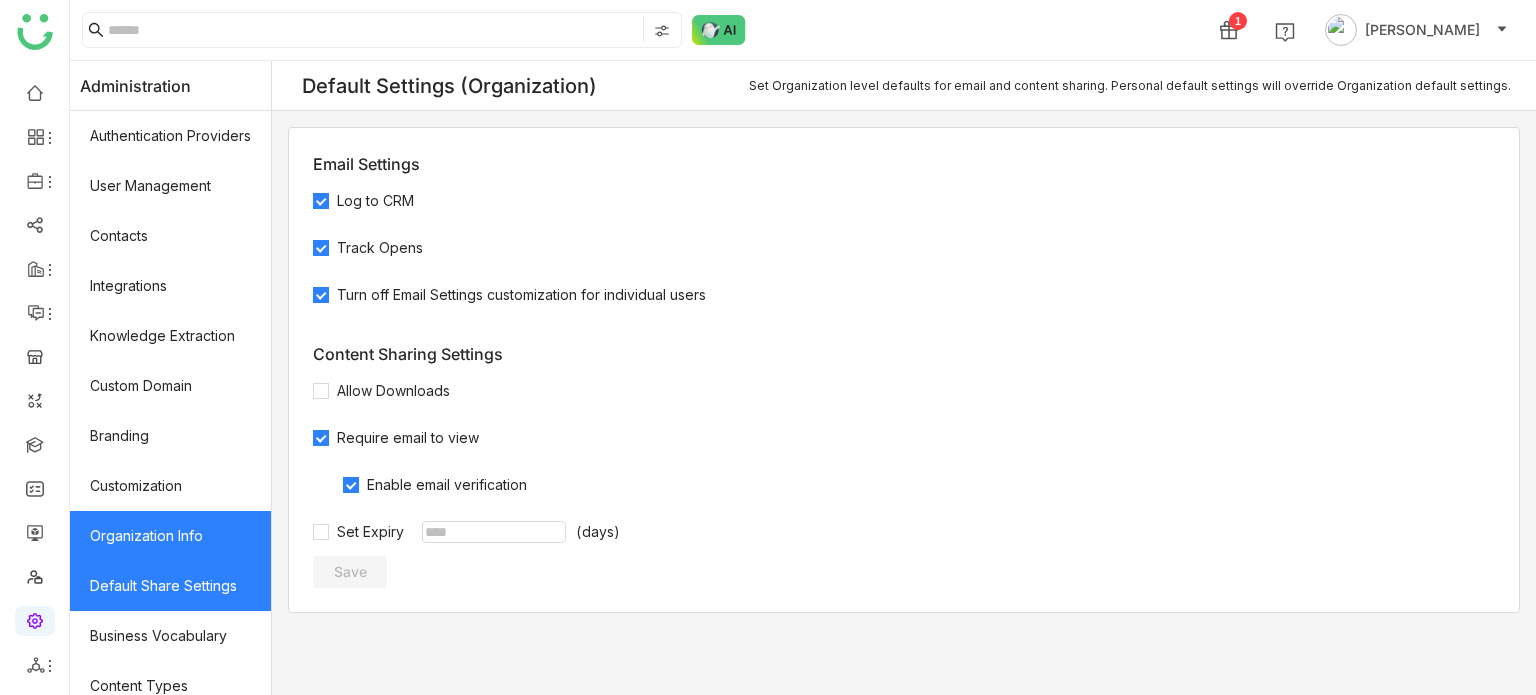 click on "Organization Info" 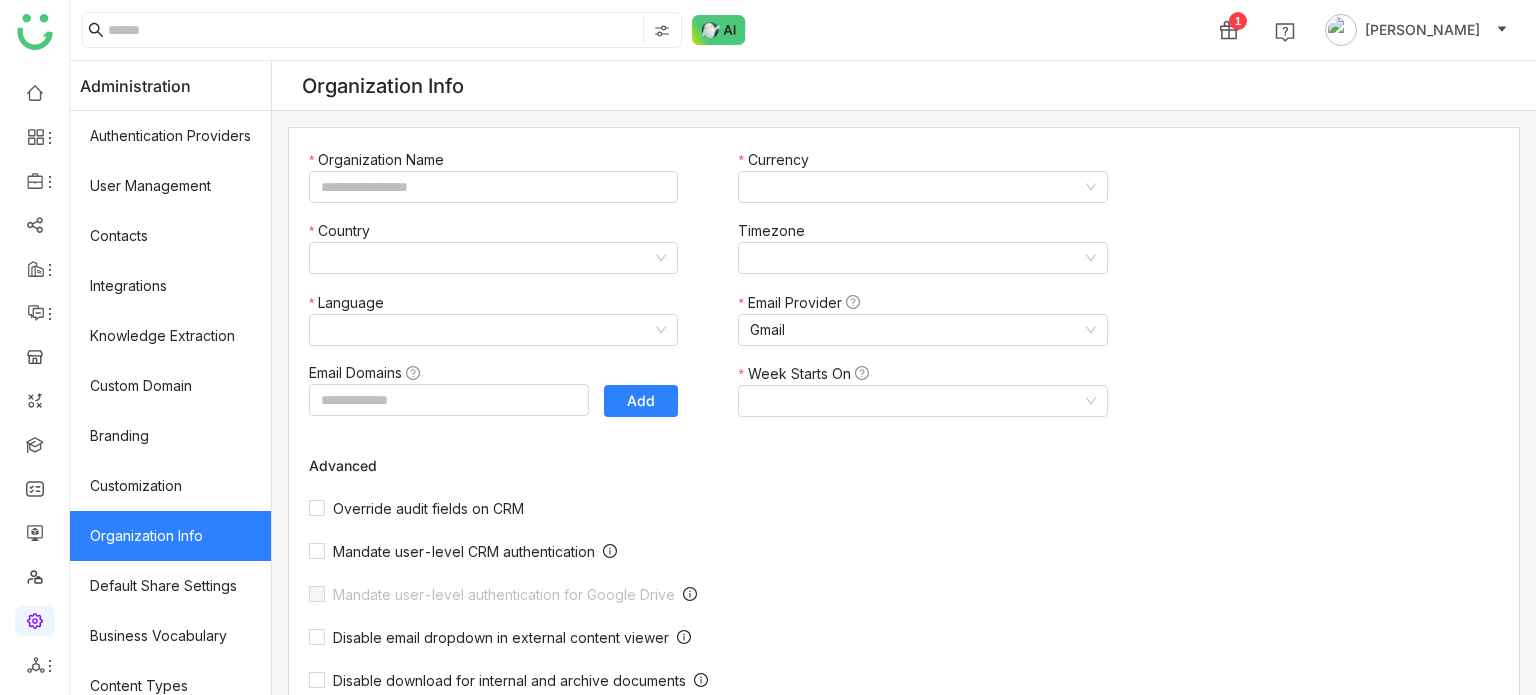 type on "*******" 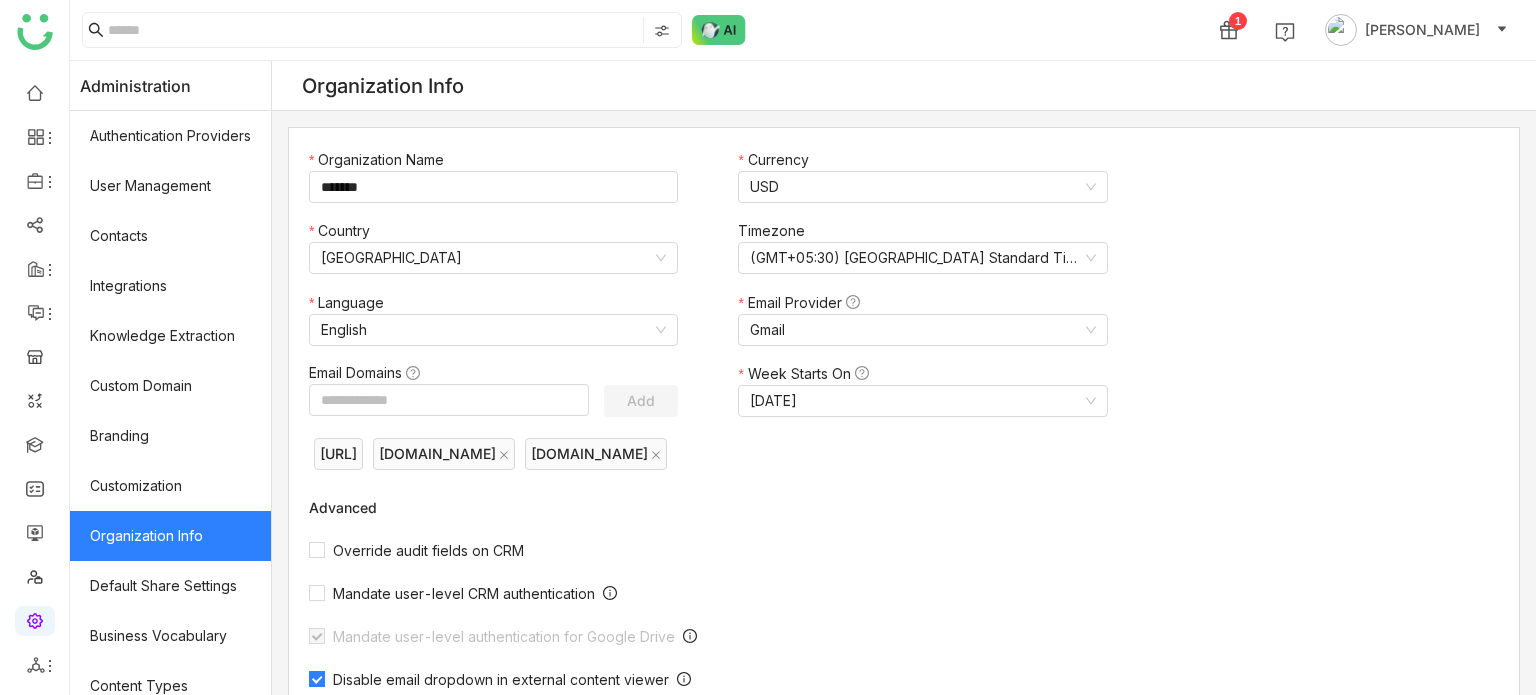 scroll, scrollTop: 72, scrollLeft: 0, axis: vertical 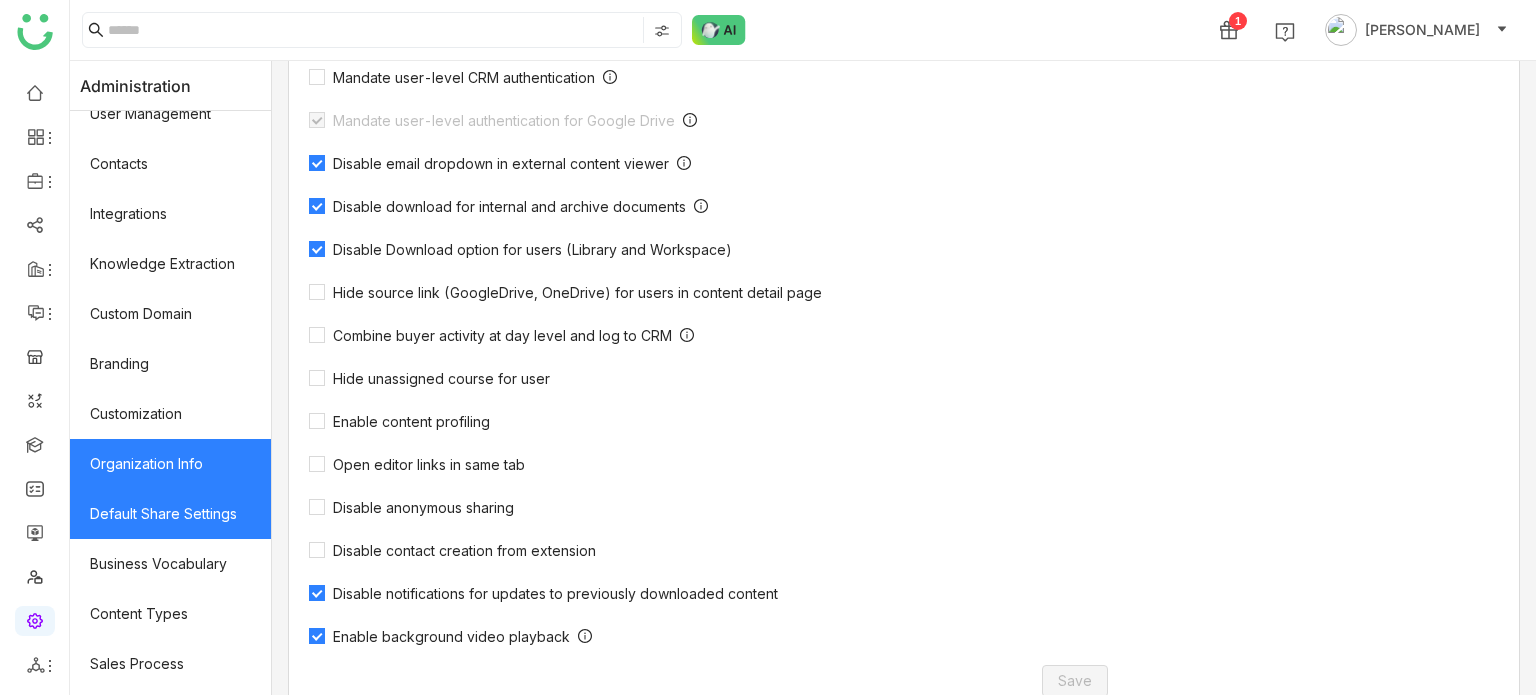 click on "Default Share Settings" 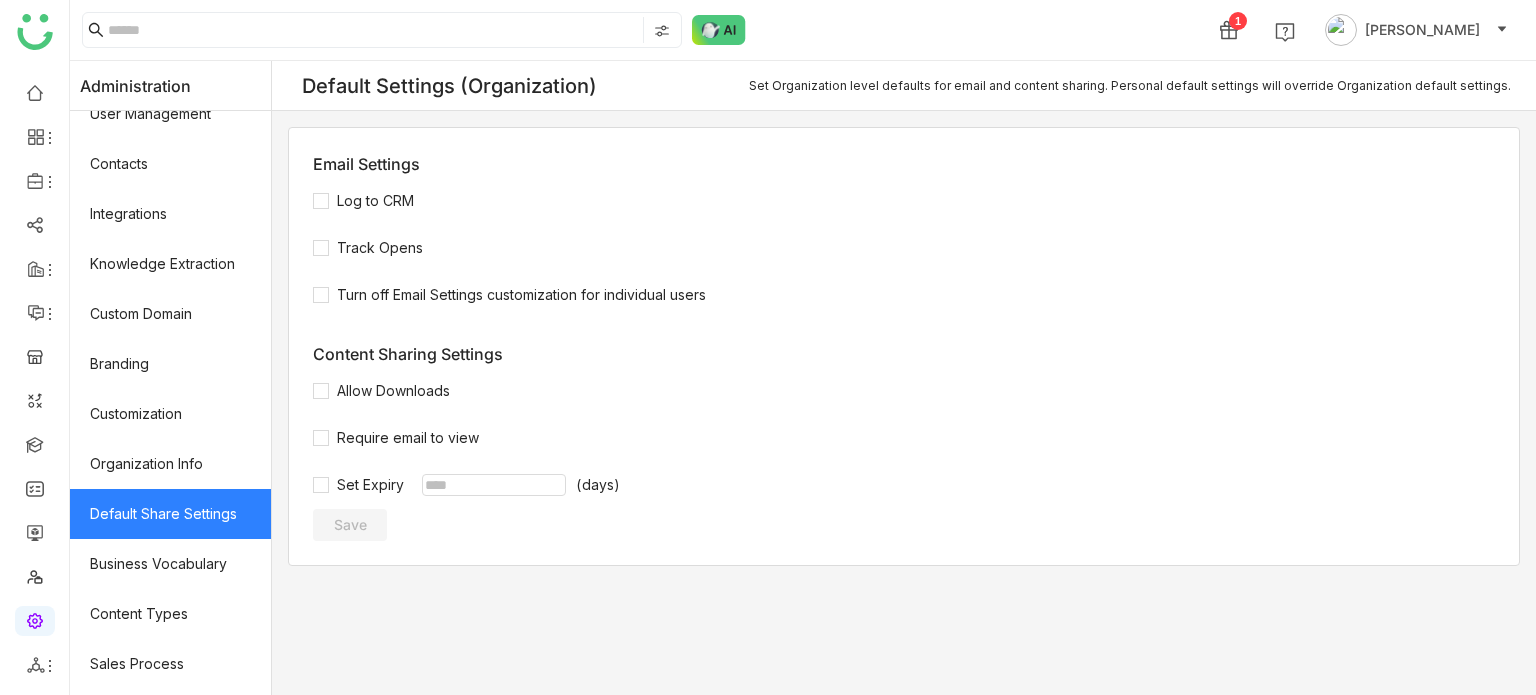 scroll, scrollTop: 0, scrollLeft: 0, axis: both 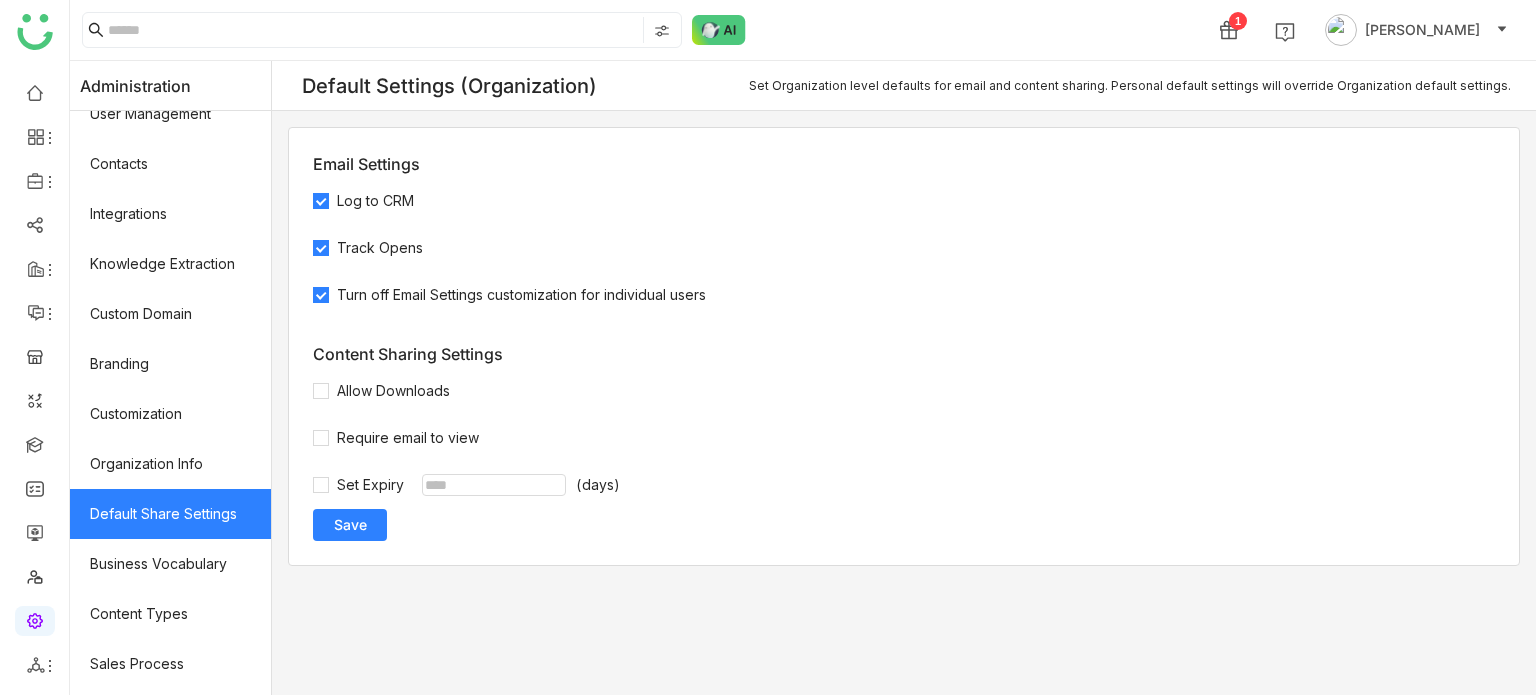 click on "Save" 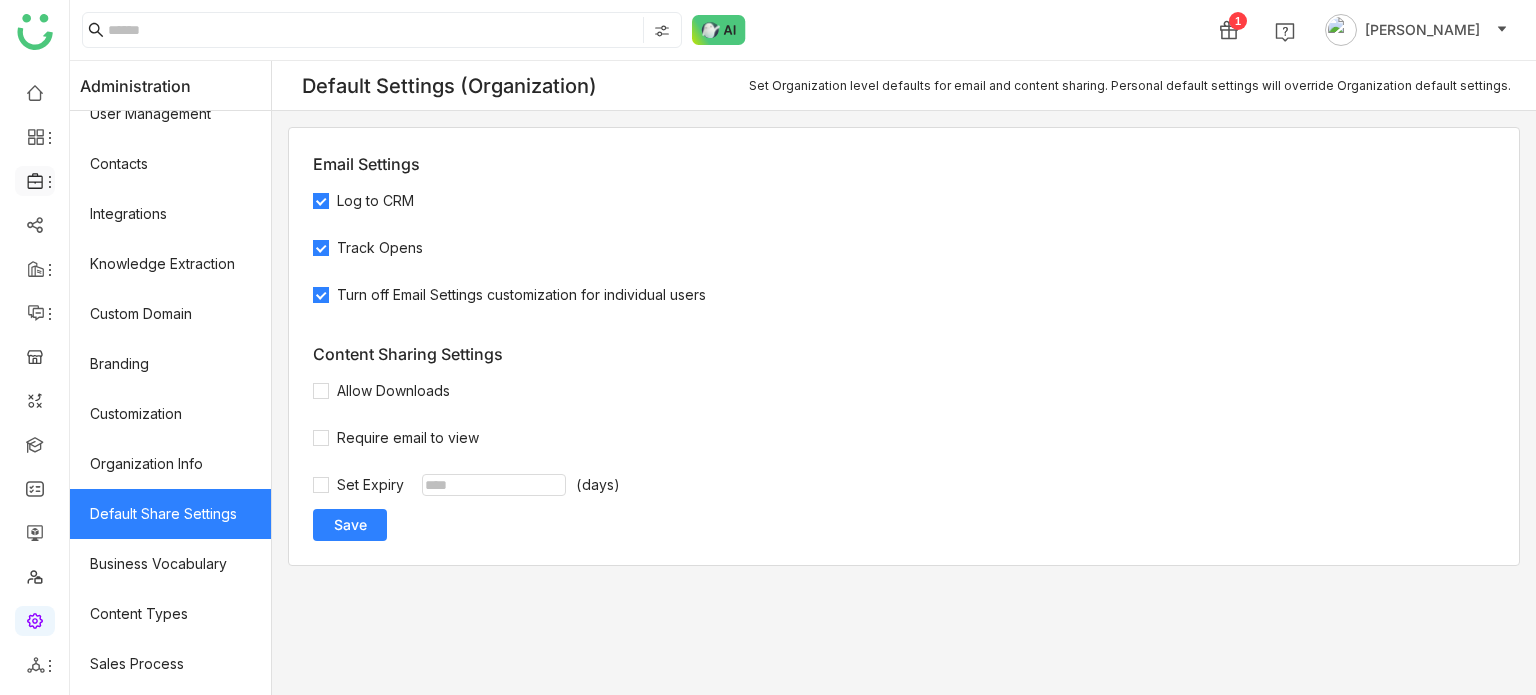click 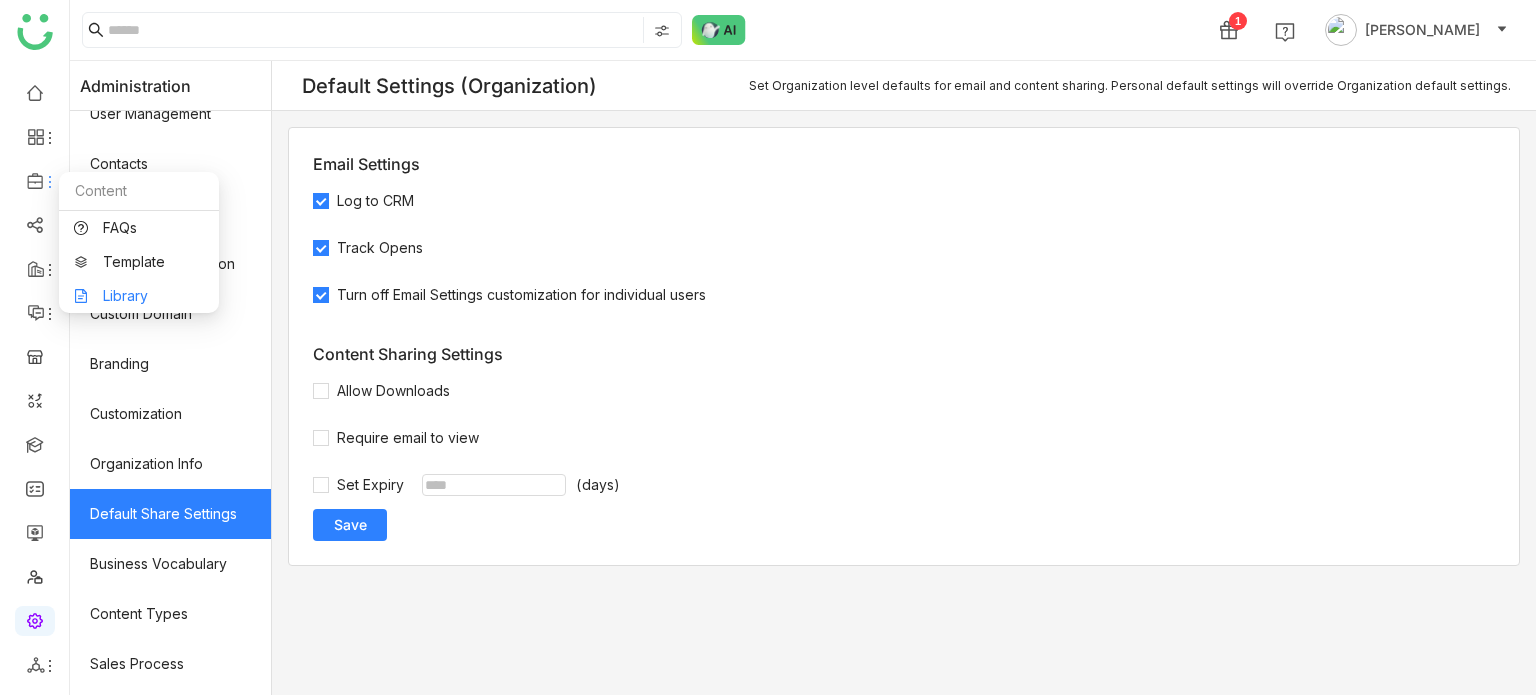 click on "Library" at bounding box center [139, 296] 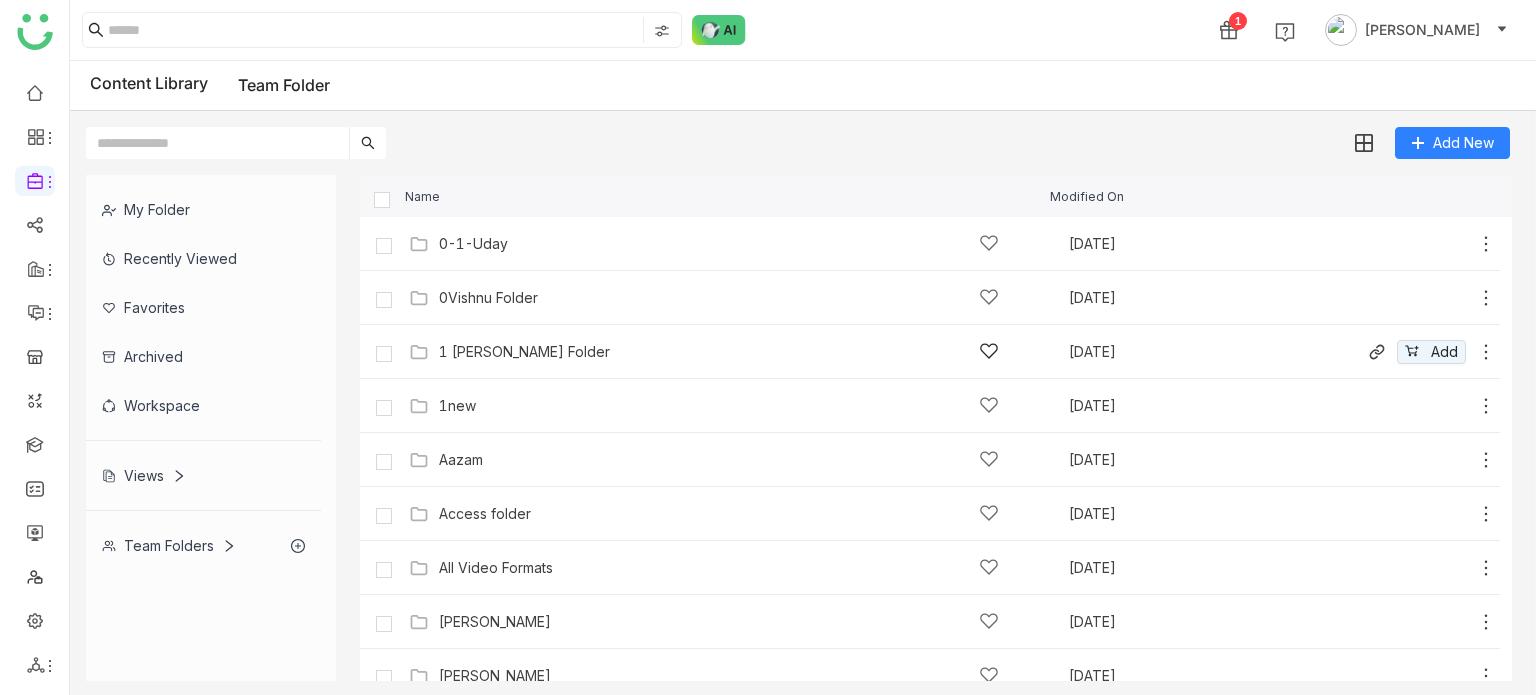 click on "1 [PERSON_NAME] Folder" 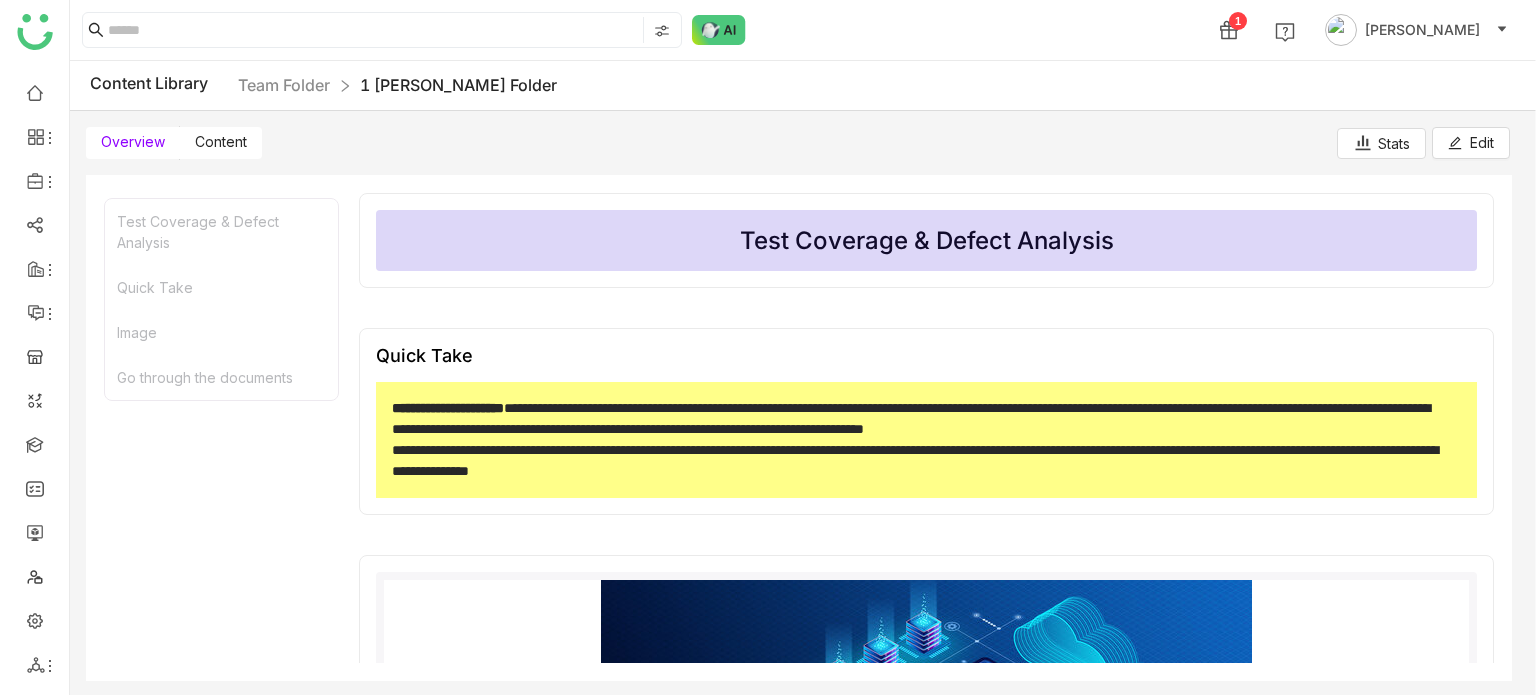scroll, scrollTop: 7, scrollLeft: 0, axis: vertical 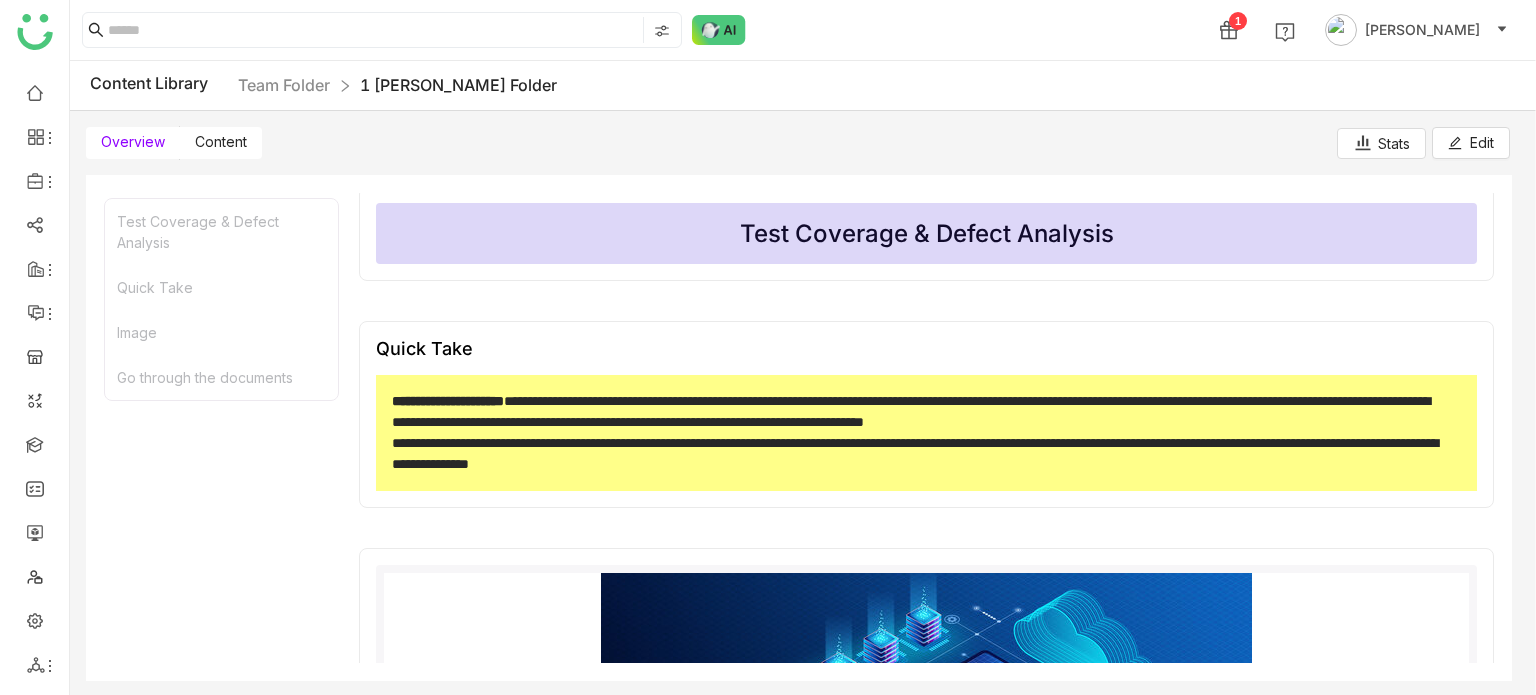 click on "Content" at bounding box center [221, 143] 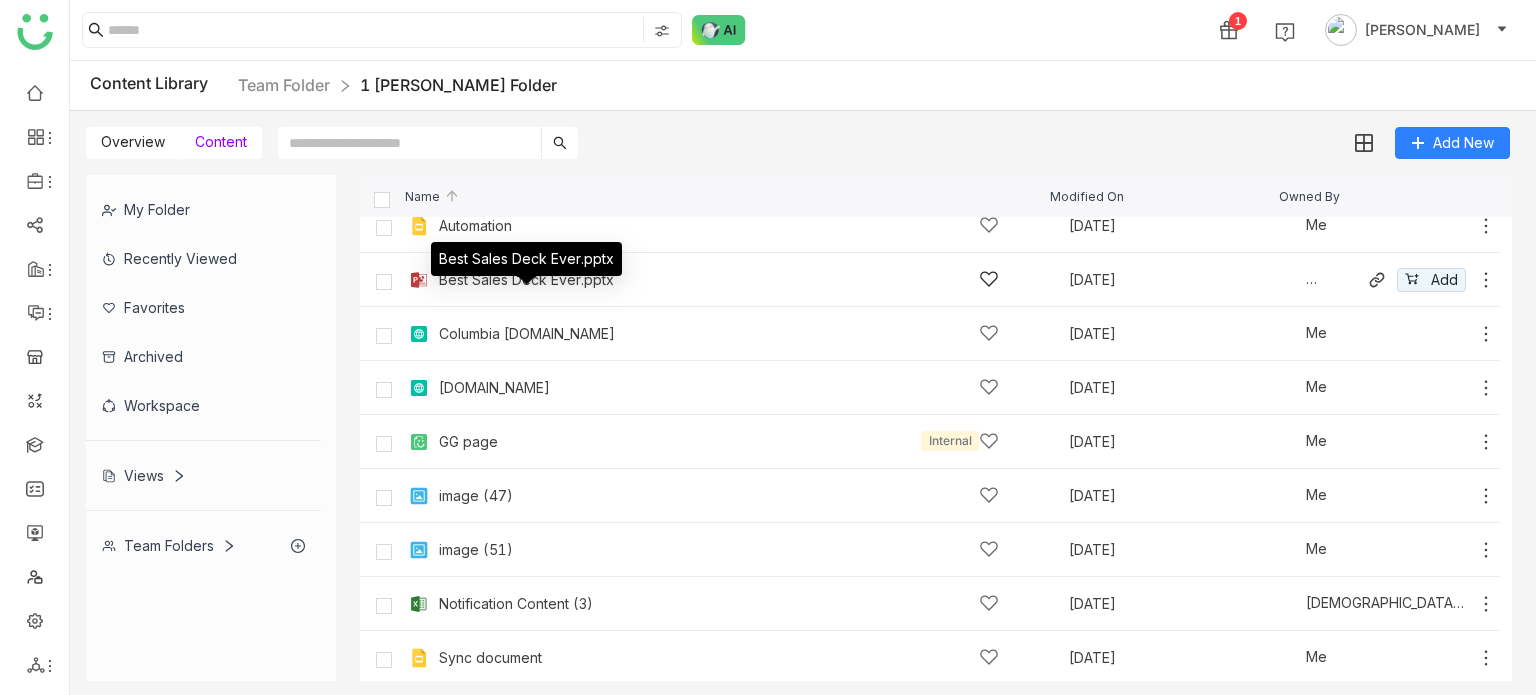scroll, scrollTop: 237, scrollLeft: 0, axis: vertical 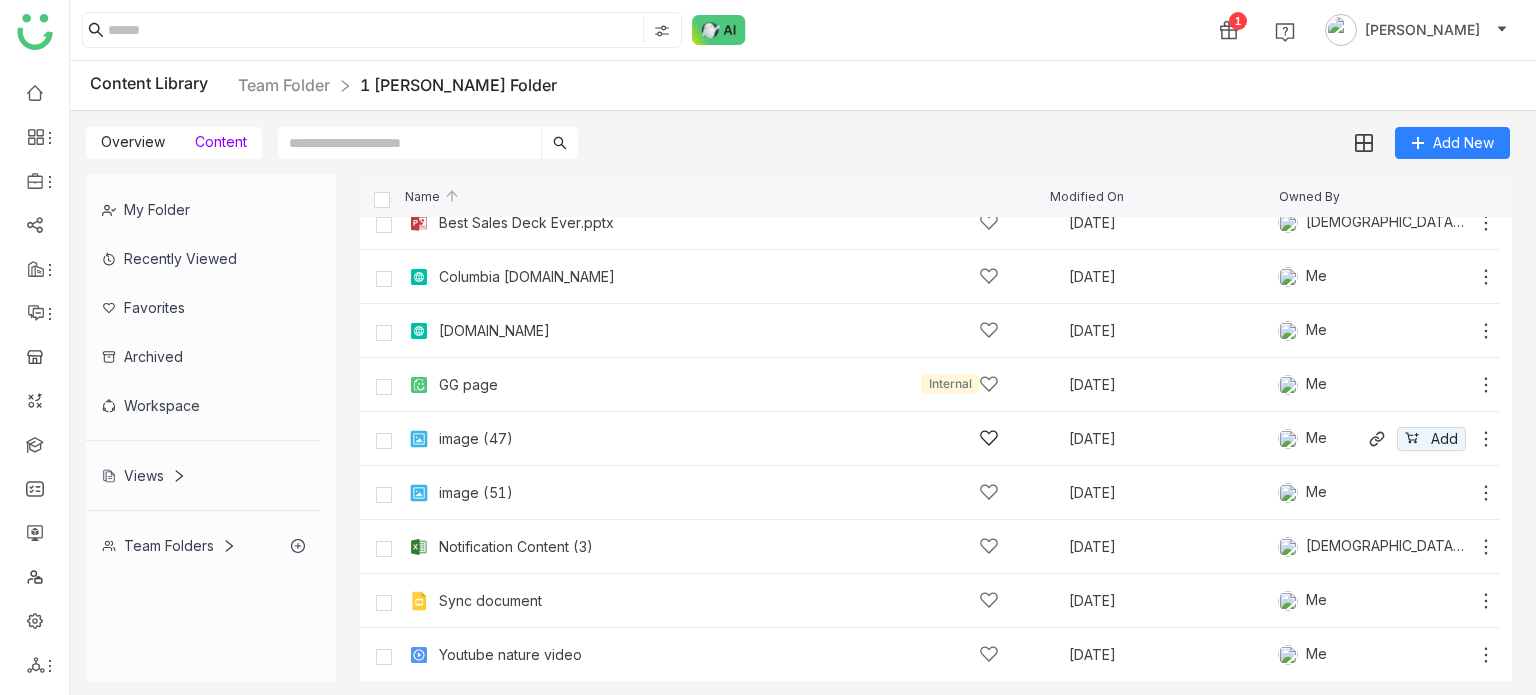 click on "image (47)   [DATE]   Me
Add" 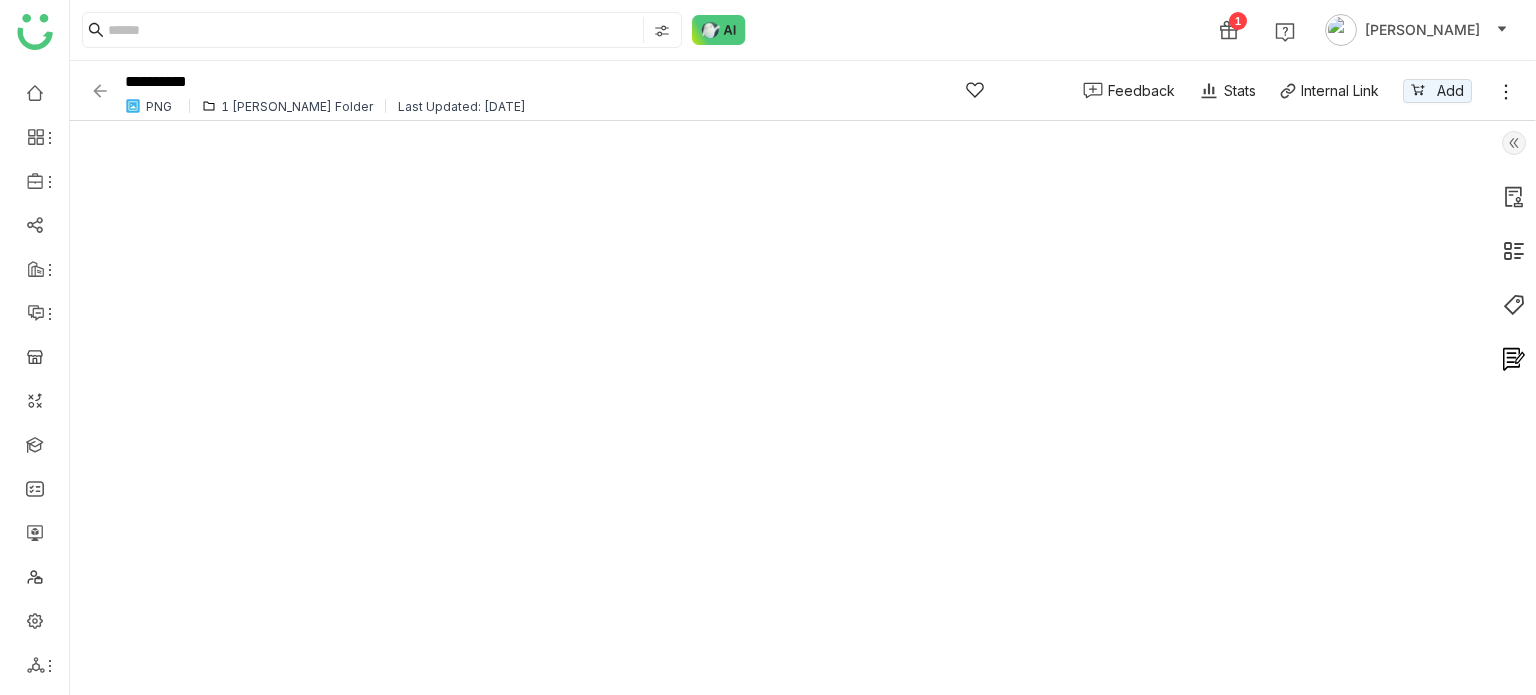 click 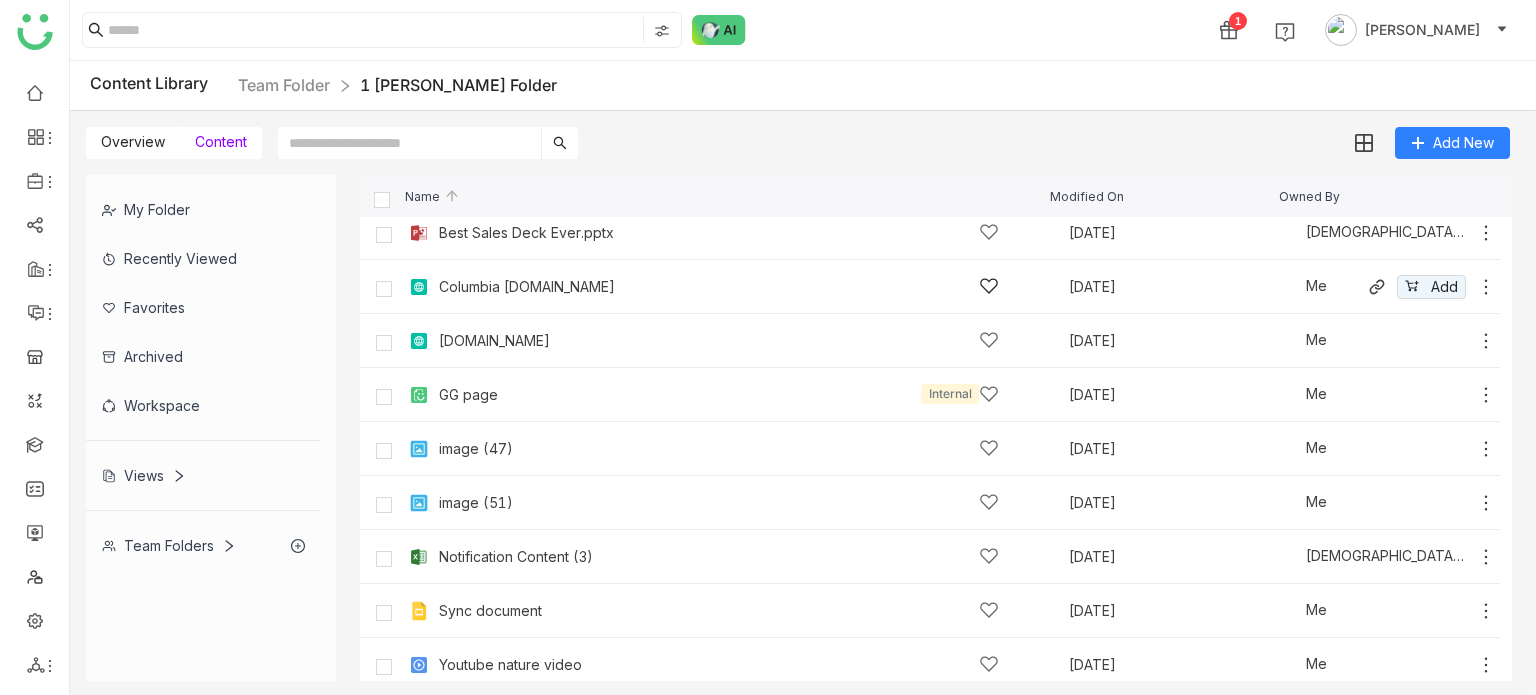 scroll, scrollTop: 237, scrollLeft: 0, axis: vertical 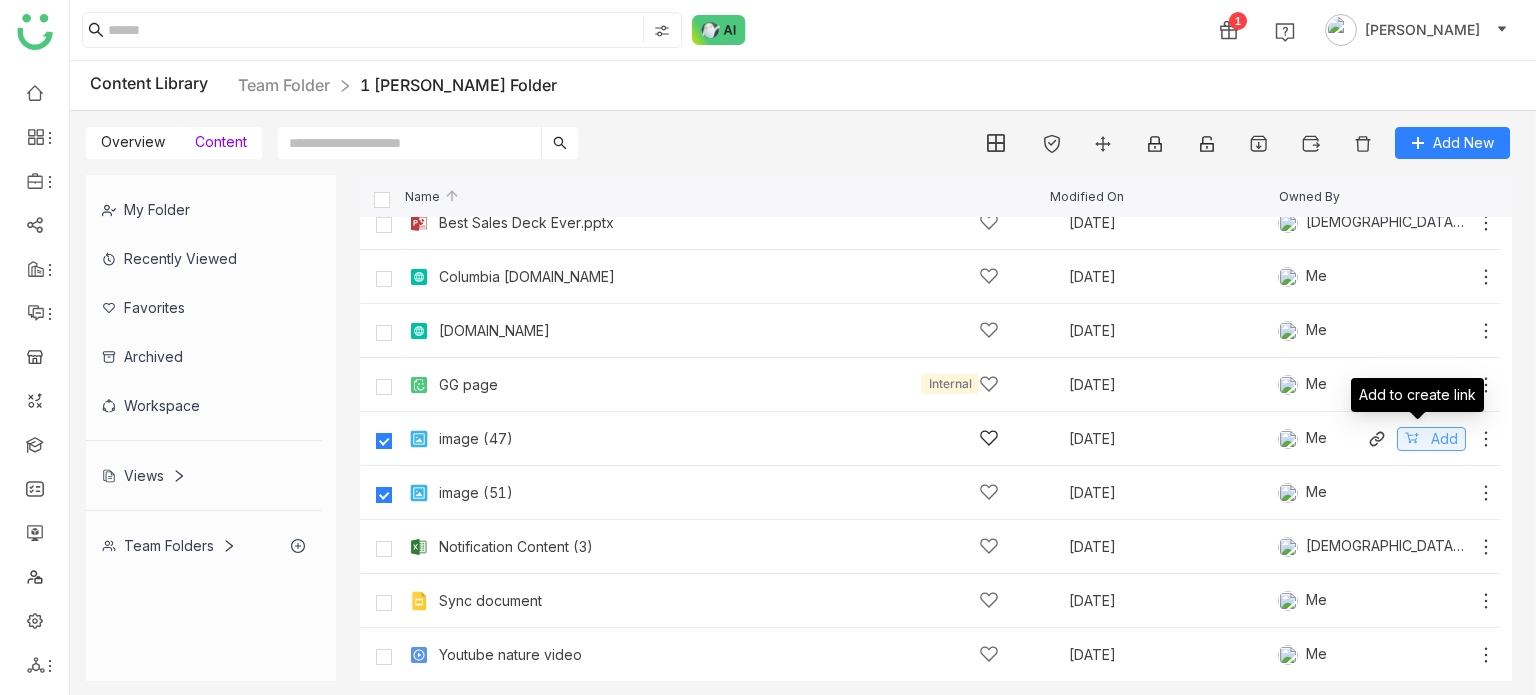 click on "Add" 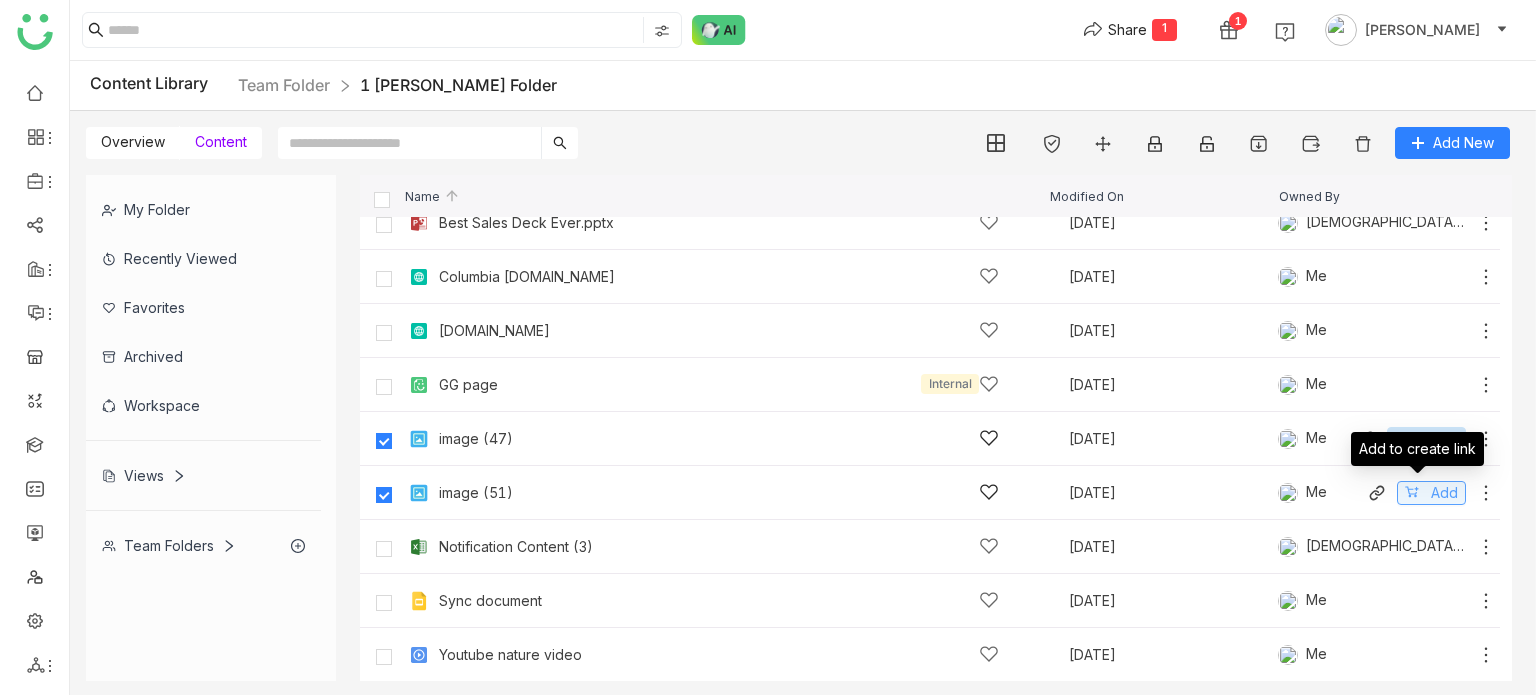 click on "Add" 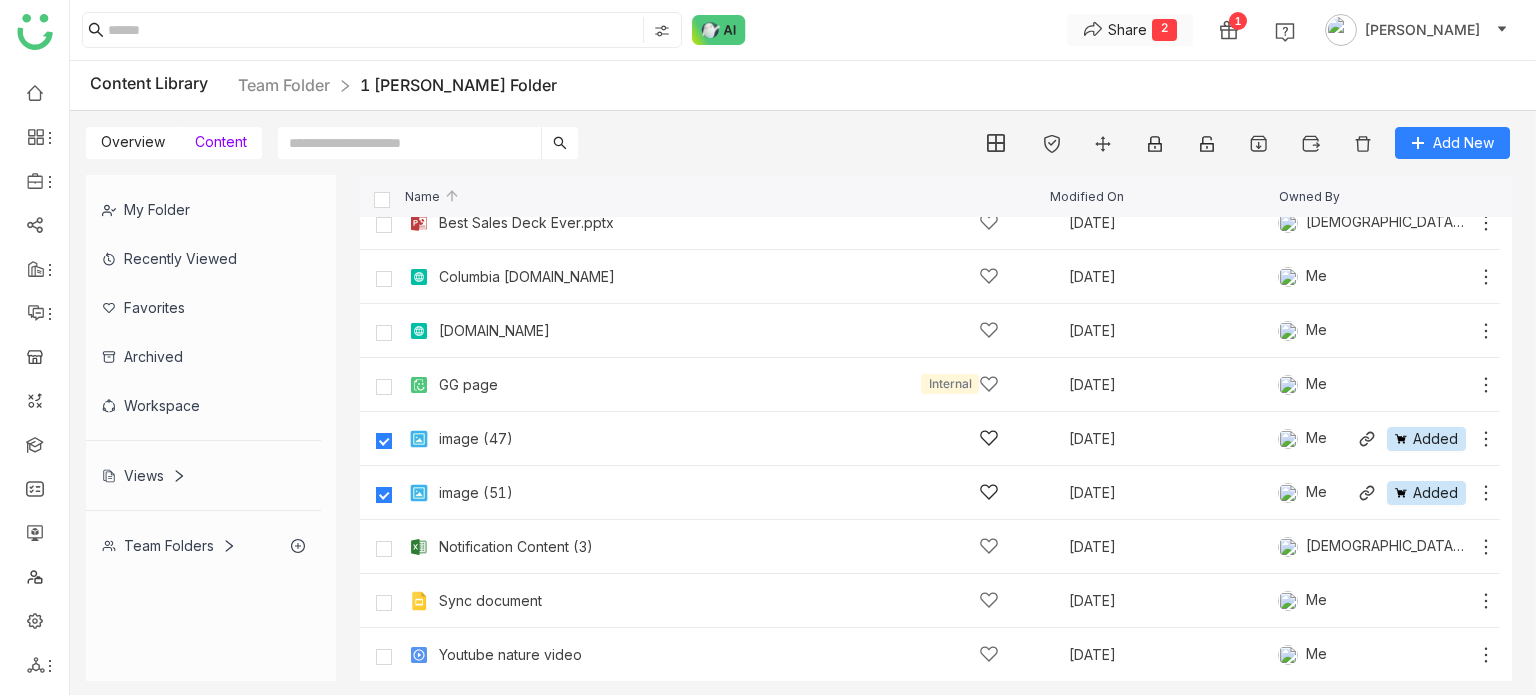 click on "Share" 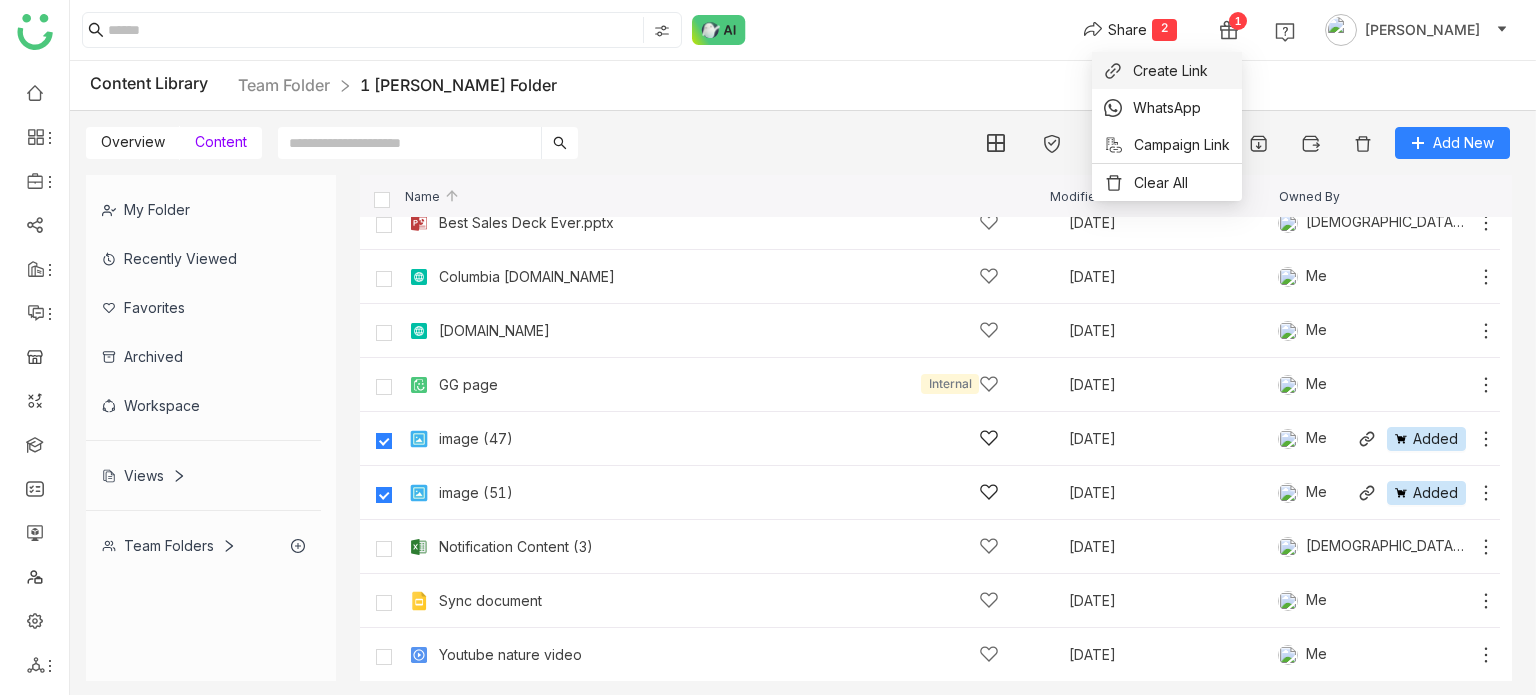 click on "Create Link" at bounding box center [1170, 70] 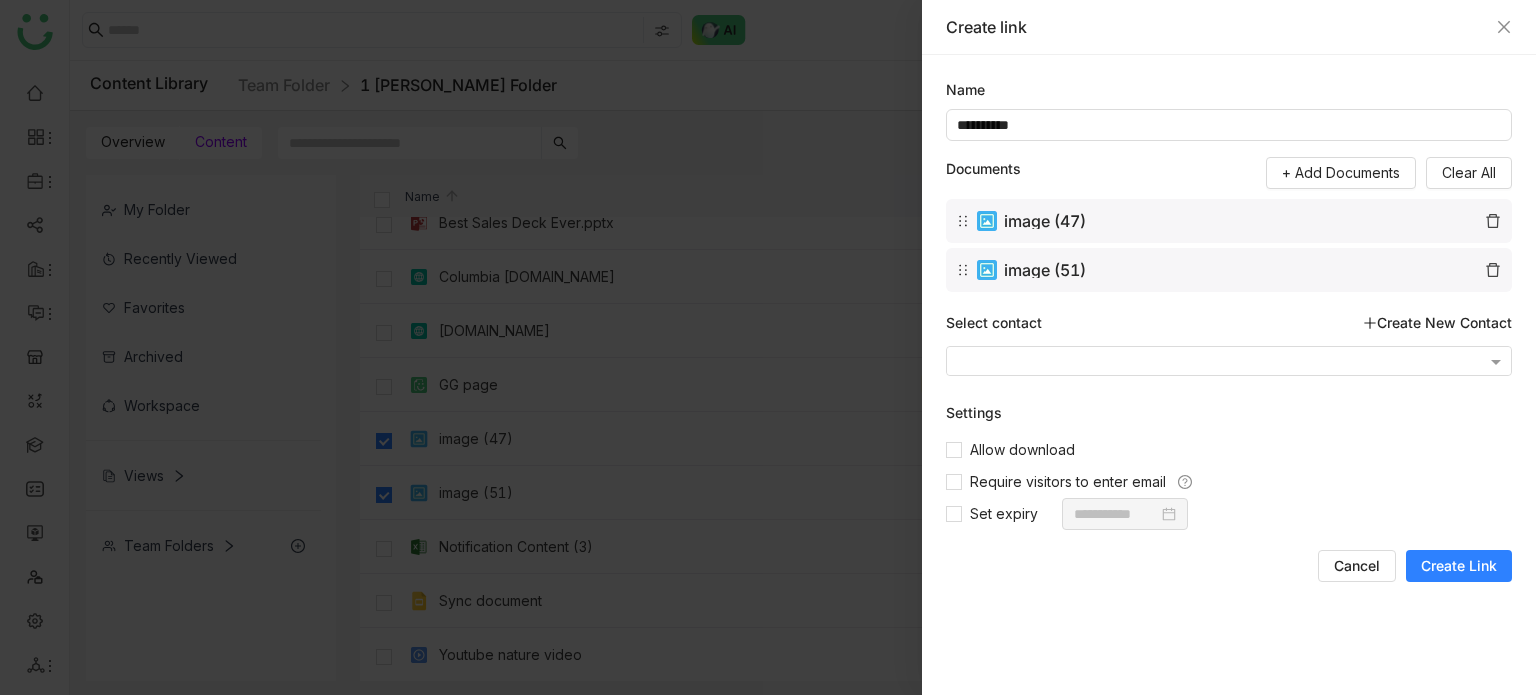 click on "Create Link" at bounding box center (1459, 566) 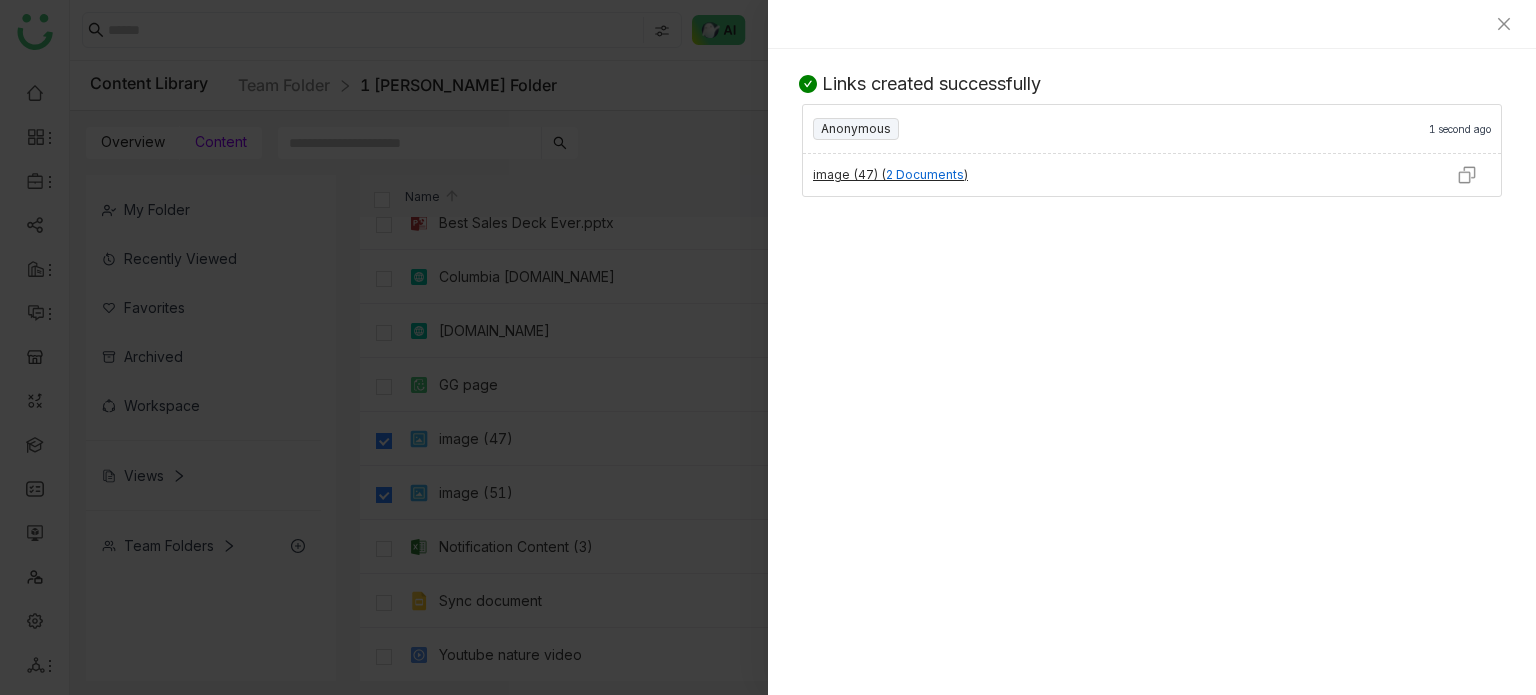 click at bounding box center (1467, 175) 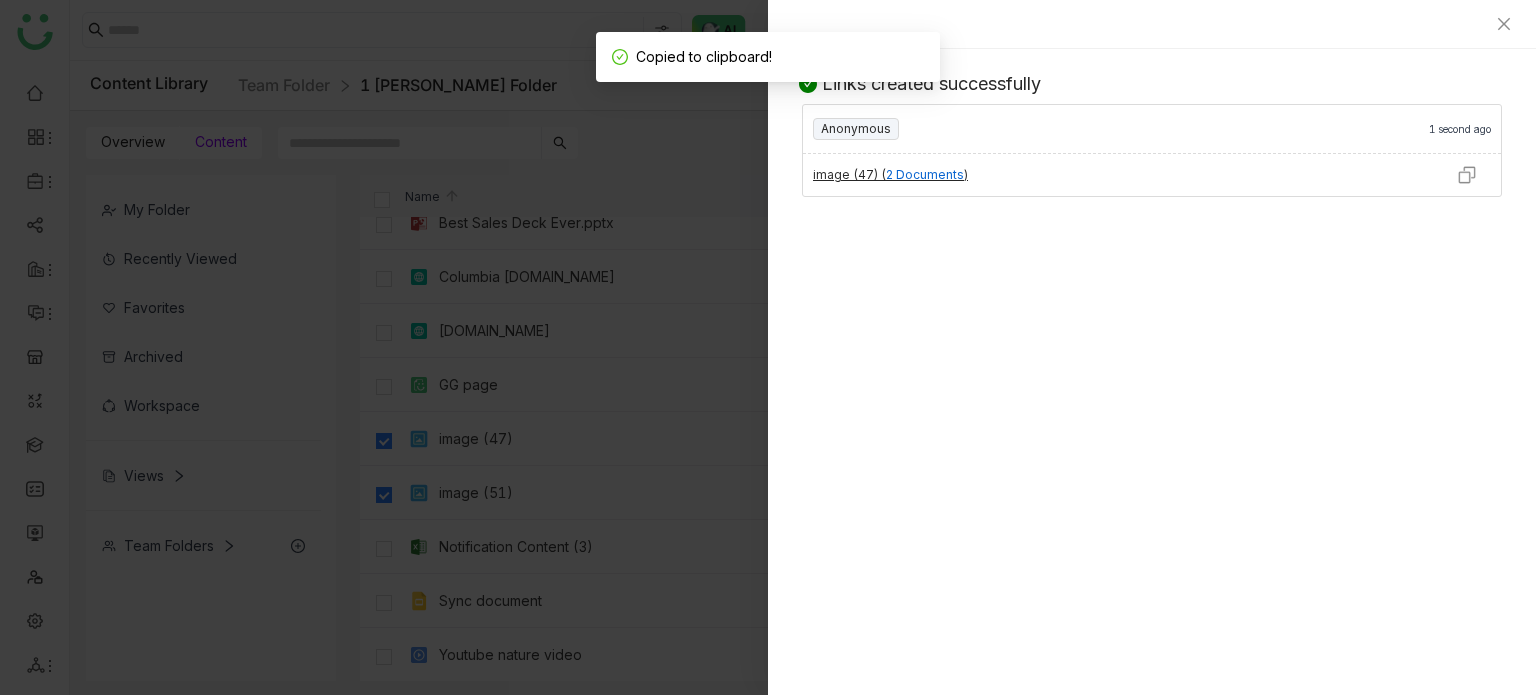 click at bounding box center [1152, 24] 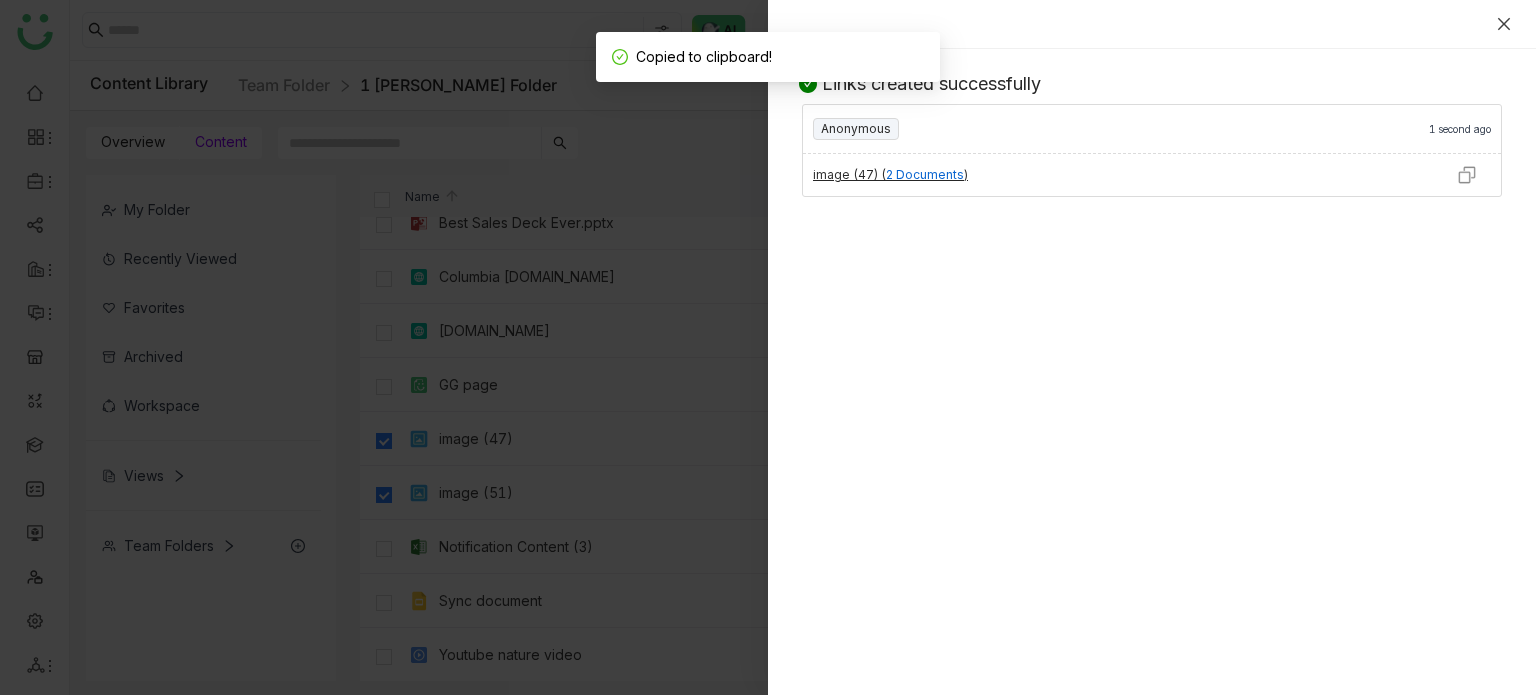 click 